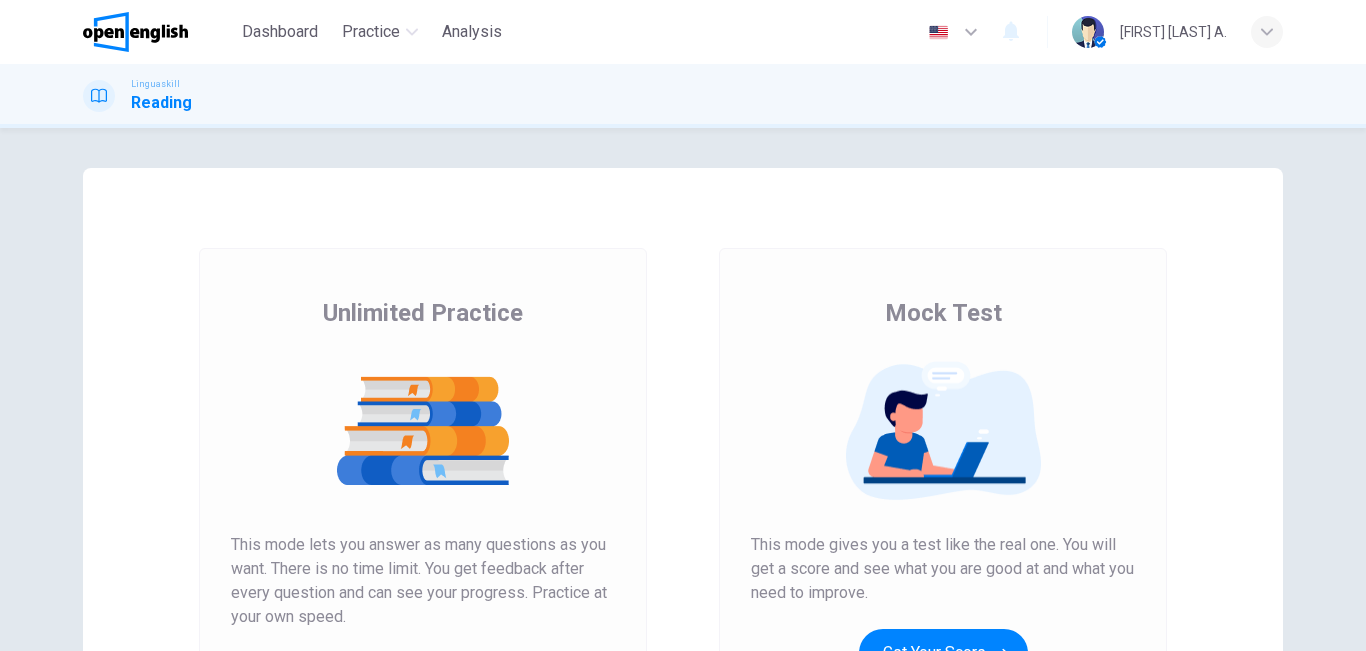 scroll, scrollTop: 0, scrollLeft: 0, axis: both 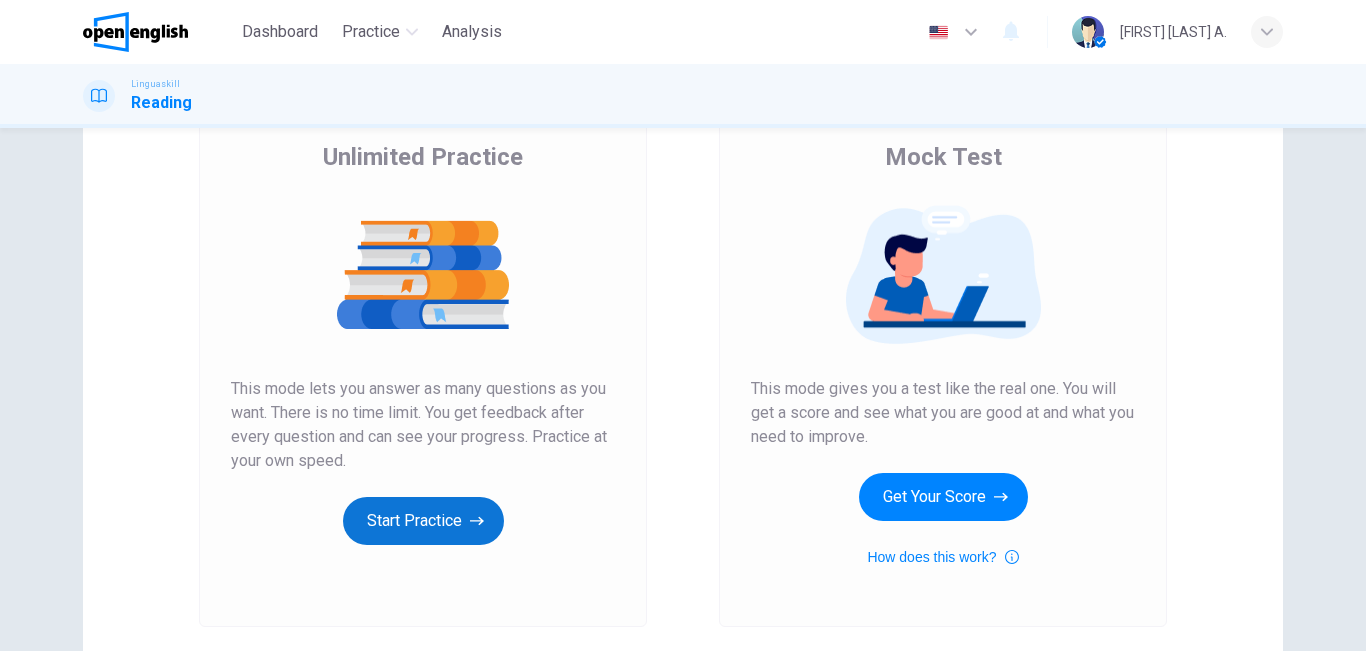 click on "Start Practice" at bounding box center [423, 521] 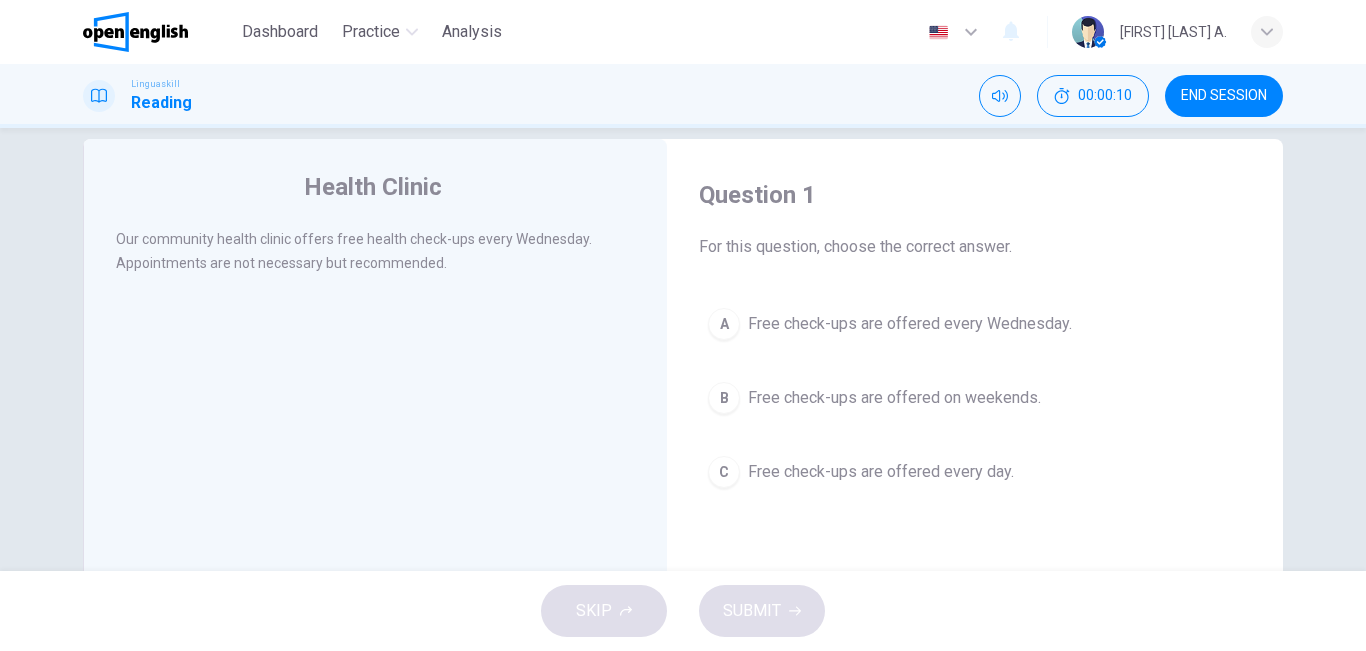scroll, scrollTop: 0, scrollLeft: 0, axis: both 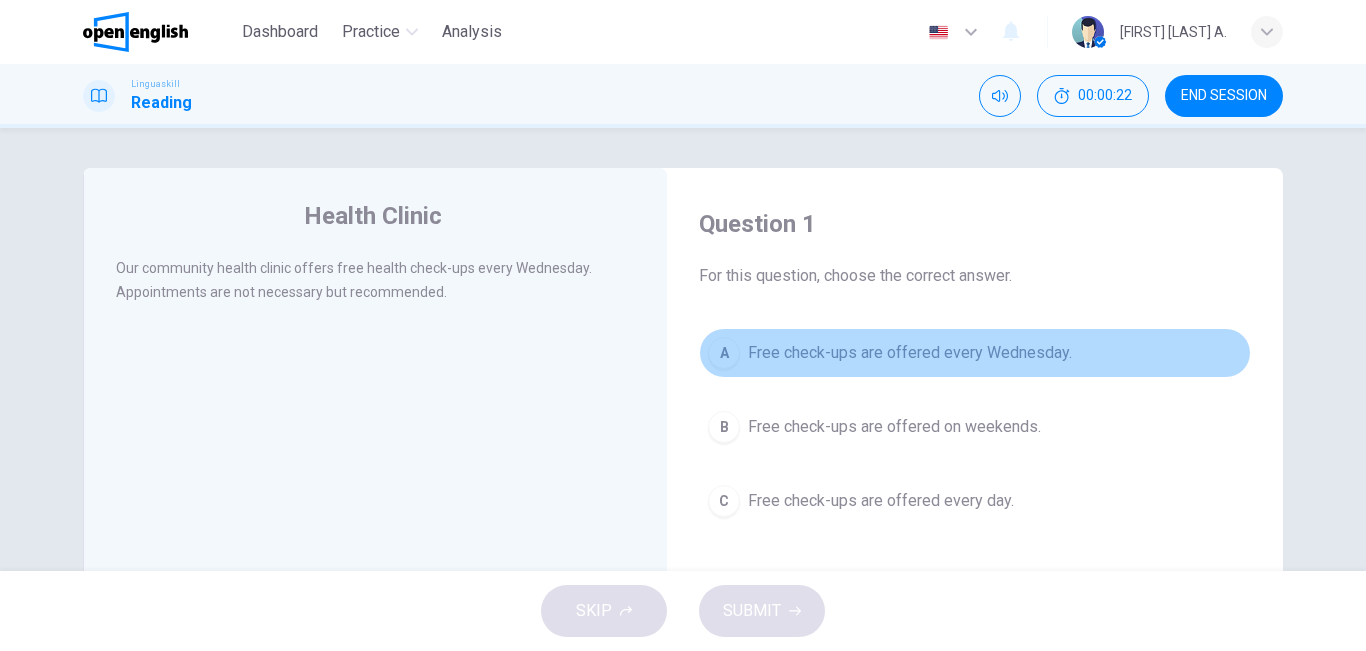 click on "Free check-ups are offered every Wednesday." at bounding box center [910, 353] 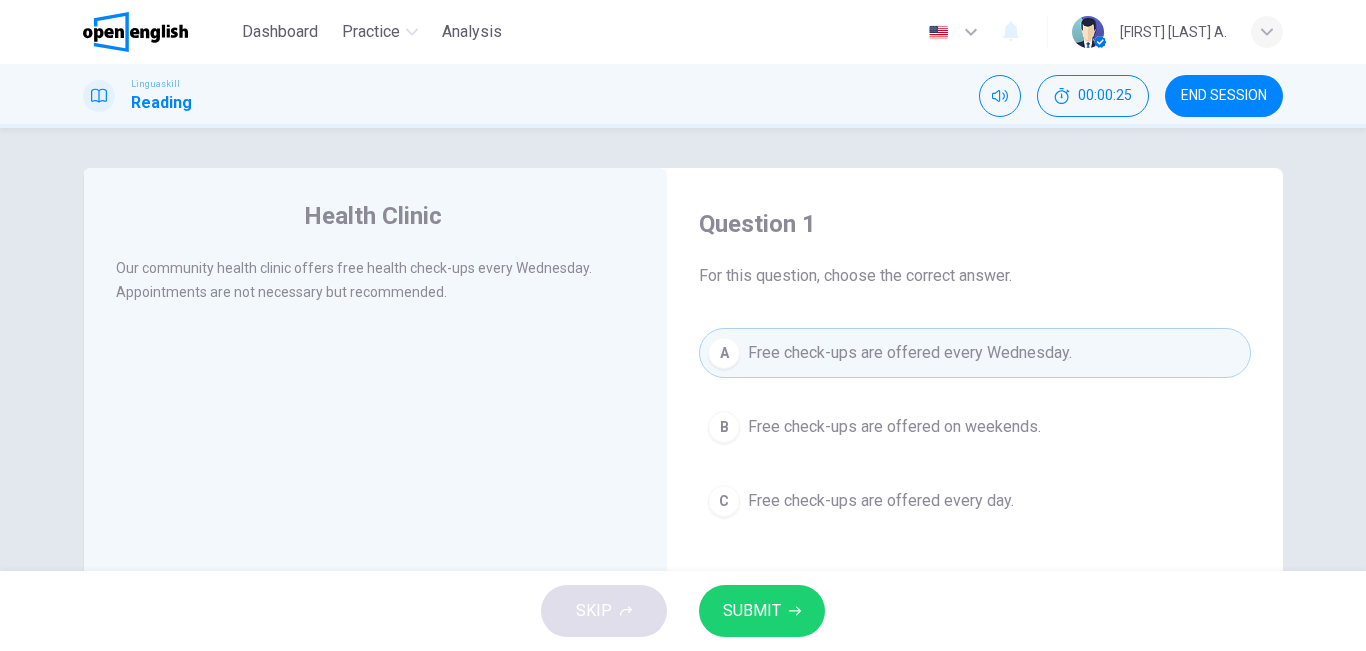 click on "SUBMIT" at bounding box center (752, 611) 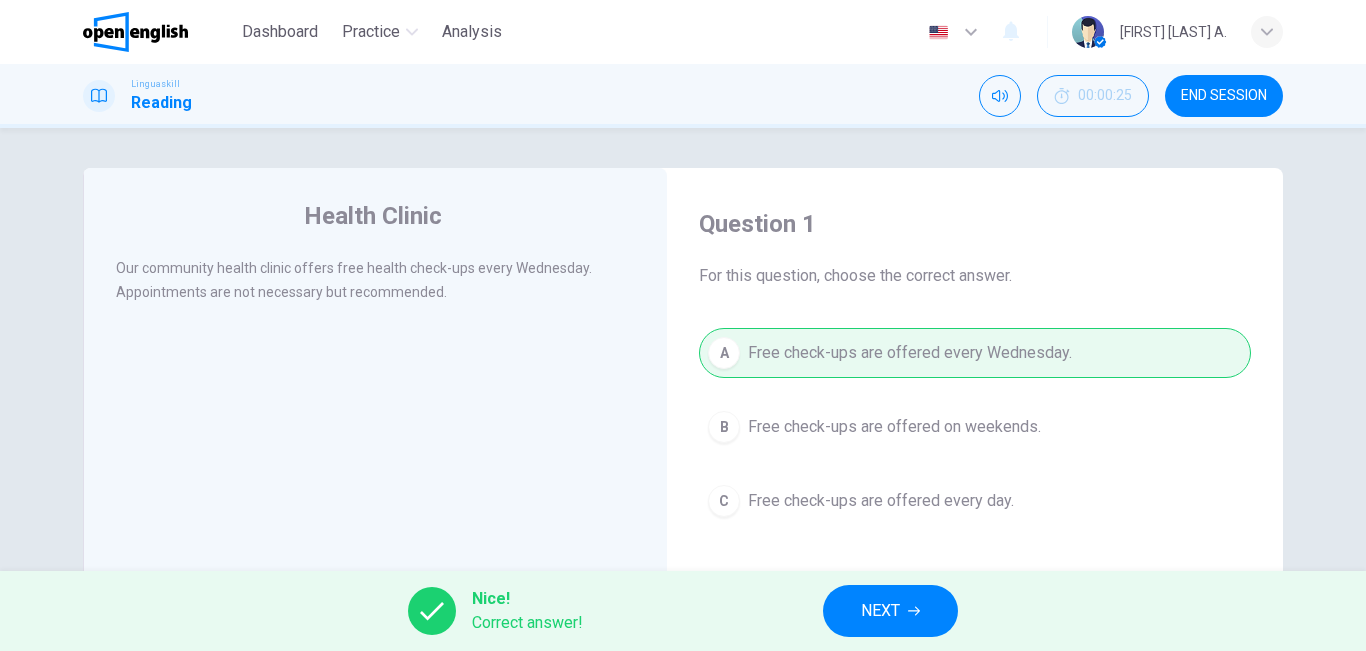 click on "NEXT" at bounding box center [890, 611] 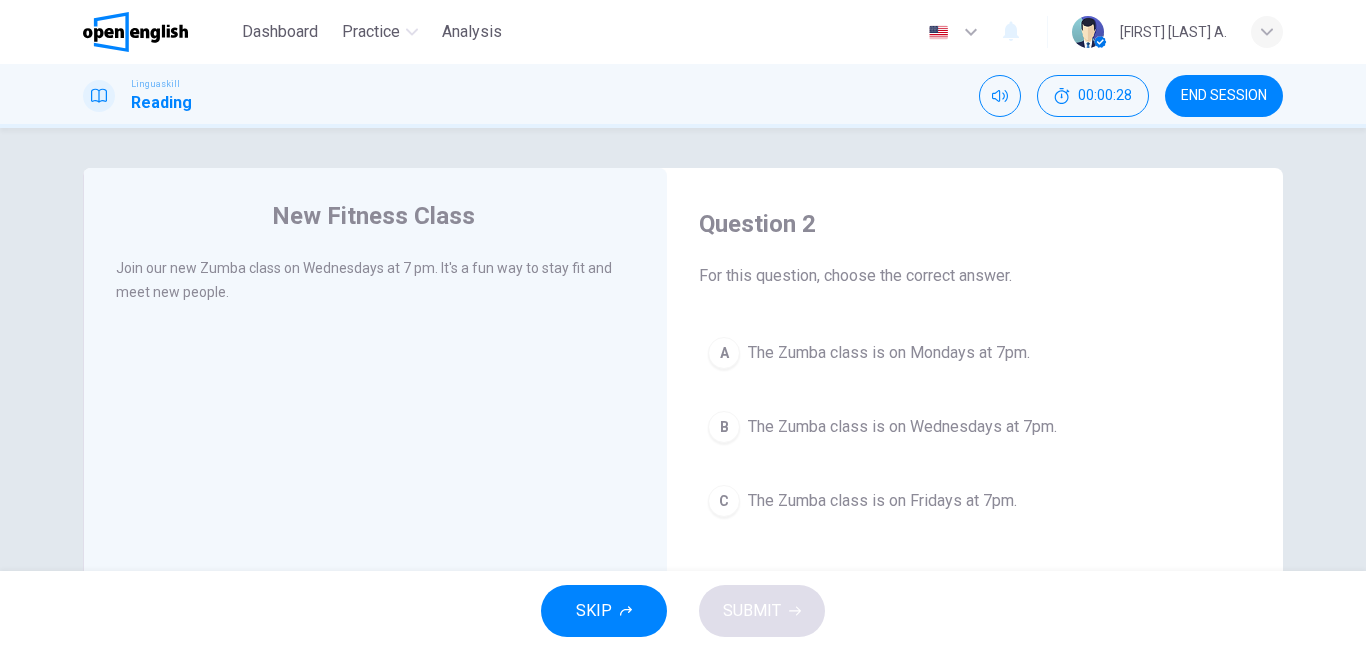click on "C The Zumba class is on Fridays at 7pm." at bounding box center [975, 501] 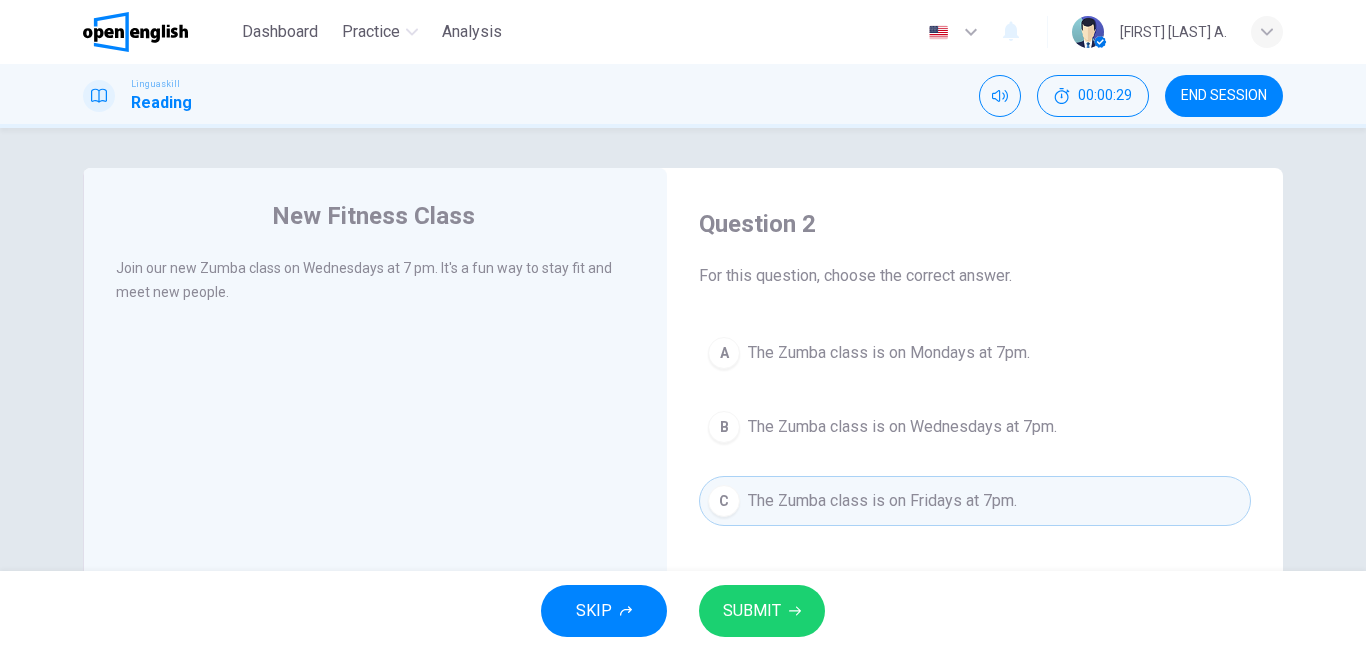type 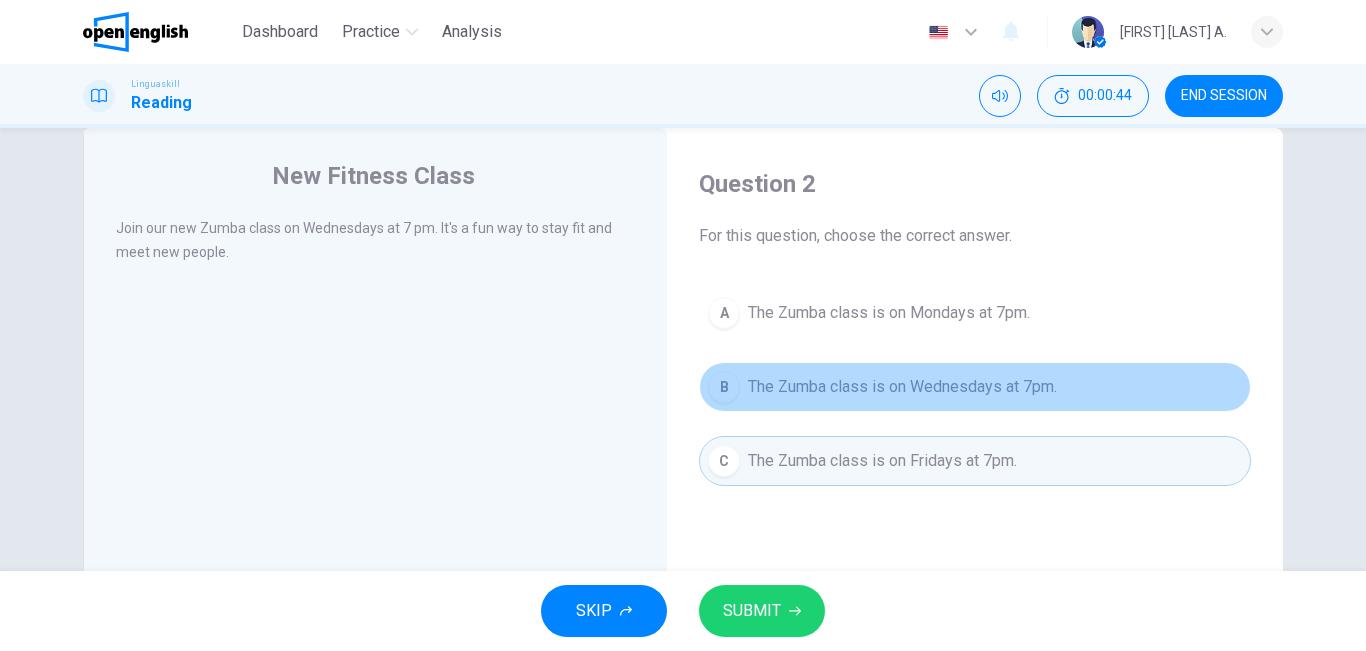 click on "The Zumba class is on Wednesdays at 7pm." at bounding box center (902, 387) 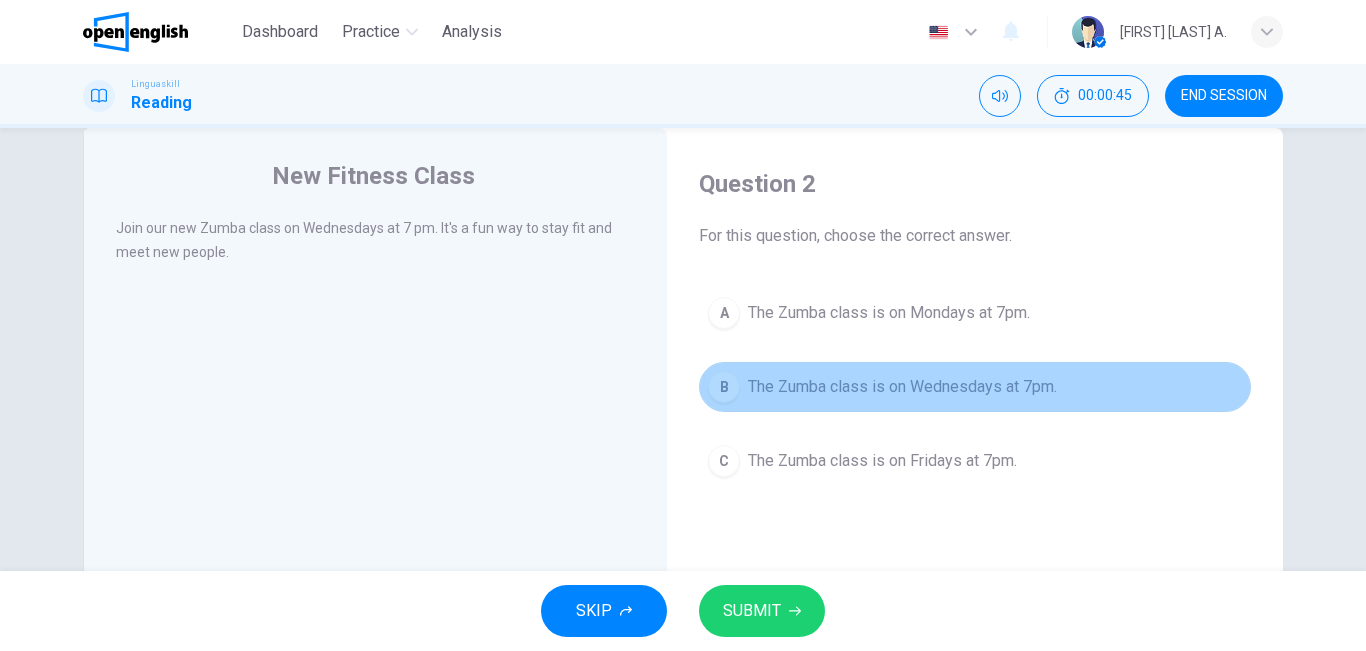 click on "The Zumba class is on Wednesdays at 7pm." at bounding box center (902, 387) 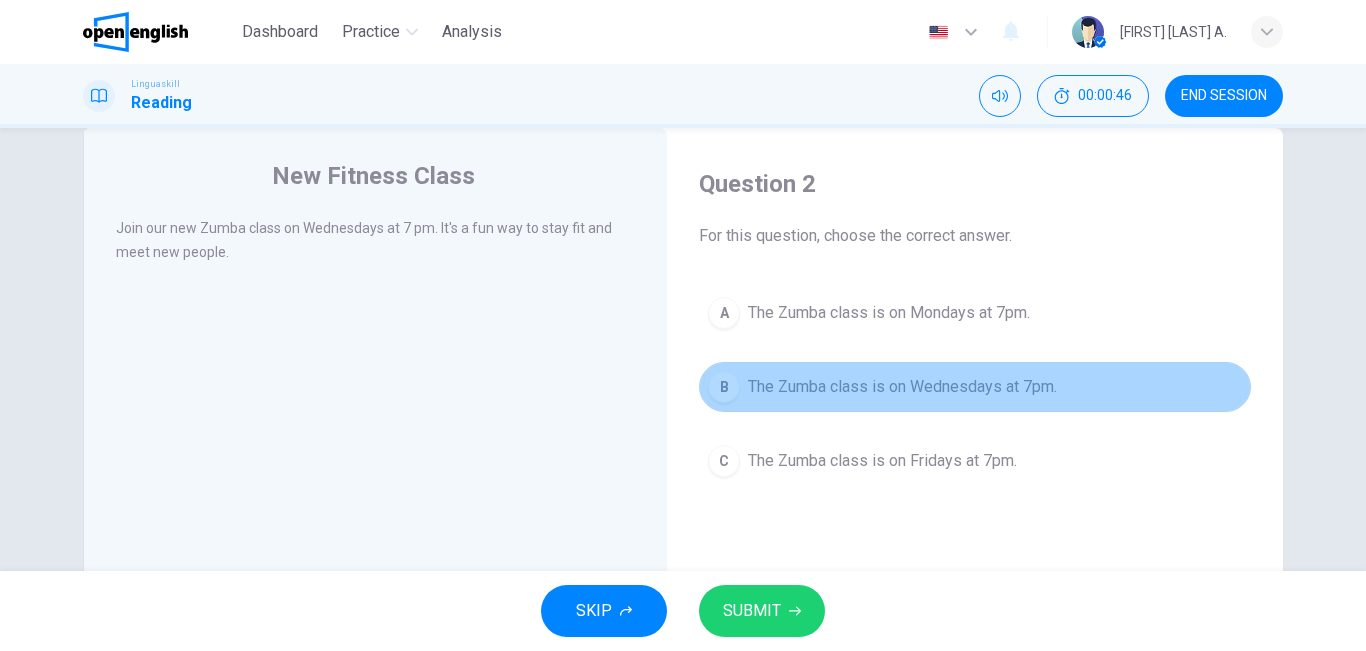 click on "The Zumba class is on Wednesdays at 7pm." at bounding box center [902, 387] 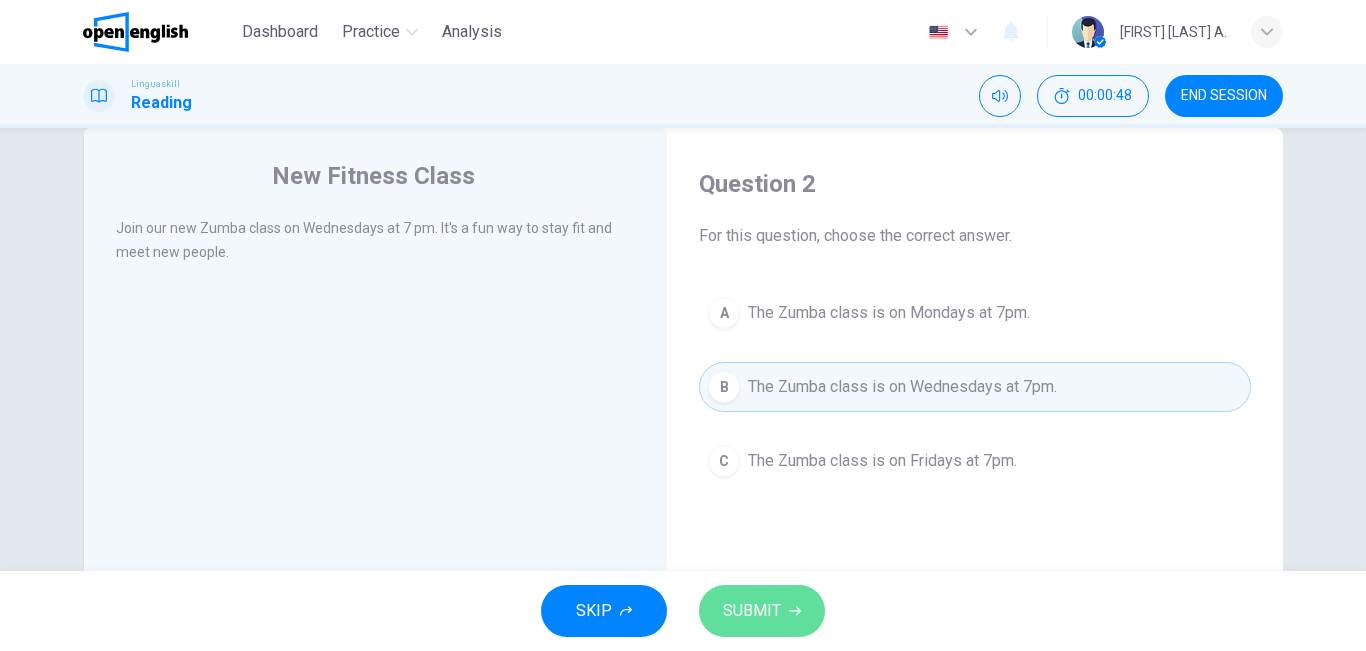 click on "SUBMIT" at bounding box center [752, 611] 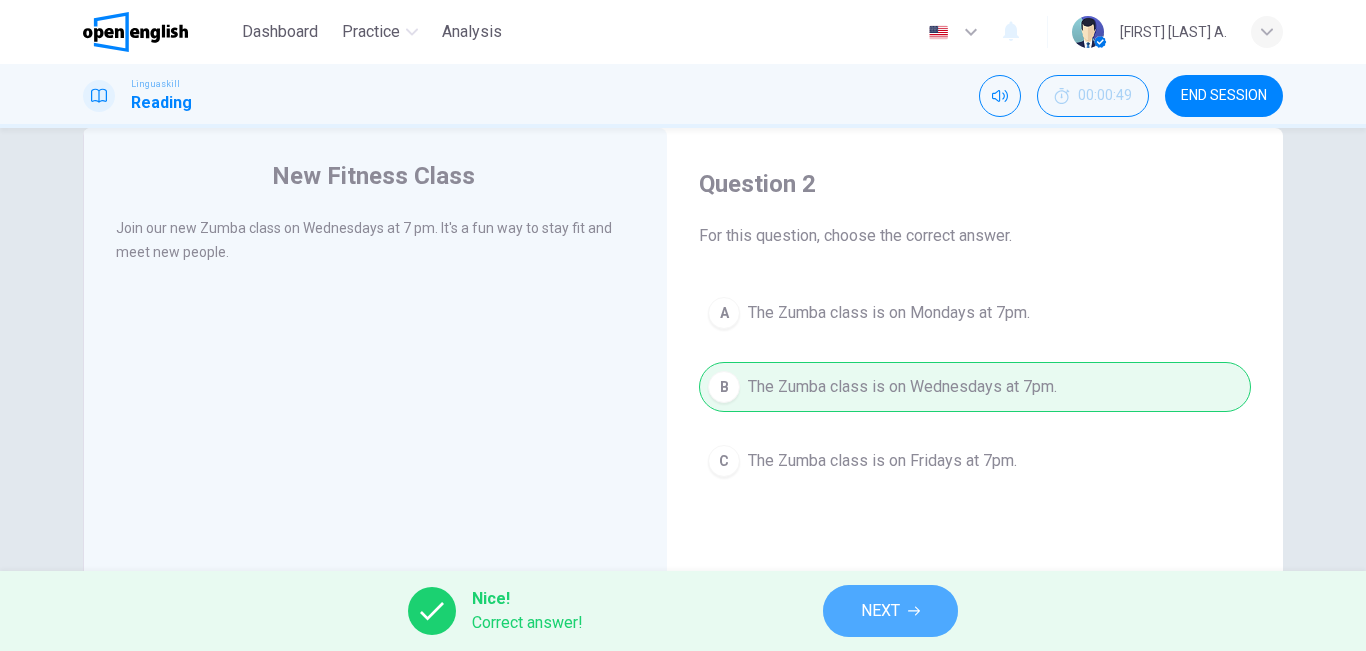 click on "NEXT" at bounding box center (880, 611) 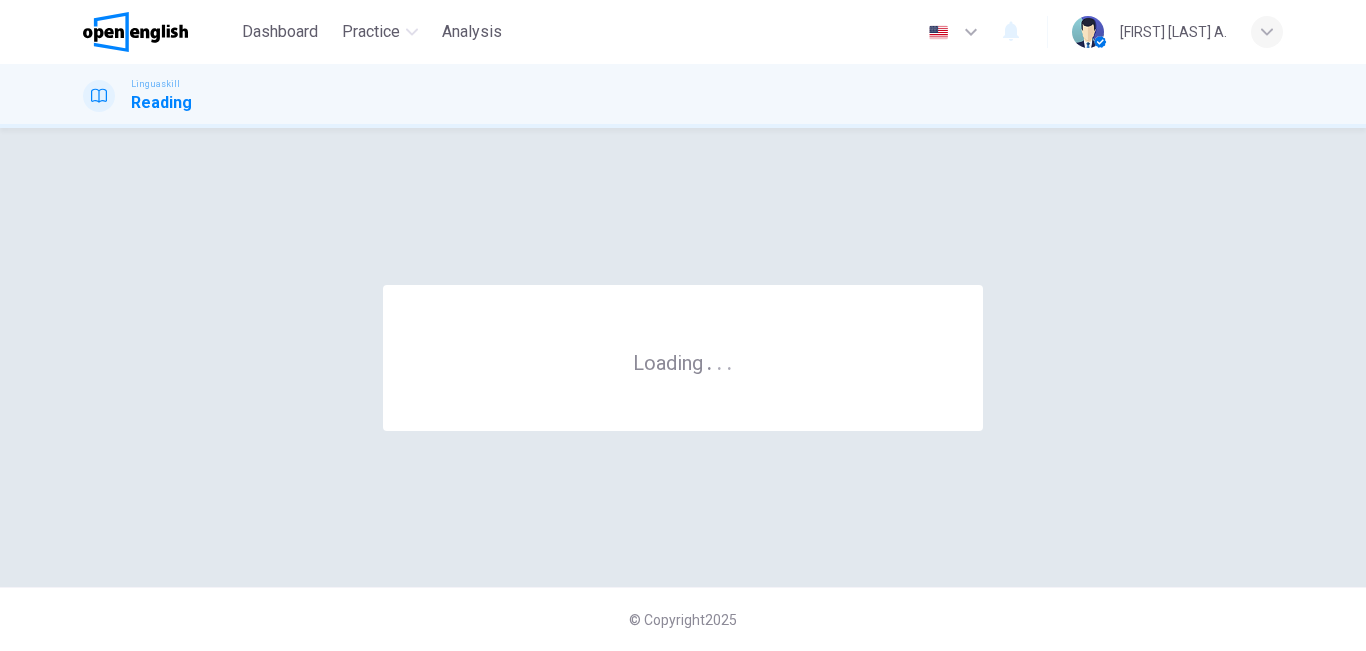 scroll, scrollTop: 0, scrollLeft: 0, axis: both 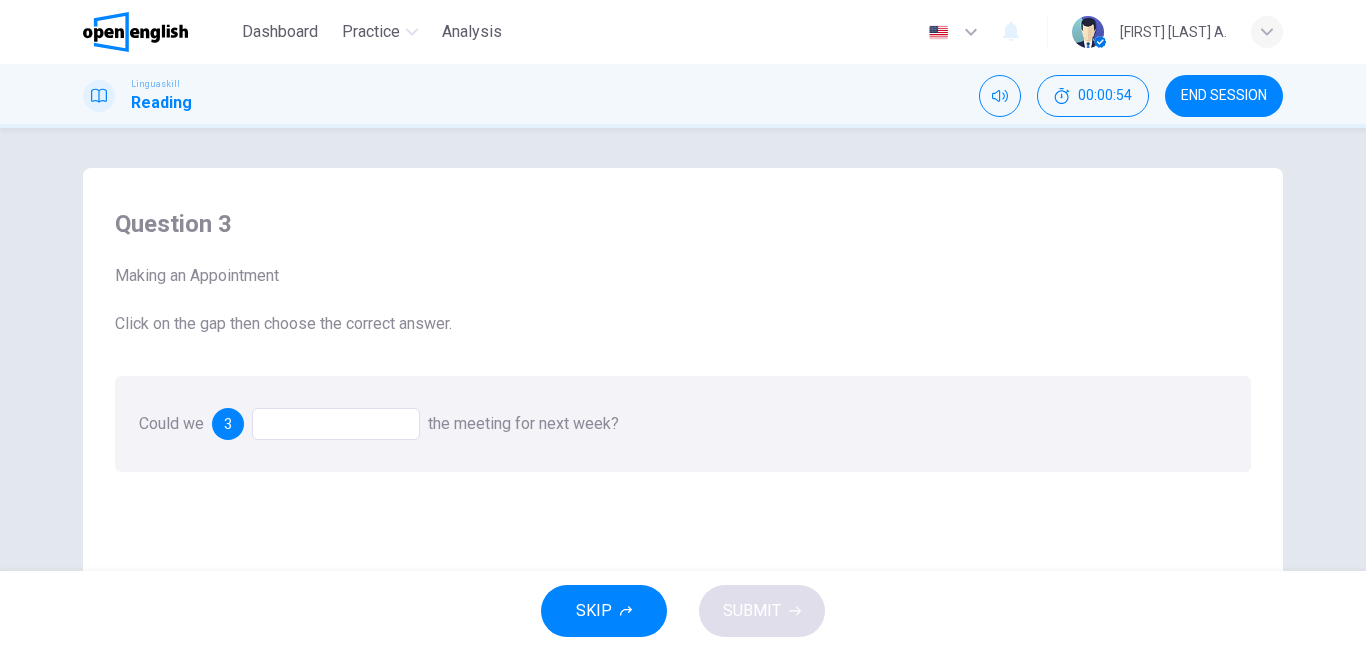click at bounding box center [336, 424] 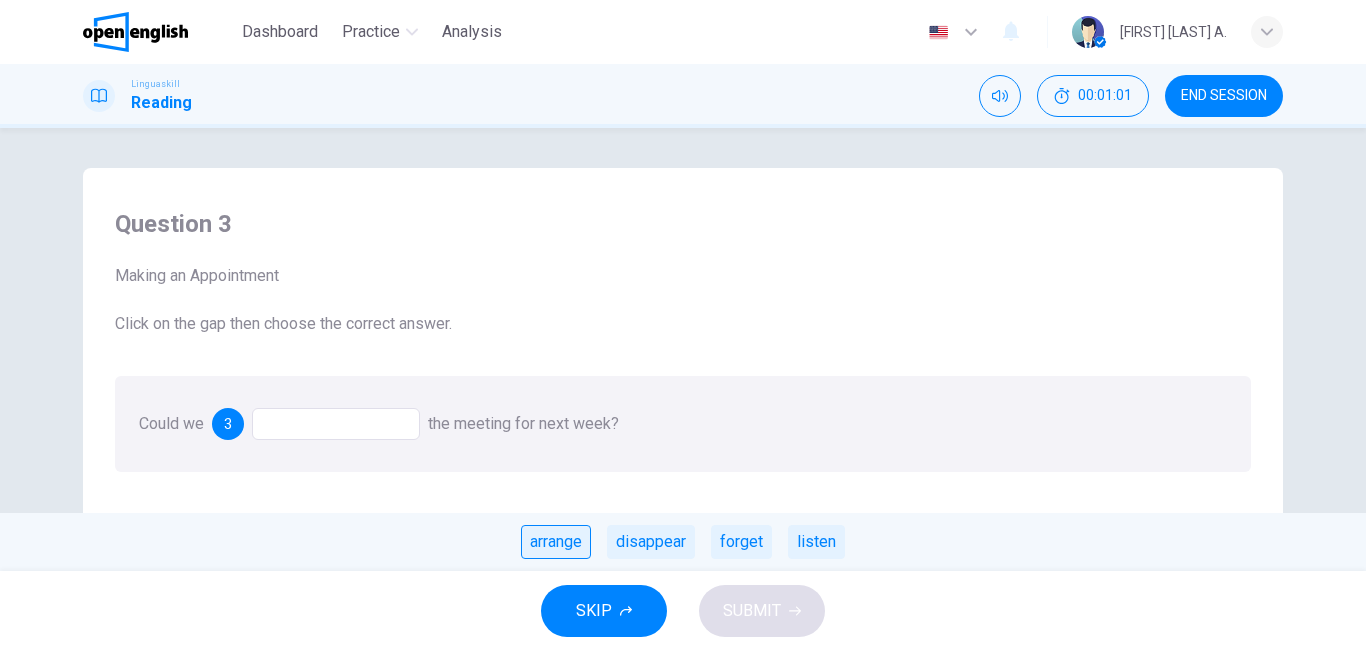 click on "arrange" at bounding box center (556, 542) 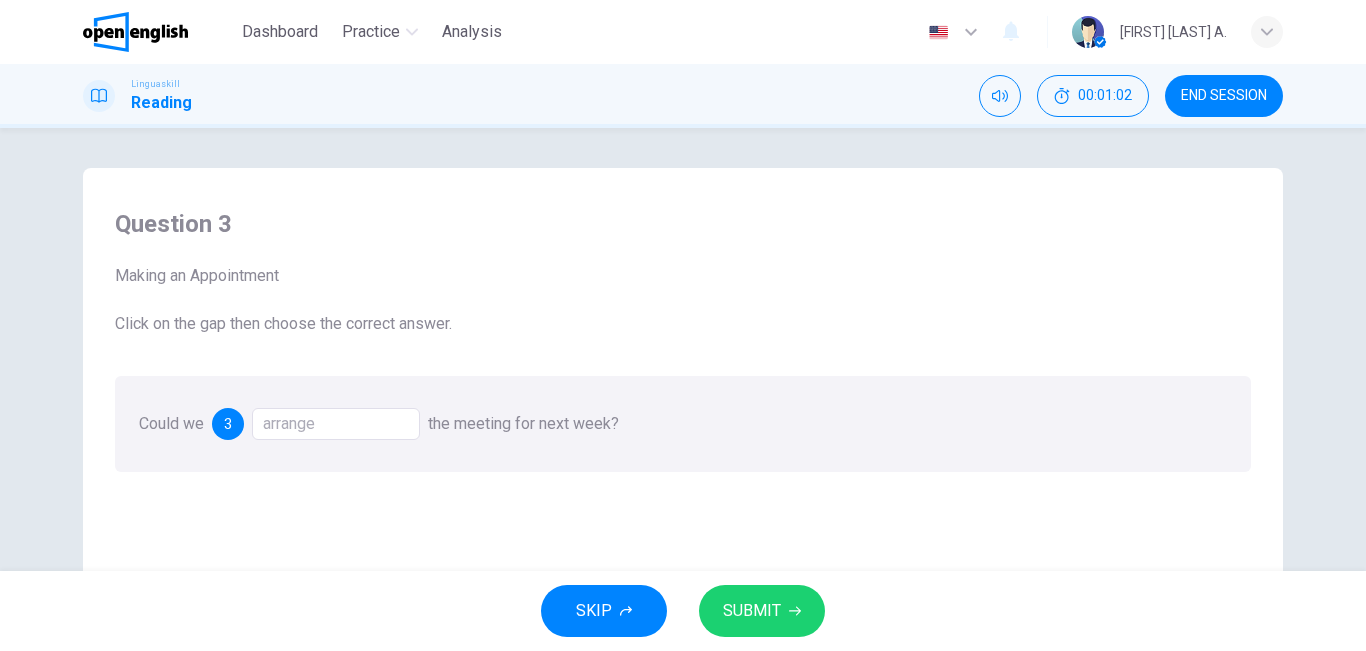 click on "SUBMIT" at bounding box center [752, 611] 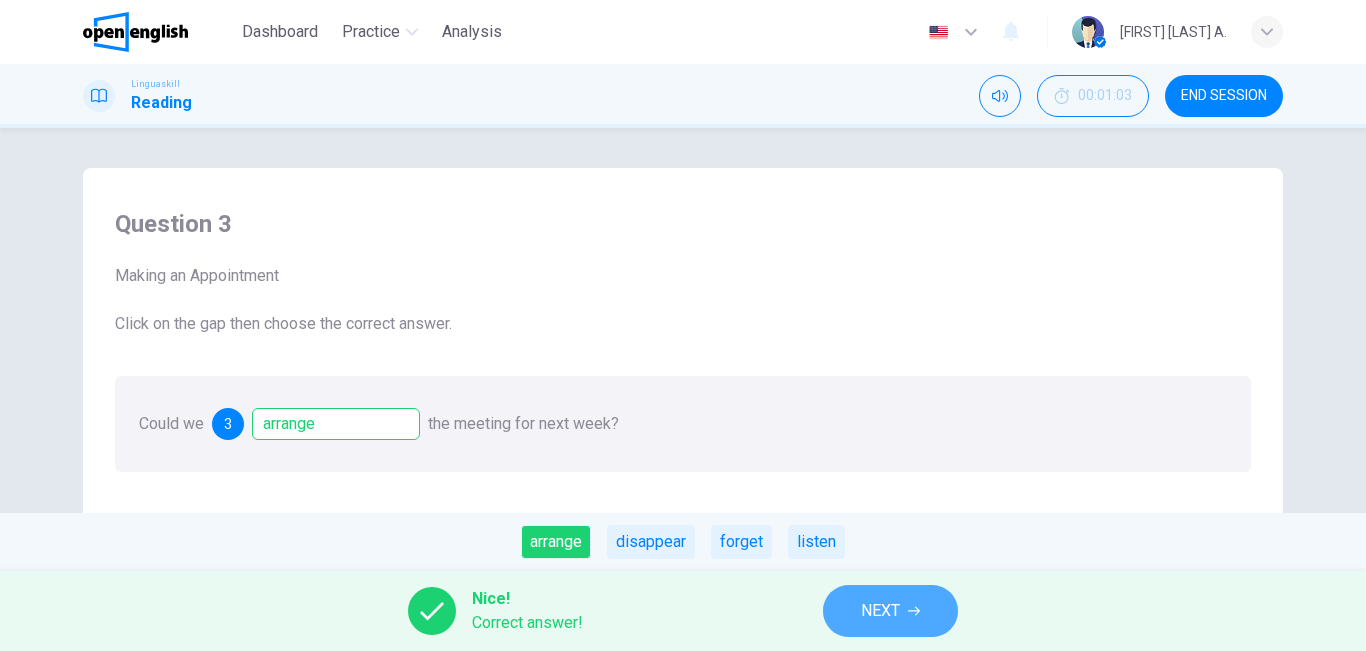 click on "NEXT" at bounding box center [880, 611] 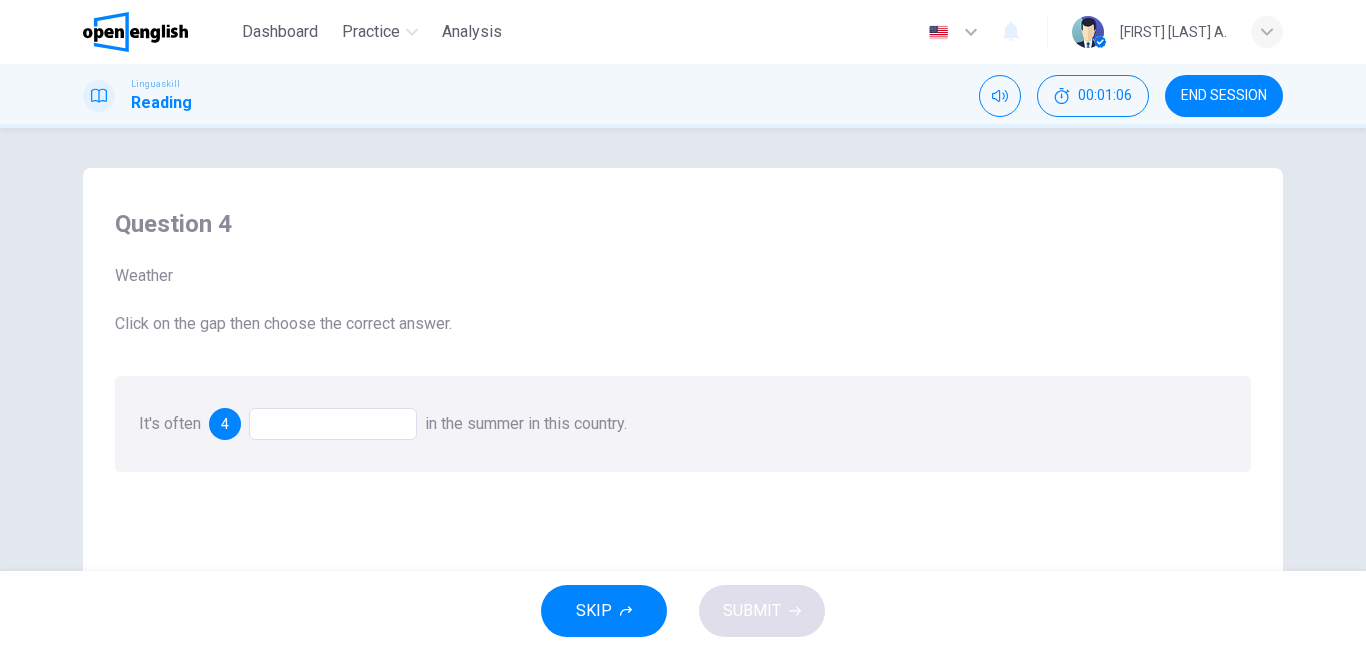 click at bounding box center (333, 424) 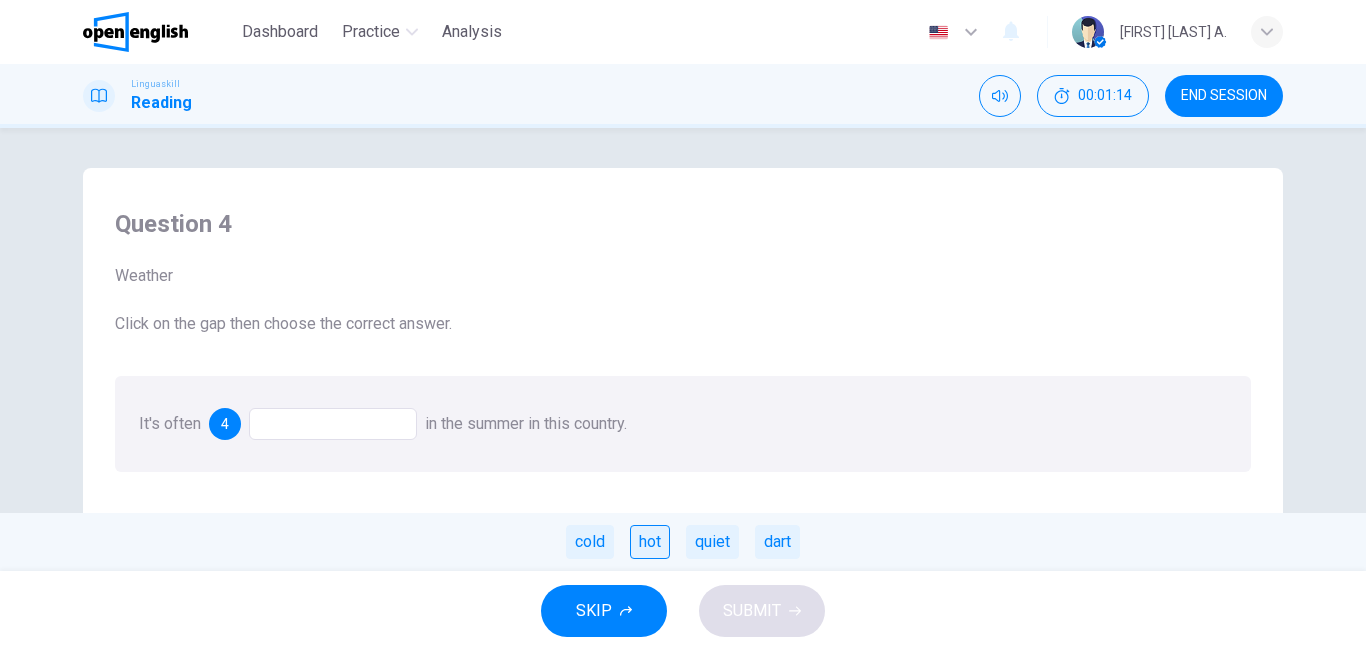 click on "hot" at bounding box center (650, 542) 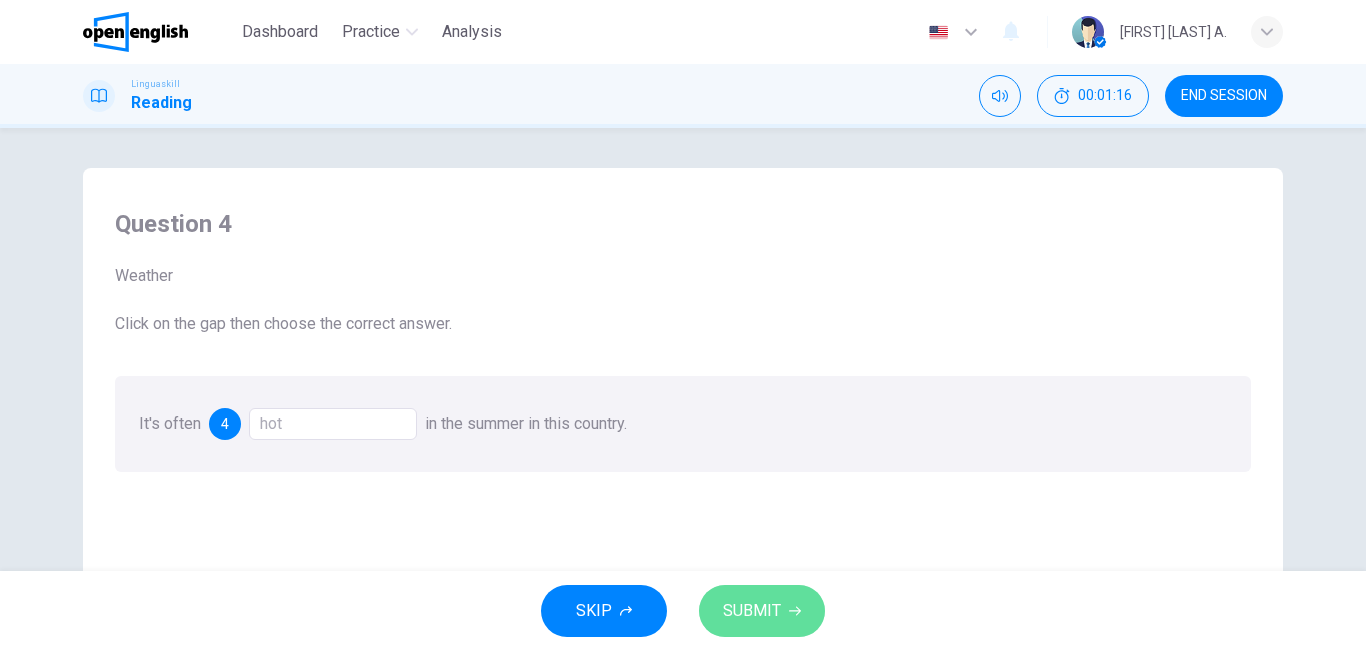 click on "SUBMIT" at bounding box center (762, 611) 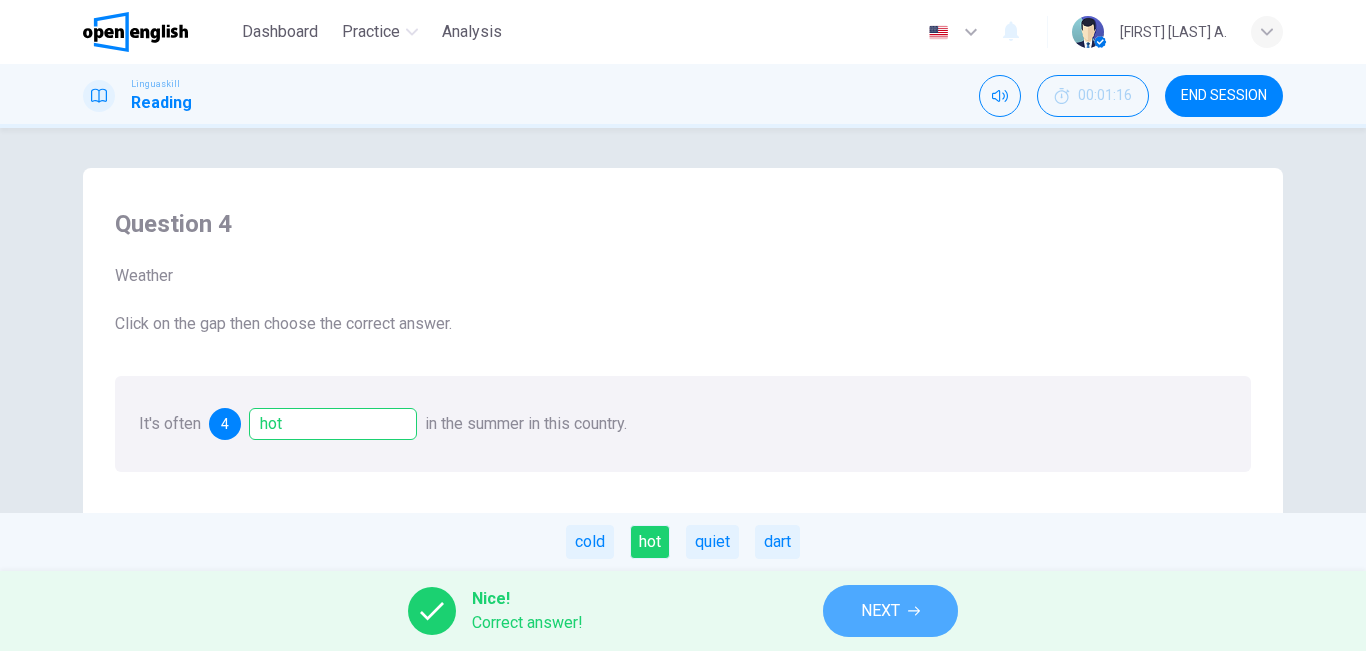 click on "NEXT" at bounding box center (880, 611) 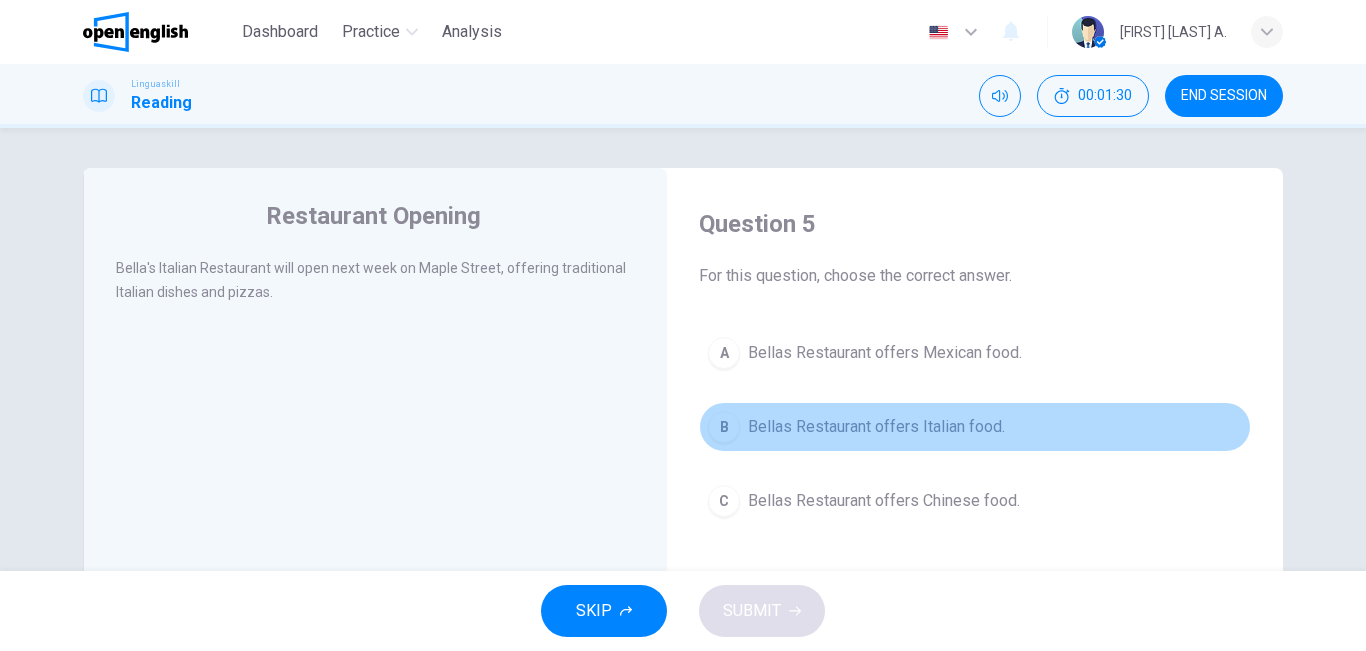 click on "Bellas Restaurant offers Italian food." at bounding box center (876, 427) 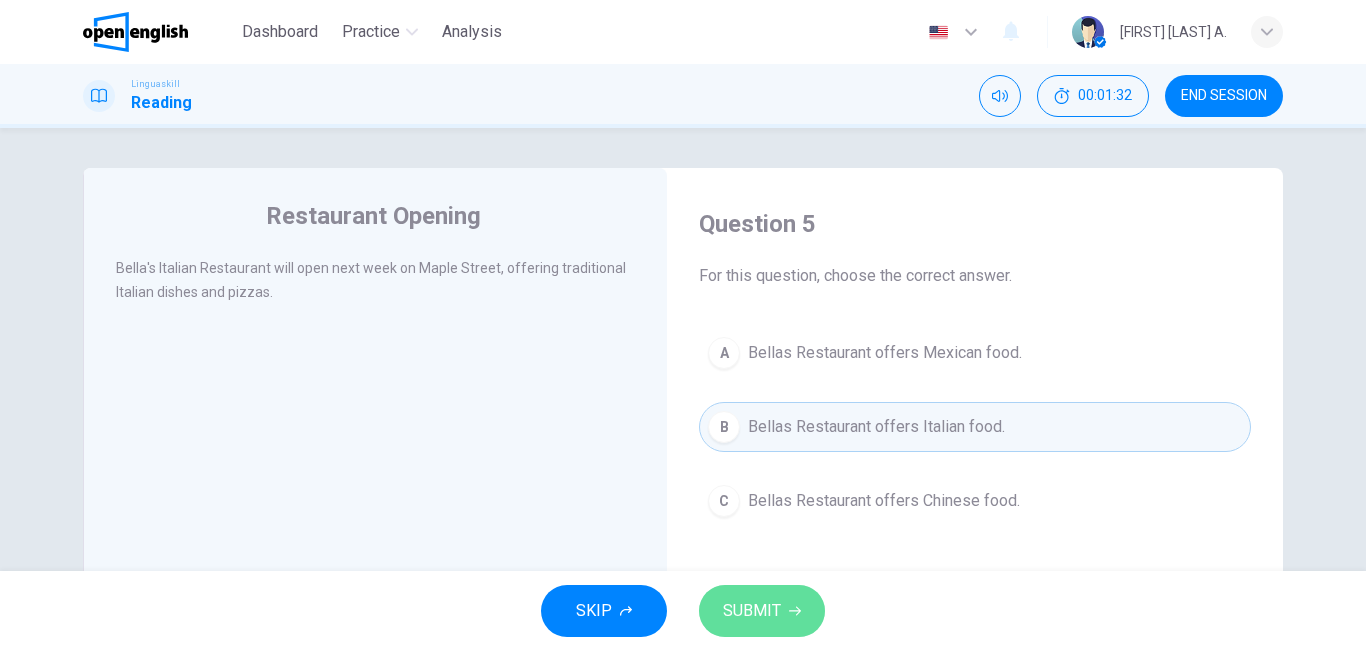 click 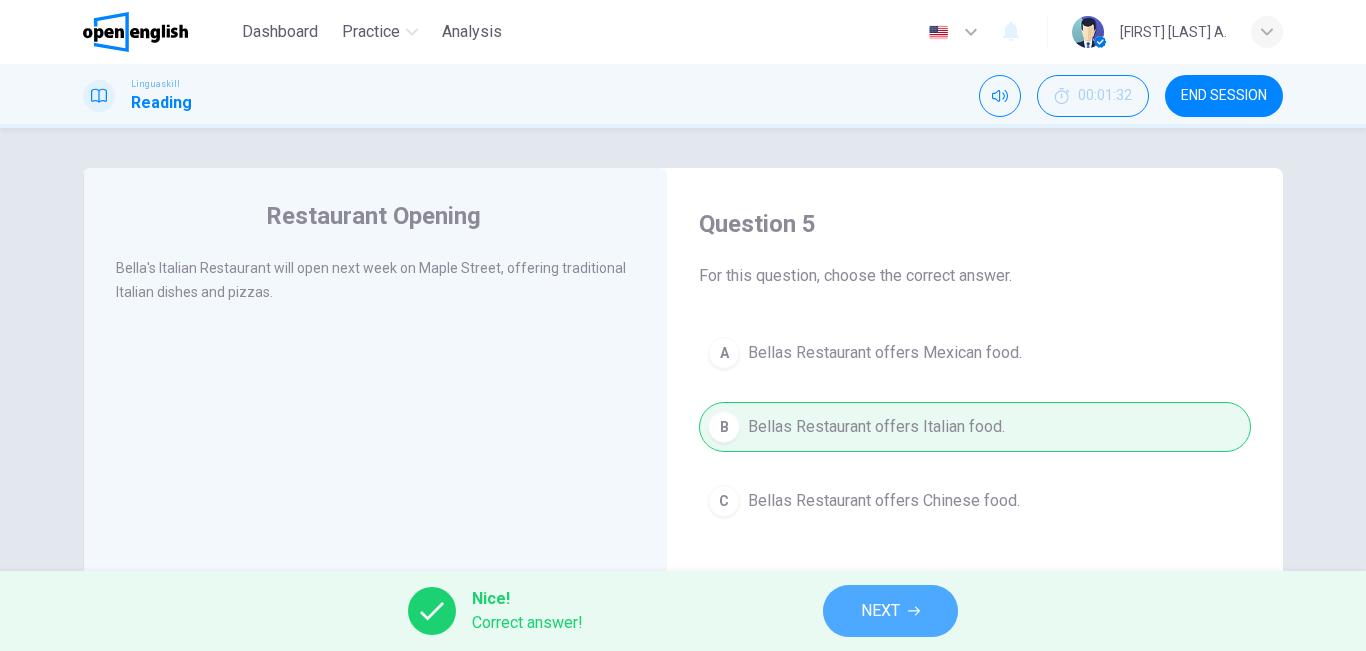 click on "NEXT" at bounding box center (880, 611) 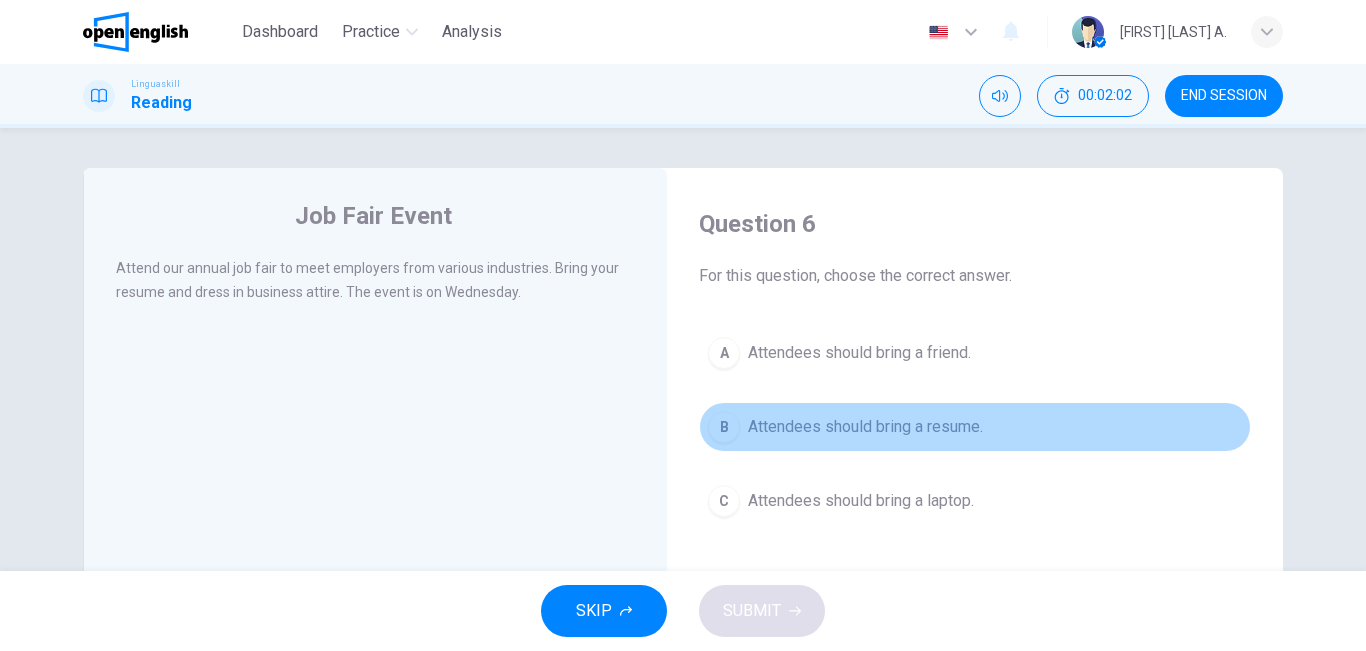 click on "Attendees should bring a resume." at bounding box center [865, 427] 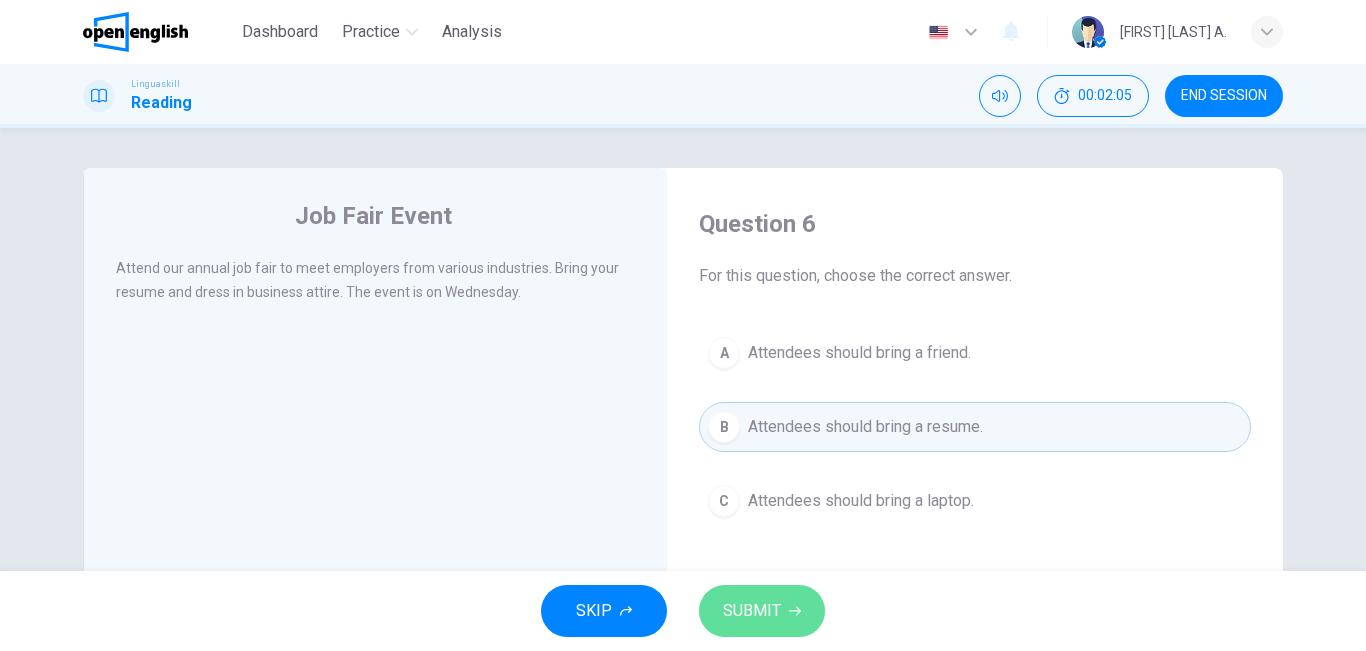click on "SUBMIT" at bounding box center (752, 611) 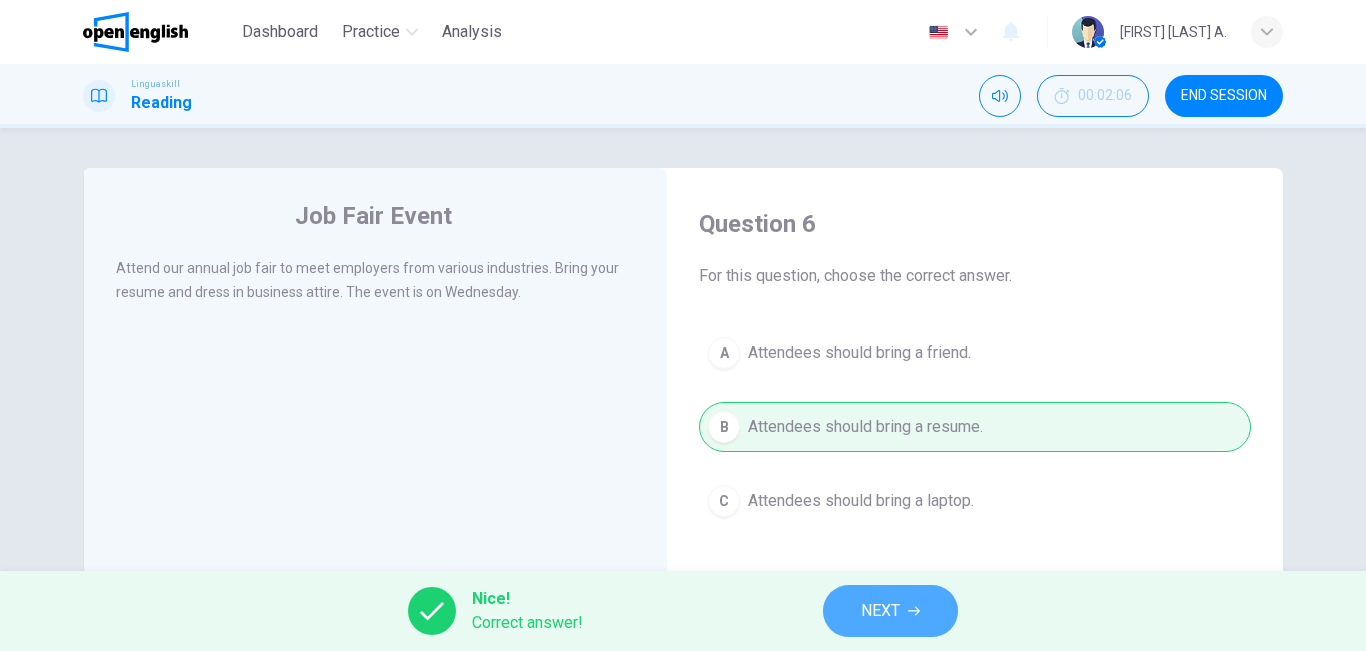 click on "NEXT" at bounding box center [880, 611] 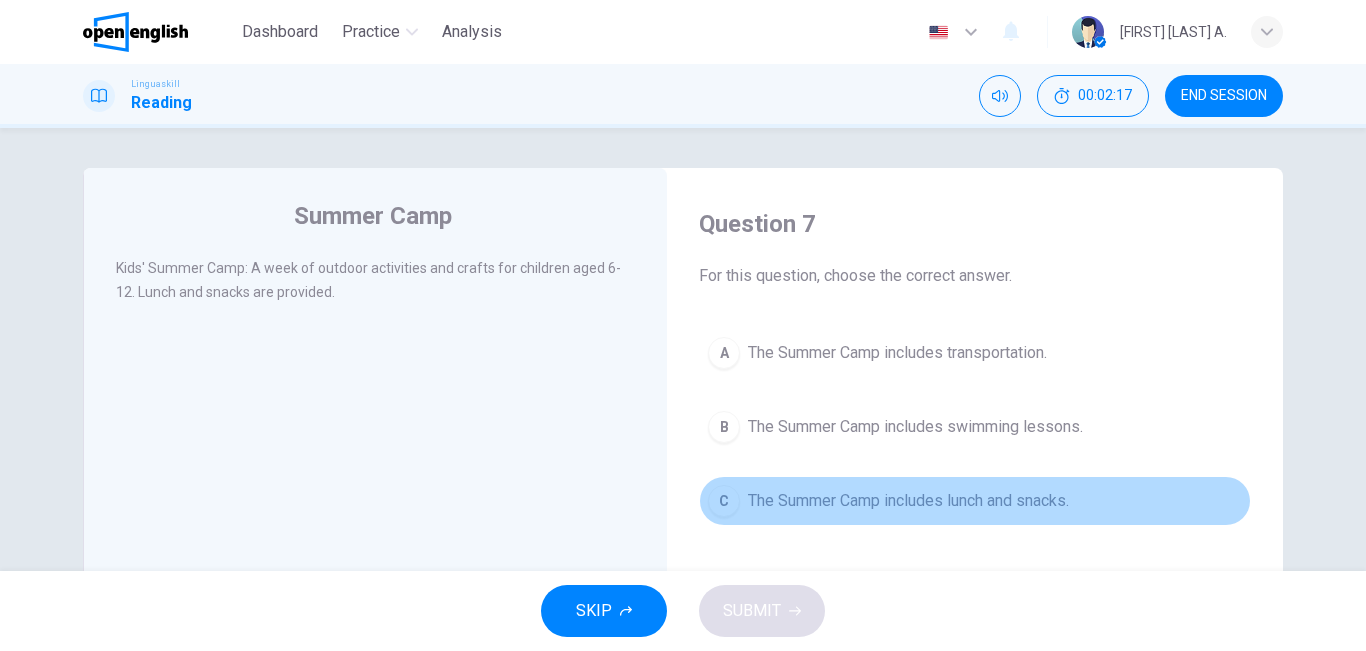 click on "The Summer Camp includes lunch and snacks." at bounding box center (908, 501) 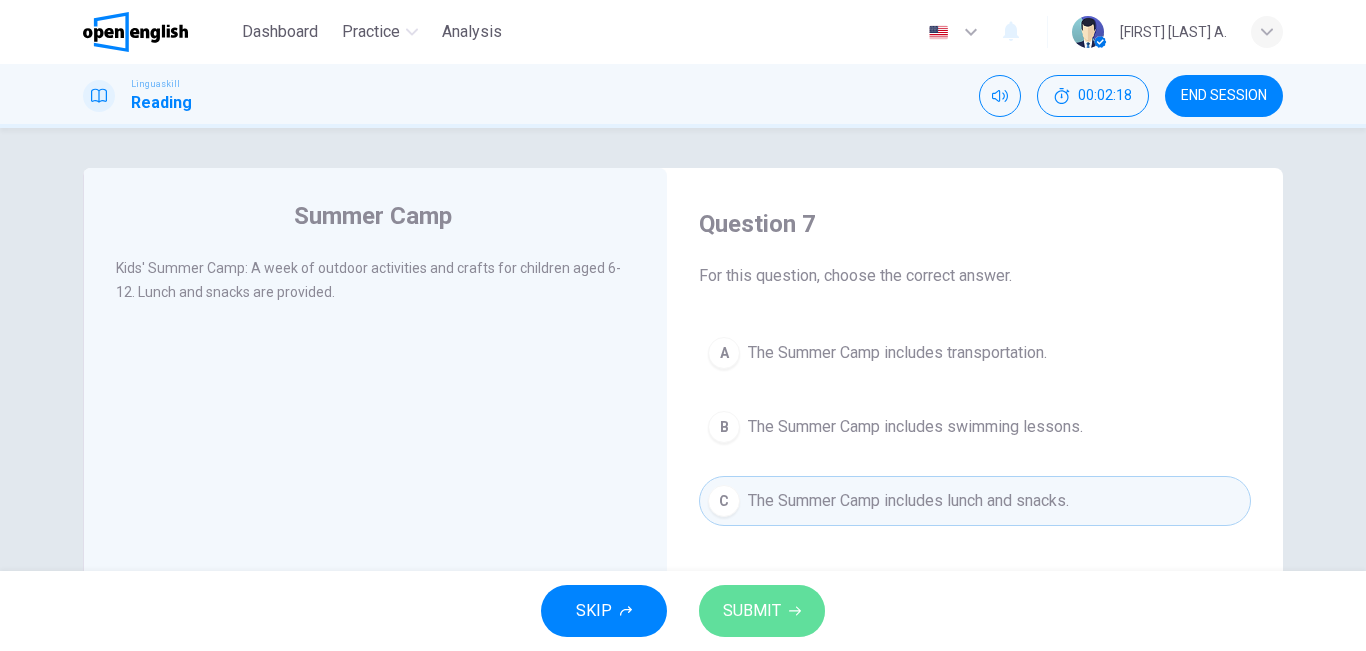 click on "SUBMIT" at bounding box center (762, 611) 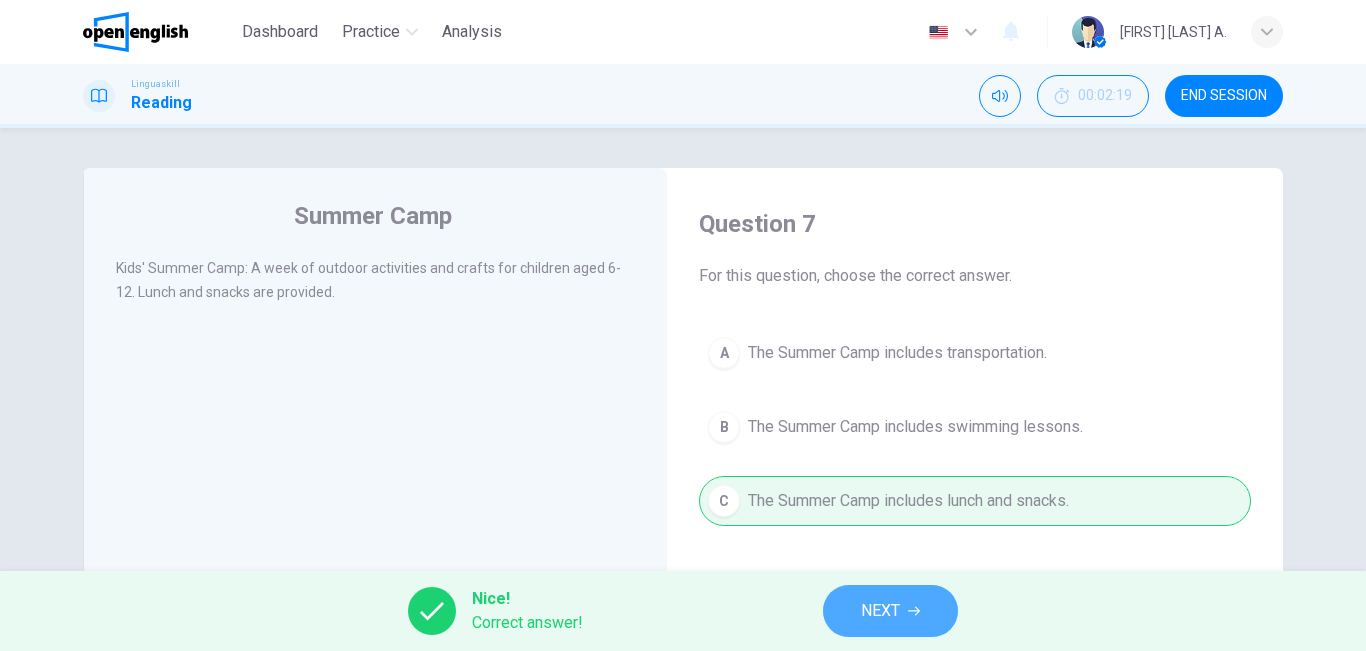 click on "NEXT" at bounding box center [880, 611] 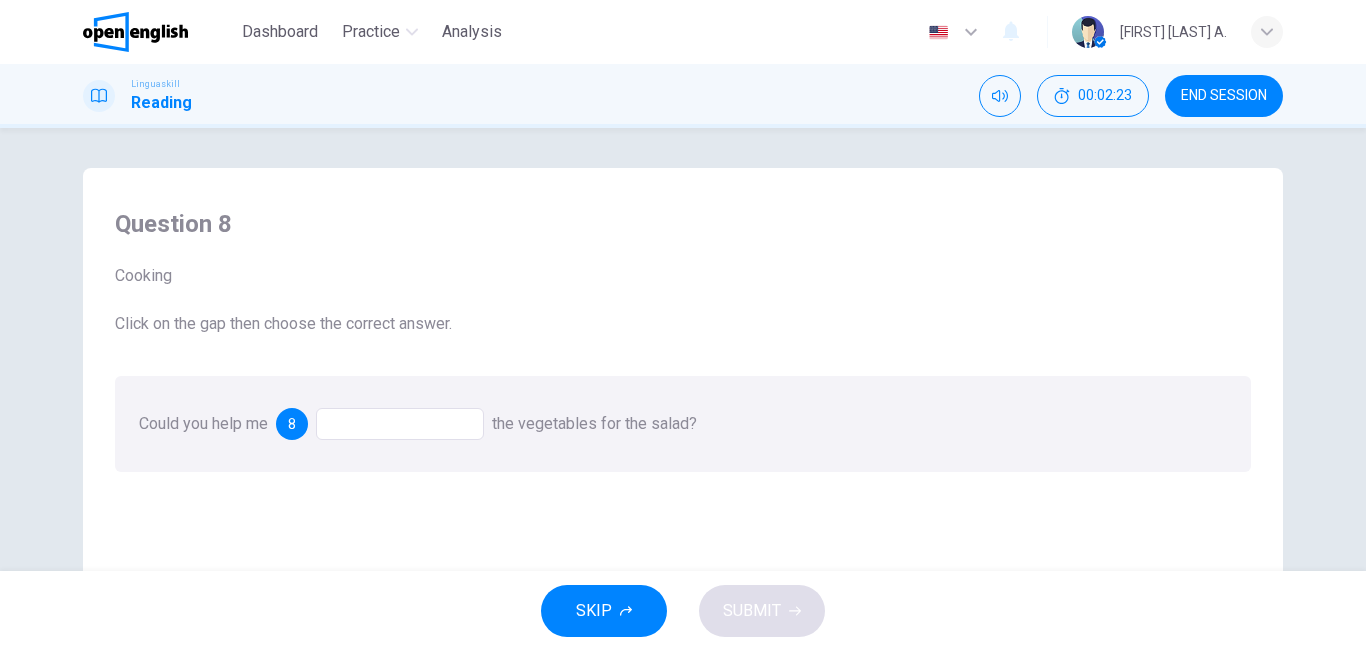 click at bounding box center [400, 424] 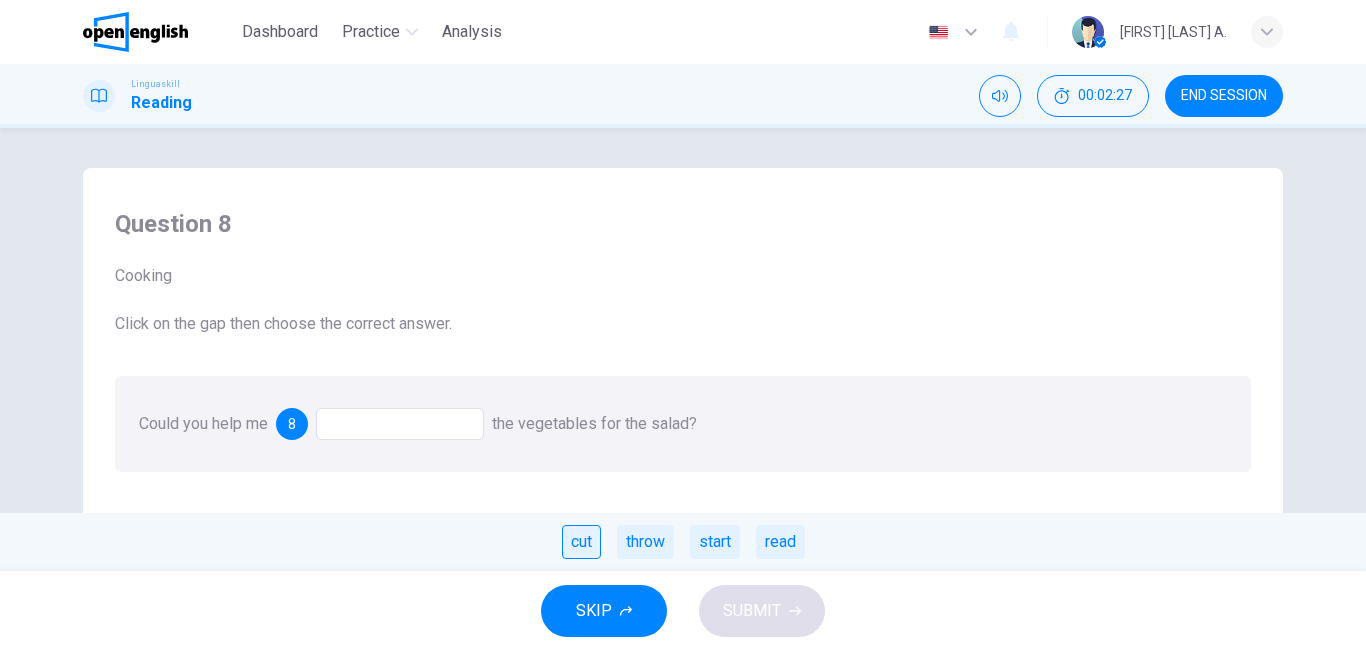 click on "cut" at bounding box center (581, 542) 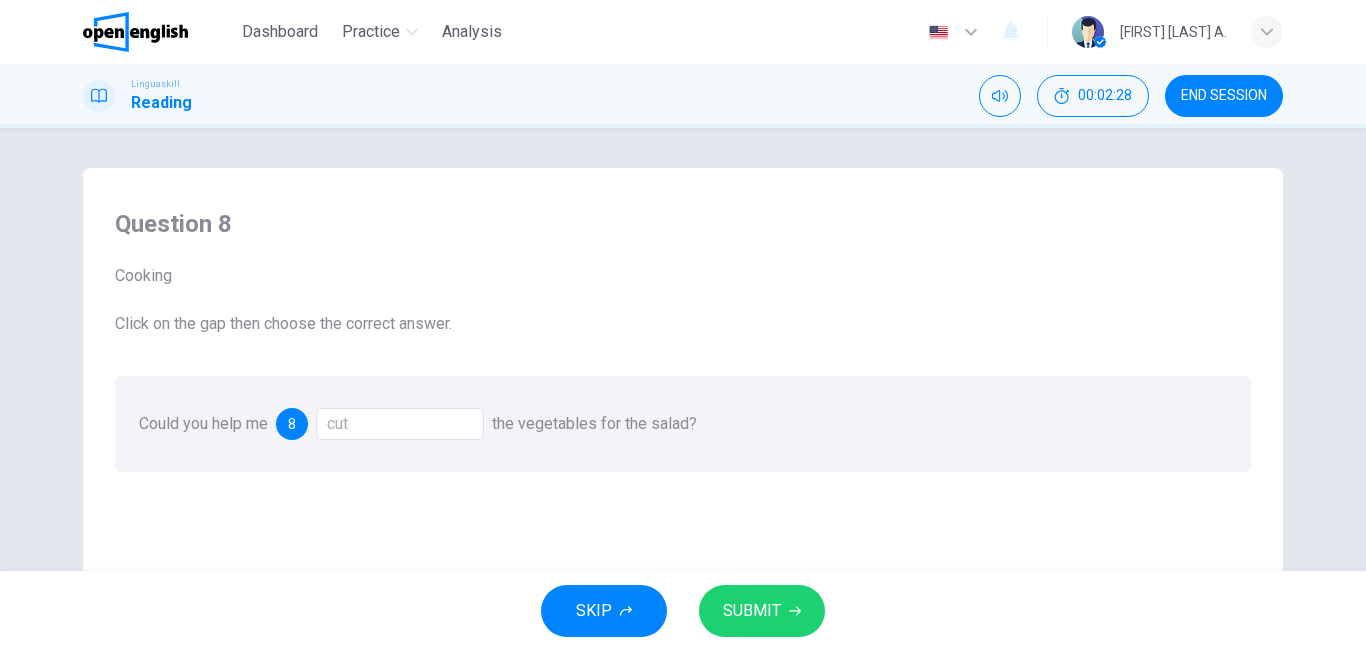 click on "SUBMIT" at bounding box center (752, 611) 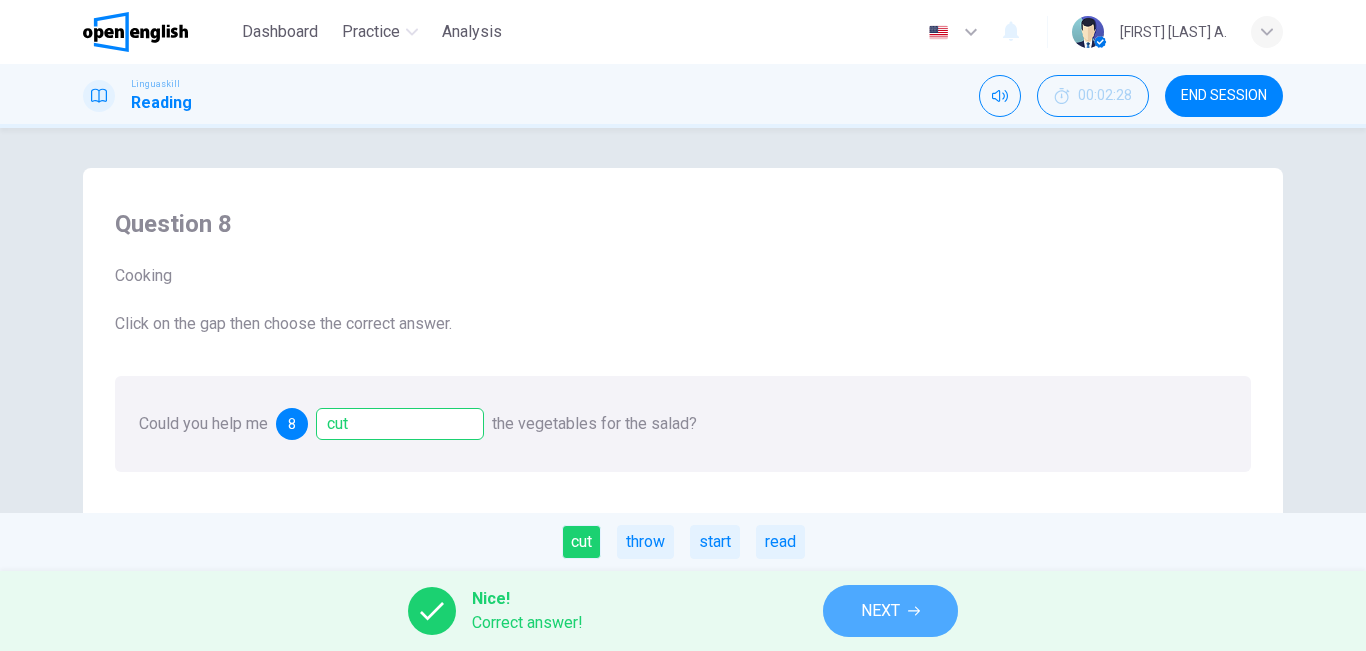 click on "NEXT" at bounding box center (880, 611) 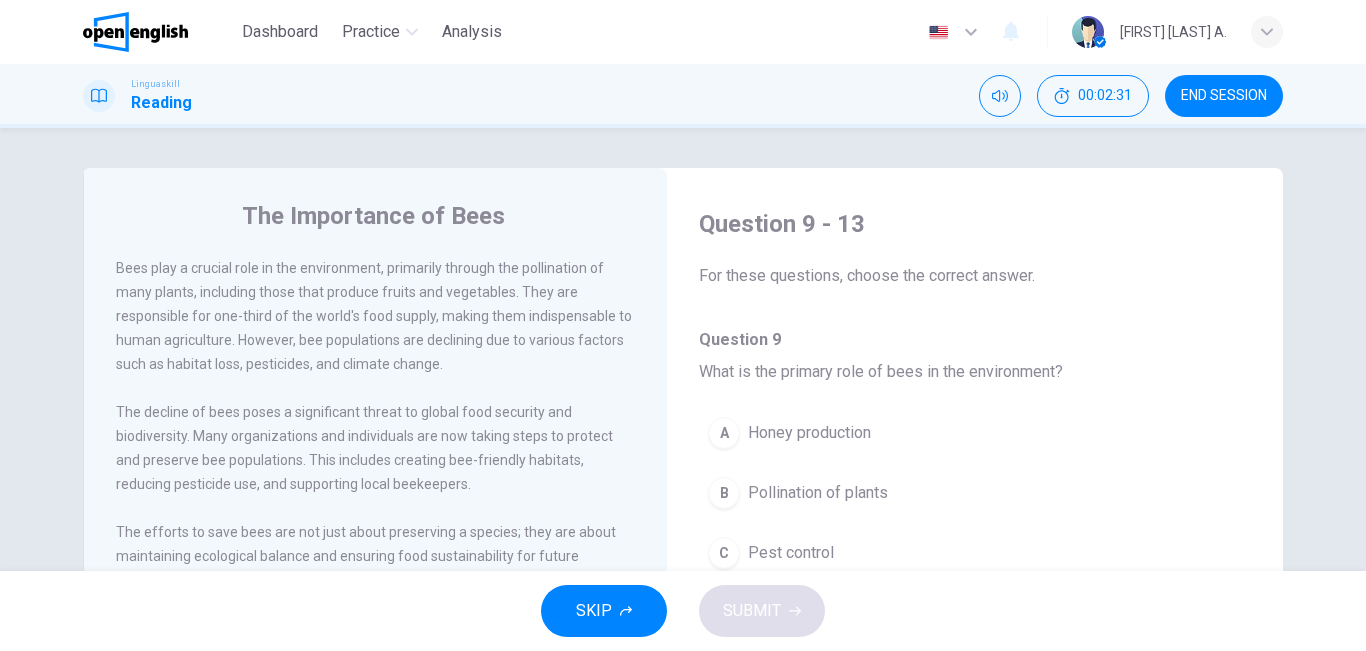 click on "Question 9 - 13 For these questions, choose the correct answer. Question   9 What is the primary role of bees in the environment? A Honey production B Pollination of plants	 C Pest control D Flower fertilization Question   10 What is a major factor contributing to the decline of bee populations? A Over-harvesting of honey B Natural predators C Habitat loss D Overpopulation Question   11 What is at risk due to the decline of bees? A The production of wax B The fragrance of flowers C Global food security D Herbal medicine Question   12 Which of the following is a way to help protect bee populations? A A. Increasing urban development B Creating bee-friendly habitats C Introducing new bee species D Expanding agricultural land Question   13 Why are efforts being made to save bees? A To increase honey production B To maintain ecological balance C To create new species of bees D For scientific research" at bounding box center [975, 1141] 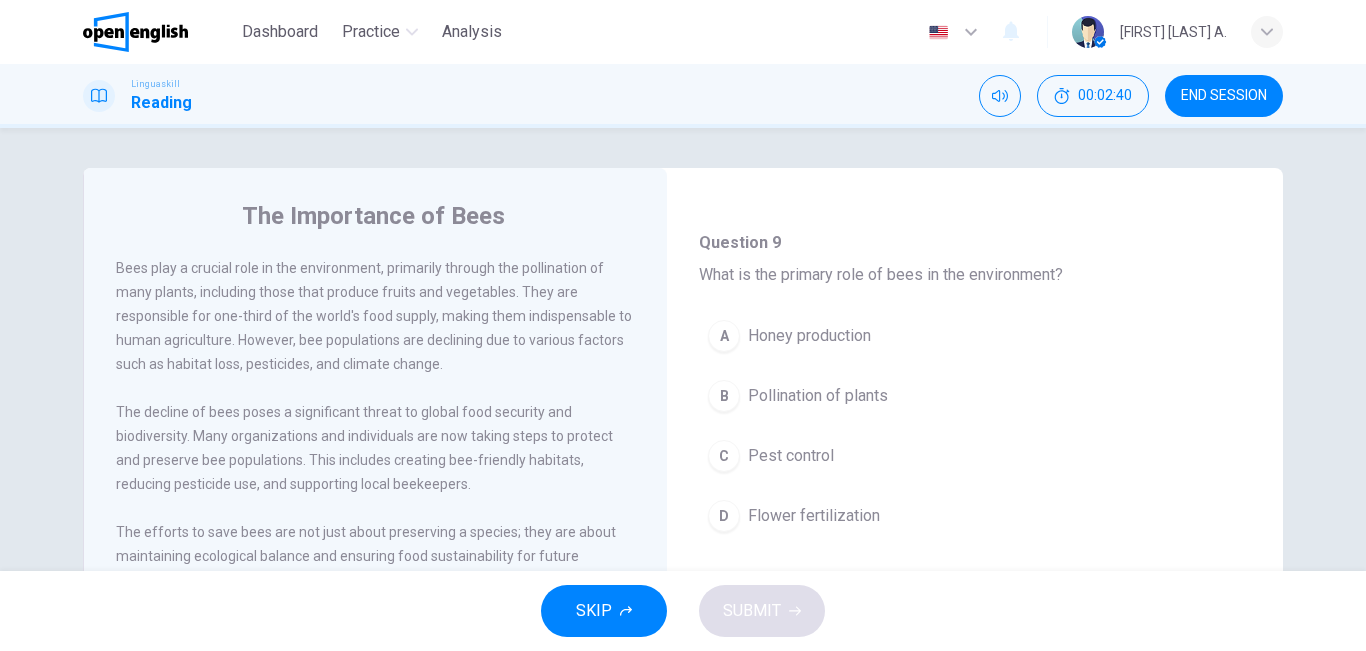scroll, scrollTop: 80, scrollLeft: 0, axis: vertical 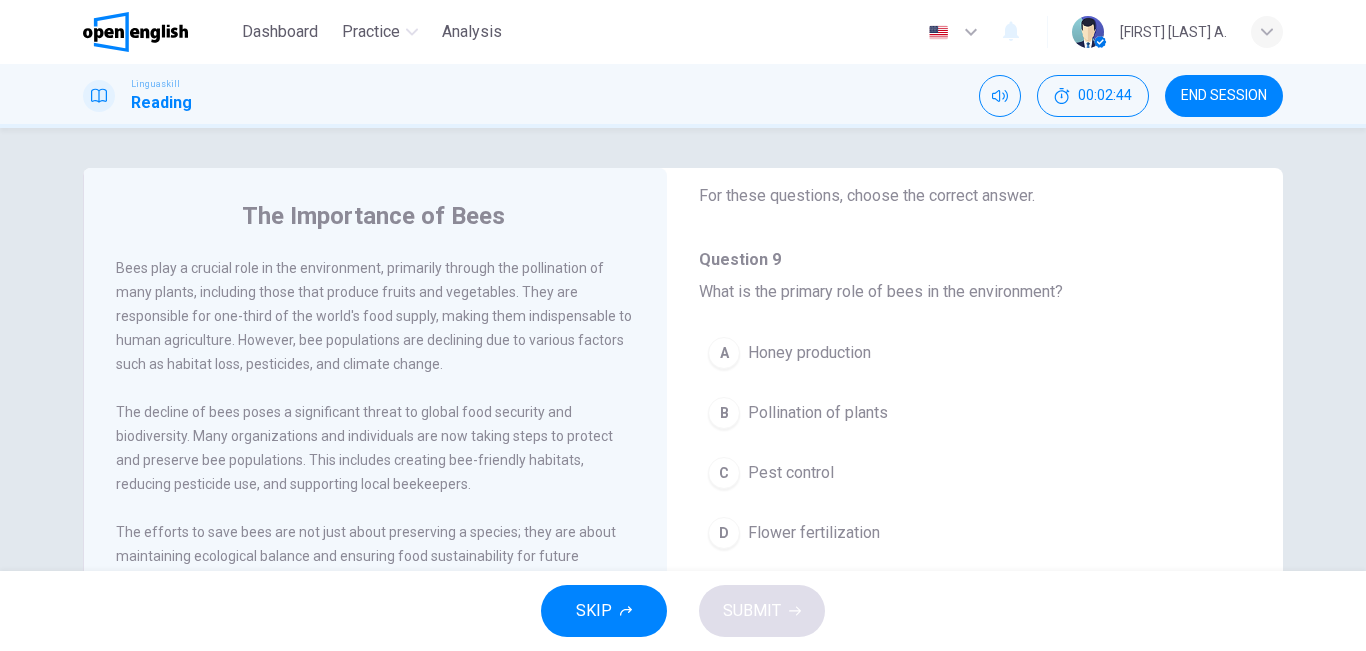 click on "The Importance of Bees Bees play a crucial role in the environment, primarily through the pollination of many plants, including those that produce fruits and vegetables. They are responsible for one-third of the world's food supply, making them indispensable to human agriculture. However, bee populations are declining due to various factors such as habitat loss, pesticides, and climate change. The decline of bees poses a significant threat to global food security and biodiversity. Many organizations and individuals are now taking steps to protect and preserve bee populations. This includes creating bee-friendly habitats, reducing pesticide use, and supporting local beekeepers. The efforts to save bees are not just about preserving a species; they are about maintaining ecological balance and ensuring food sustainability for future generations." at bounding box center [375, 515] 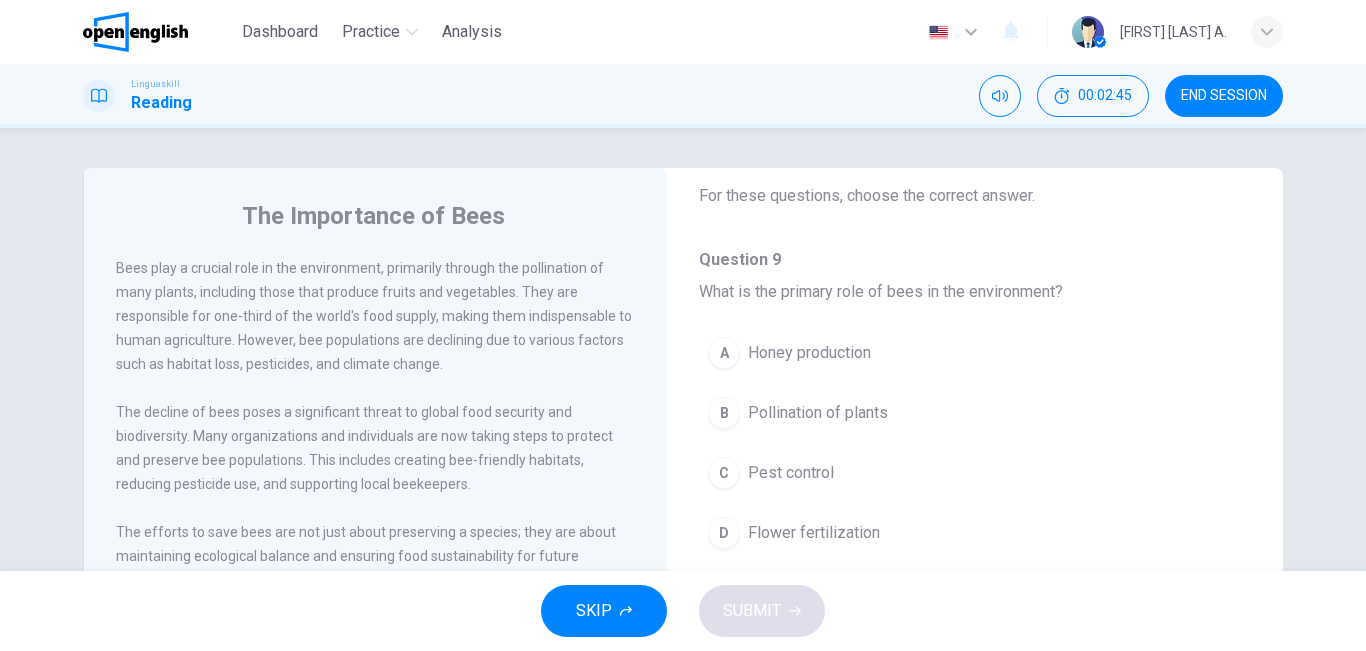 click on "The Importance of Bees Bees play a crucial role in the environment, primarily through the pollination of many plants, including those that produce fruits and vegetables. They are responsible for one-third of the world's food supply, making them indispensable to human agriculture. However, bee populations are declining due to various factors such as habitat loss, pesticides, and climate change. The decline of bees poses a significant threat to global food security and biodiversity. Many organizations and individuals are now taking steps to protect and preserve bee populations. This includes creating bee-friendly habitats, reducing pesticide use, and supporting local beekeepers. The efforts to save bees are not just about preserving a species; they are about maintaining ecological balance and ensuring food sustainability for future generations." at bounding box center [375, 515] 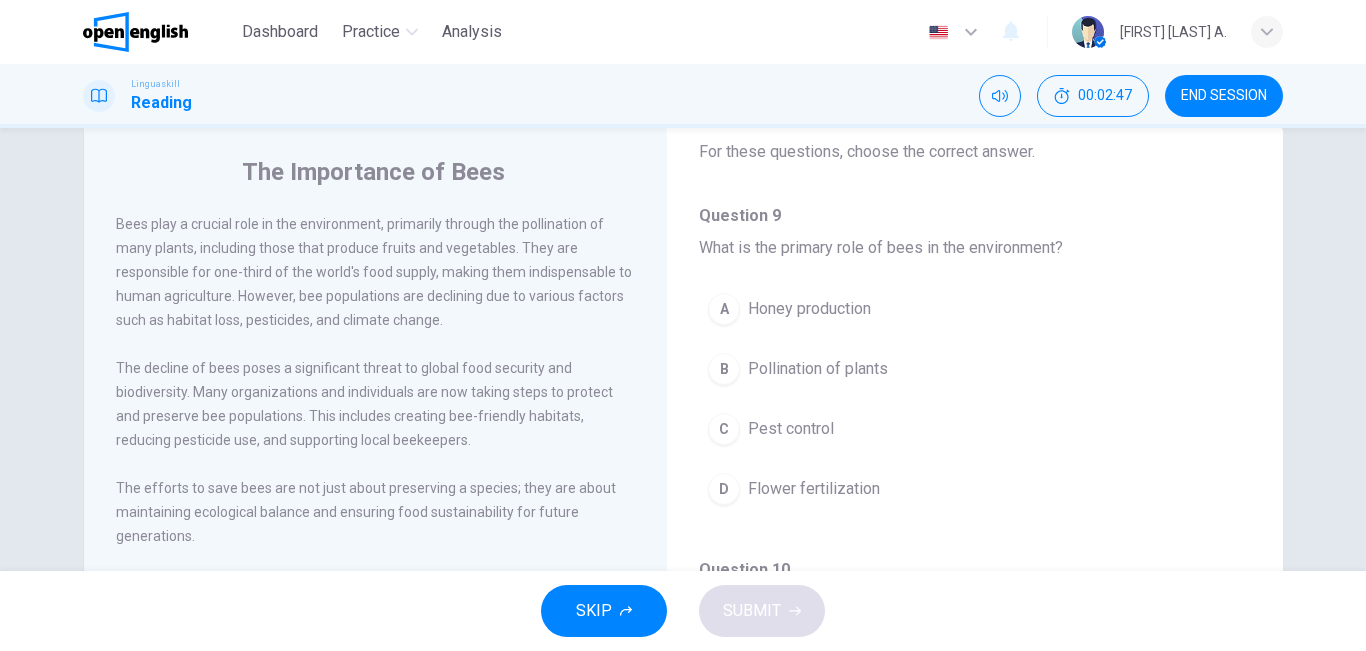 scroll, scrollTop: 40, scrollLeft: 0, axis: vertical 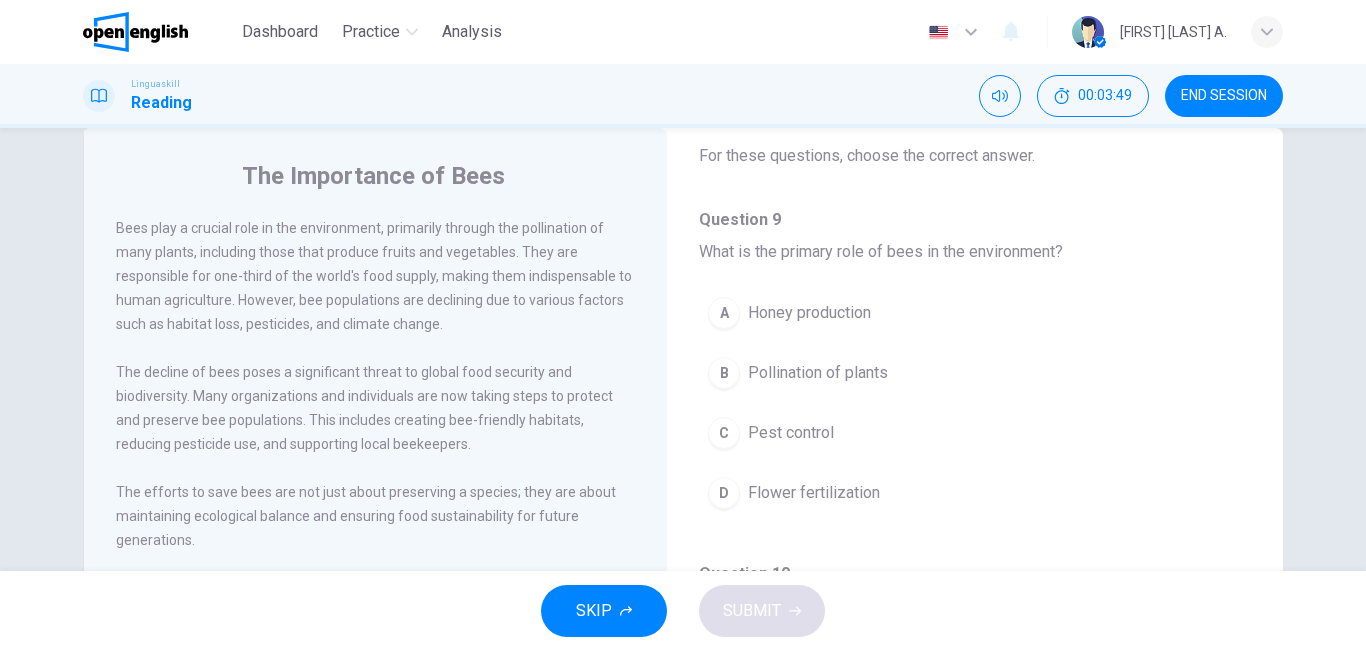 drag, startPoint x: 857, startPoint y: 121, endPoint x: 929, endPoint y: 177, distance: 91.214035 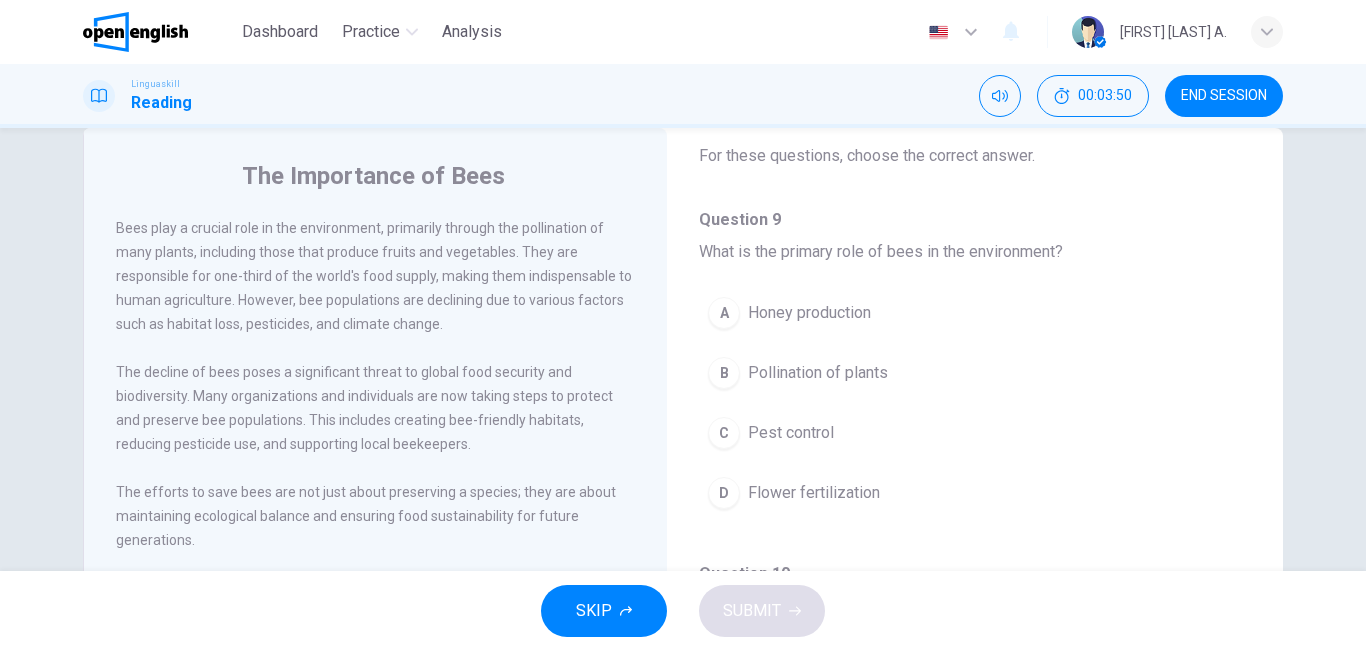 click on "Question 9 - 13 For these questions, choose the correct answer. Question   9 What is the primary role of bees in the environment? A Honey production B Pollination of plants	 C Pest control D Flower fertilization Question   10 What is a major factor contributing to the decline of bee populations? A Over-harvesting of honey B Natural predators C Habitat loss D Overpopulation Question   11 What is at risk due to the decline of bees? A The production of wax B The fragrance of flowers C Global food security D Herbal medicine Question   12 Which of the following is a way to help protect bee populations? A A. Increasing urban development B Creating bee-friendly habitats C Introducing new bee species D Expanding agricultural land Question   13 Why are efforts being made to save bees? A To increase honey production B To maintain ecological balance C To create new species of bees D For scientific research" at bounding box center [975, 1021] 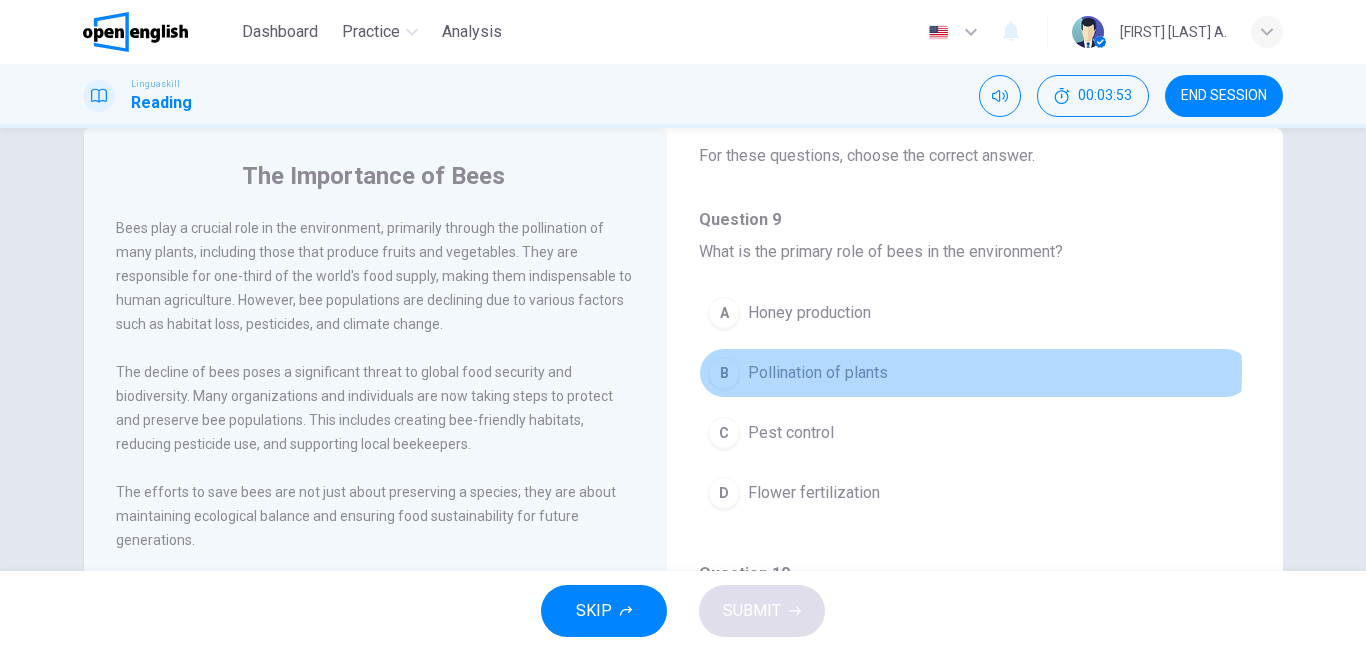 click on "Pollination of plants" at bounding box center (818, 373) 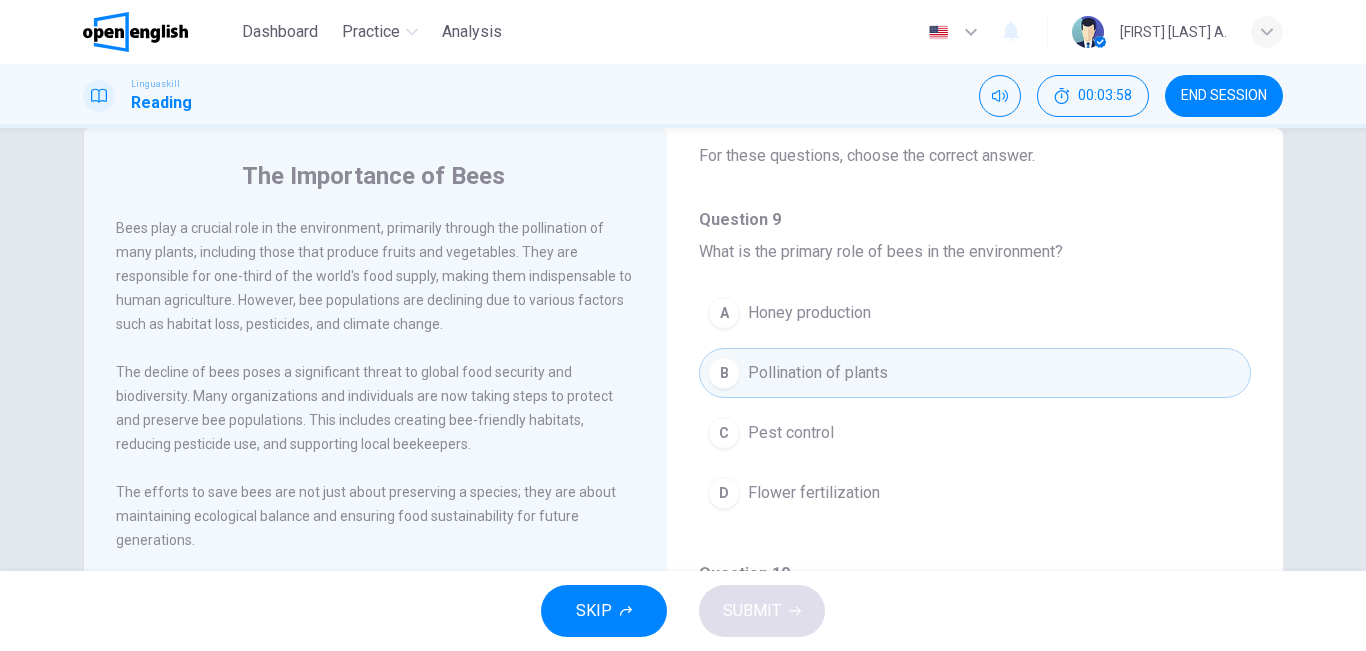 type 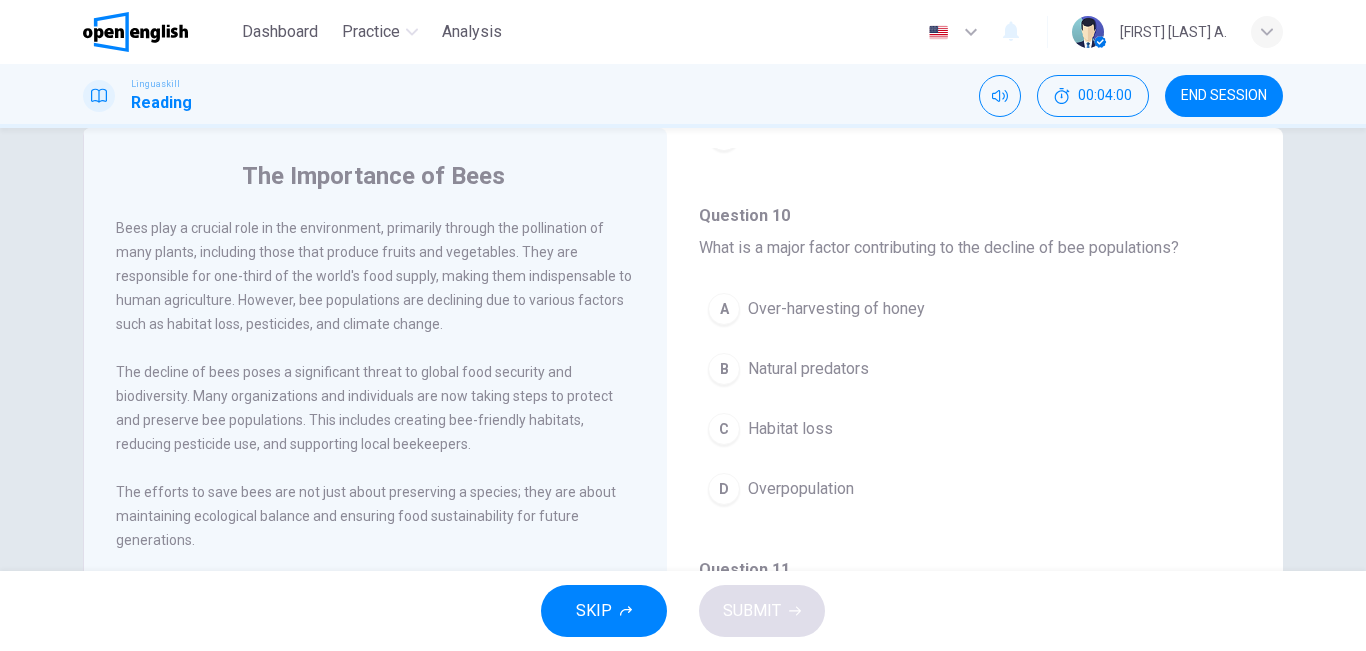 scroll, scrollTop: 440, scrollLeft: 0, axis: vertical 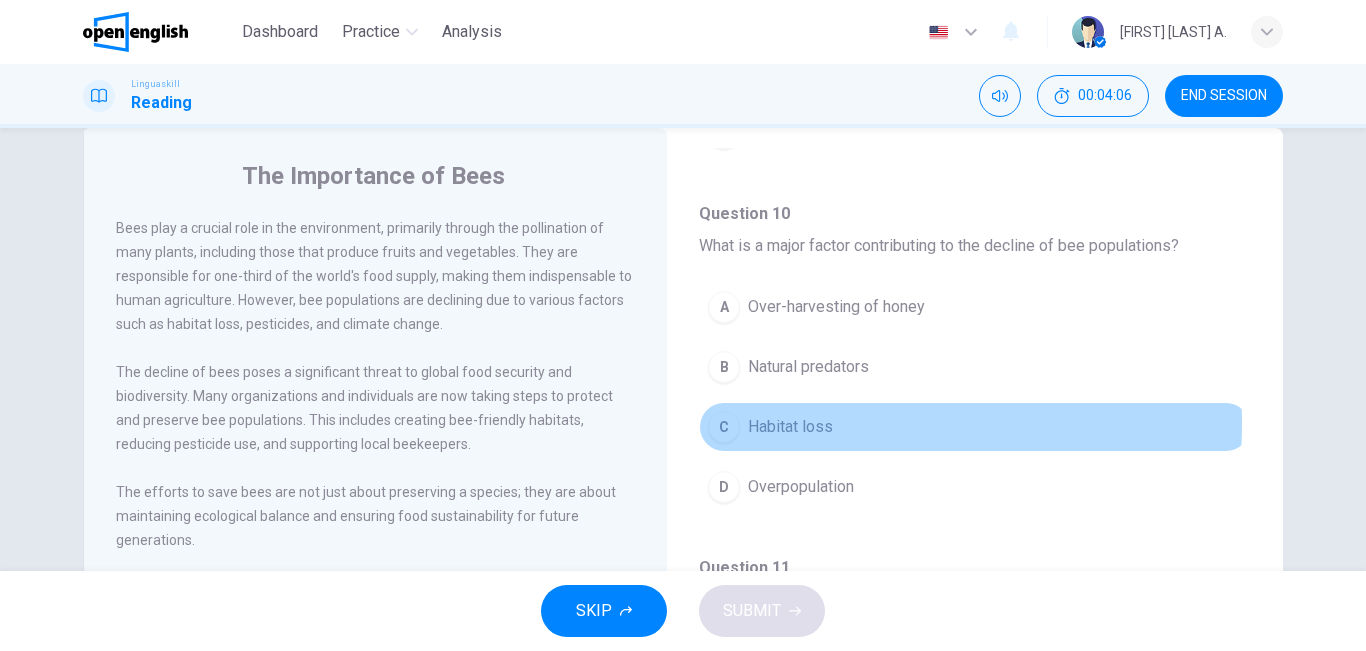 click on "Habitat loss" at bounding box center [790, 427] 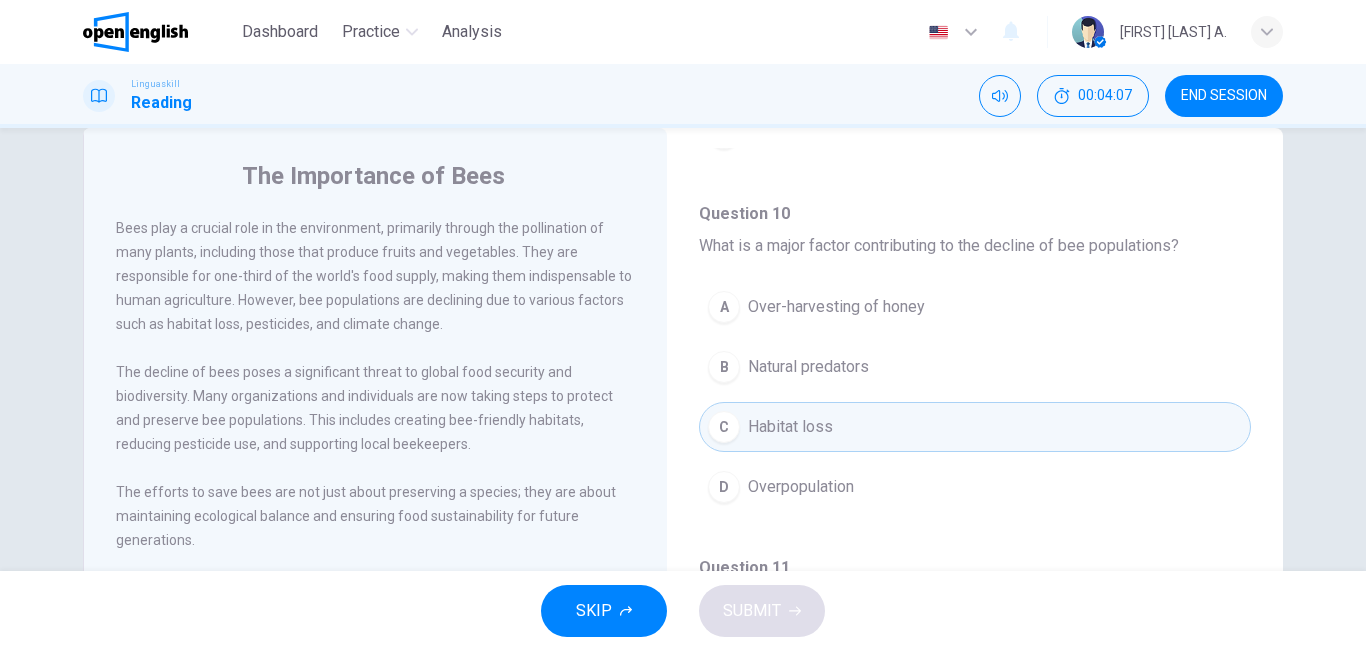 type 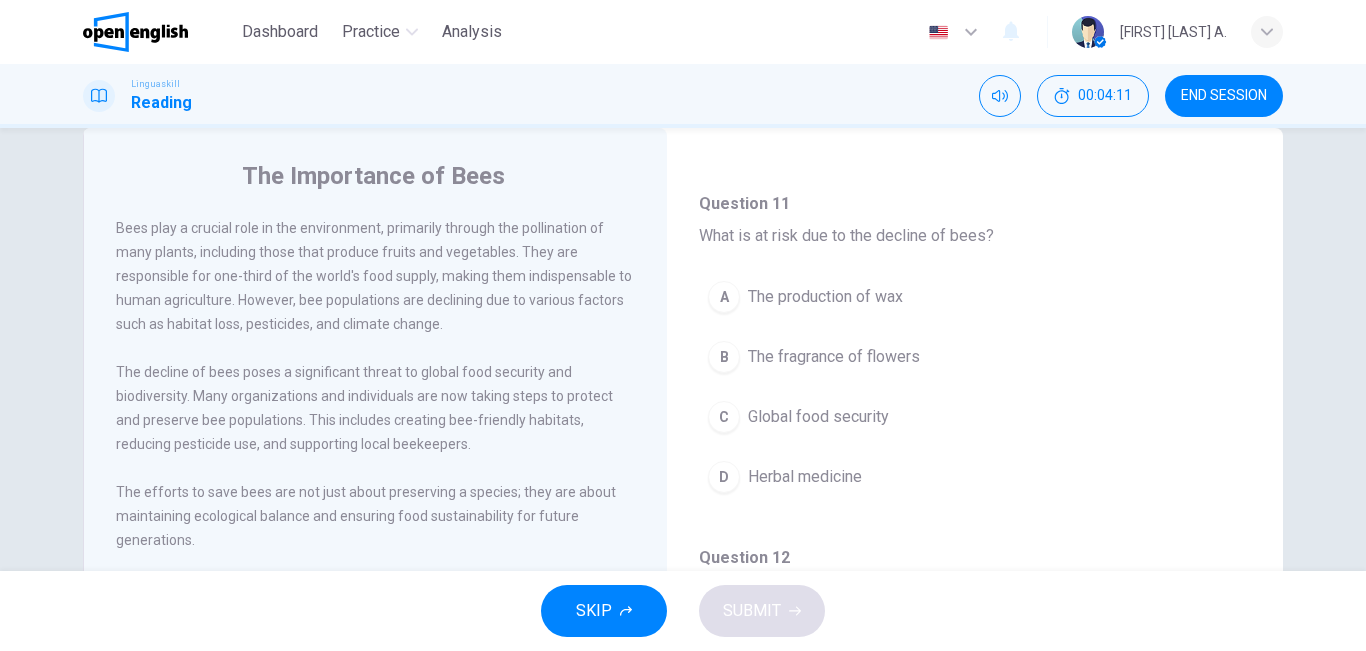scroll, scrollTop: 840, scrollLeft: 0, axis: vertical 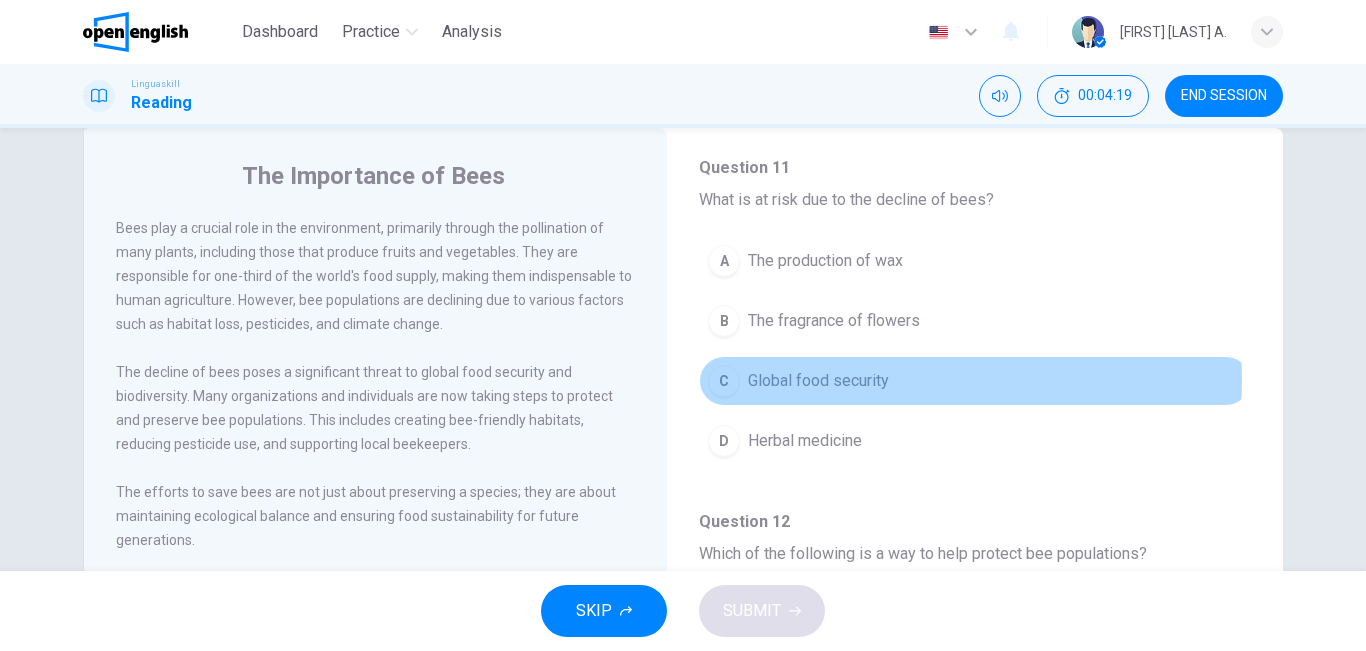 click on "Global food security" at bounding box center [818, 381] 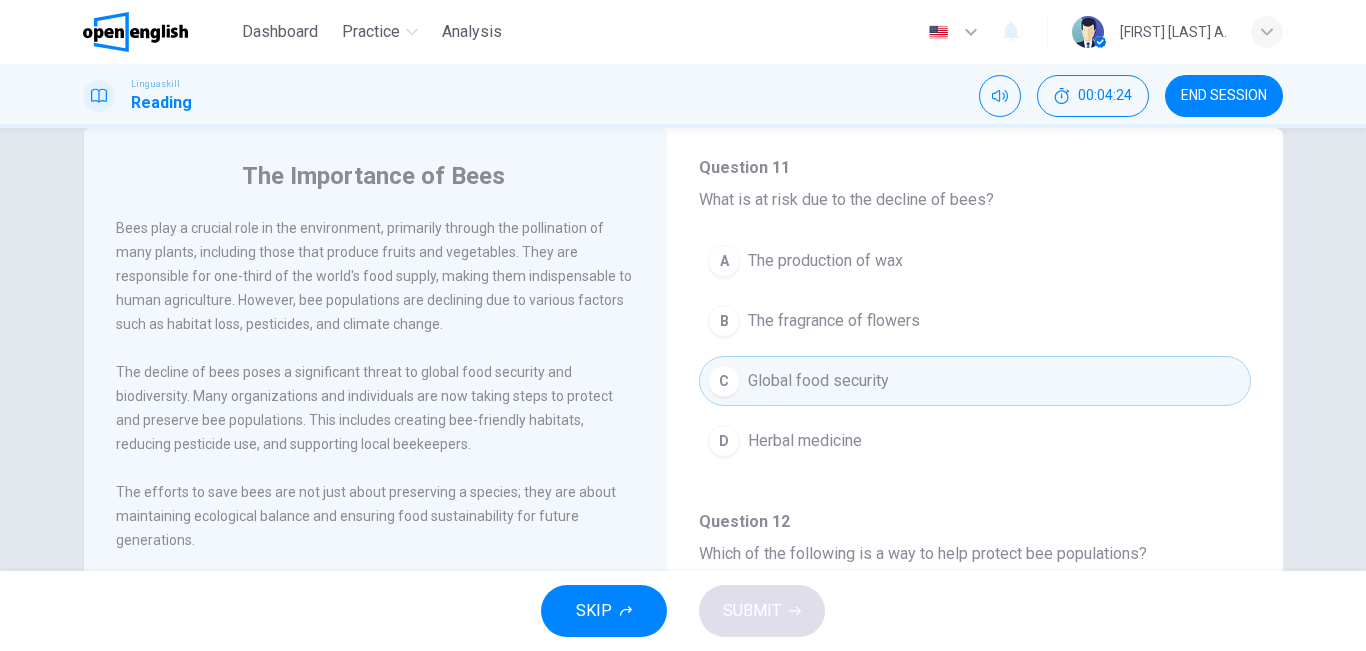 type 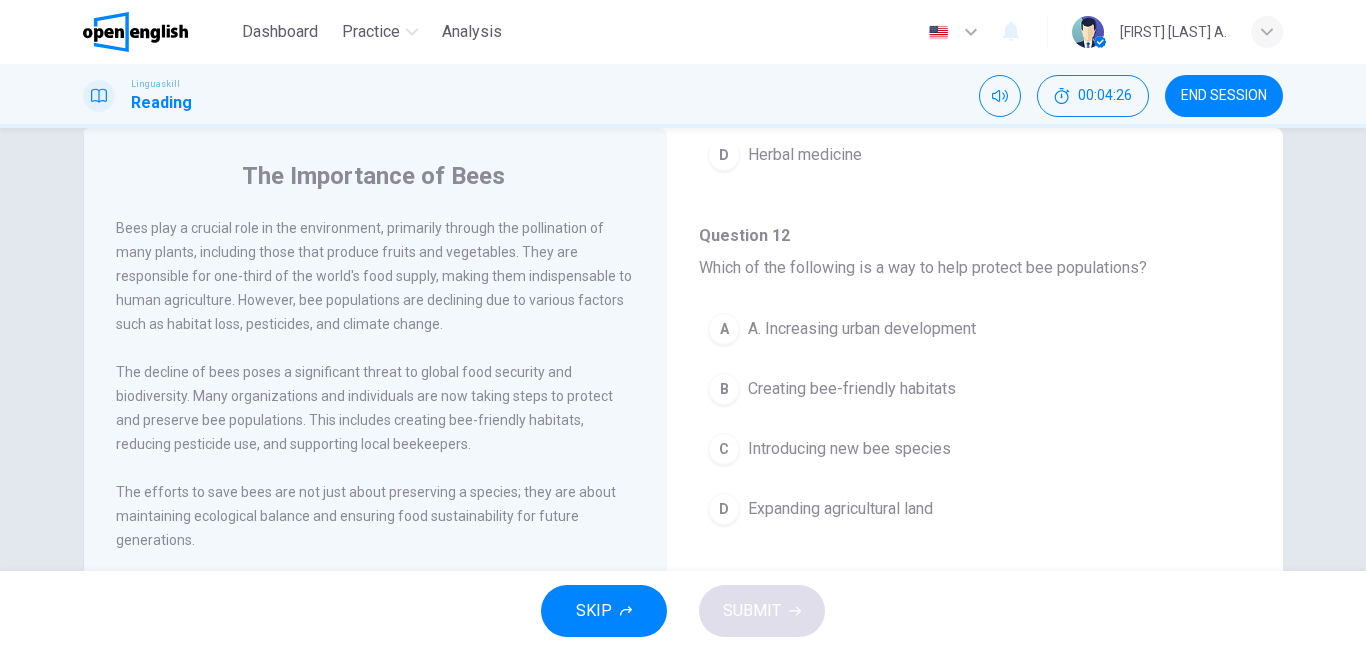 scroll, scrollTop: 1160, scrollLeft: 0, axis: vertical 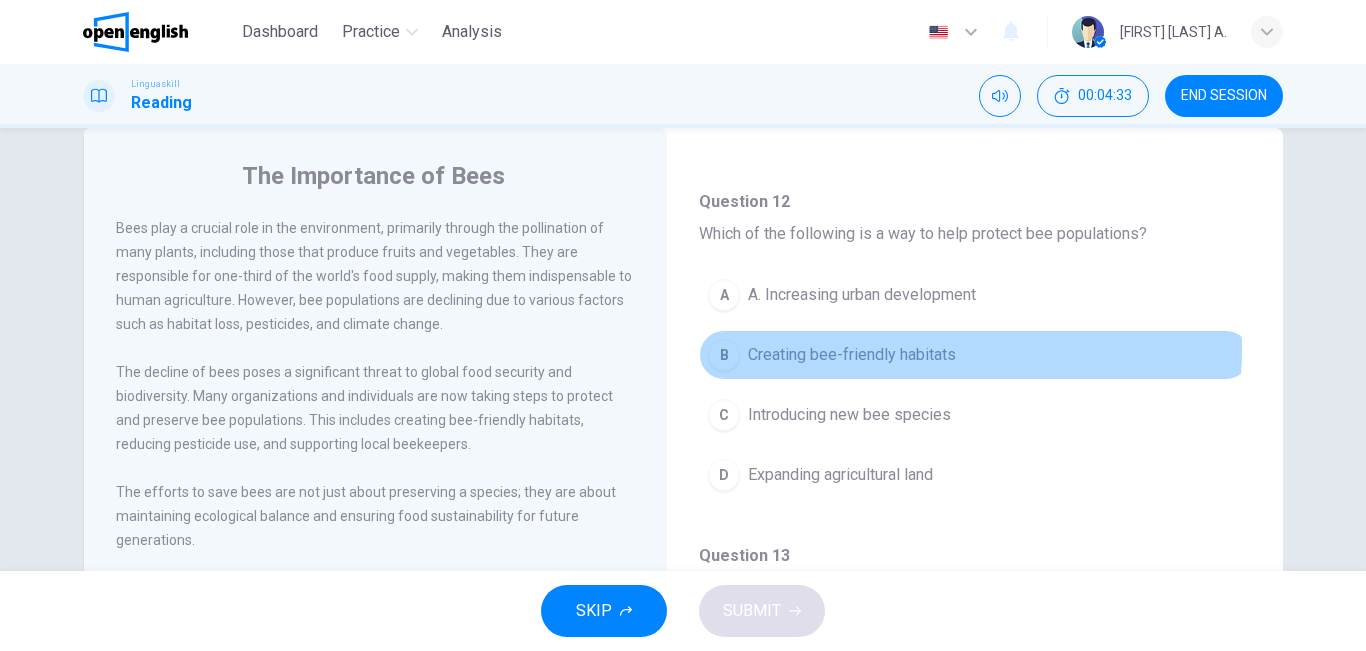 click on "Creating bee-friendly habitats" at bounding box center [852, 355] 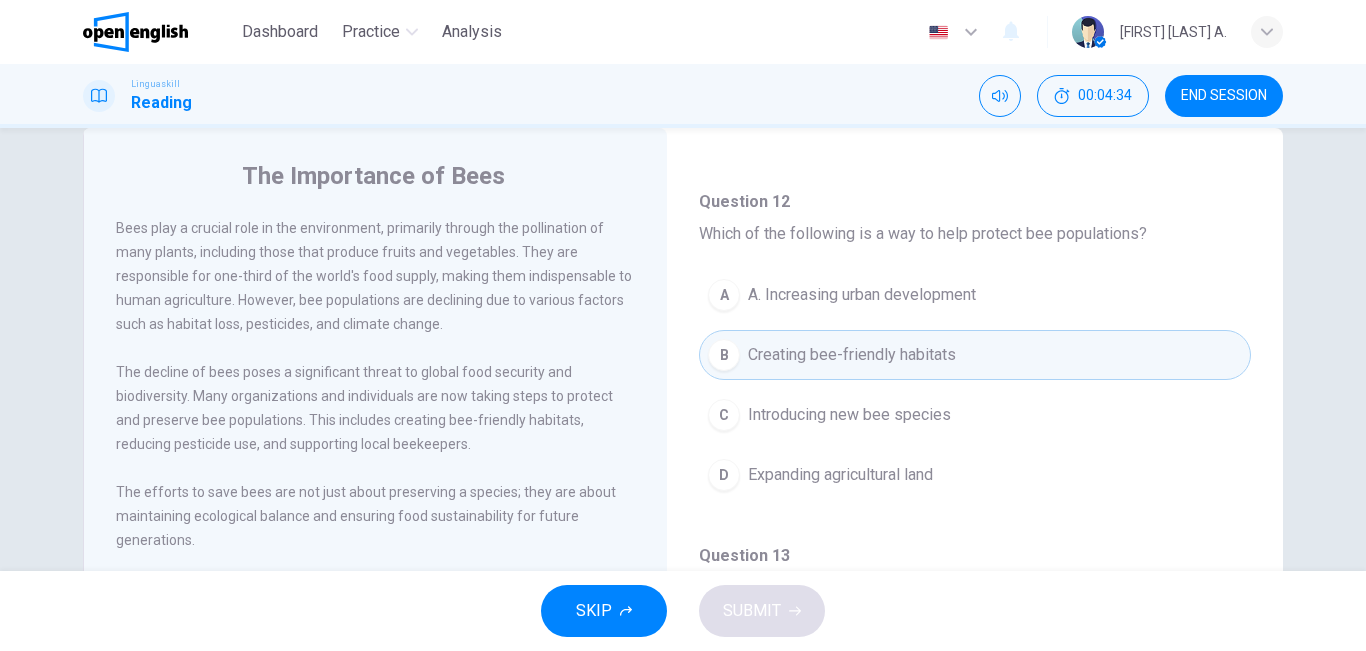type 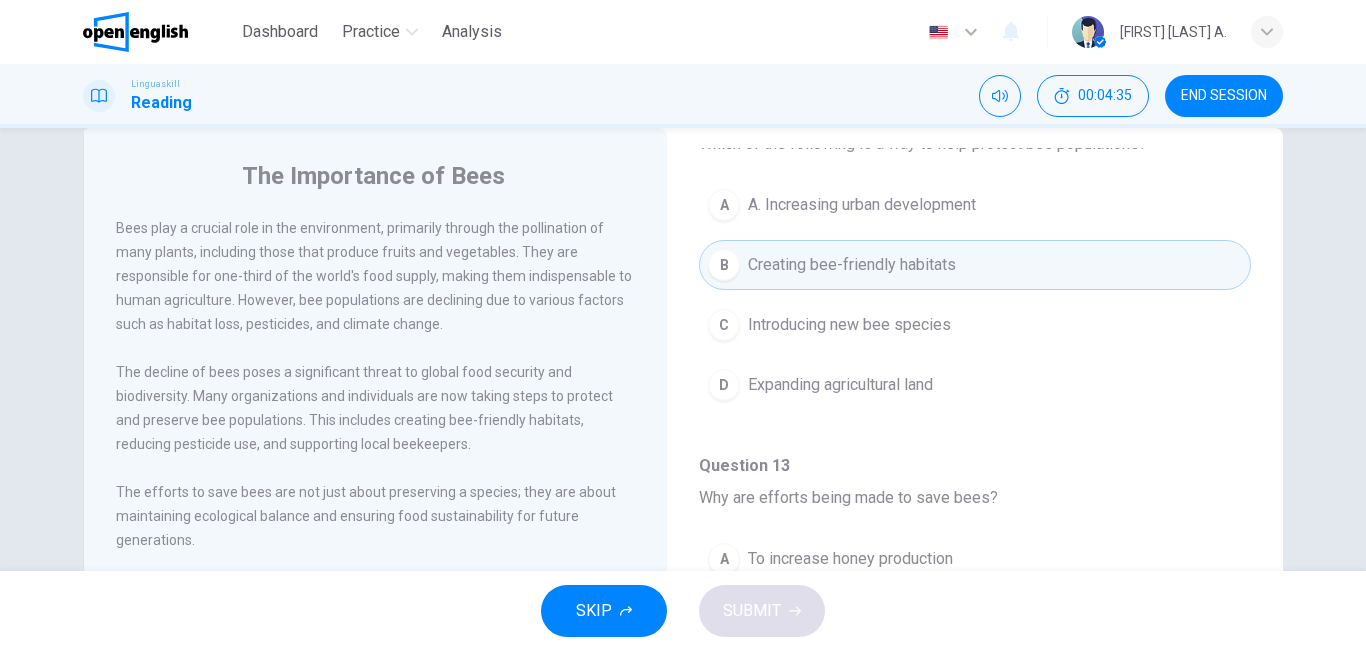 scroll, scrollTop: 1251, scrollLeft: 0, axis: vertical 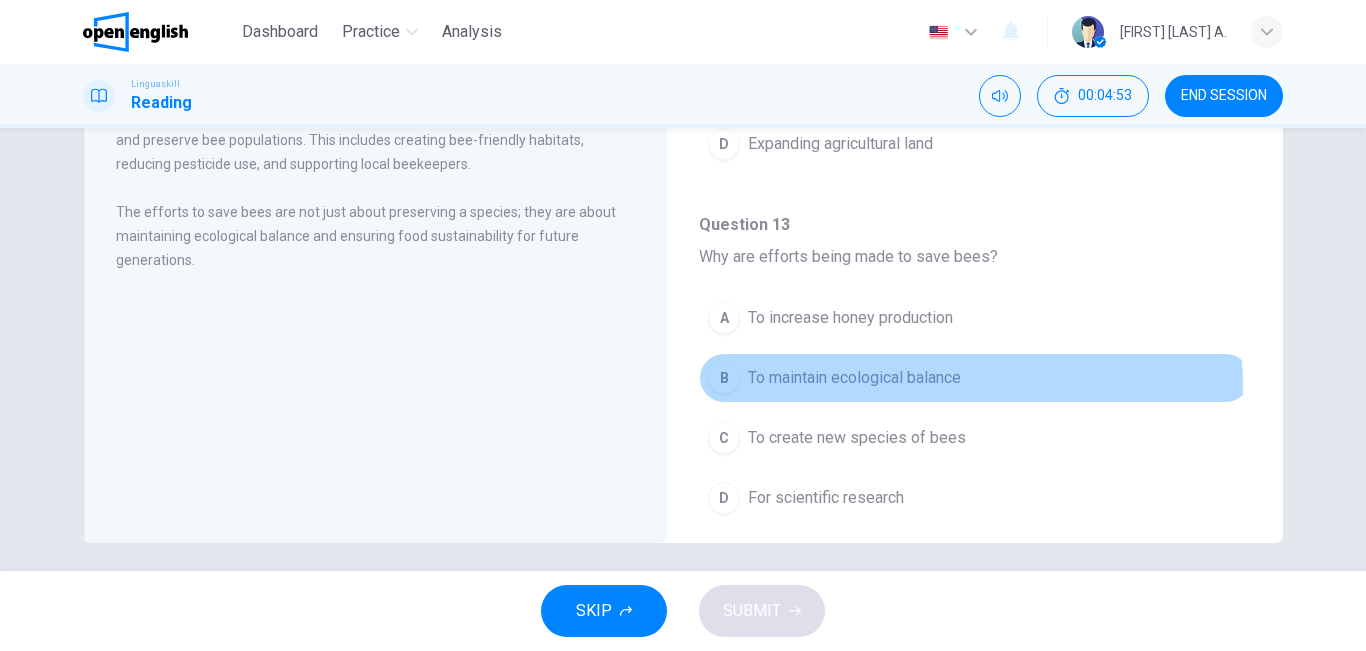 click on "To maintain ecological balance" at bounding box center [854, 378] 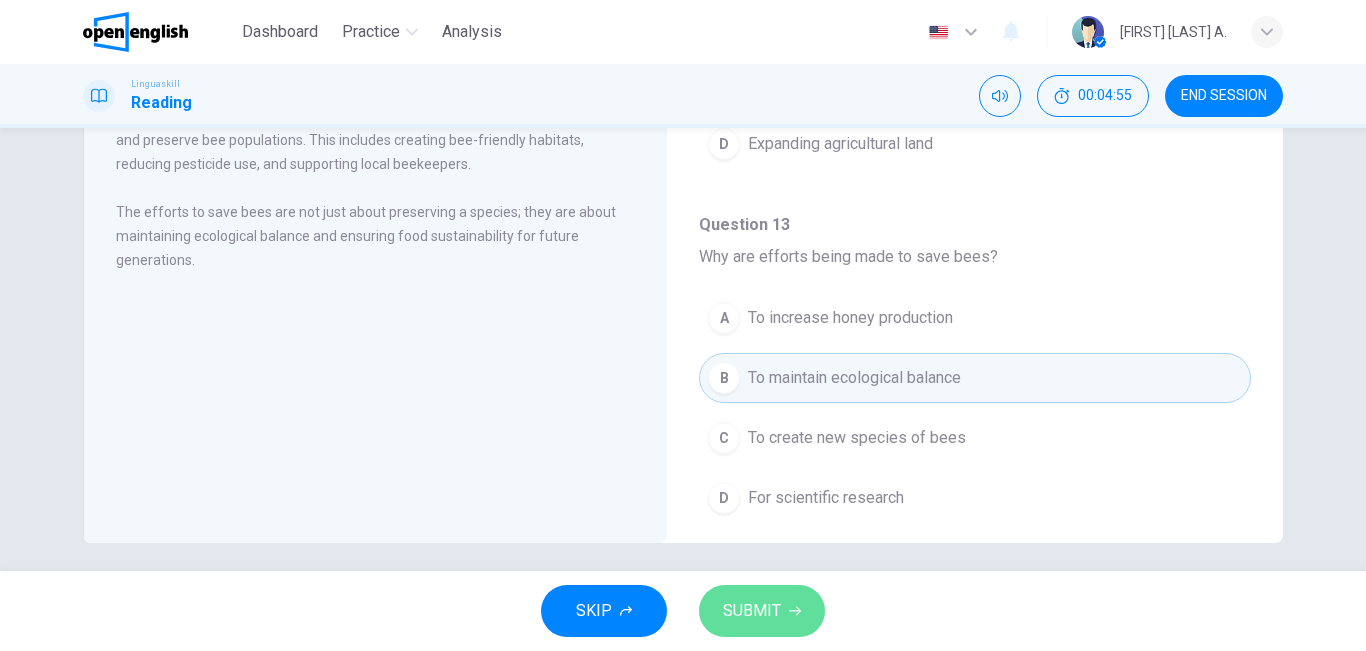click on "SUBMIT" at bounding box center [752, 611] 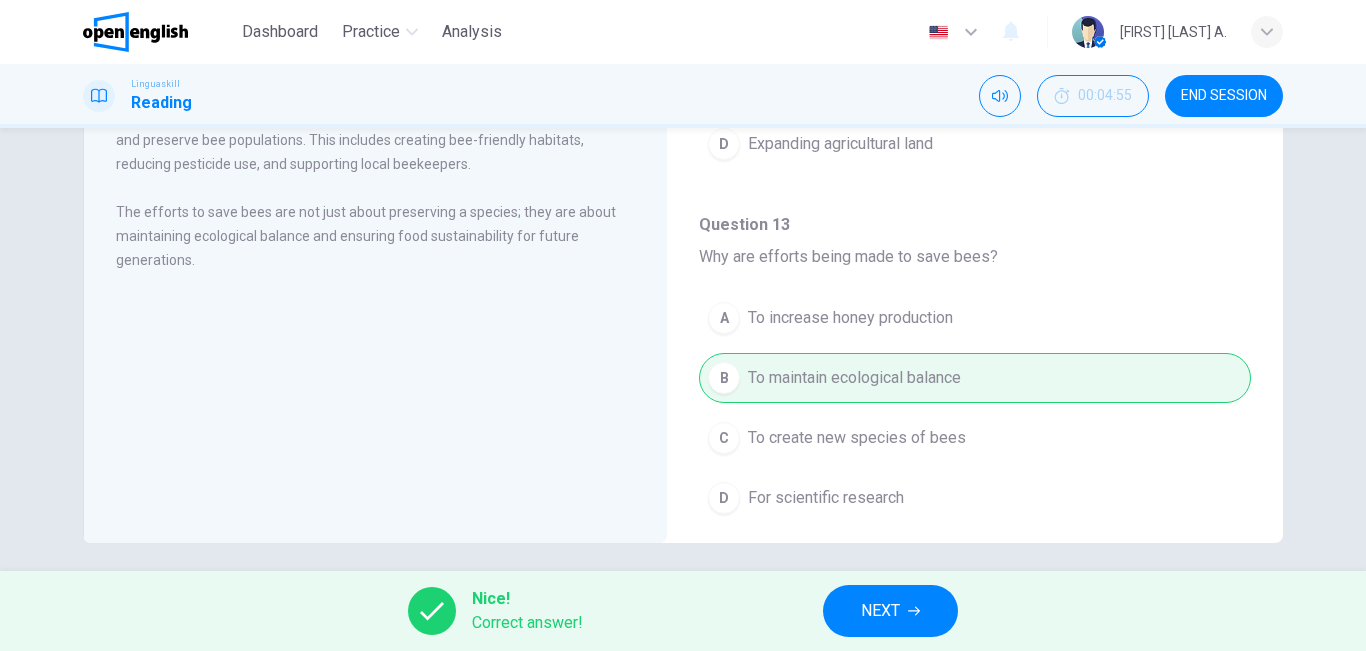 click on "NEXT" at bounding box center [890, 611] 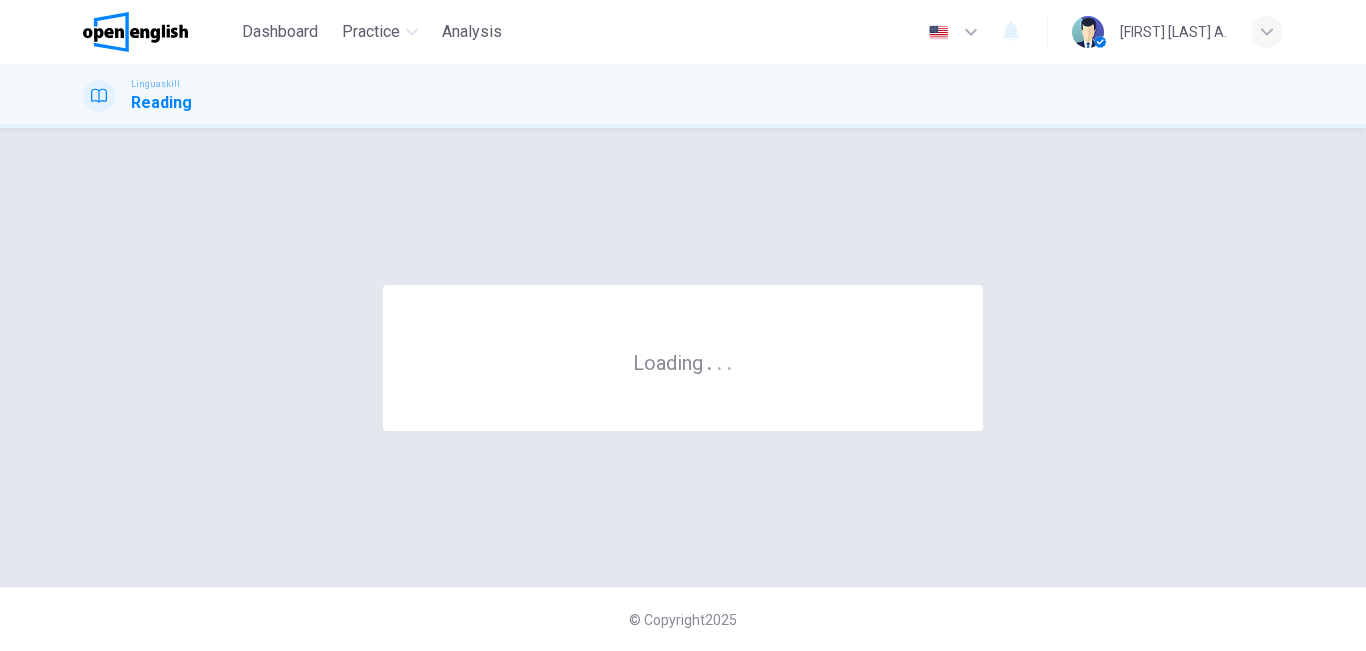 scroll, scrollTop: 0, scrollLeft: 0, axis: both 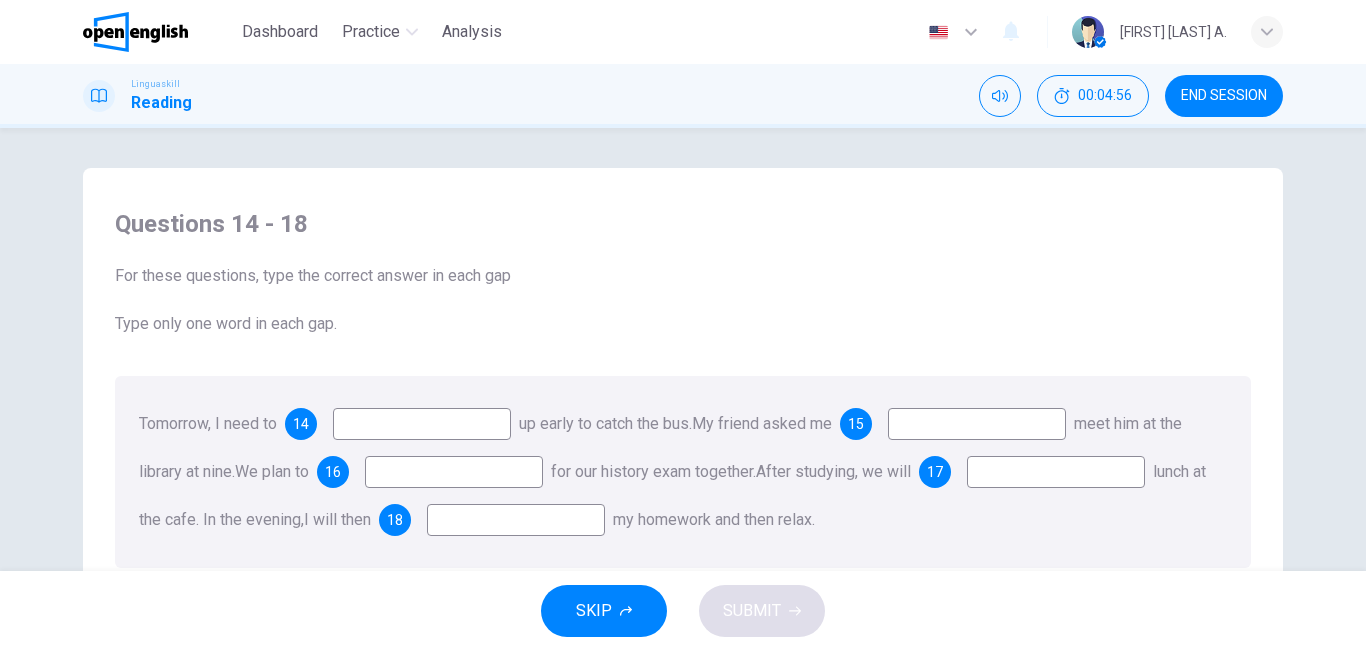 click on "Questions 14 - 18" at bounding box center (683, 224) 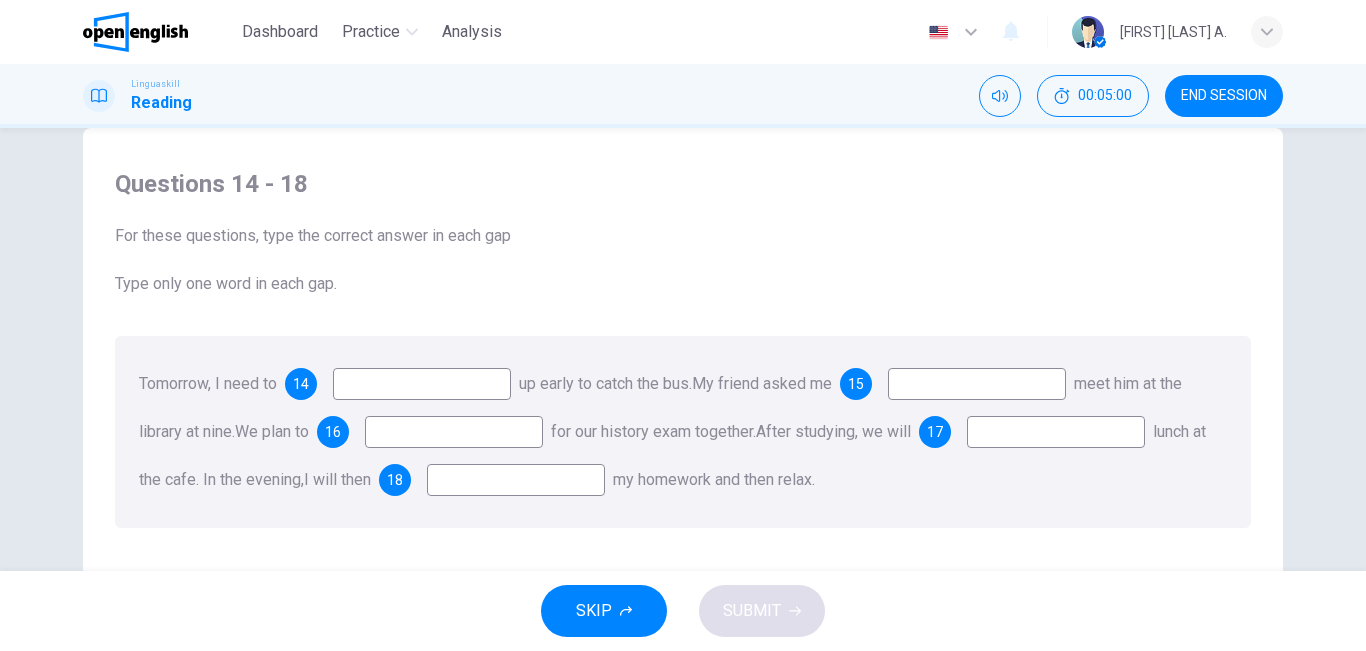 scroll, scrollTop: 80, scrollLeft: 0, axis: vertical 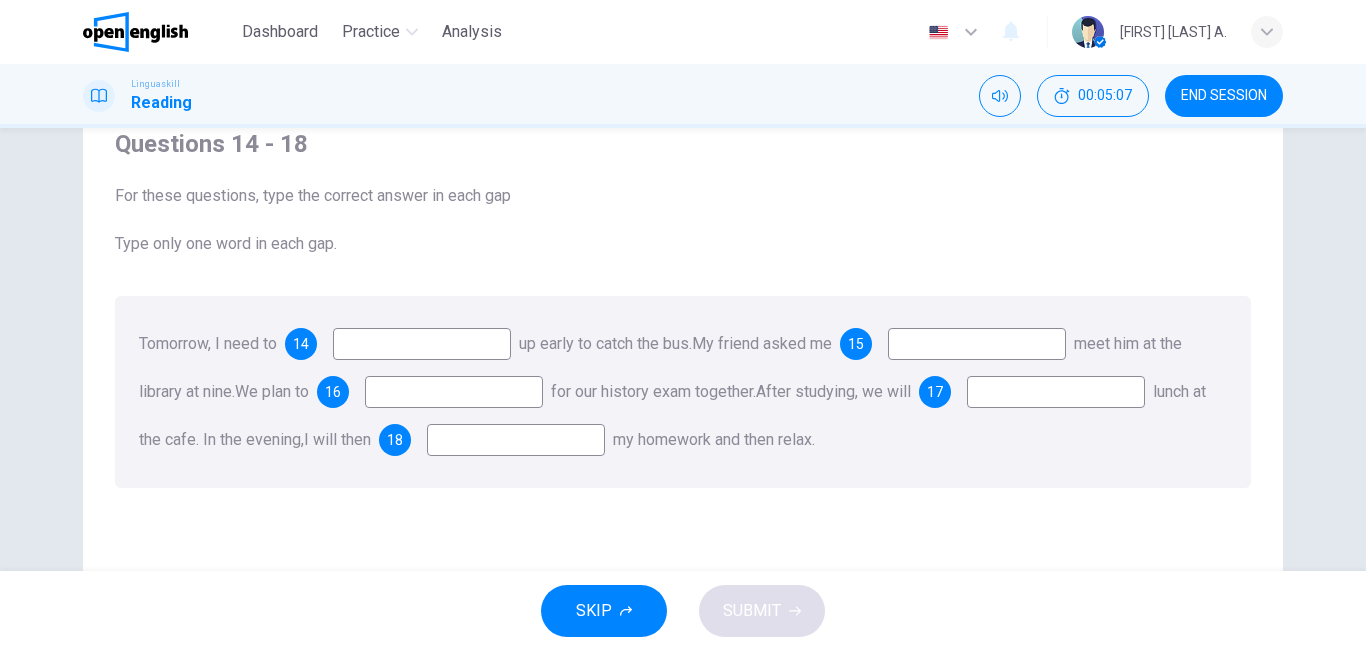click at bounding box center (422, 344) 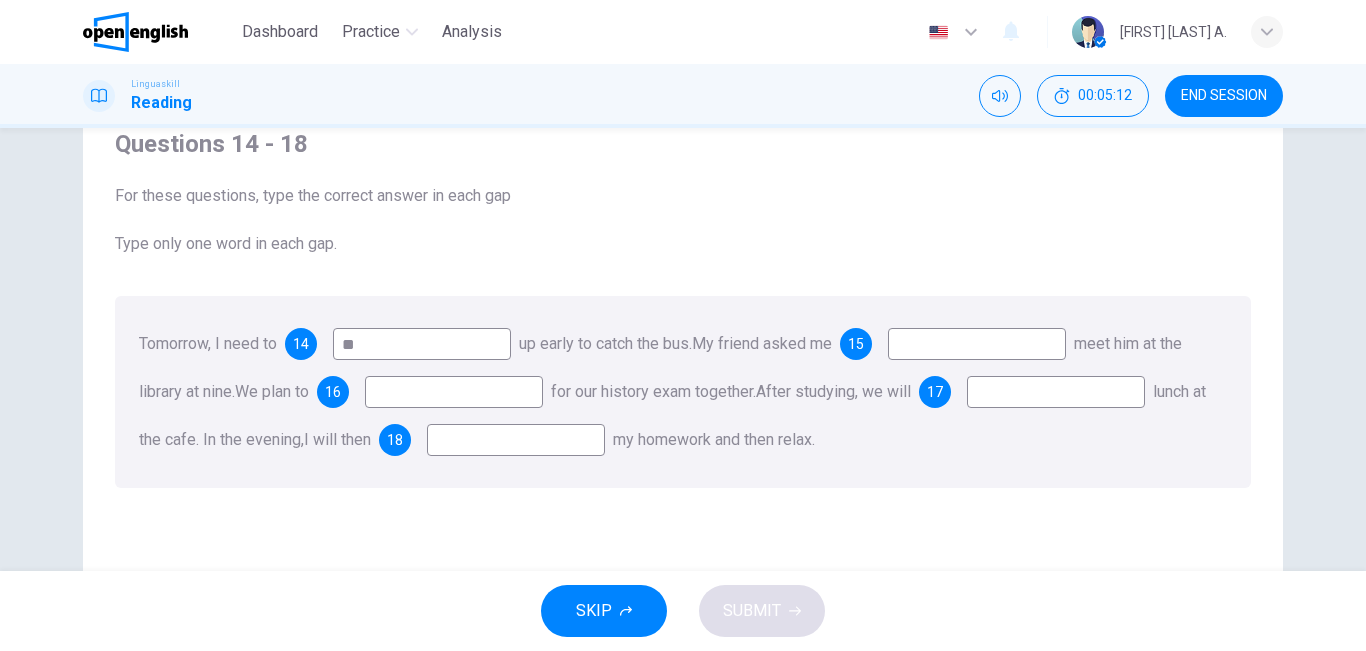 type on "*" 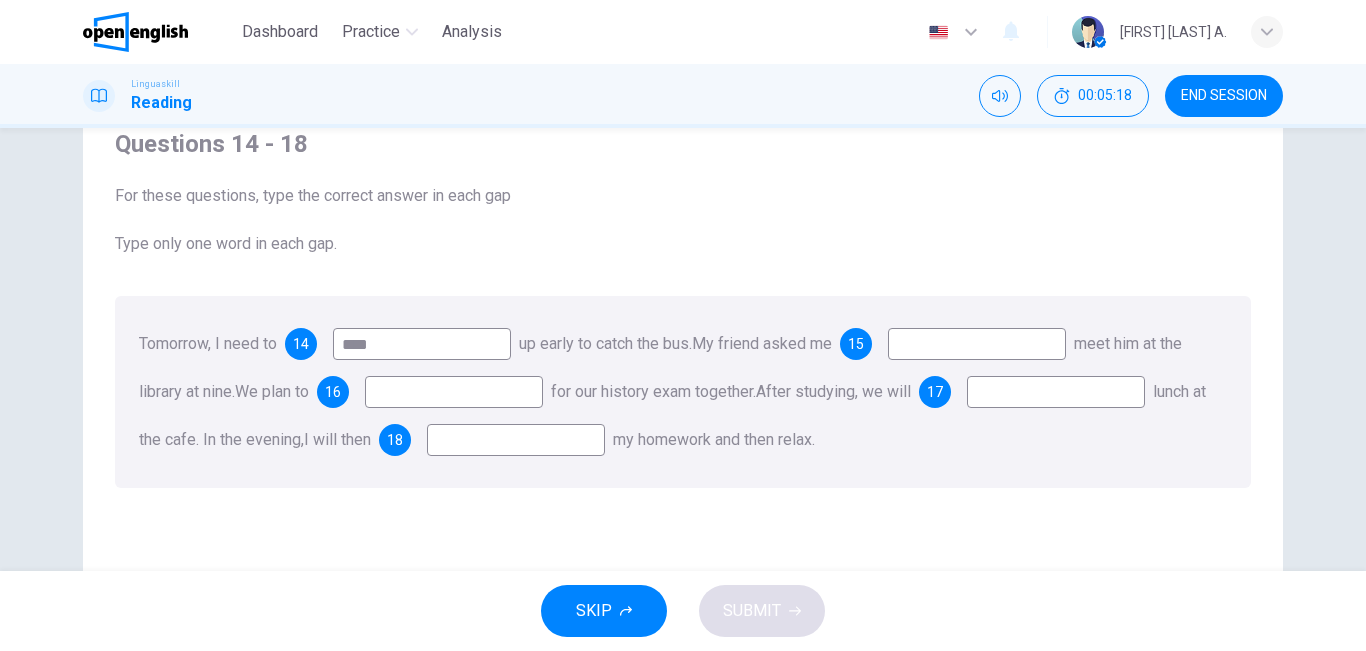 type on "****" 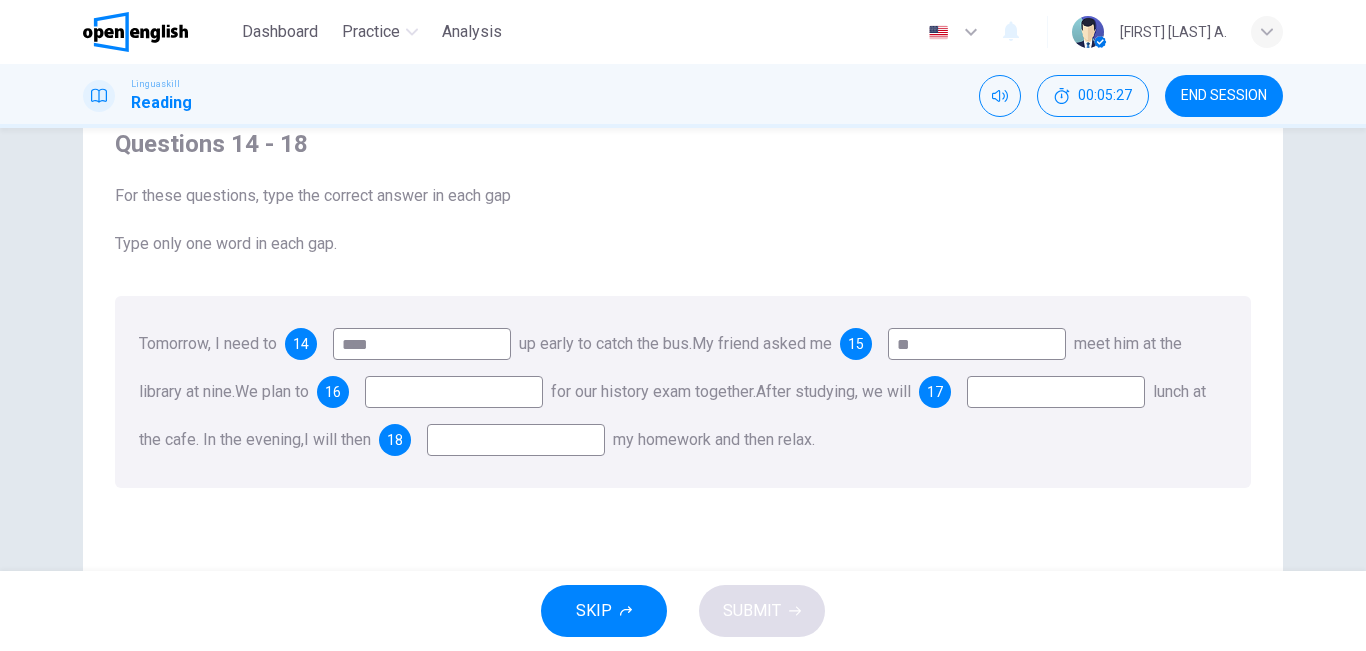 type on "**" 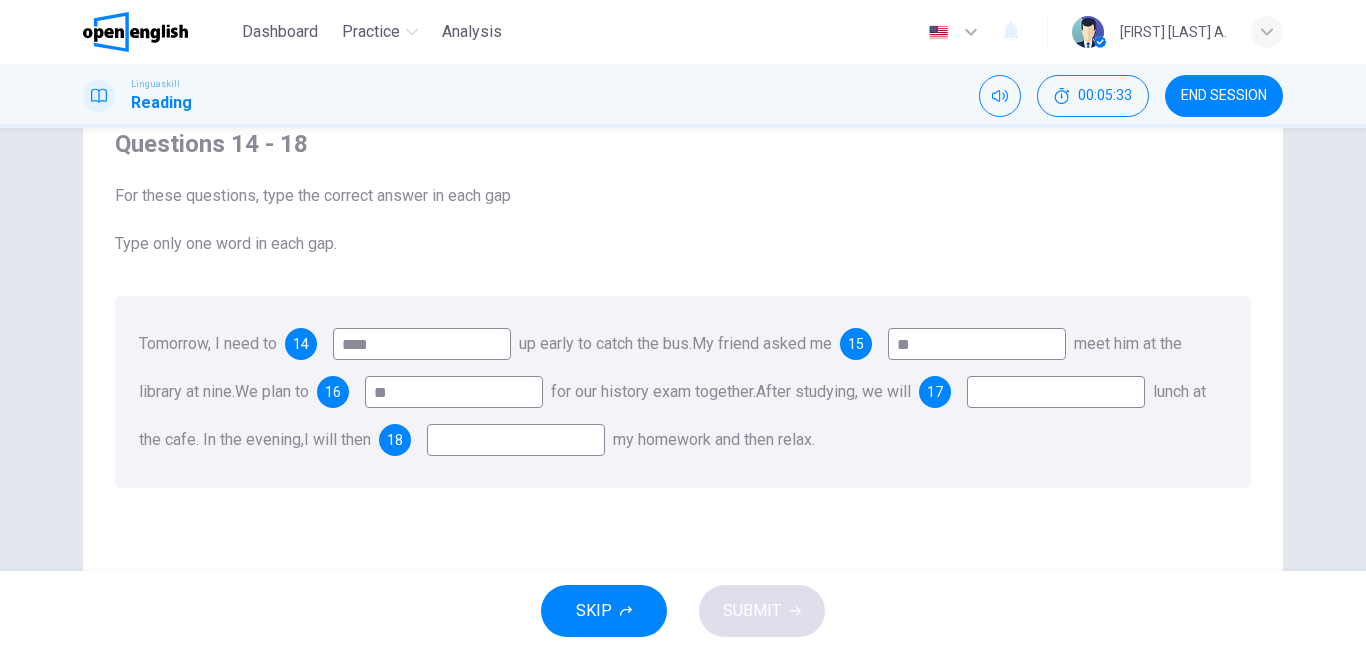 type on "**" 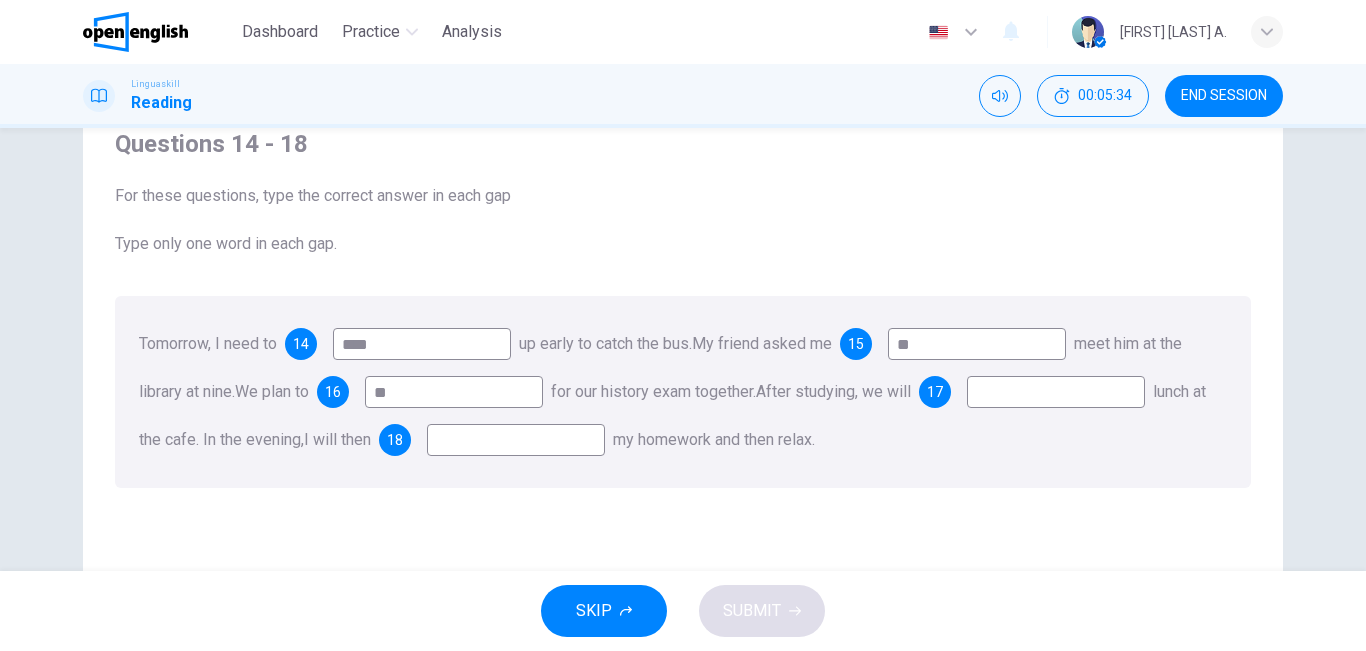 click at bounding box center (1056, 392) 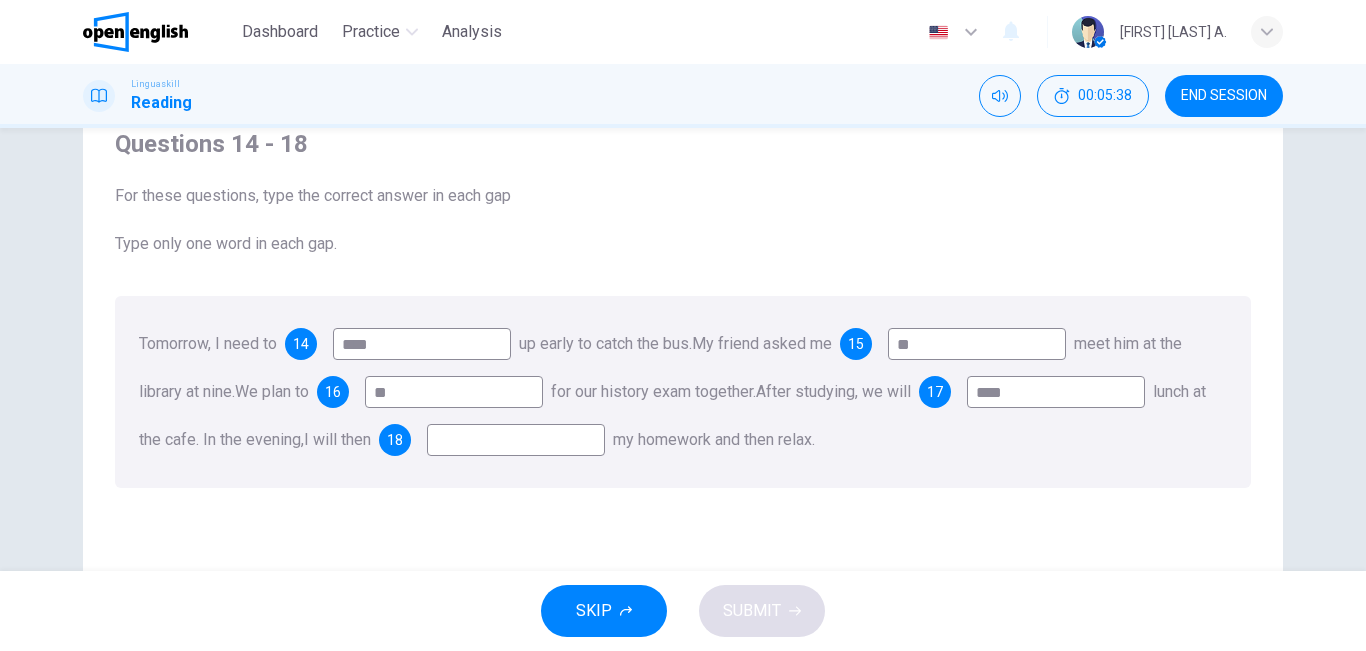 type on "****" 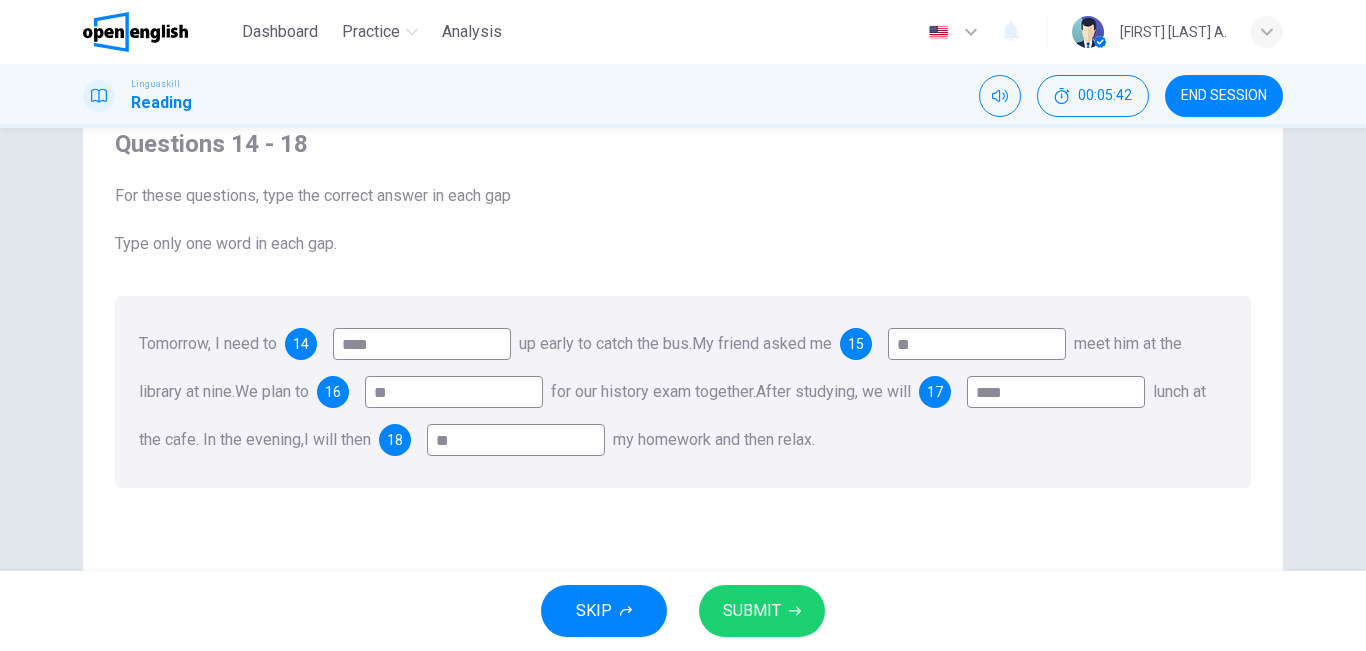 type on "**" 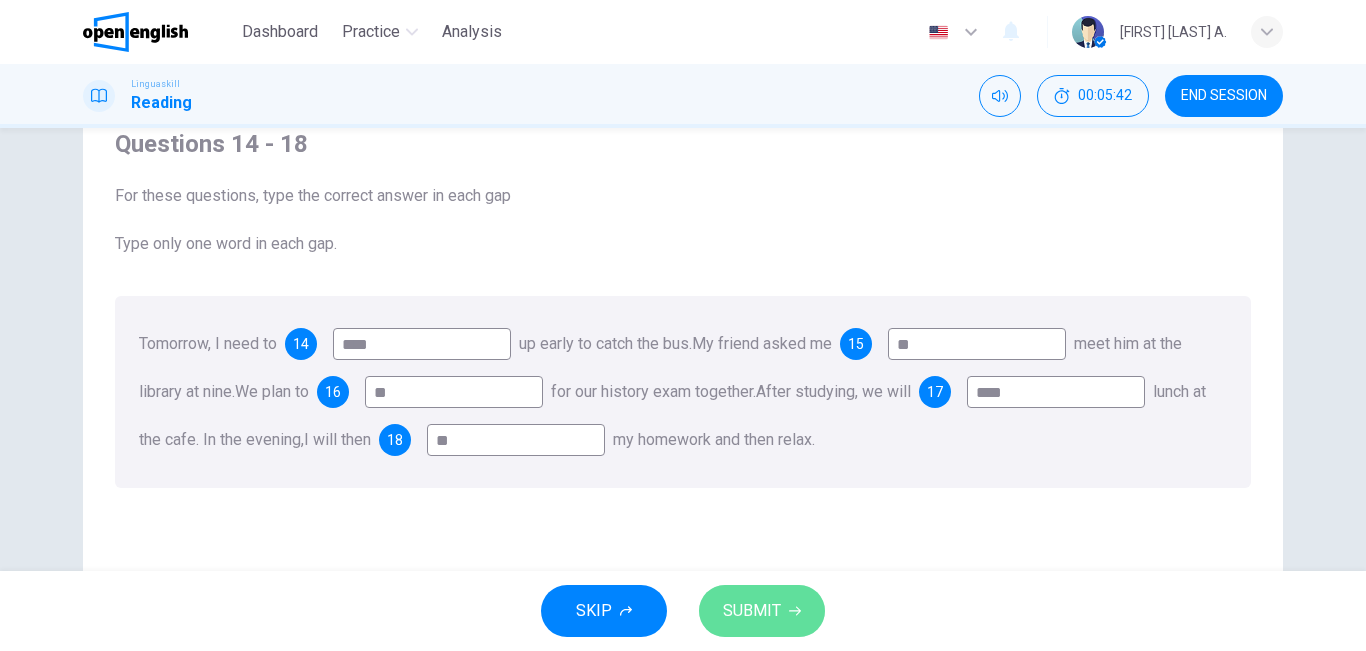 click on "SUBMIT" at bounding box center (752, 611) 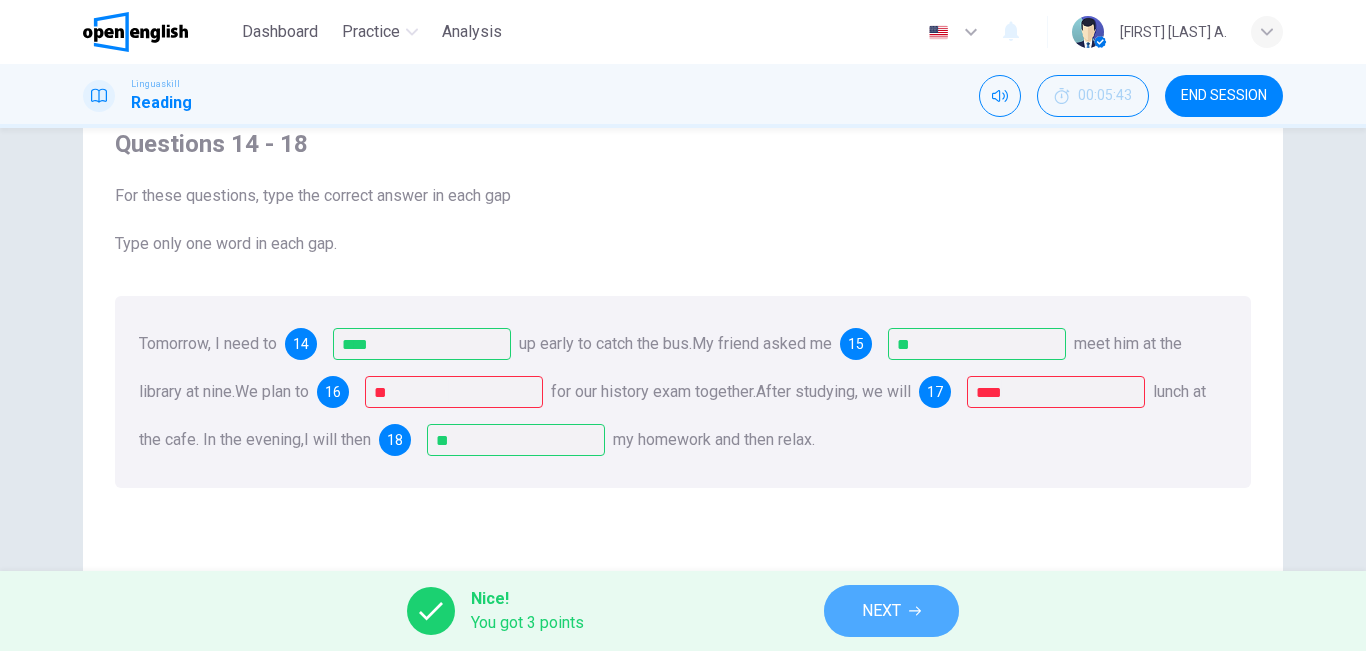 click on "NEXT" at bounding box center (881, 611) 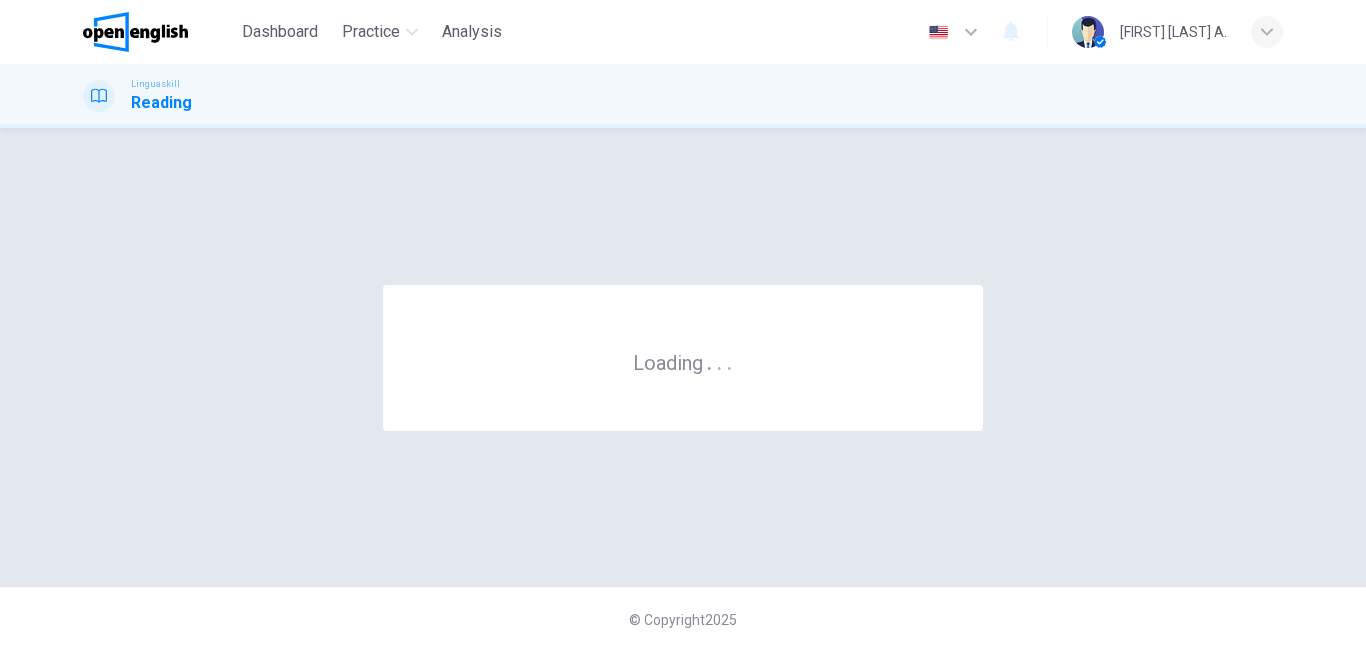 scroll, scrollTop: 0, scrollLeft: 0, axis: both 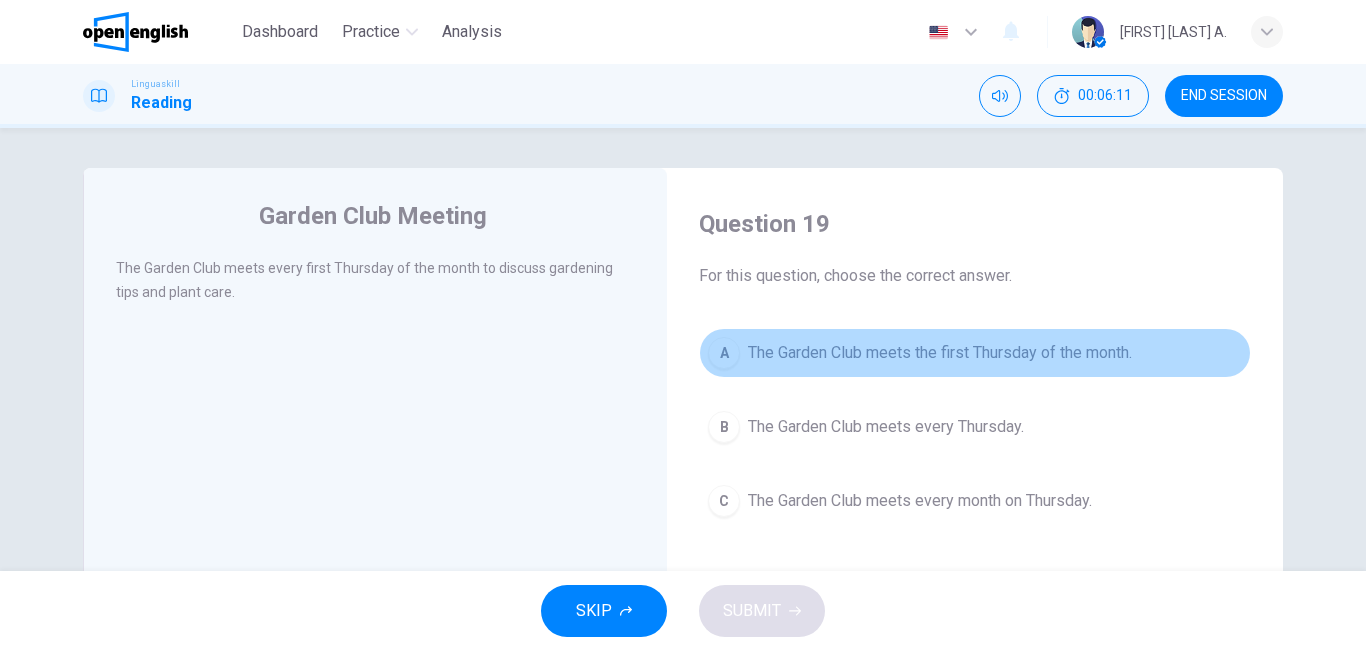 click on "The Garden Club meets the first Thursday of the month." at bounding box center (940, 353) 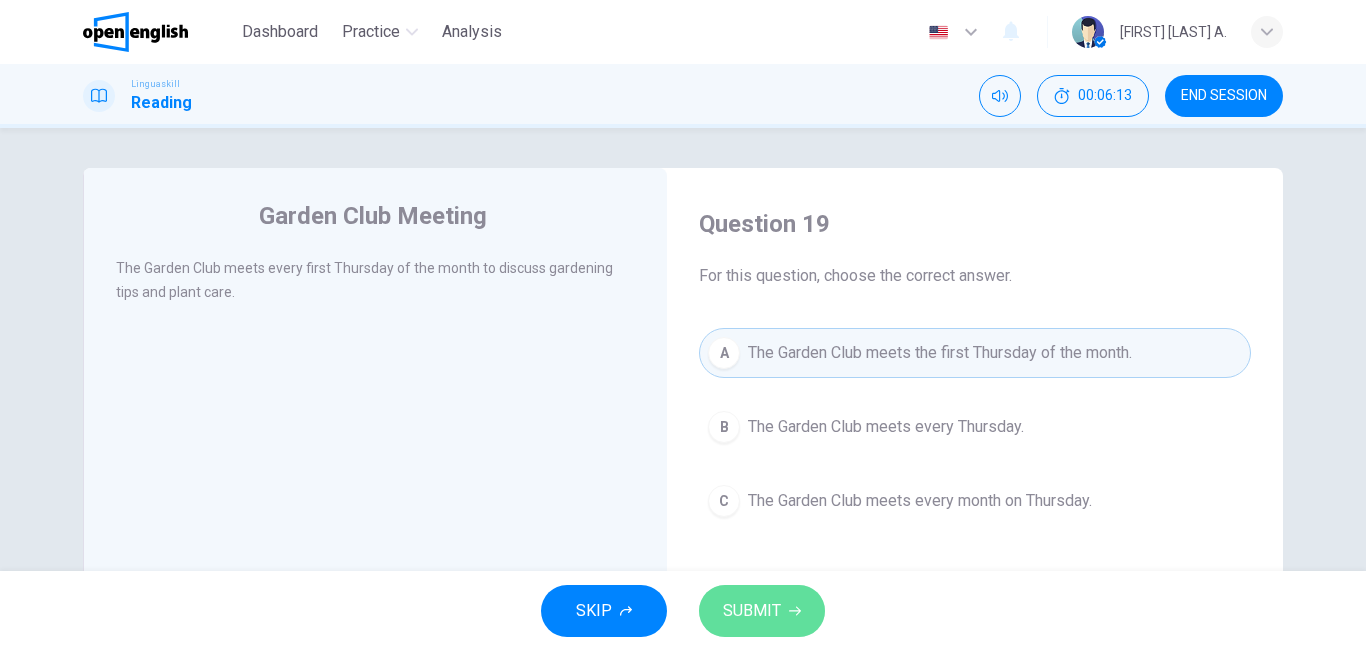 click on "SUBMIT" at bounding box center [752, 611] 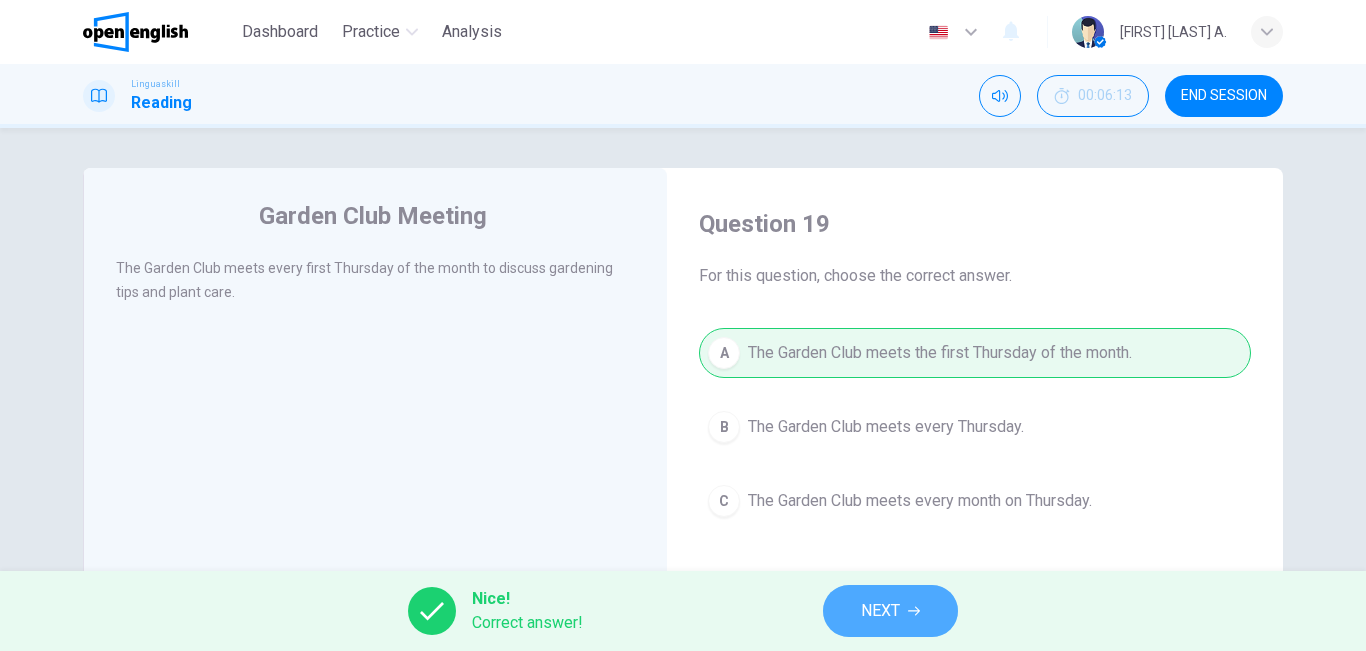 click on "NEXT" at bounding box center (880, 611) 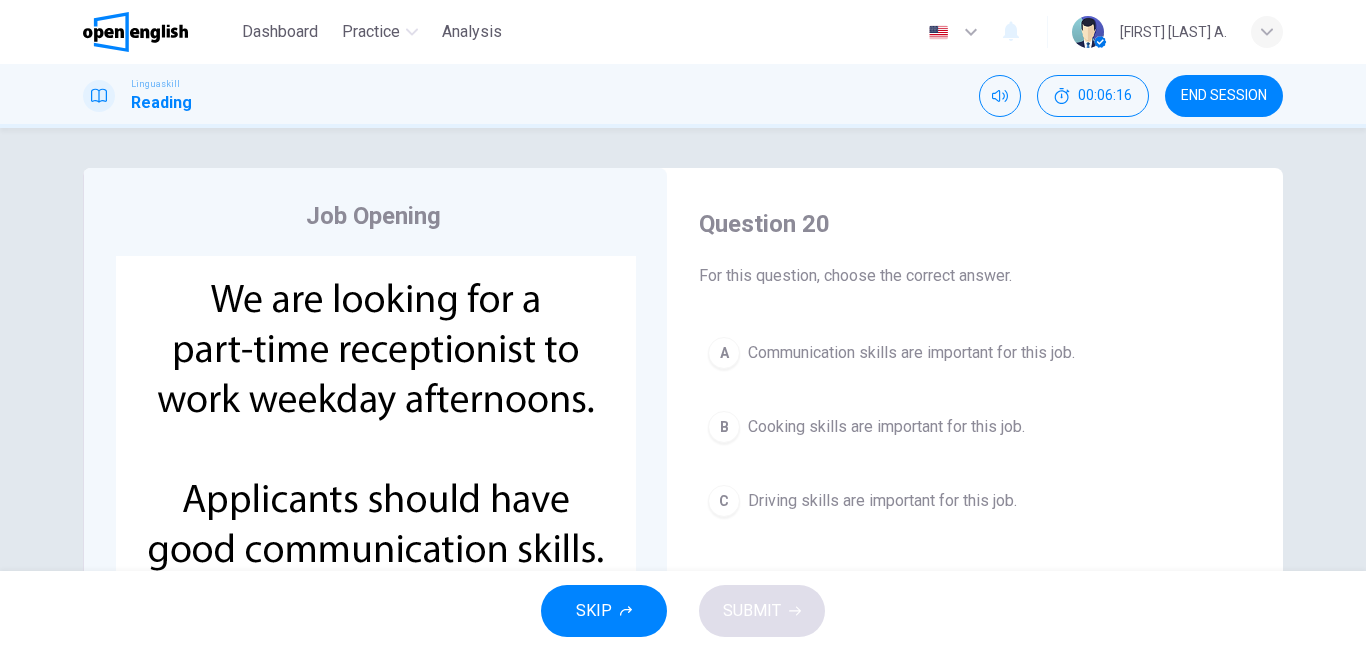 click on "Question 20" at bounding box center (975, 224) 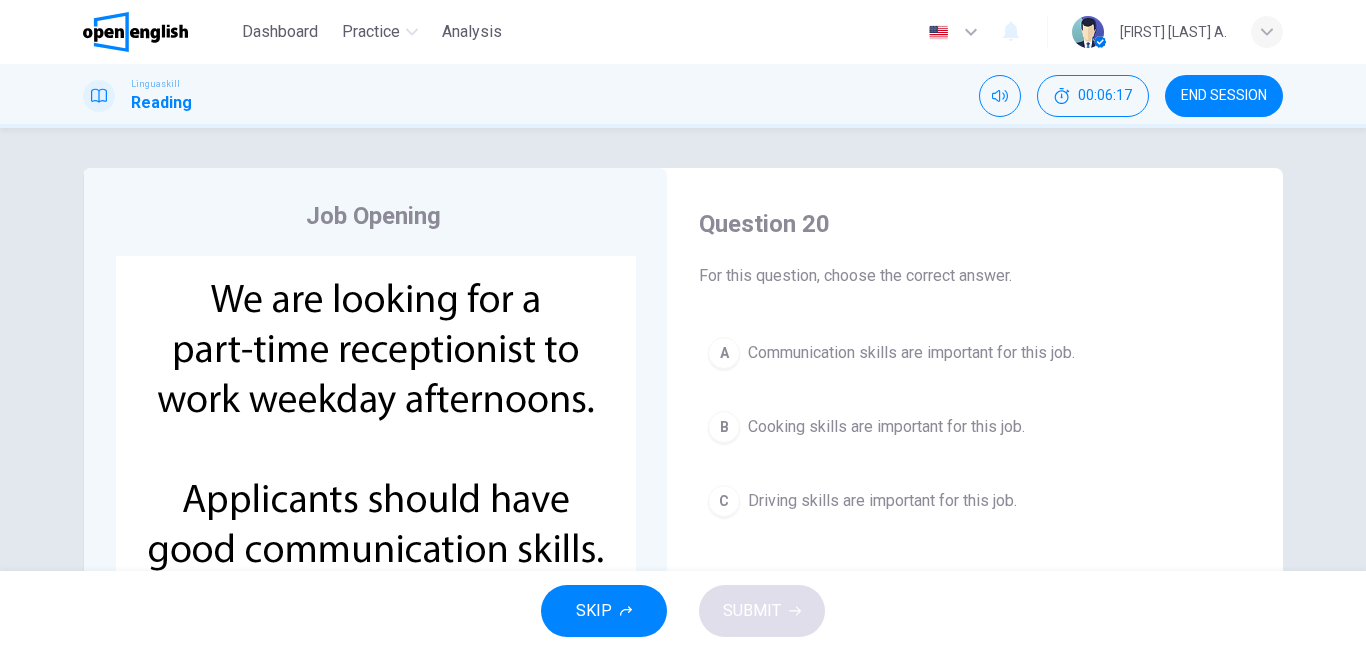 scroll, scrollTop: 40, scrollLeft: 0, axis: vertical 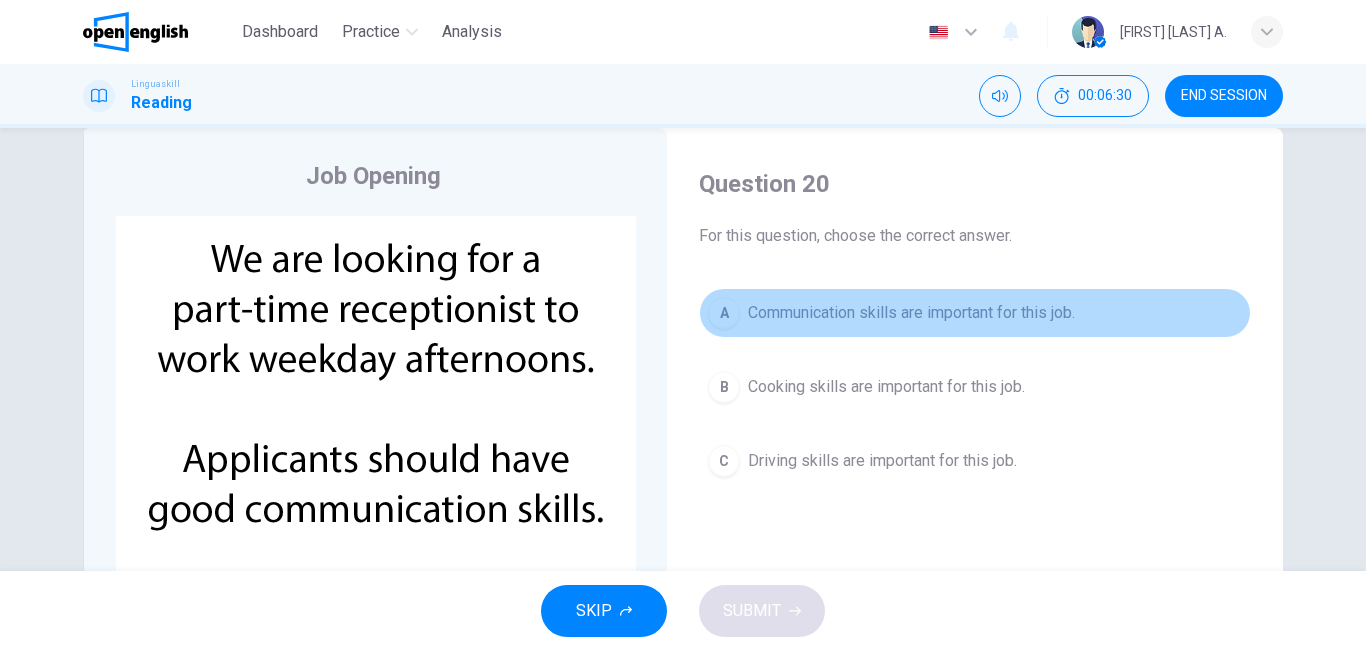 click on "Communication skills are important for this job." at bounding box center (911, 313) 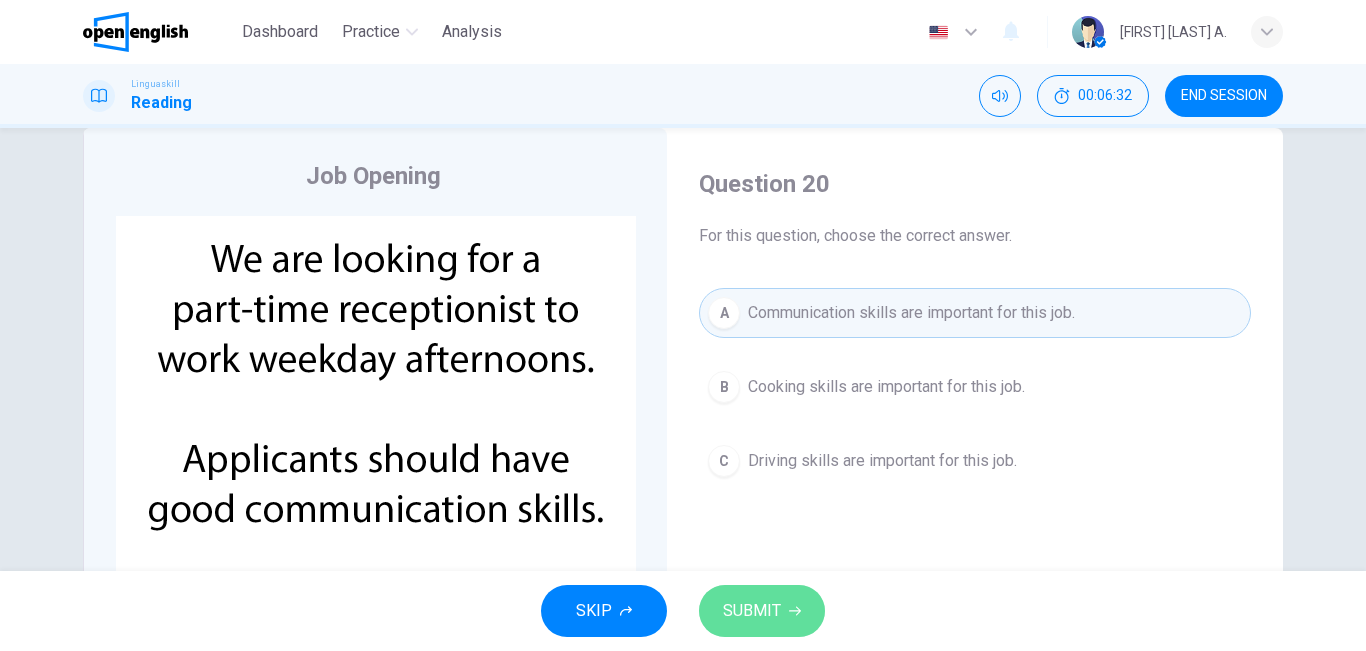 click on "SUBMIT" at bounding box center (752, 611) 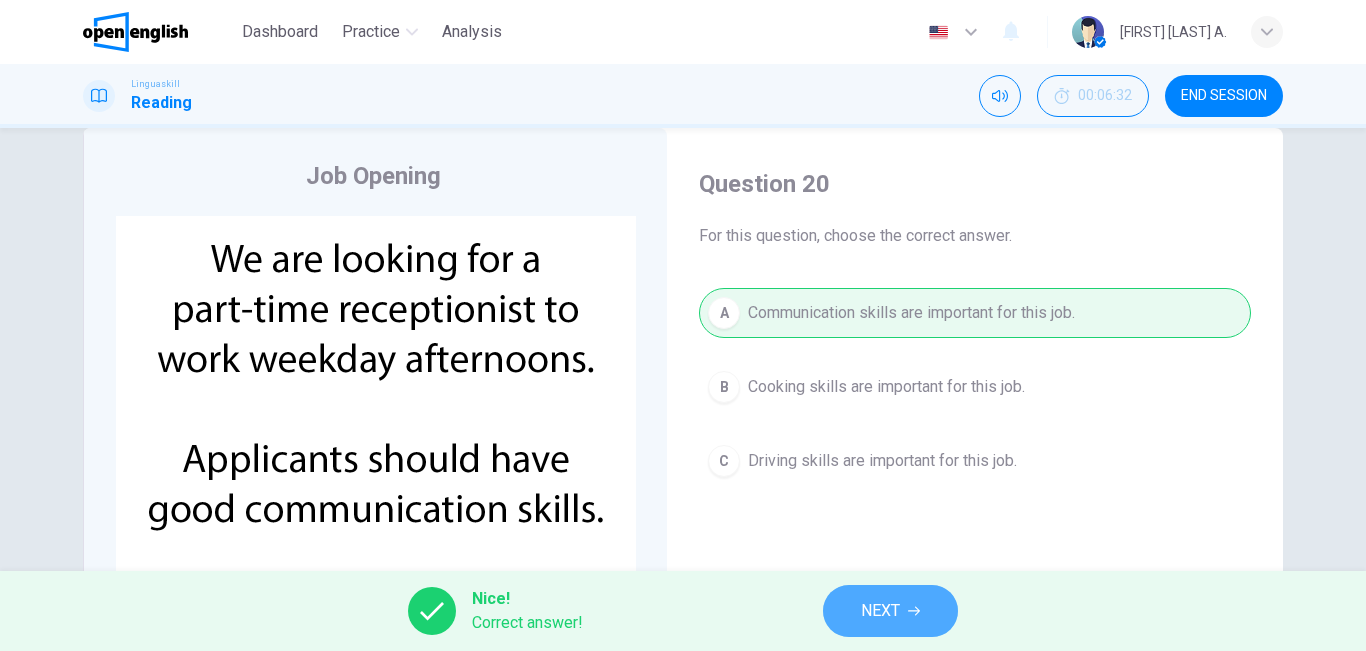 click on "NEXT" at bounding box center (890, 611) 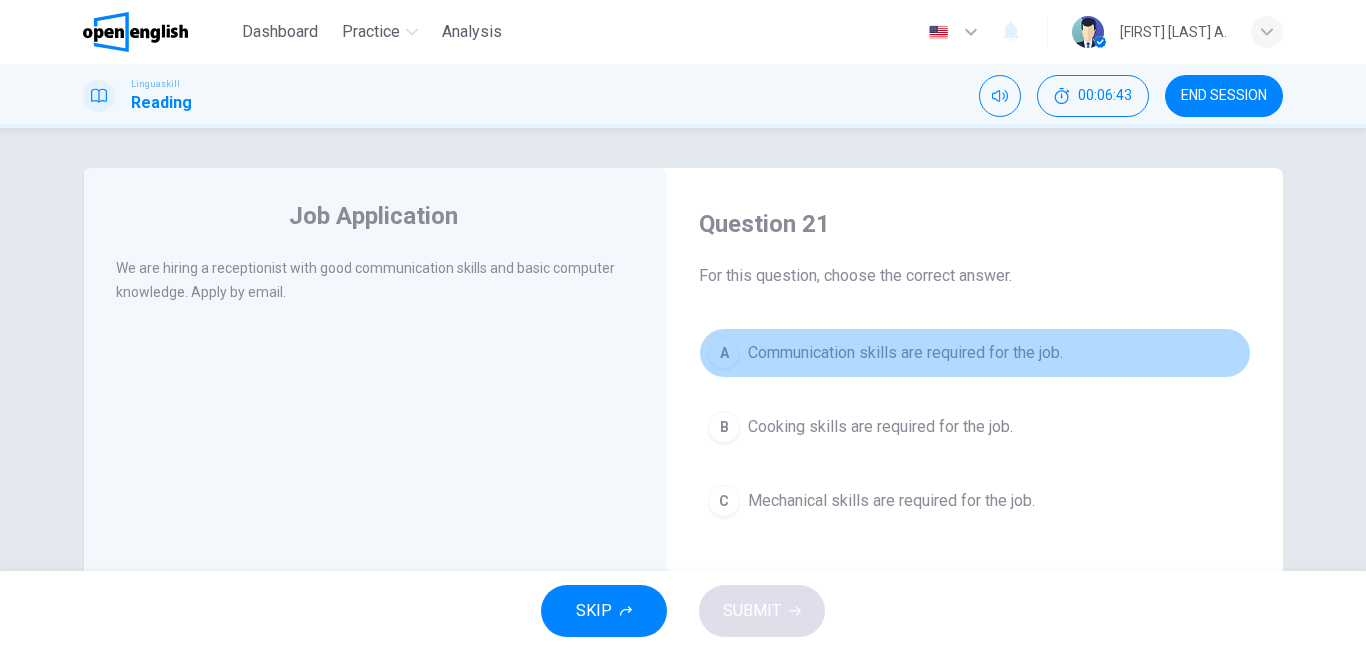 click on "A Communication skills are required for the job." at bounding box center [975, 353] 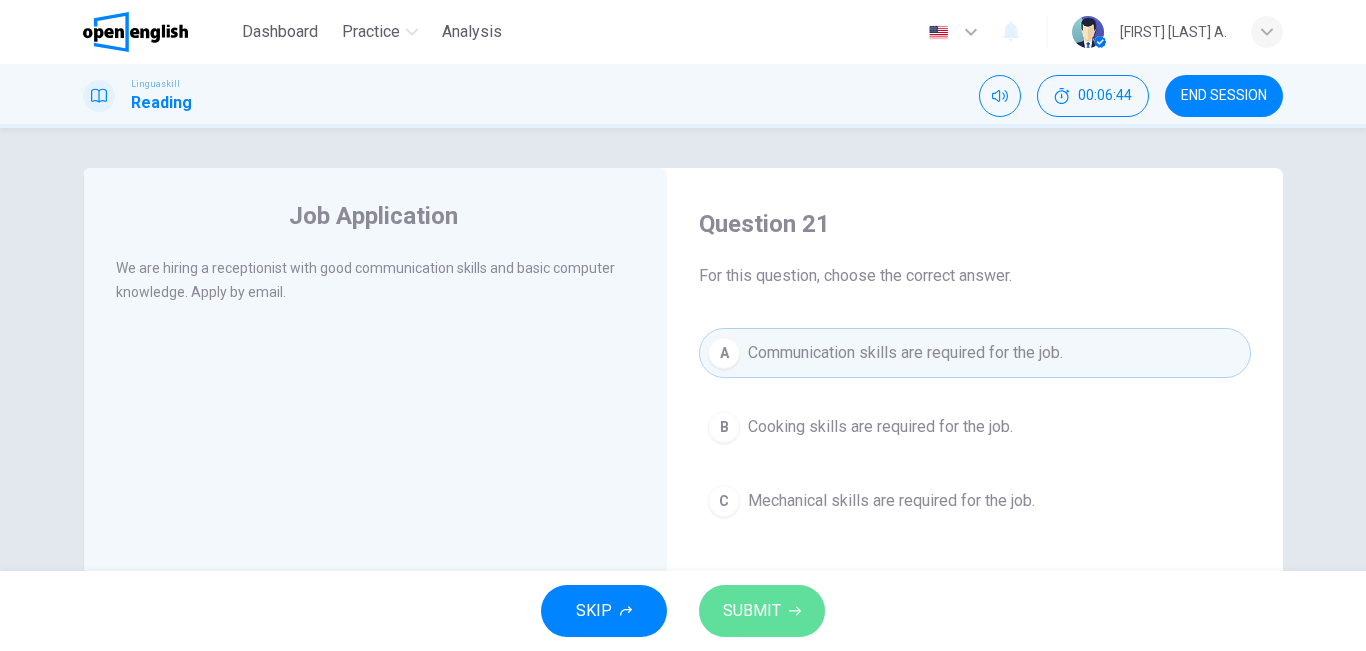 click on "SUBMIT" at bounding box center (762, 611) 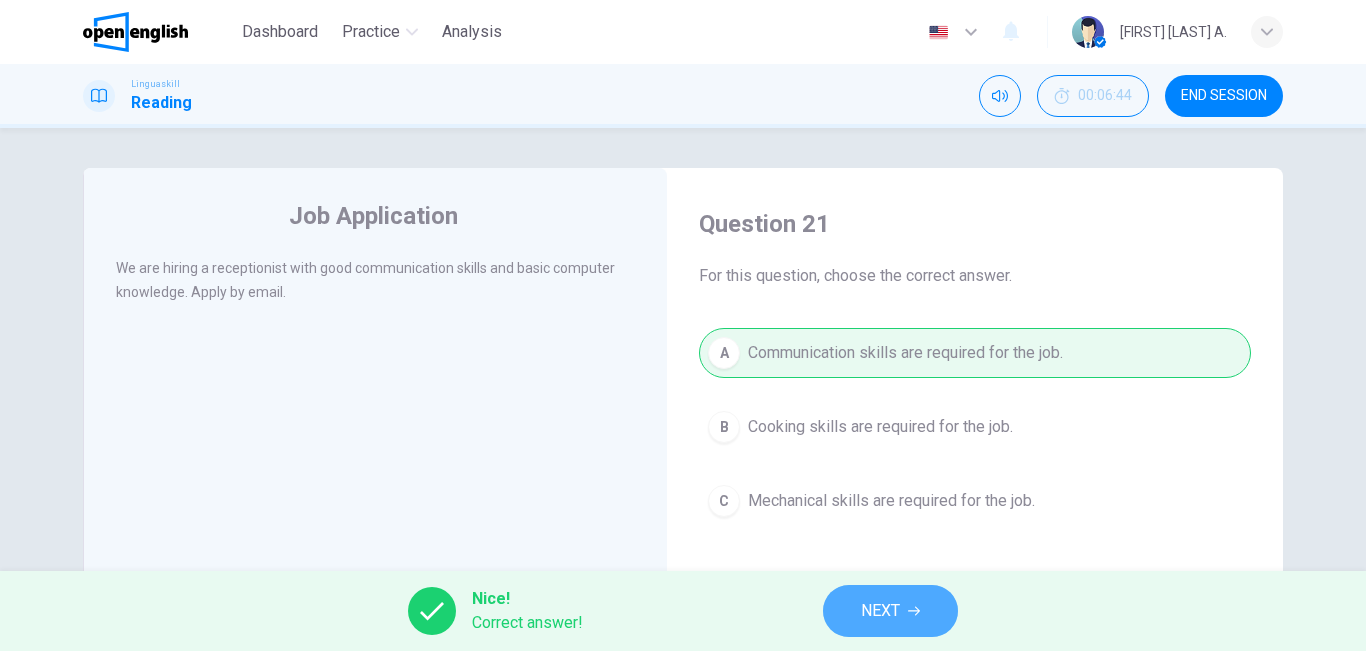 click on "NEXT" at bounding box center [880, 611] 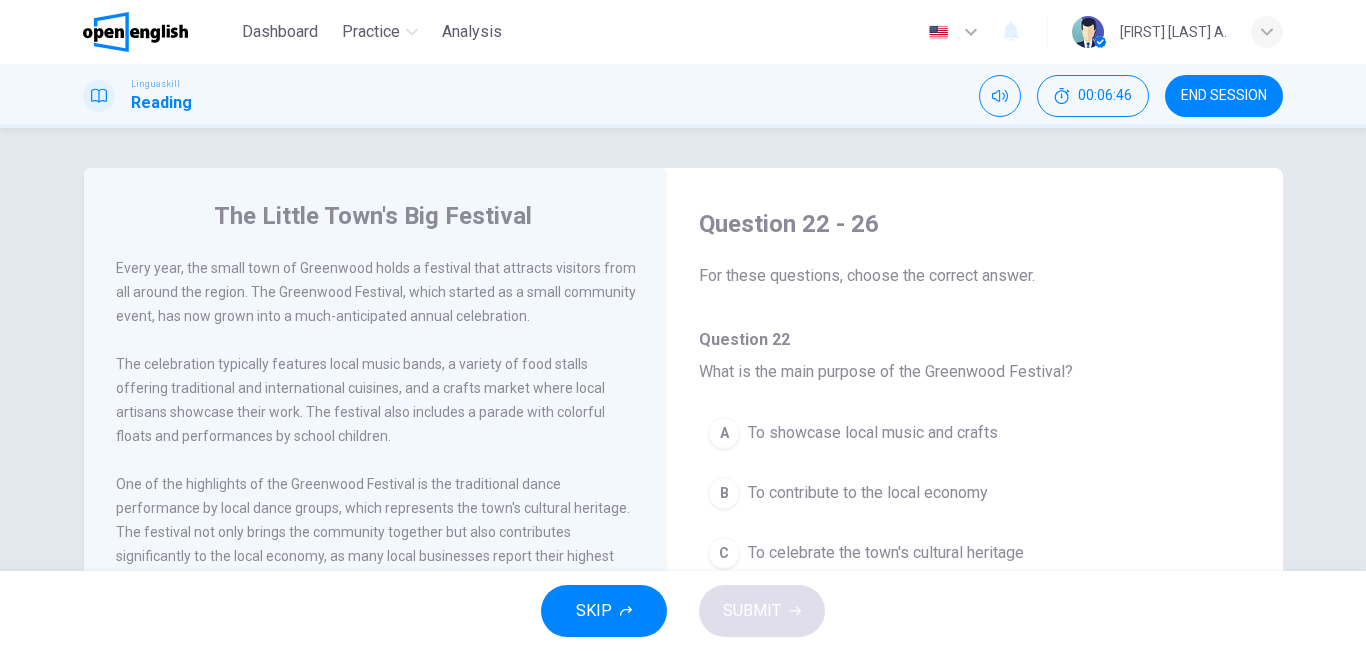 click on "The Little Town's Big Festival" at bounding box center (389, 216) 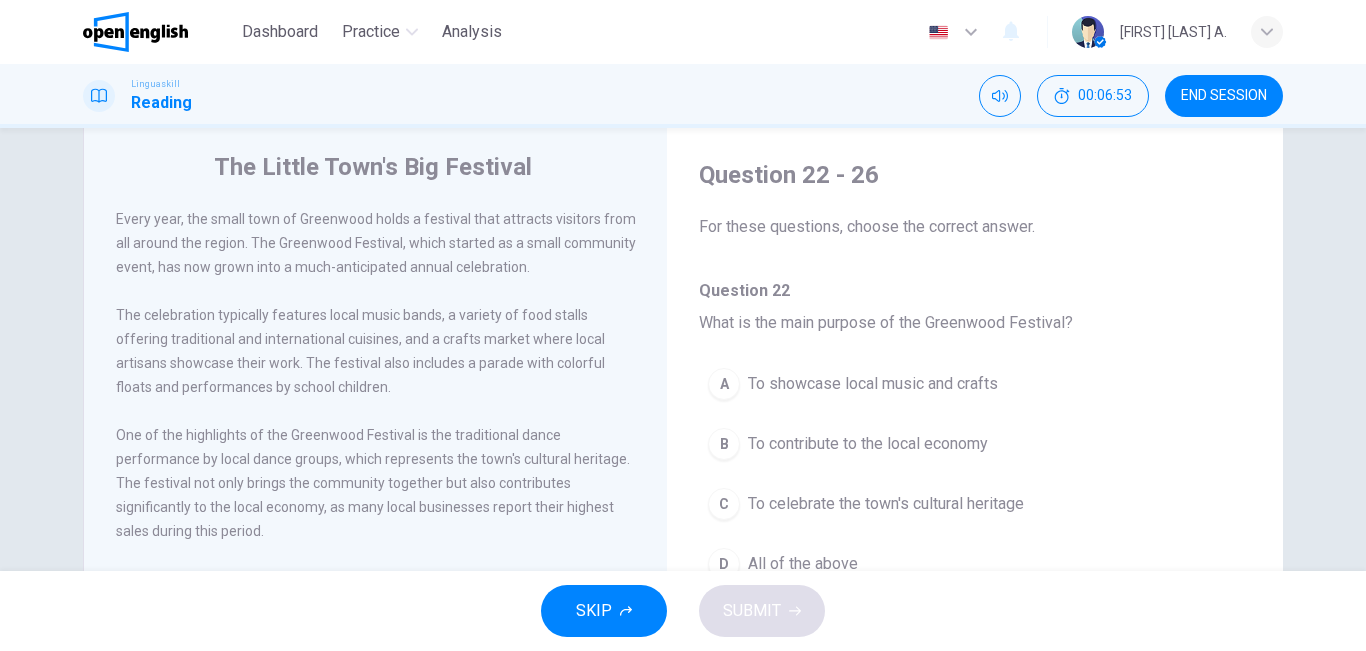scroll, scrollTop: 52, scrollLeft: 0, axis: vertical 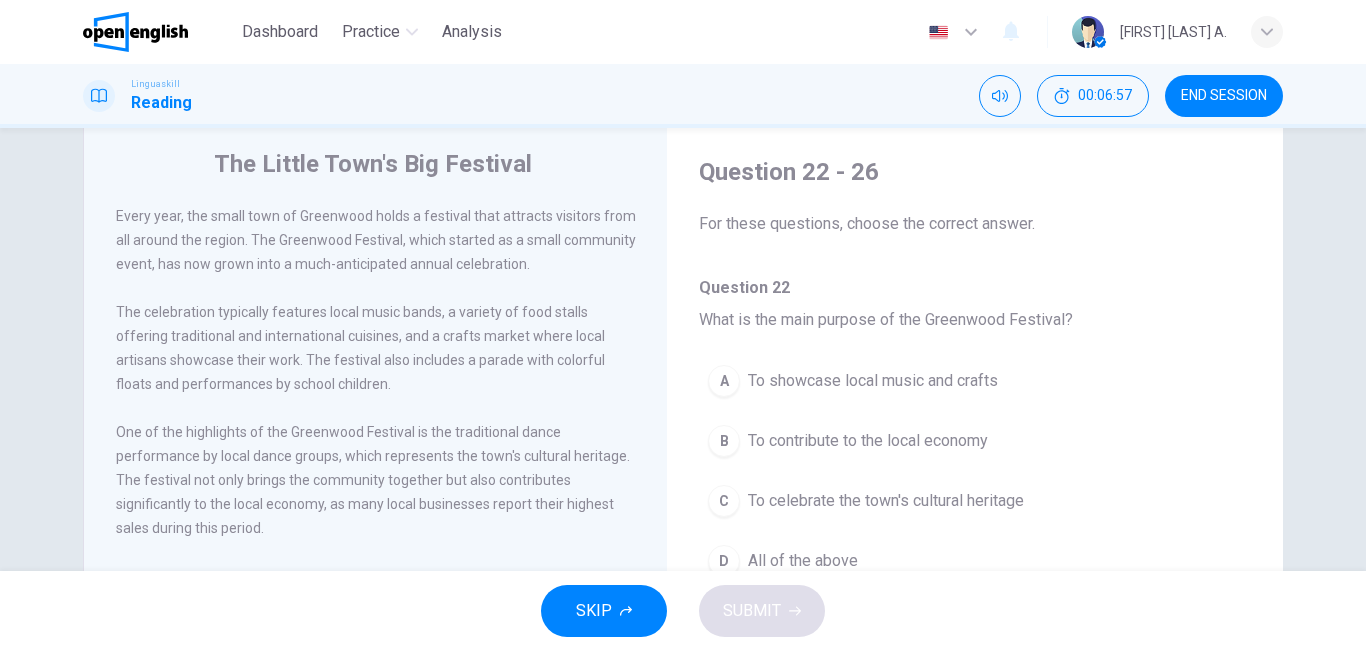 click on "Question 22 - 26" at bounding box center [975, 172] 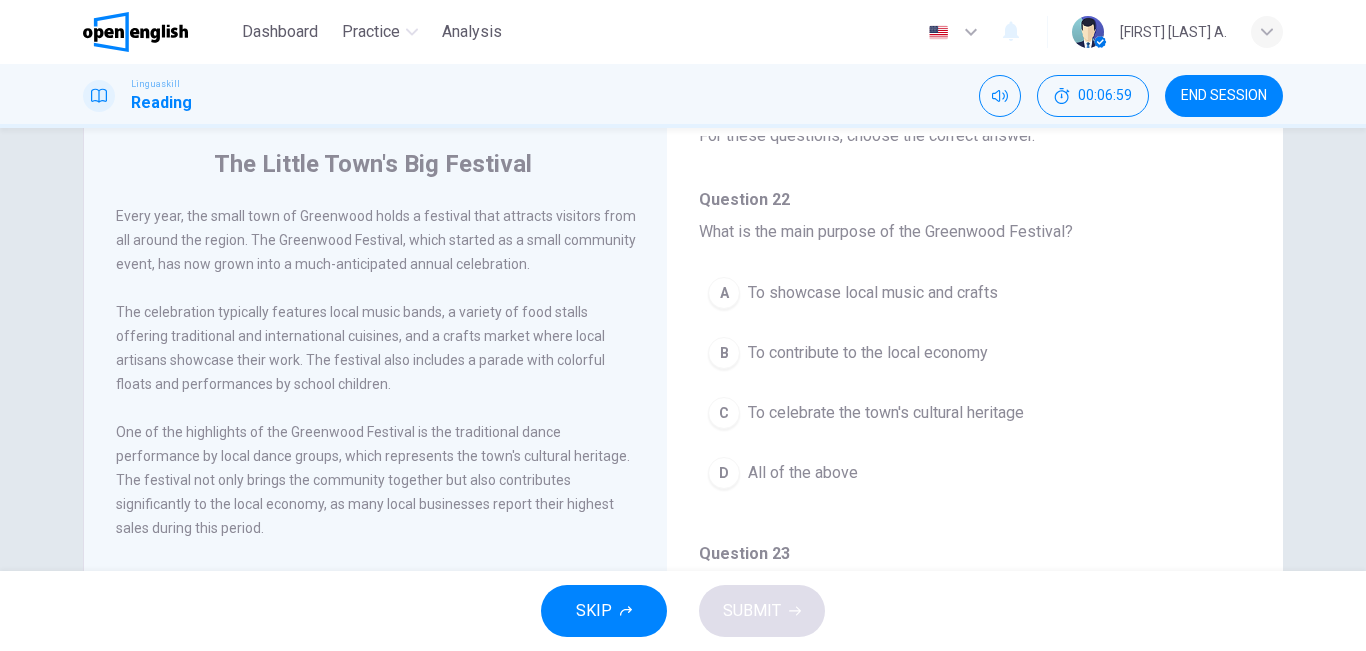 scroll, scrollTop: 120, scrollLeft: 0, axis: vertical 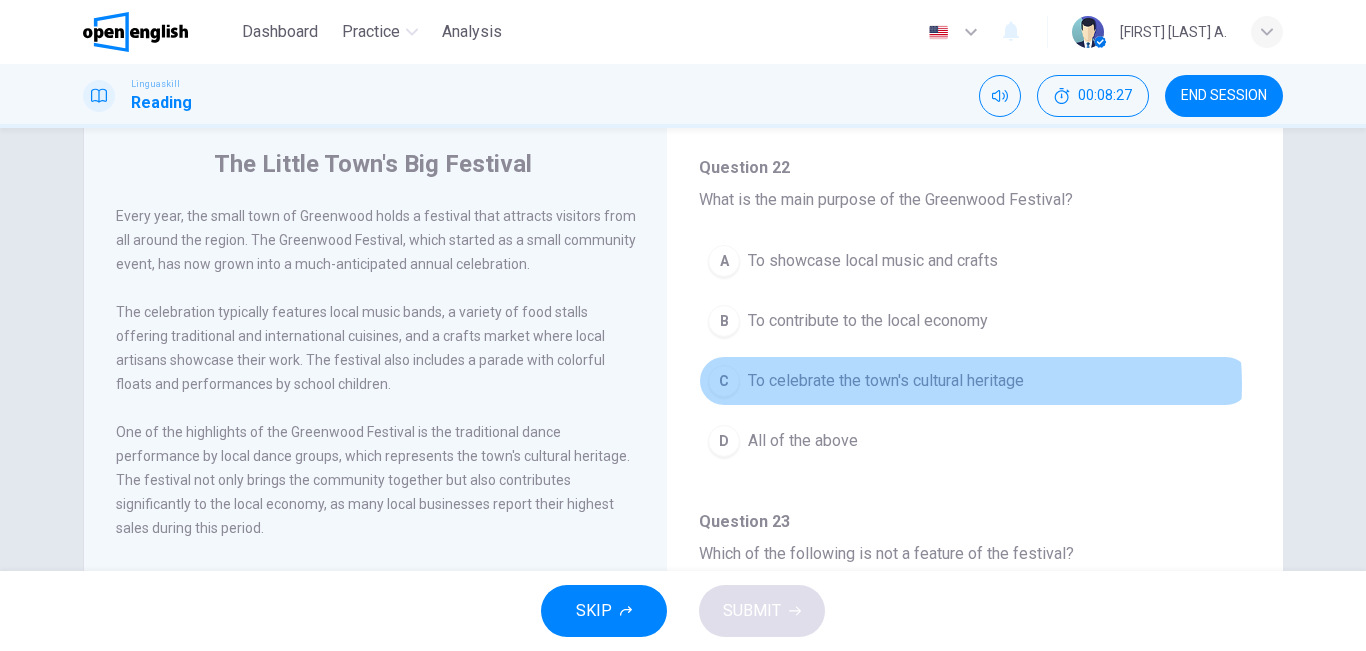 click on "To celebrate the town's cultural heritage" at bounding box center (886, 381) 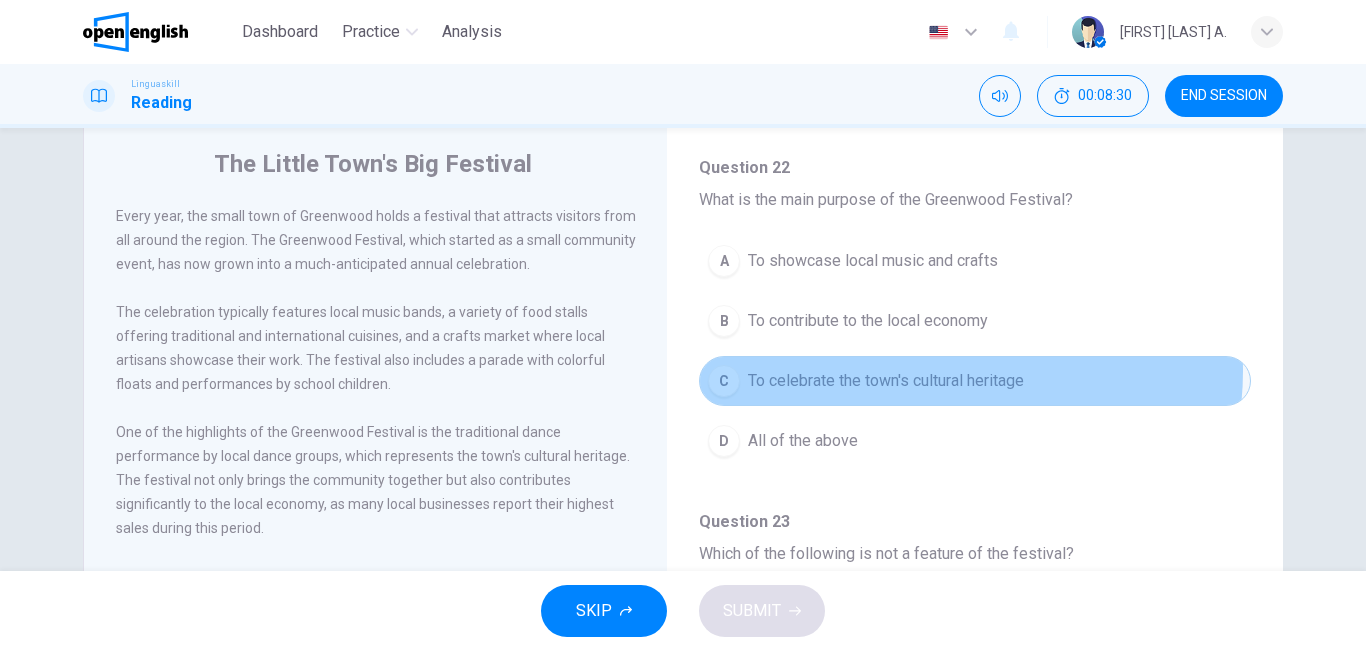 click on "To celebrate the town's cultural heritage" at bounding box center (886, 381) 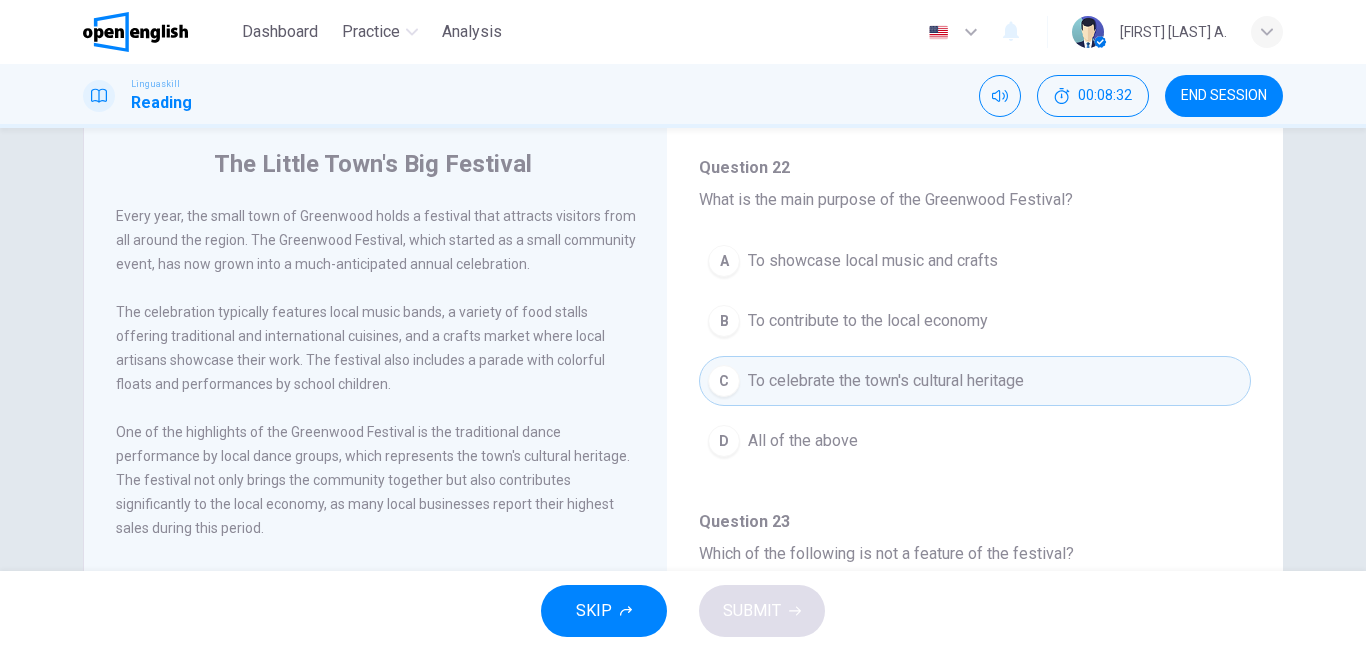 click on "Question   22" at bounding box center (975, 168) 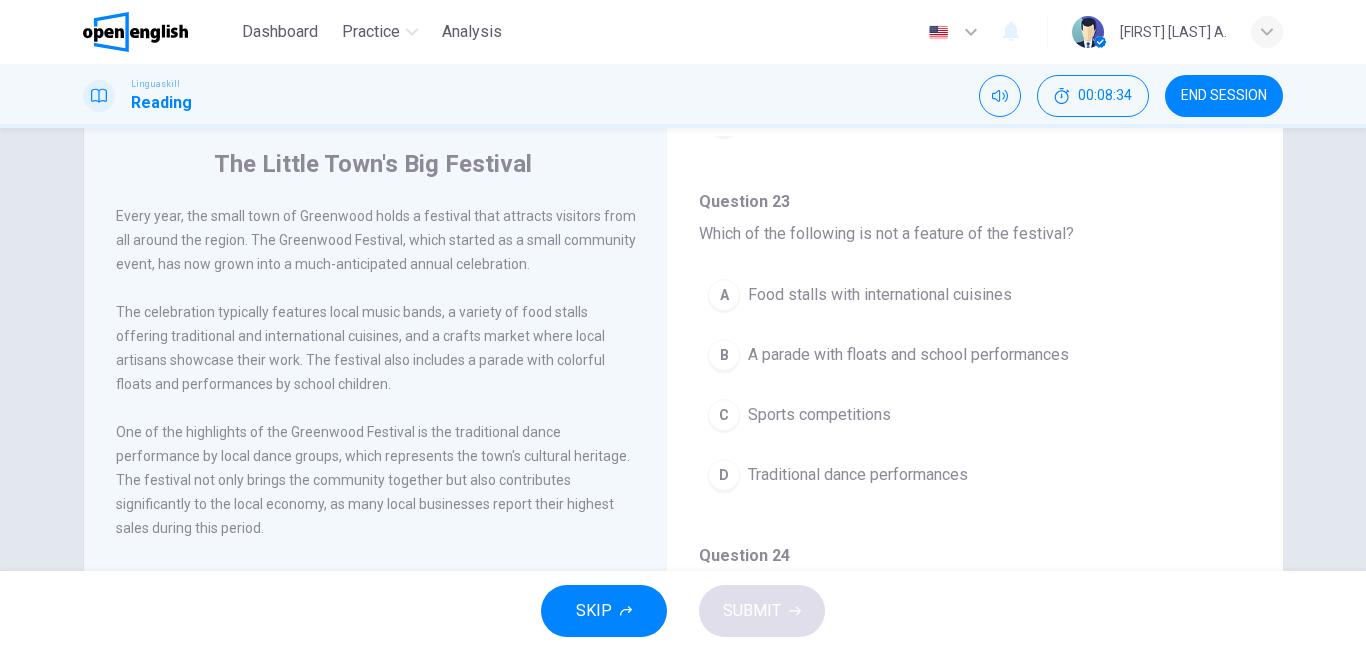 scroll, scrollTop: 480, scrollLeft: 0, axis: vertical 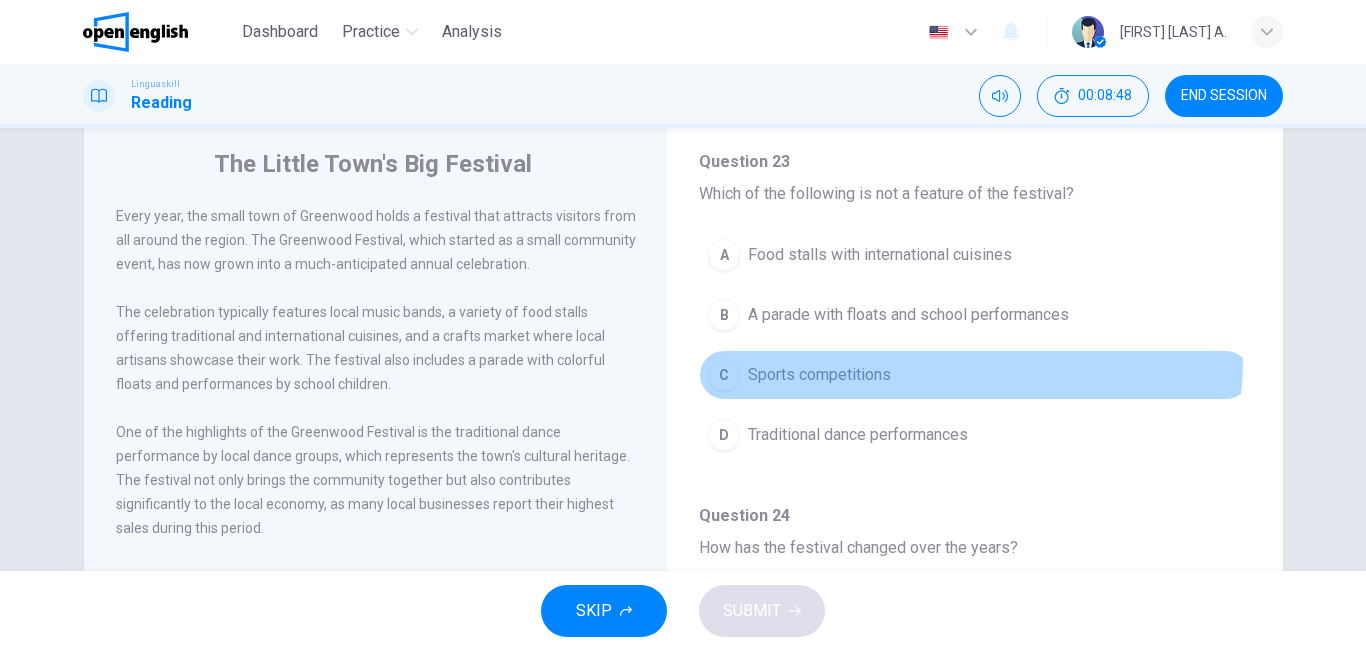click on "C Sports competitions" at bounding box center [975, 375] 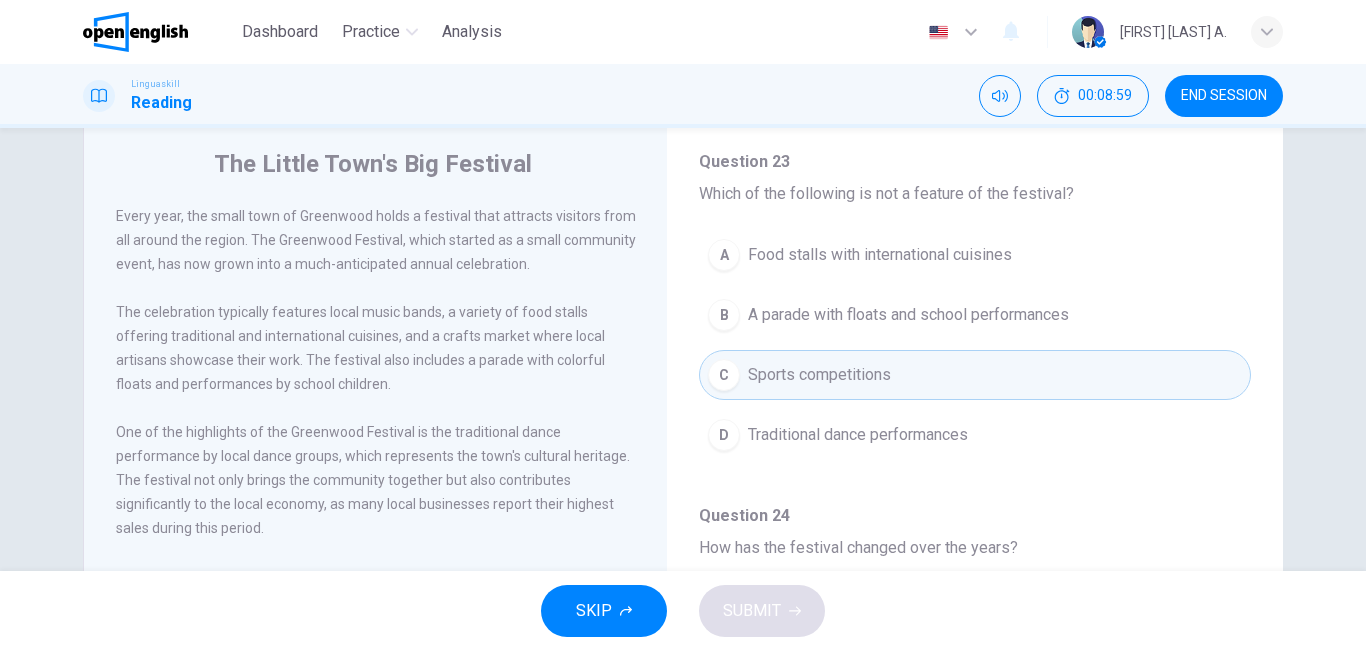 click on "Question   23" at bounding box center [975, 162] 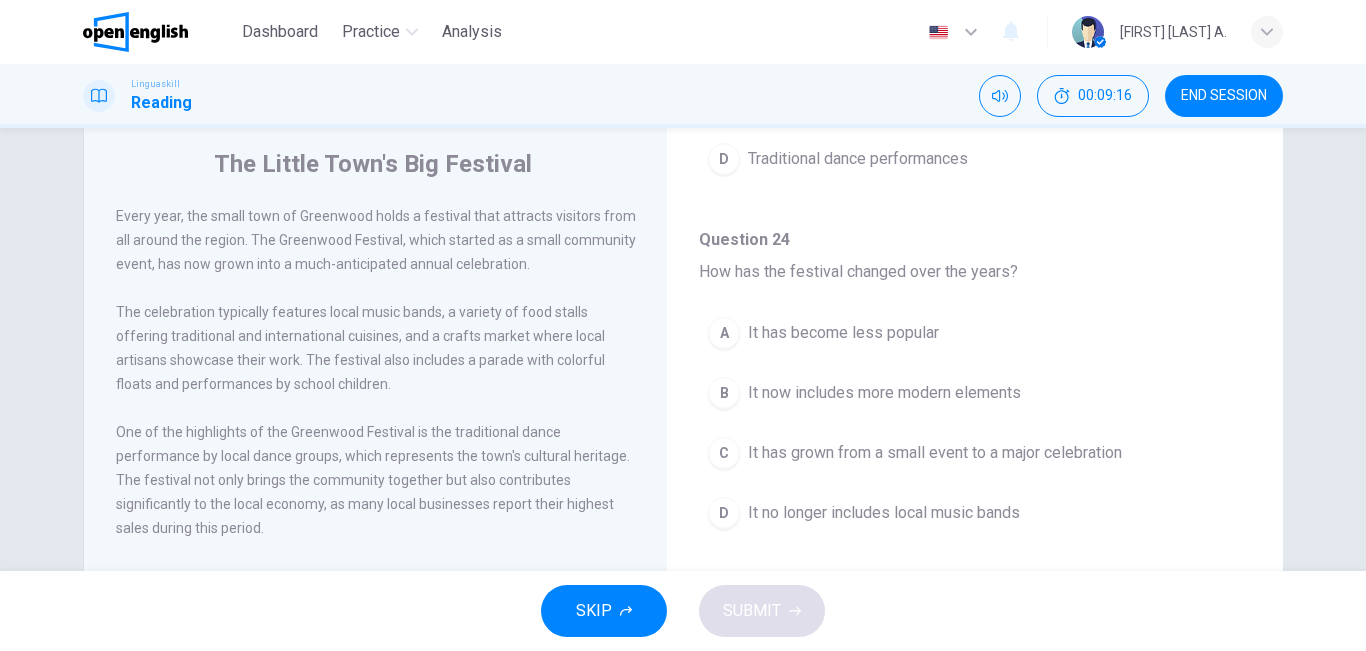 scroll, scrollTop: 760, scrollLeft: 0, axis: vertical 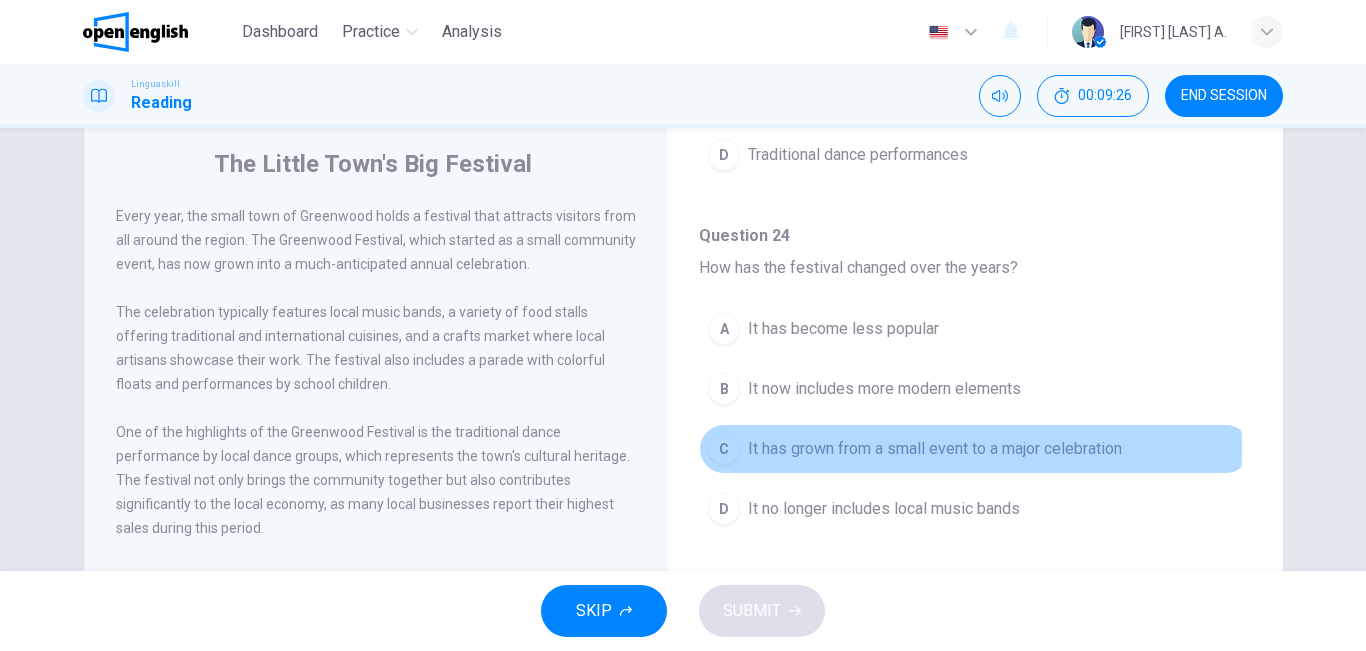 click on "It has grown from a small event to a major celebration" at bounding box center (935, 449) 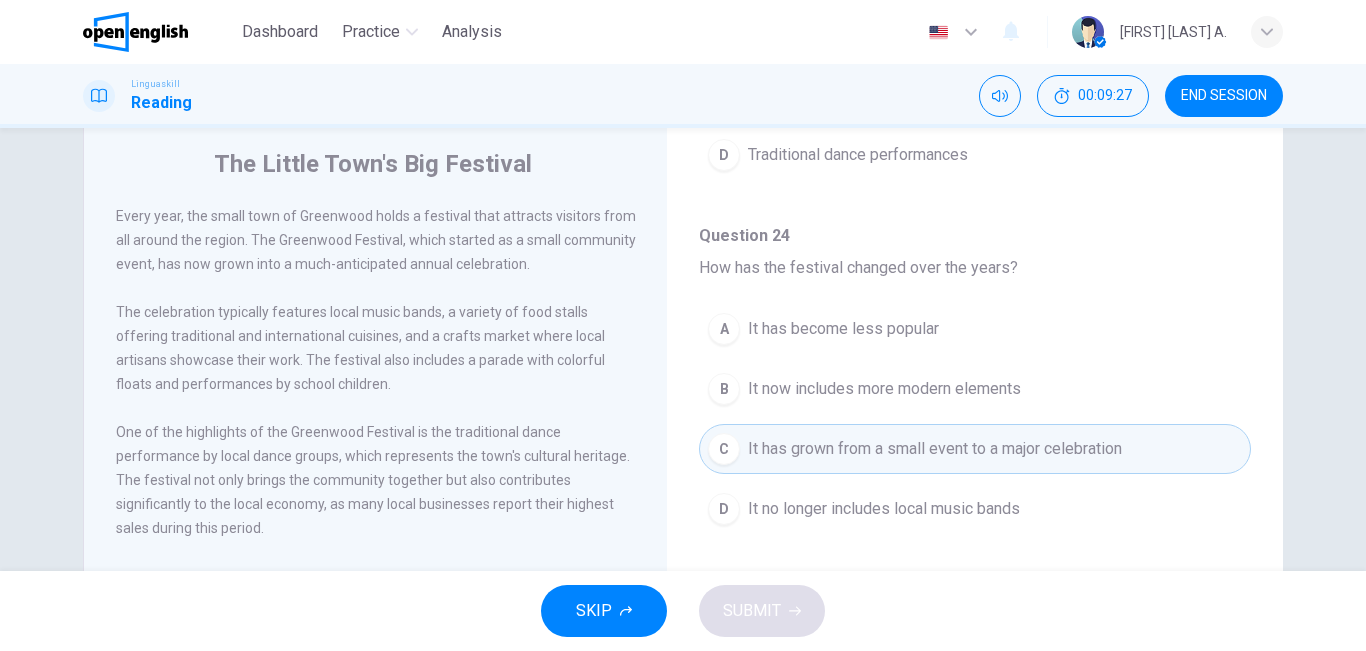click on "A Food stalls with international cuisines B A parade with floats and school performances C Sports competitions D Traditional dance performances" at bounding box center [975, 75] 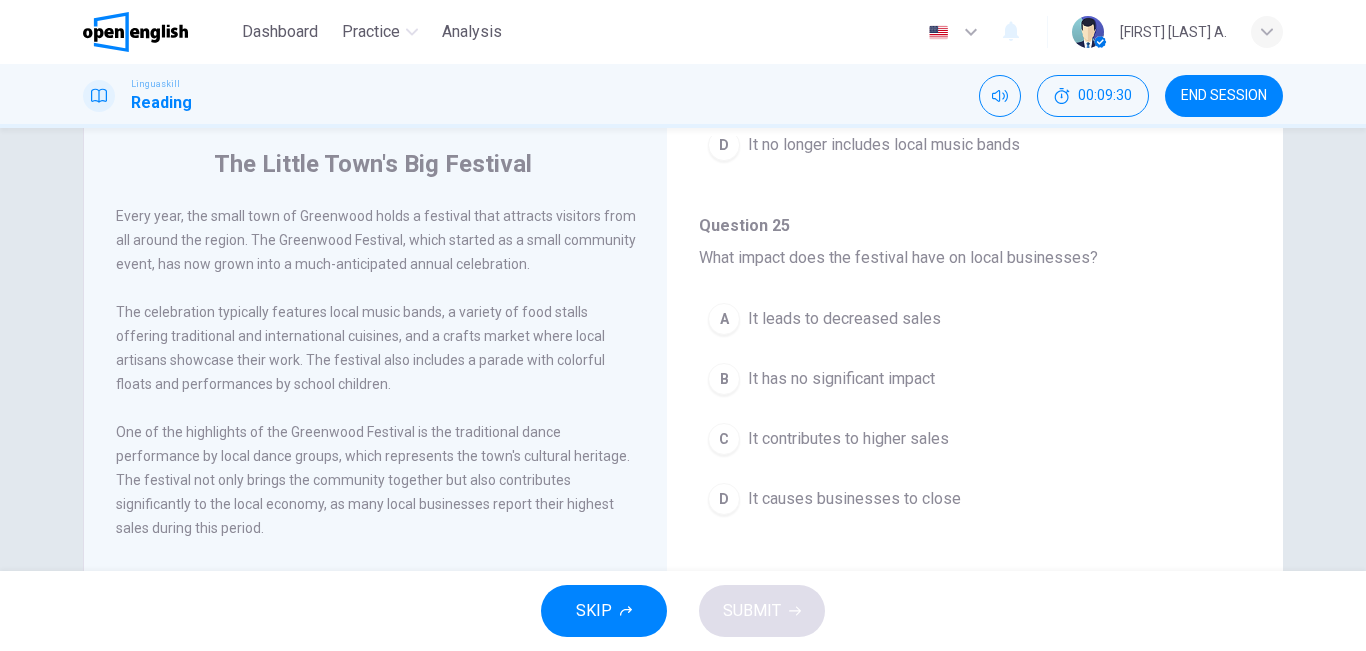 scroll, scrollTop: 1120, scrollLeft: 0, axis: vertical 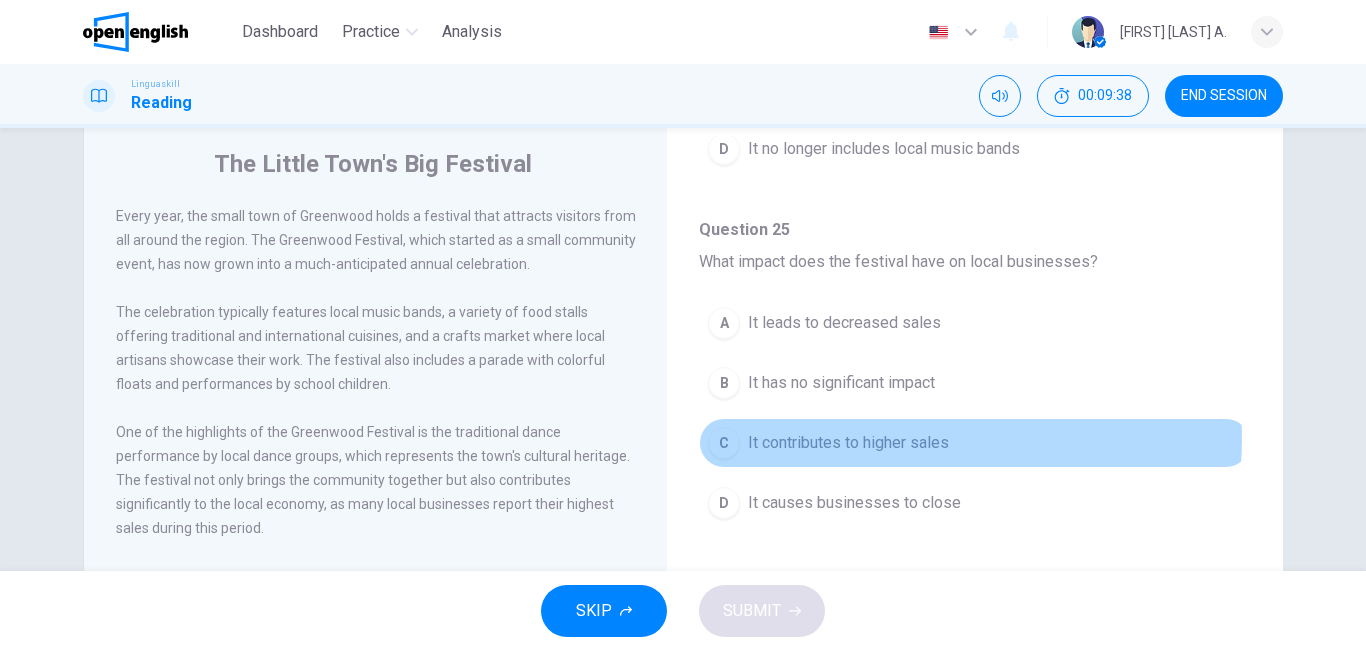 click on "It contributes to higher sales" at bounding box center (848, 443) 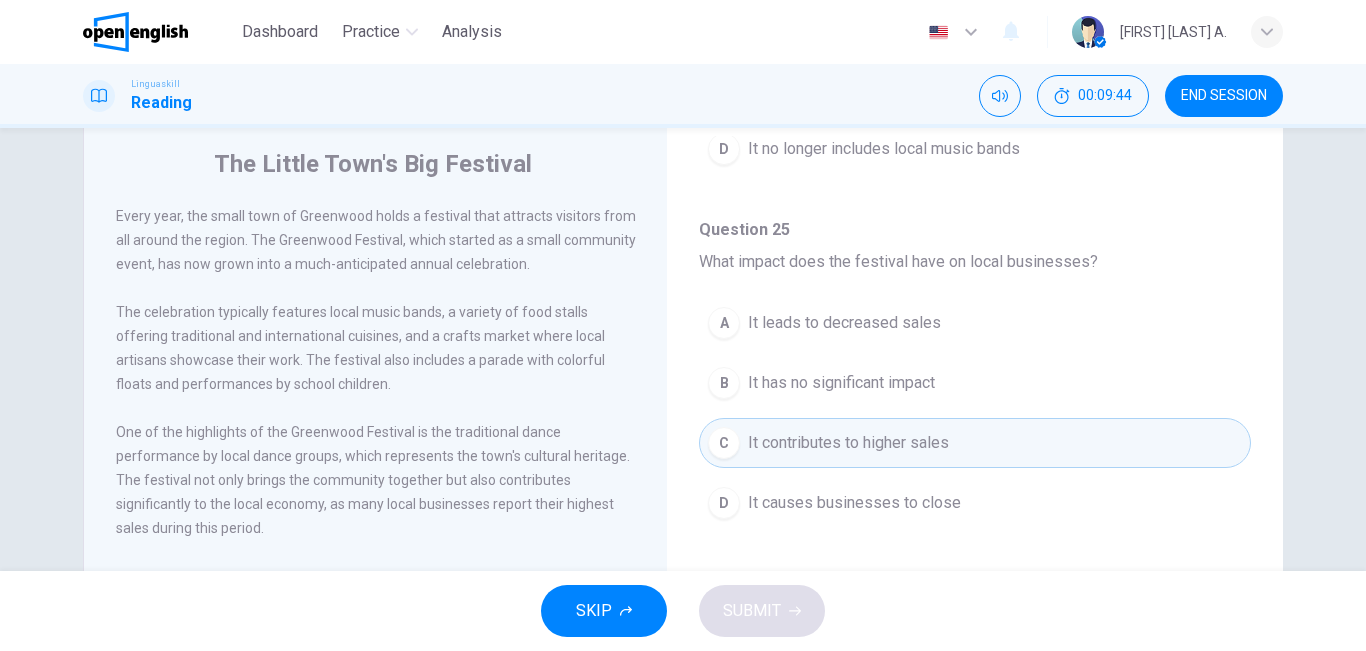 click on "Question   25" at bounding box center [975, 230] 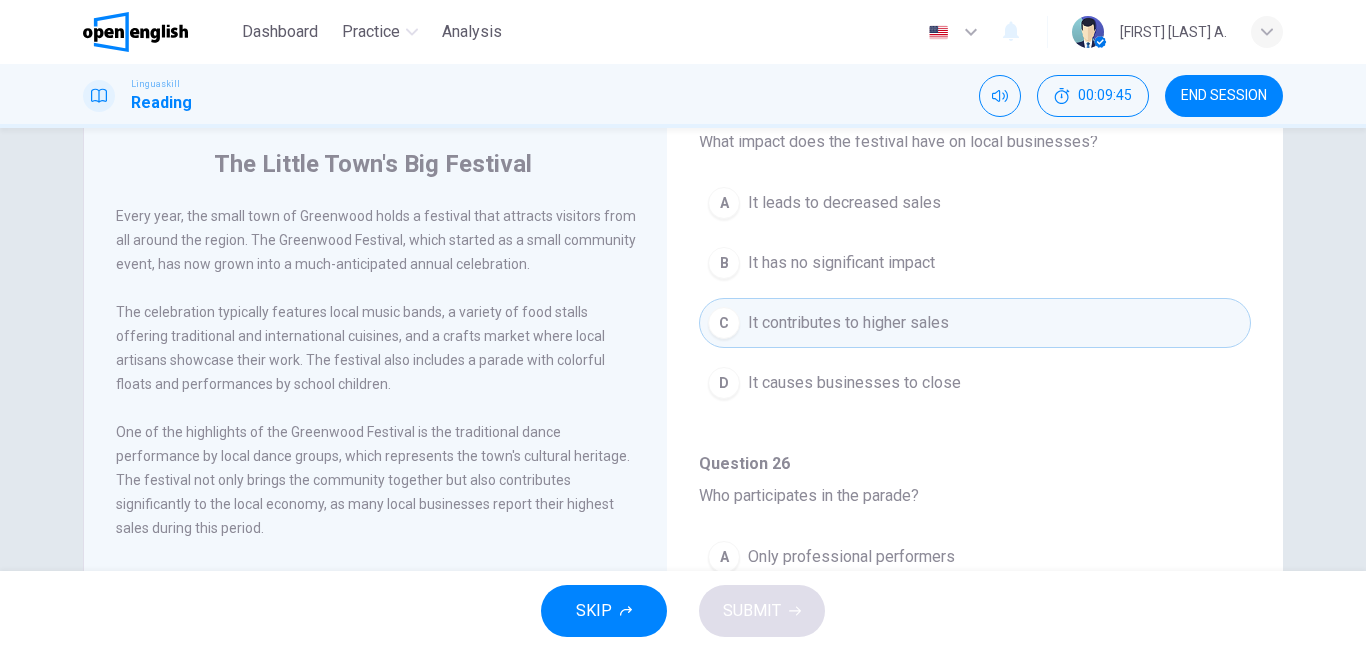 scroll, scrollTop: 1251, scrollLeft: 0, axis: vertical 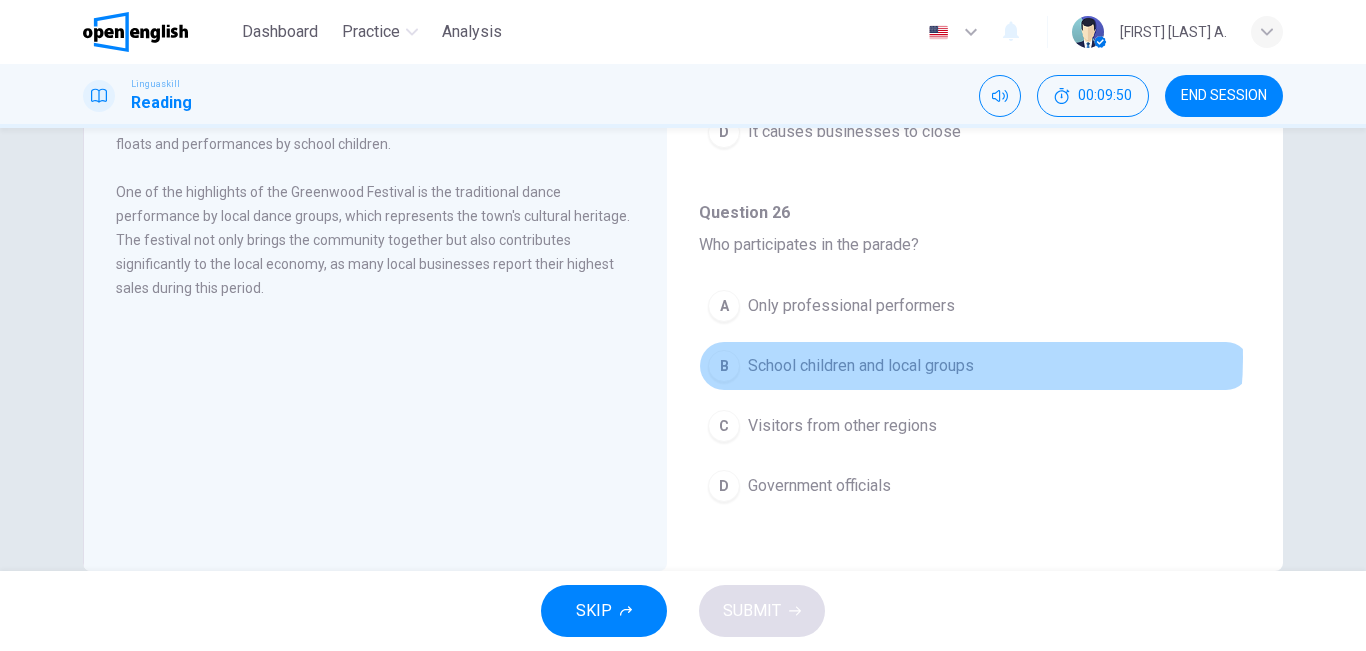 click on "School children and local groups" at bounding box center (861, 366) 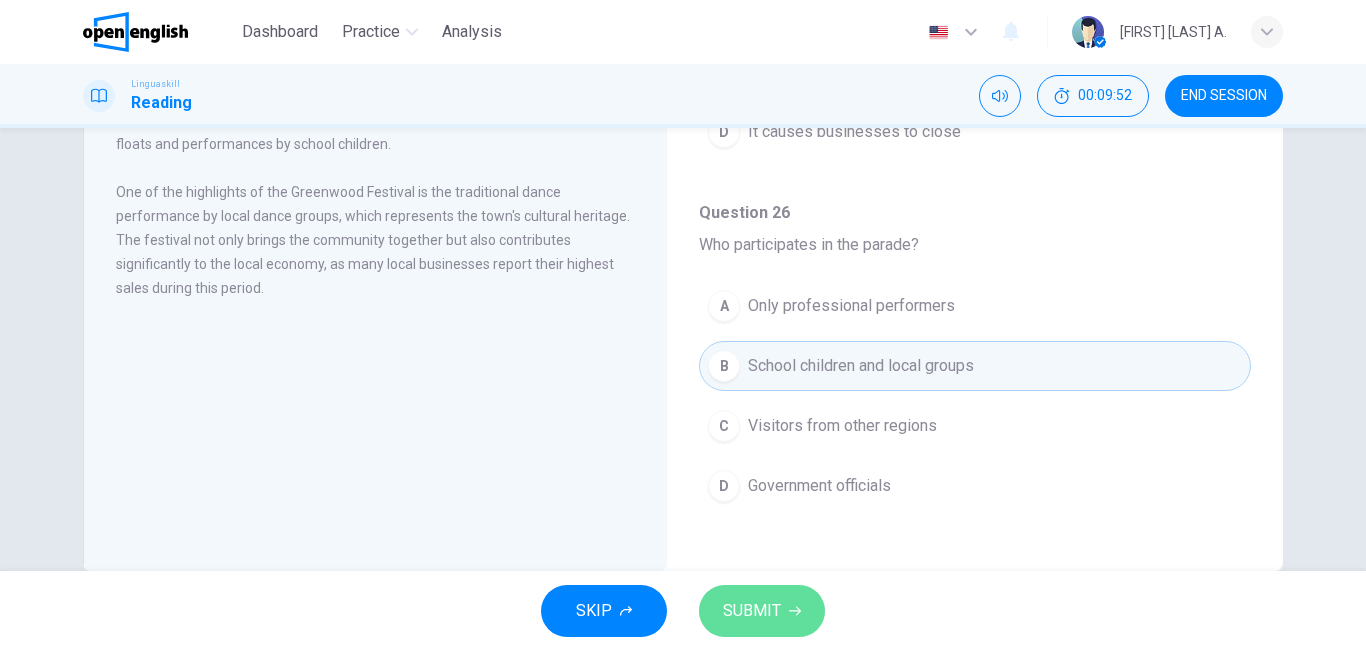 click on "SUBMIT" at bounding box center (752, 611) 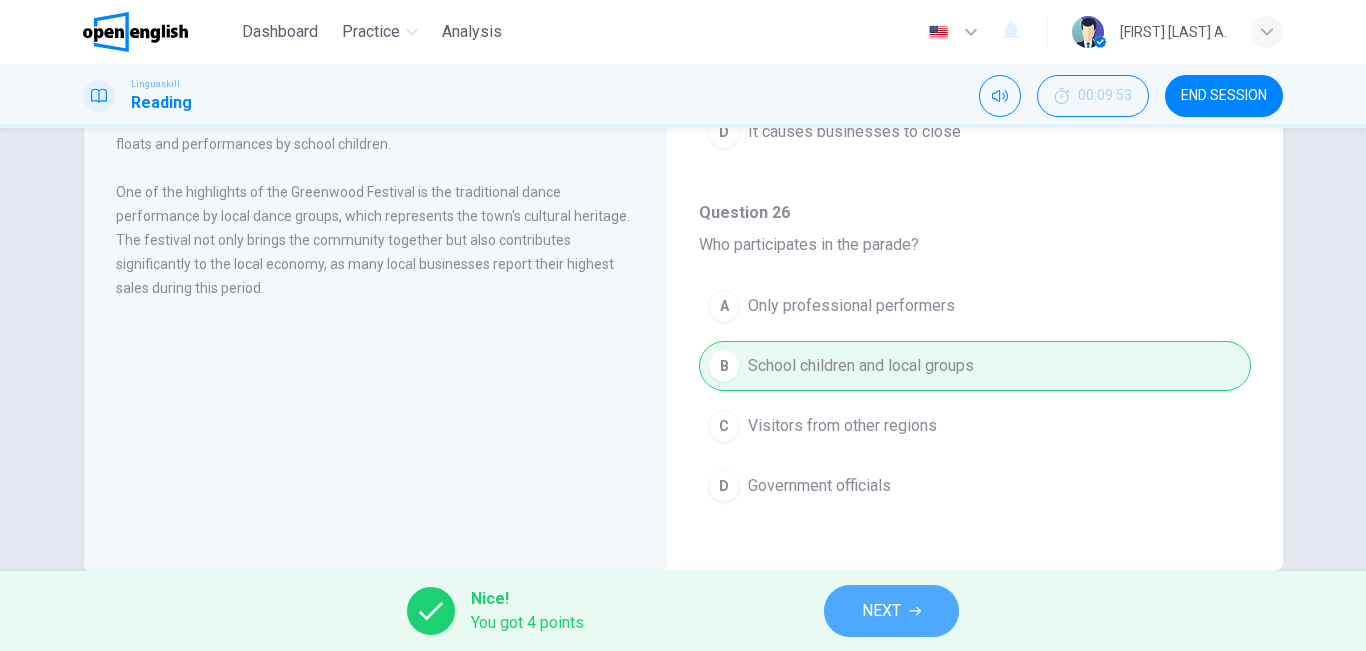 click on "NEXT" at bounding box center (891, 611) 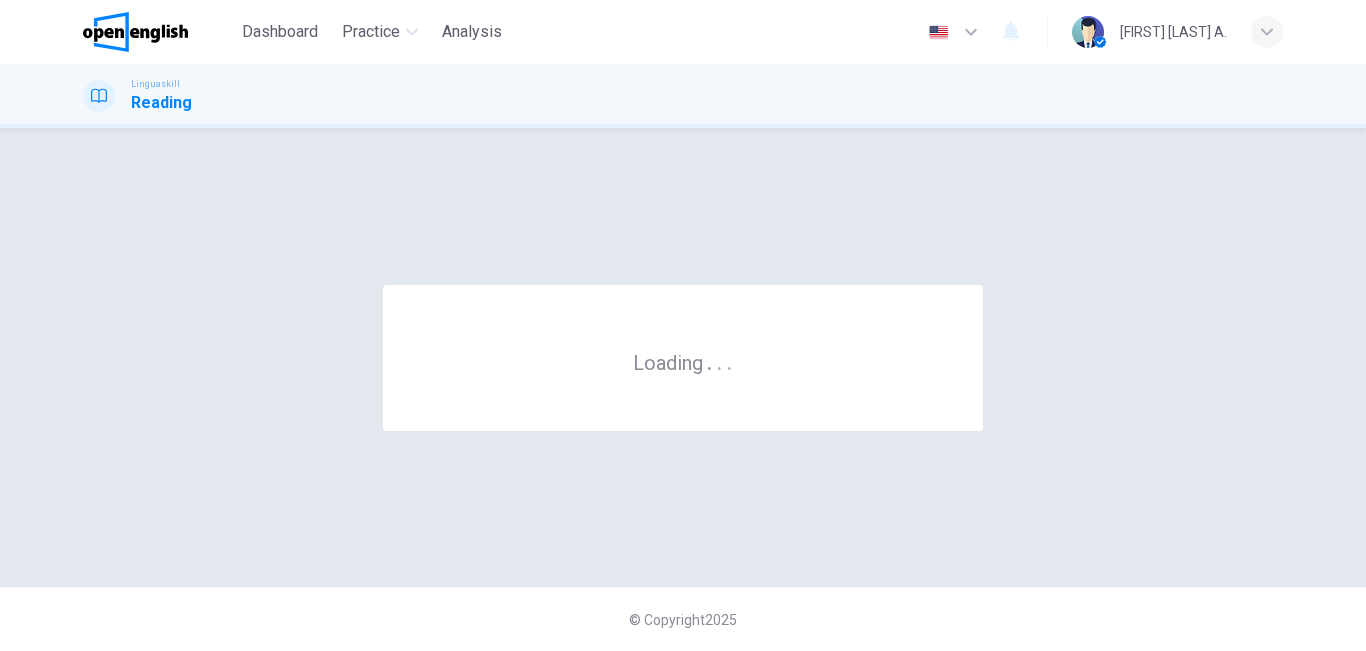 scroll, scrollTop: 0, scrollLeft: 0, axis: both 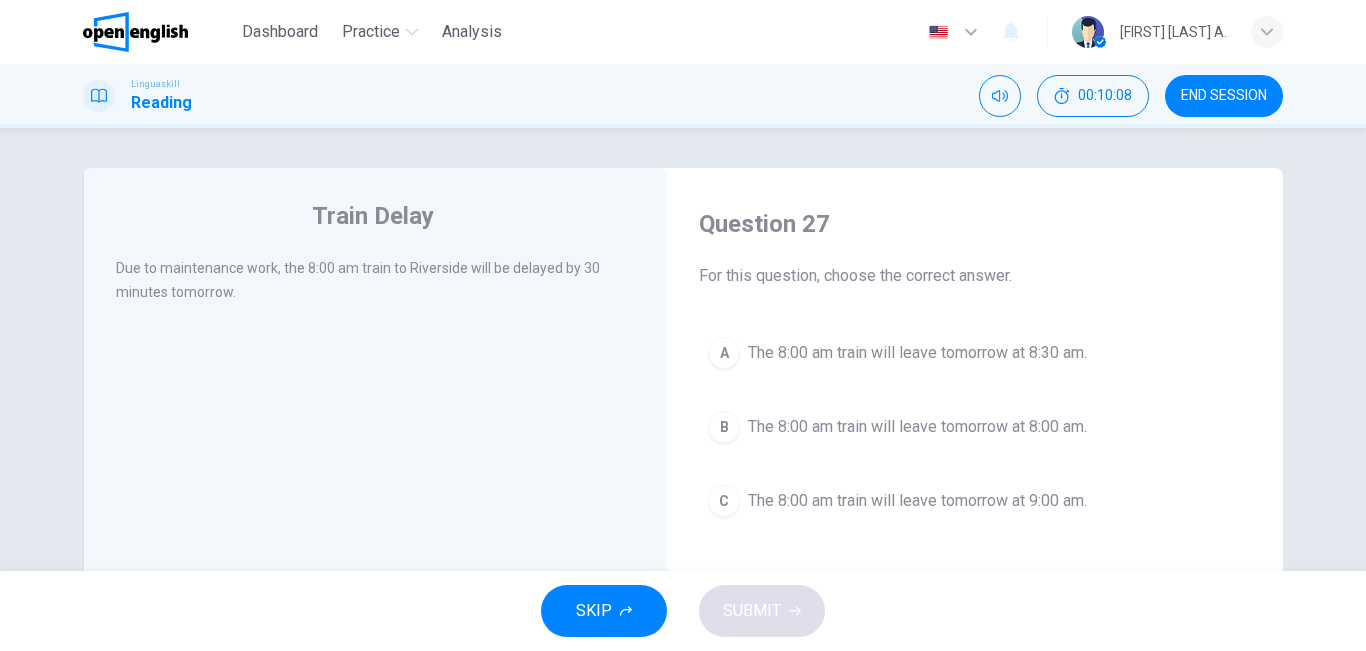 click on "The 8:00 am train will leave tomorrow at 8:30 am." at bounding box center (917, 353) 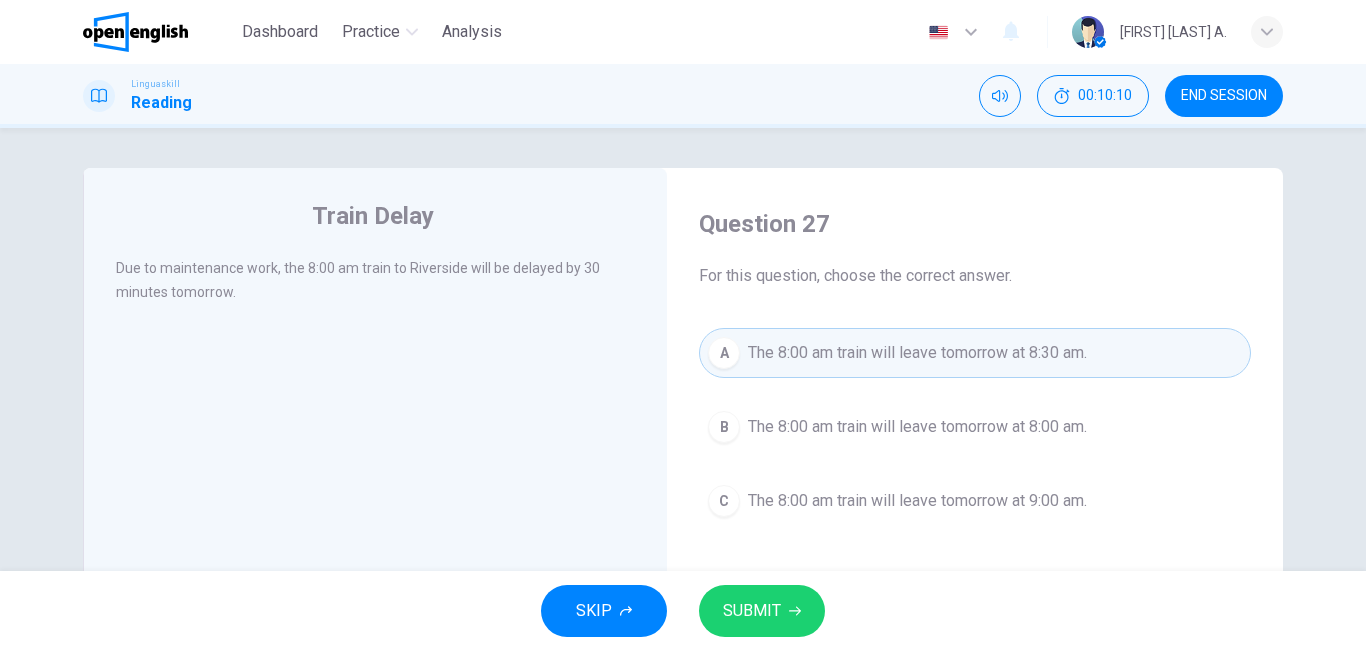 click on "SUBMIT" at bounding box center [762, 611] 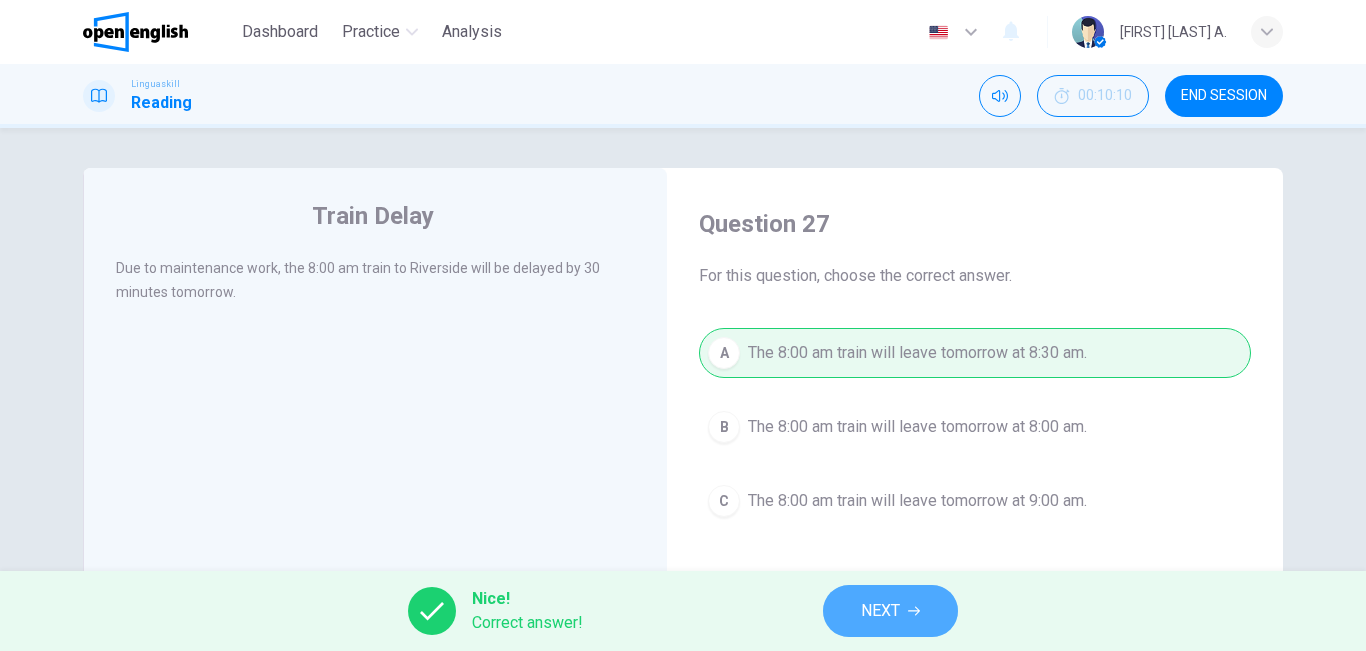 click on "NEXT" at bounding box center (880, 611) 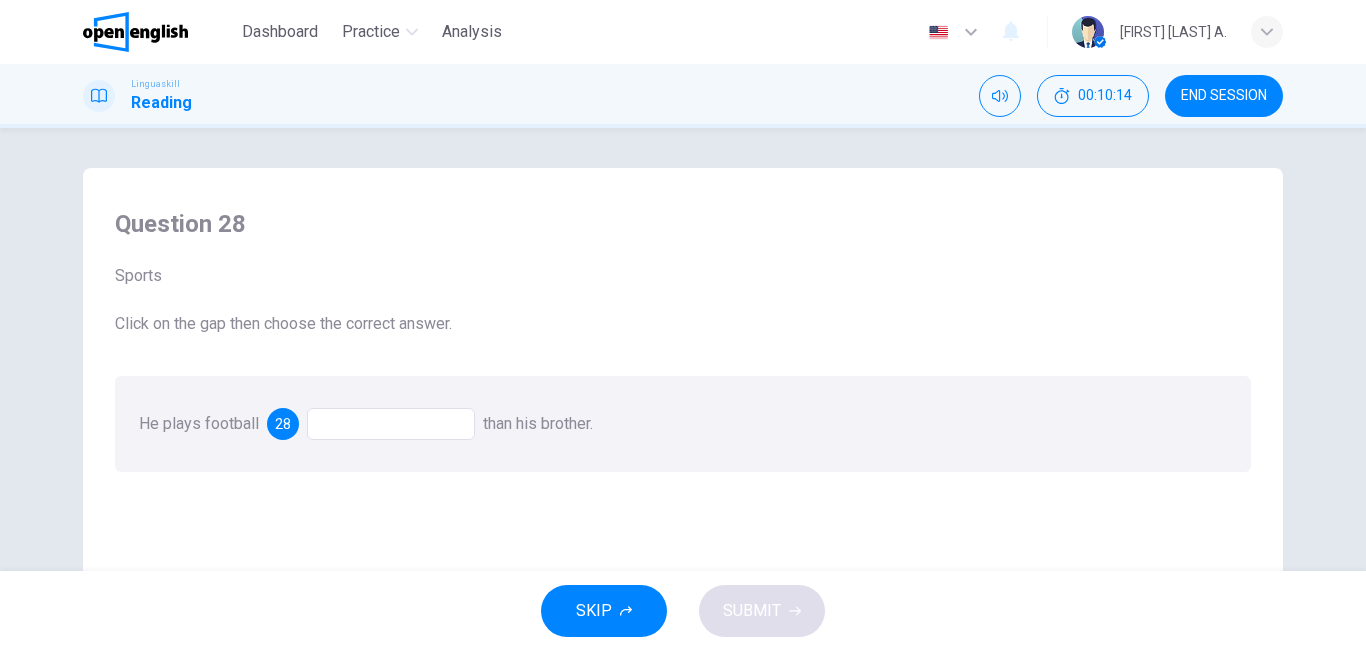click at bounding box center (391, 424) 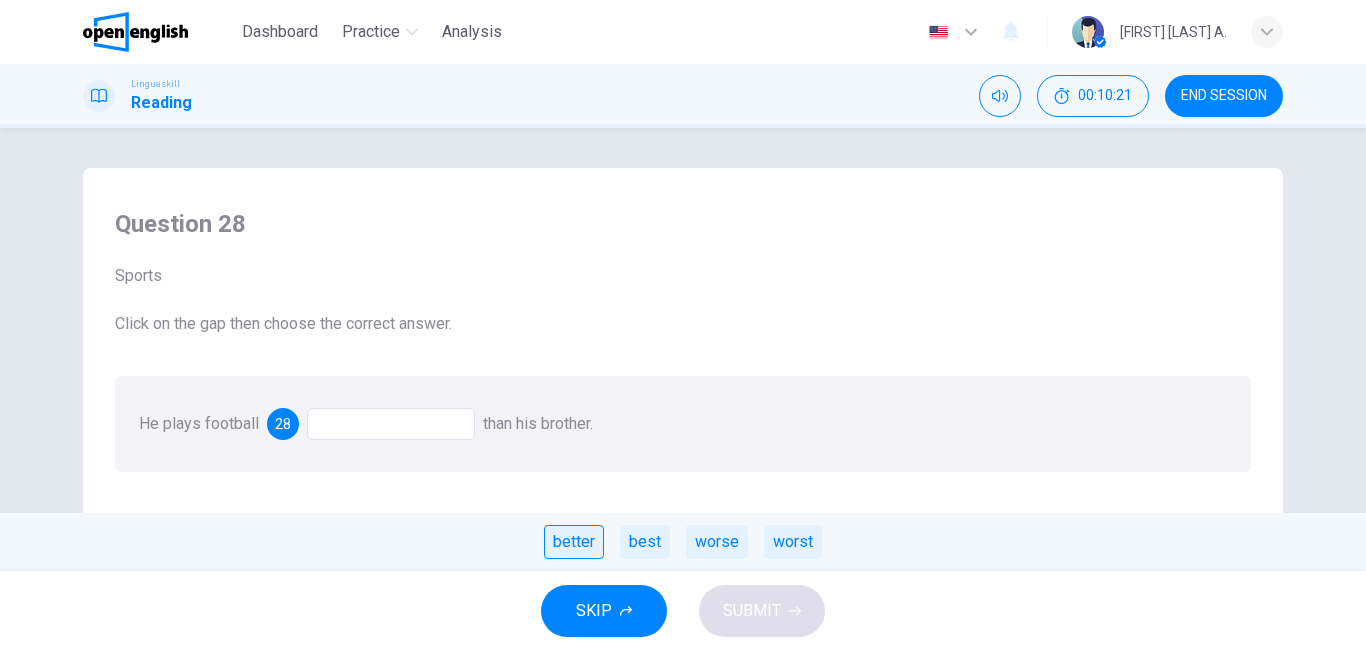 click on "better" at bounding box center [574, 542] 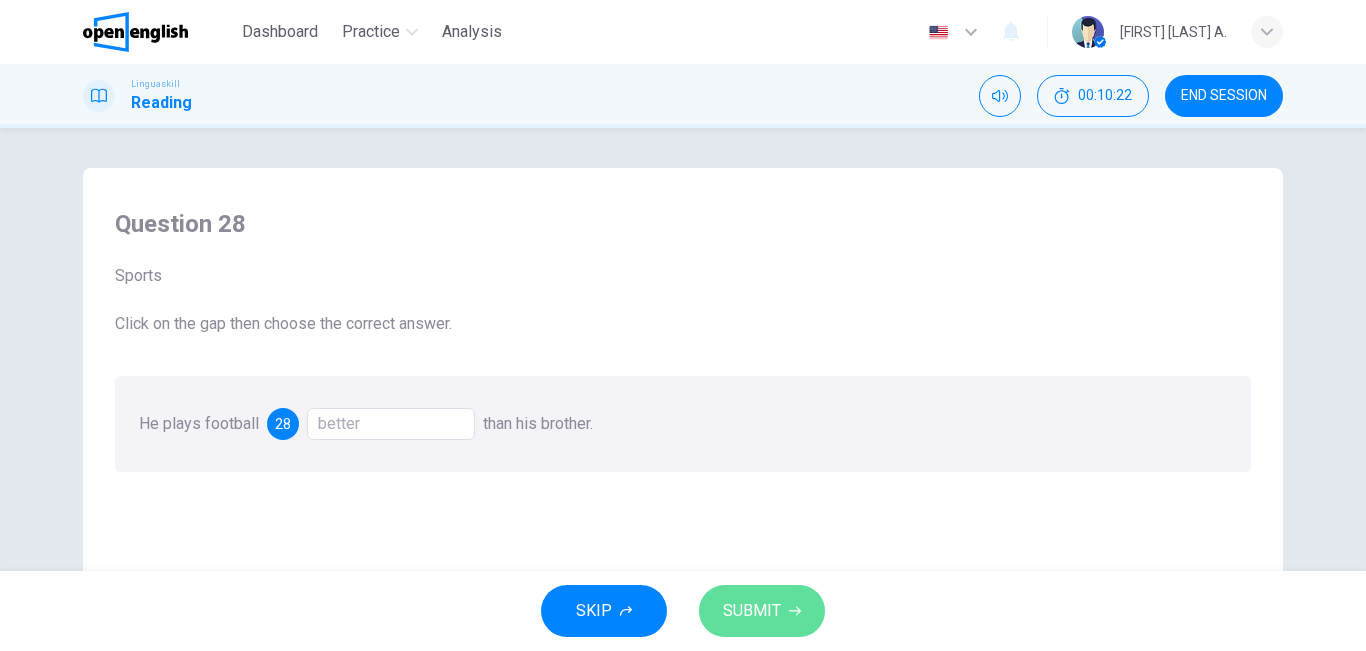 click on "SUBMIT" at bounding box center [762, 611] 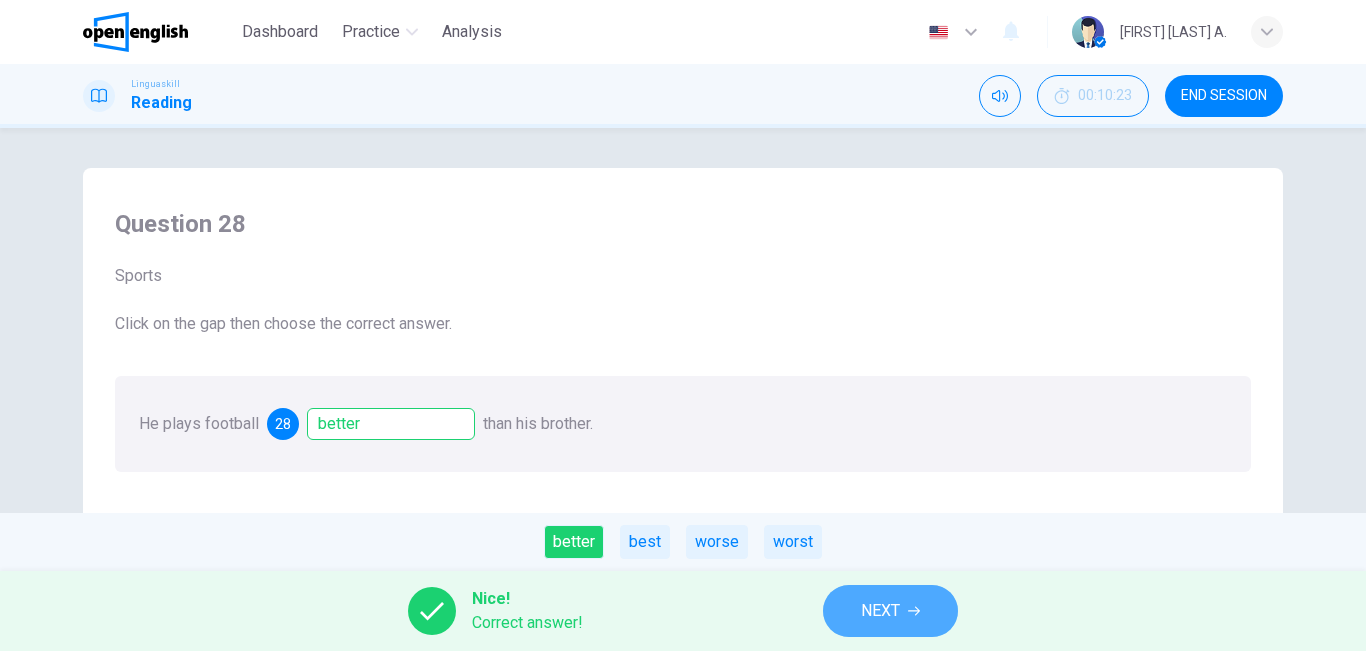 click on "NEXT" at bounding box center [880, 611] 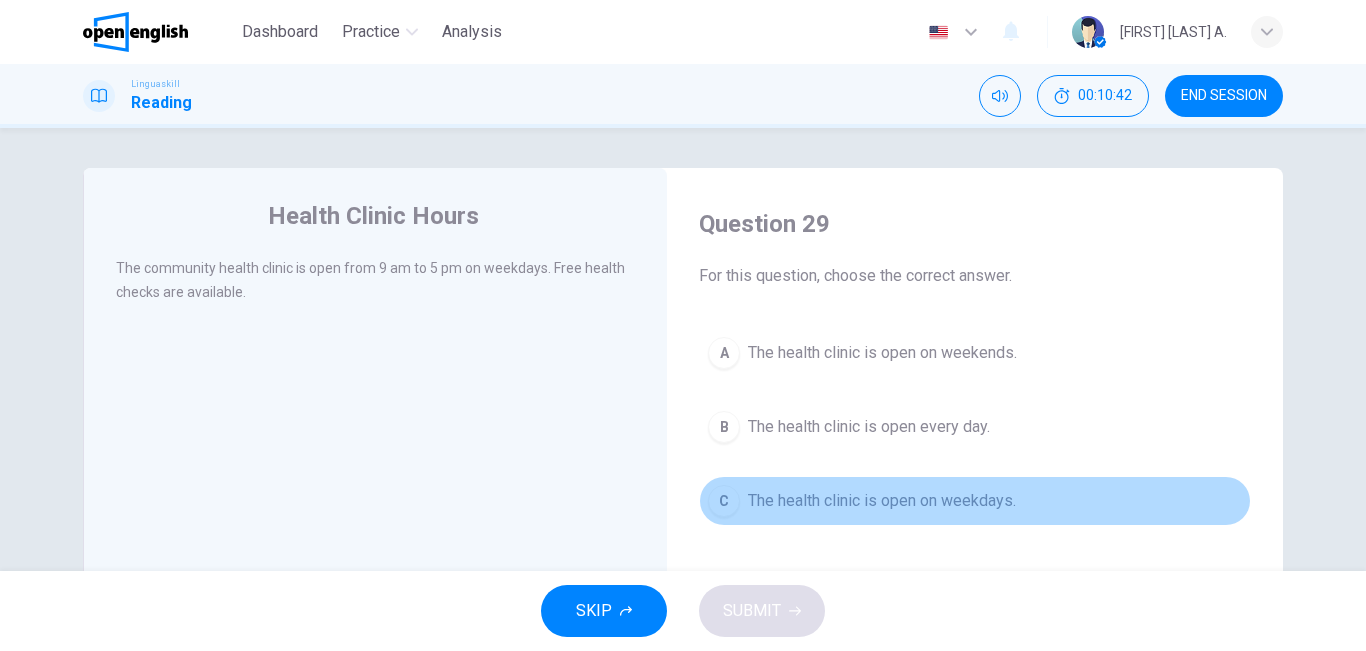 click on "C The health clinic is open on weekdays." at bounding box center [975, 501] 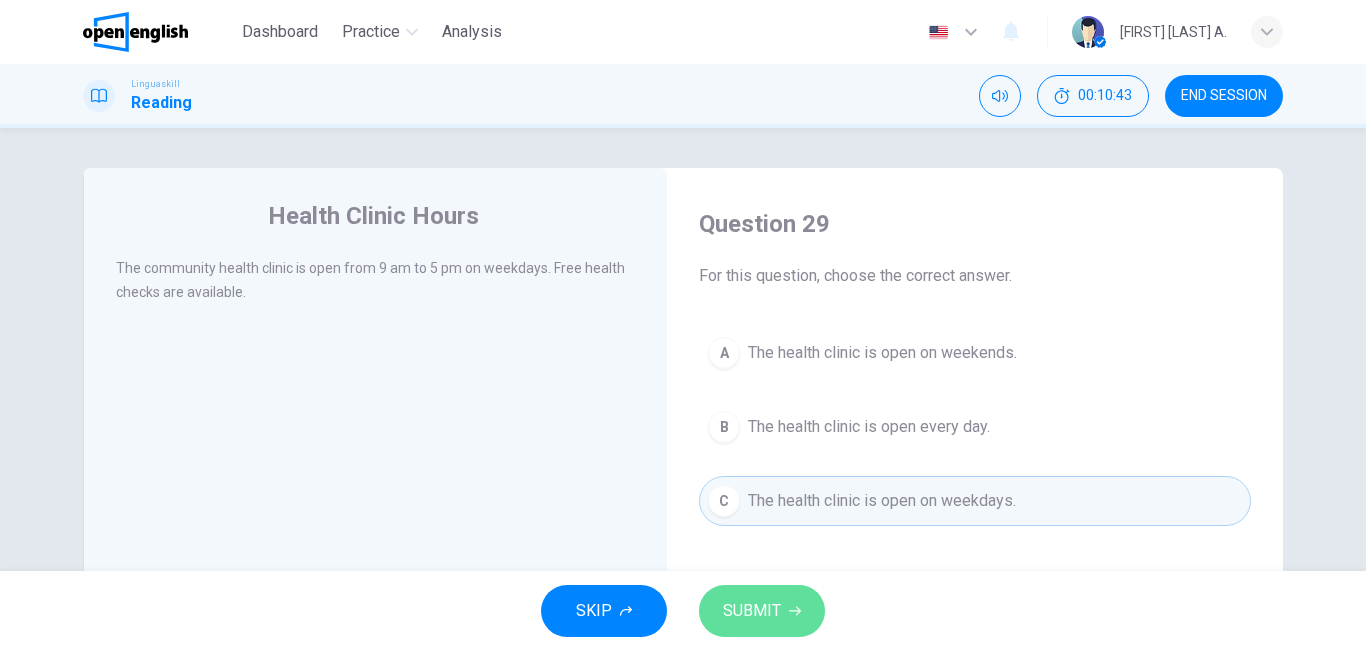 click on "SUBMIT" at bounding box center (762, 611) 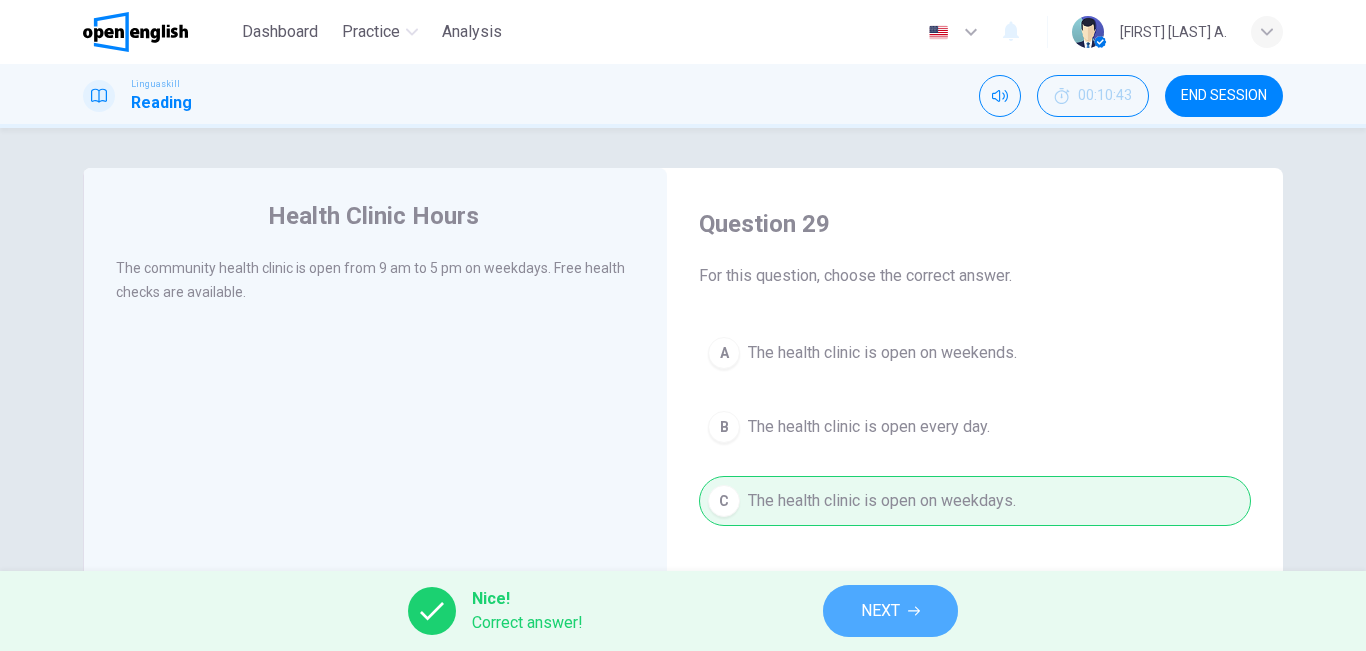 click on "NEXT" at bounding box center (880, 611) 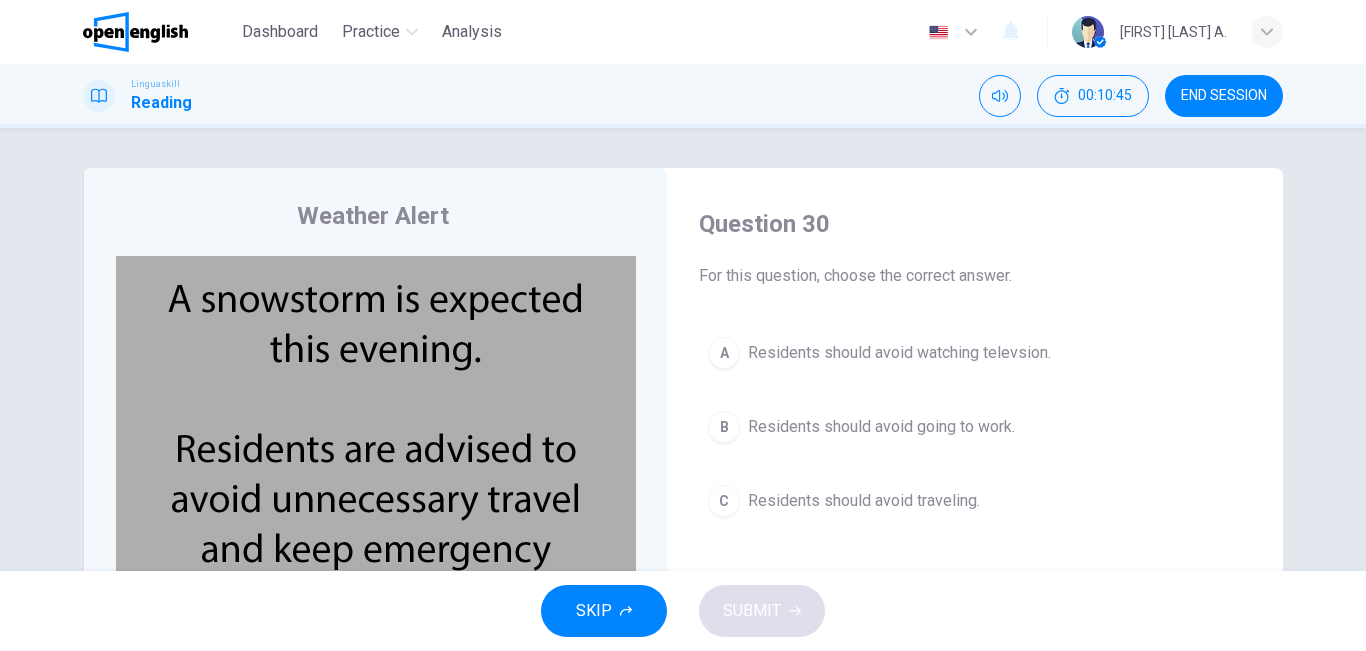 click on "Question 30" at bounding box center (975, 224) 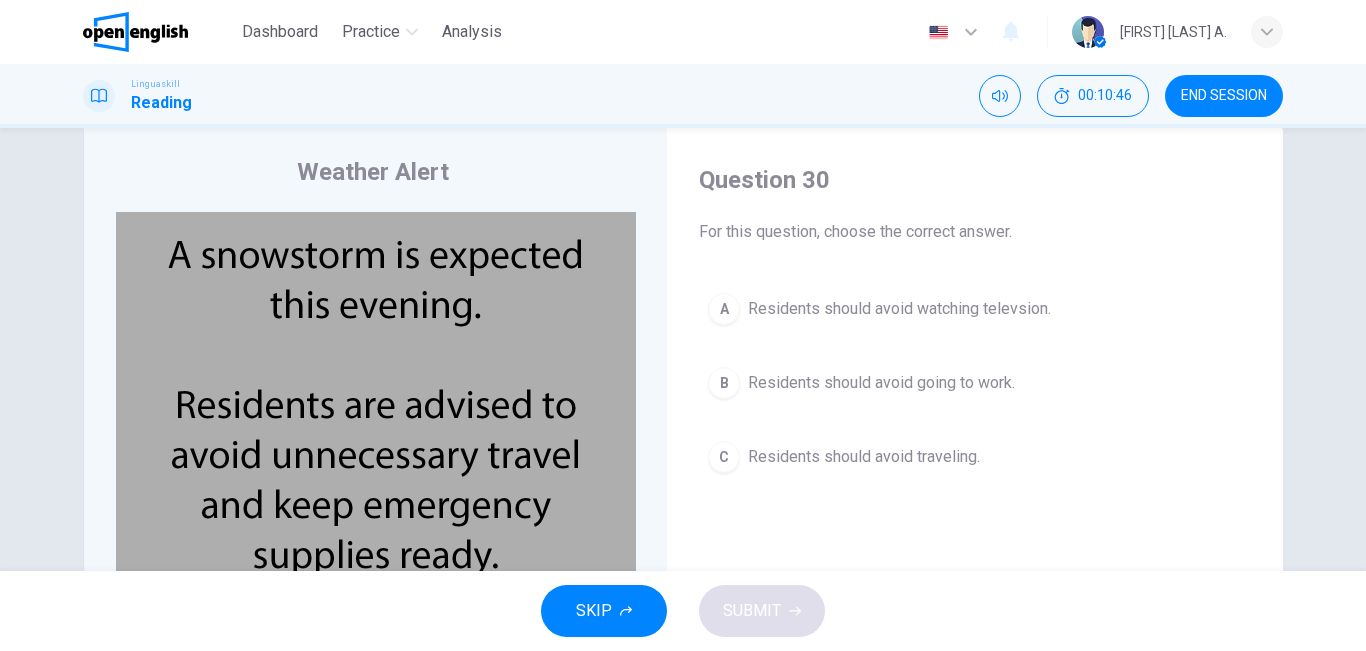 scroll, scrollTop: 80, scrollLeft: 0, axis: vertical 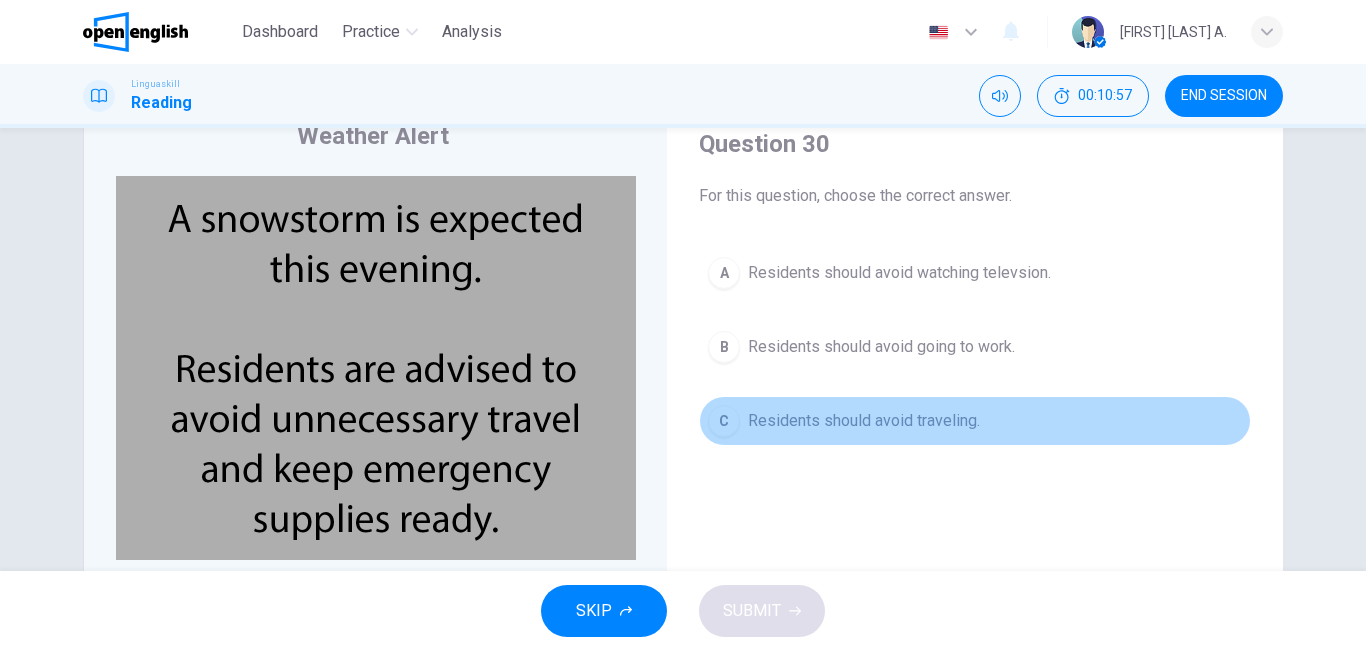 click on "Residents should avoid traveling." at bounding box center (864, 421) 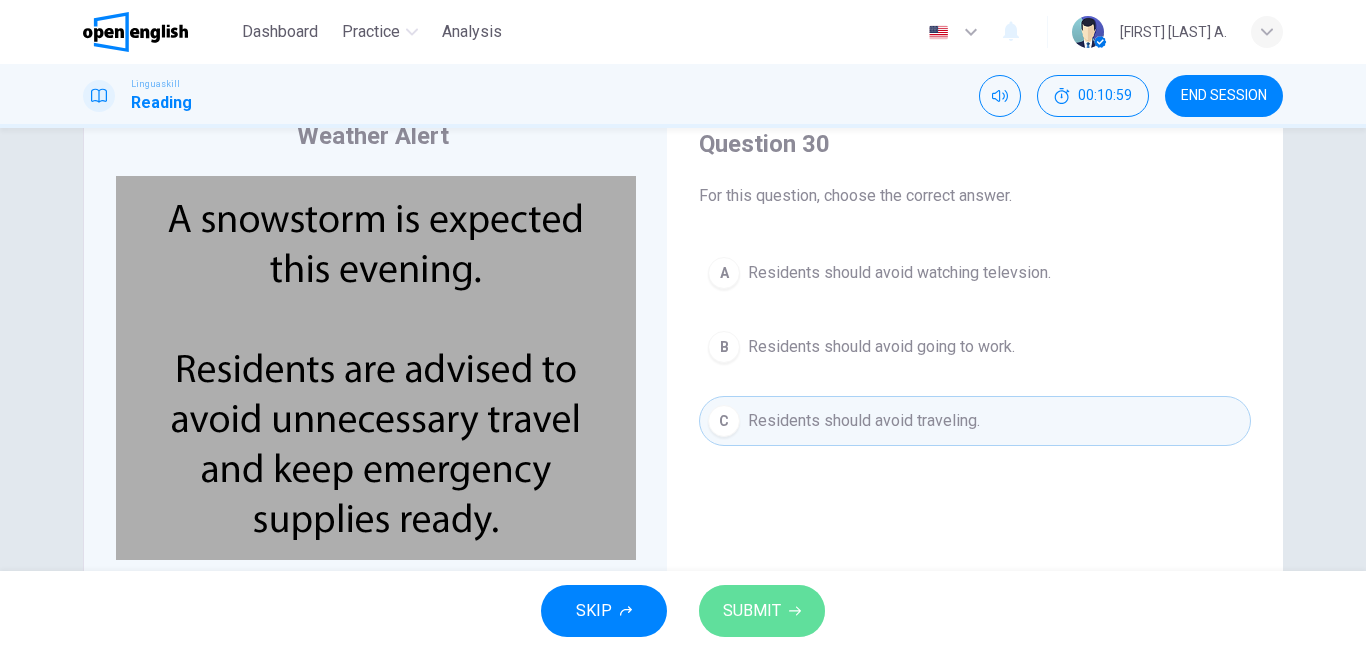 click on "SUBMIT" at bounding box center [762, 611] 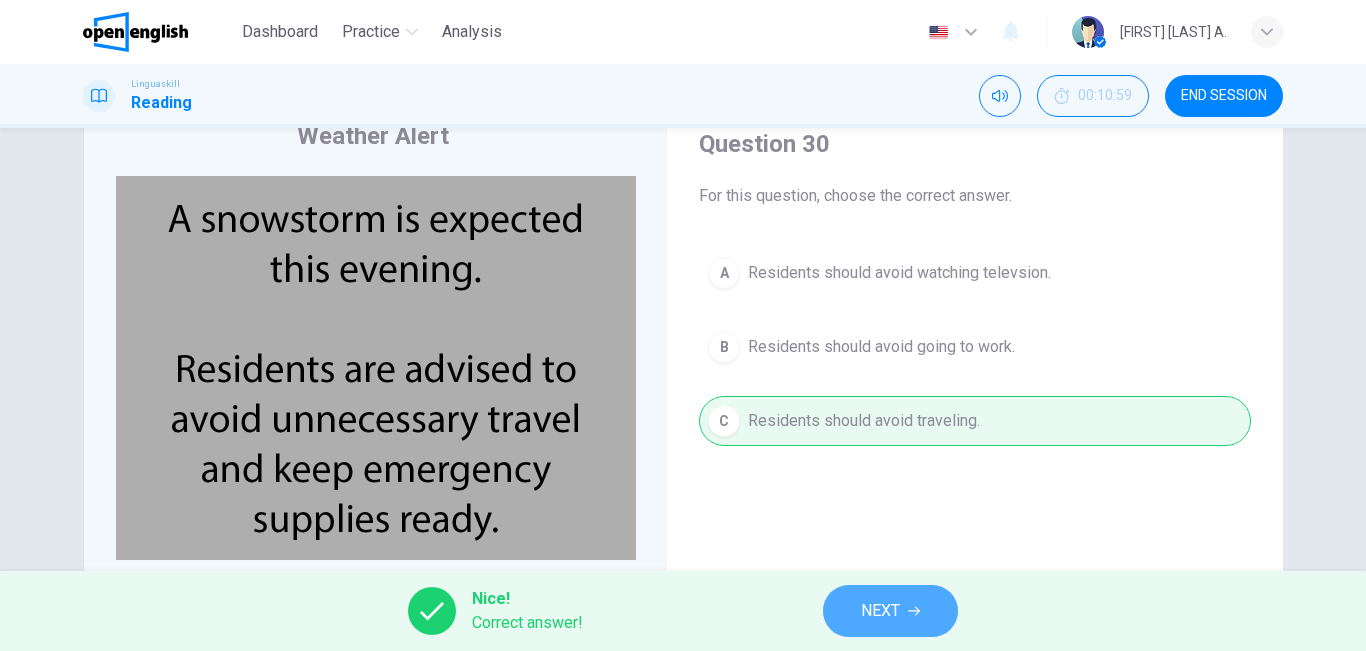 click on "NEXT" at bounding box center (880, 611) 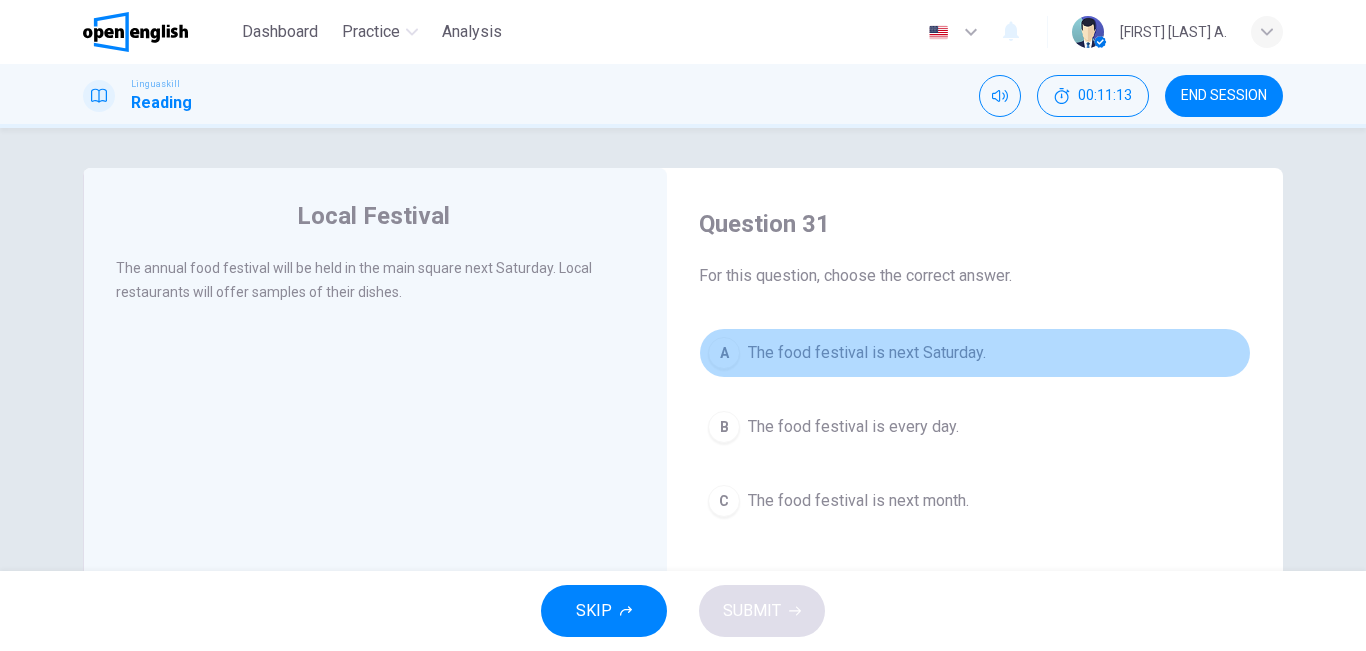 click on "The food festival is next Saturday." at bounding box center (867, 353) 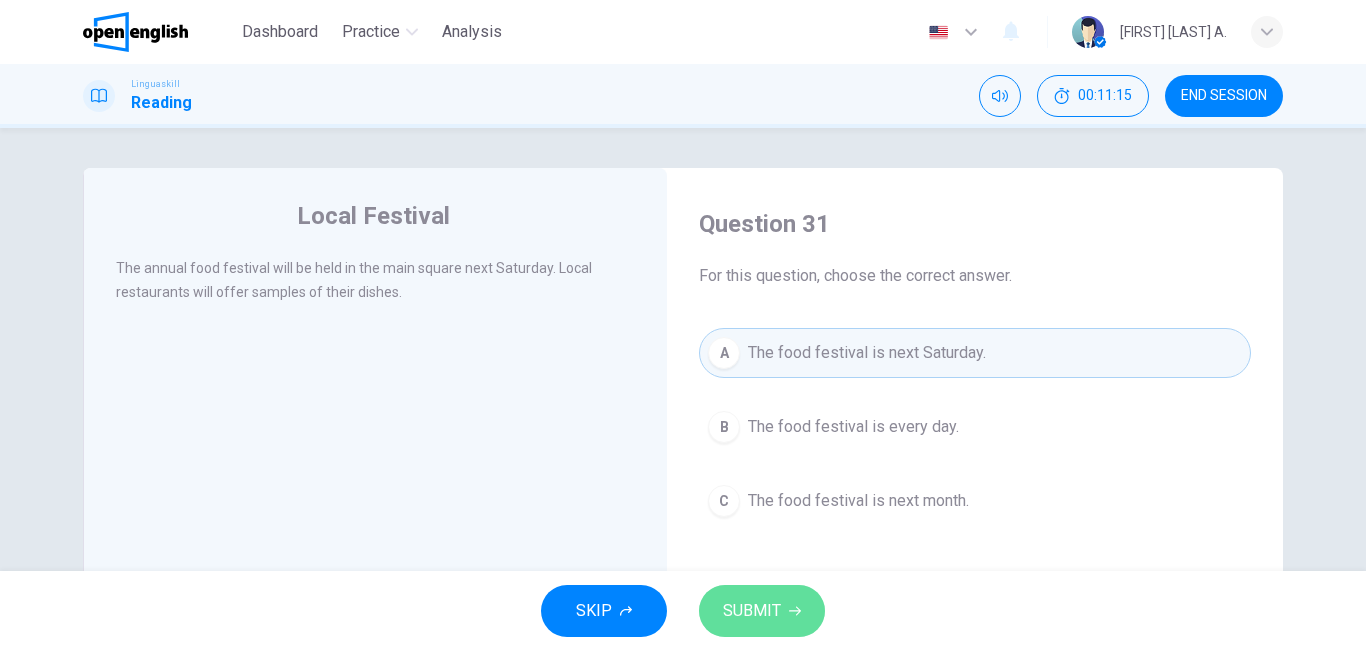 click 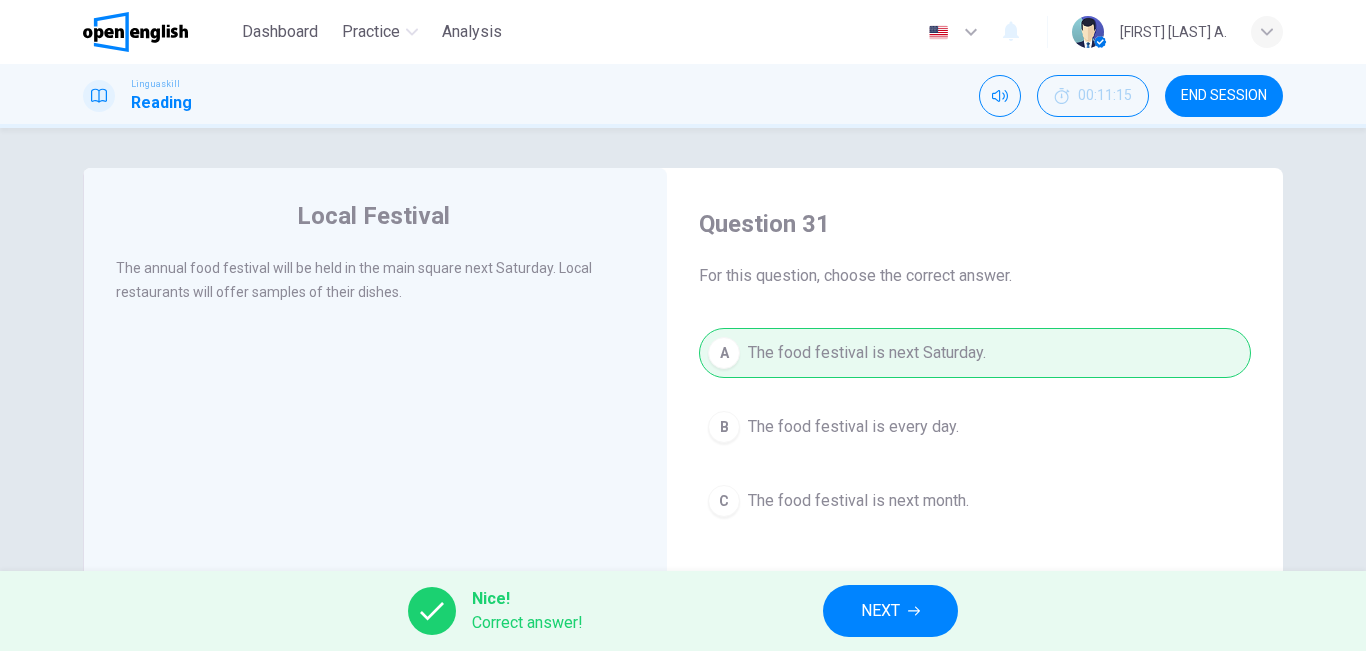 click on "NEXT" at bounding box center (890, 611) 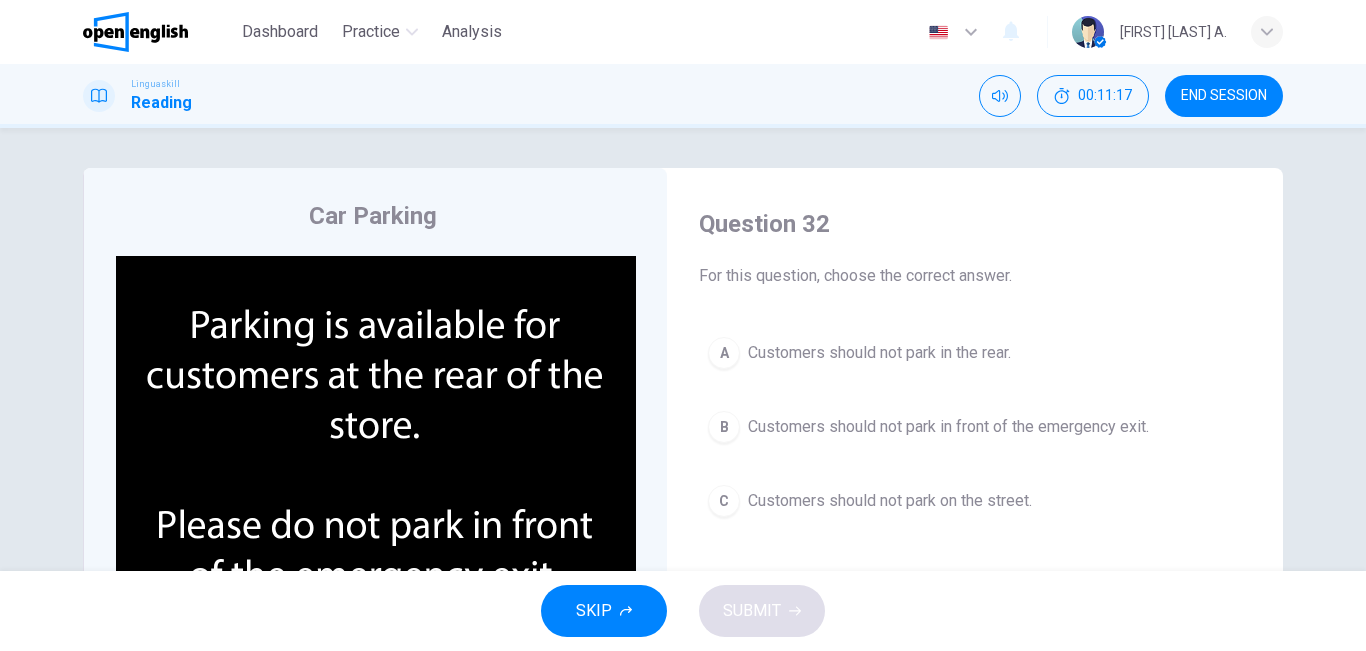 click on "Question 32 For this question, choose the correct answer. A Customers should not park in the rear.  B Customers should not park in front of the emergency exit. C Customers should not park on the [STREET]." at bounding box center [975, 367] 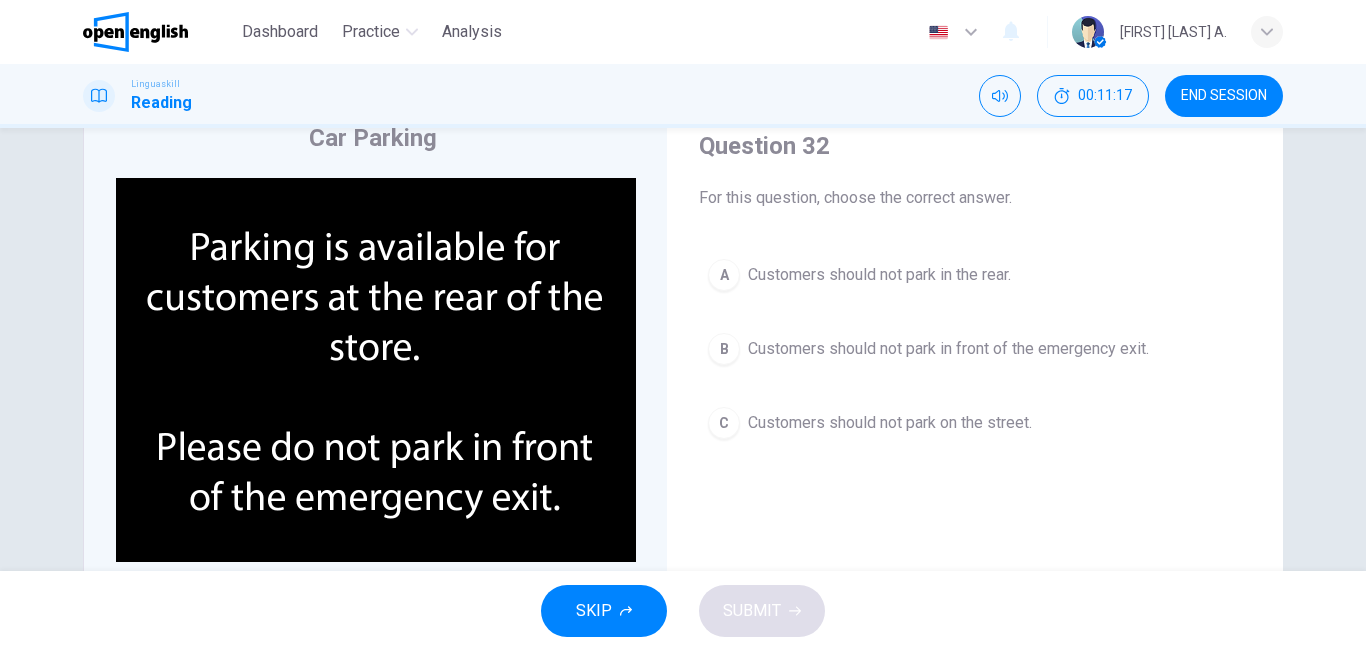 scroll, scrollTop: 80, scrollLeft: 0, axis: vertical 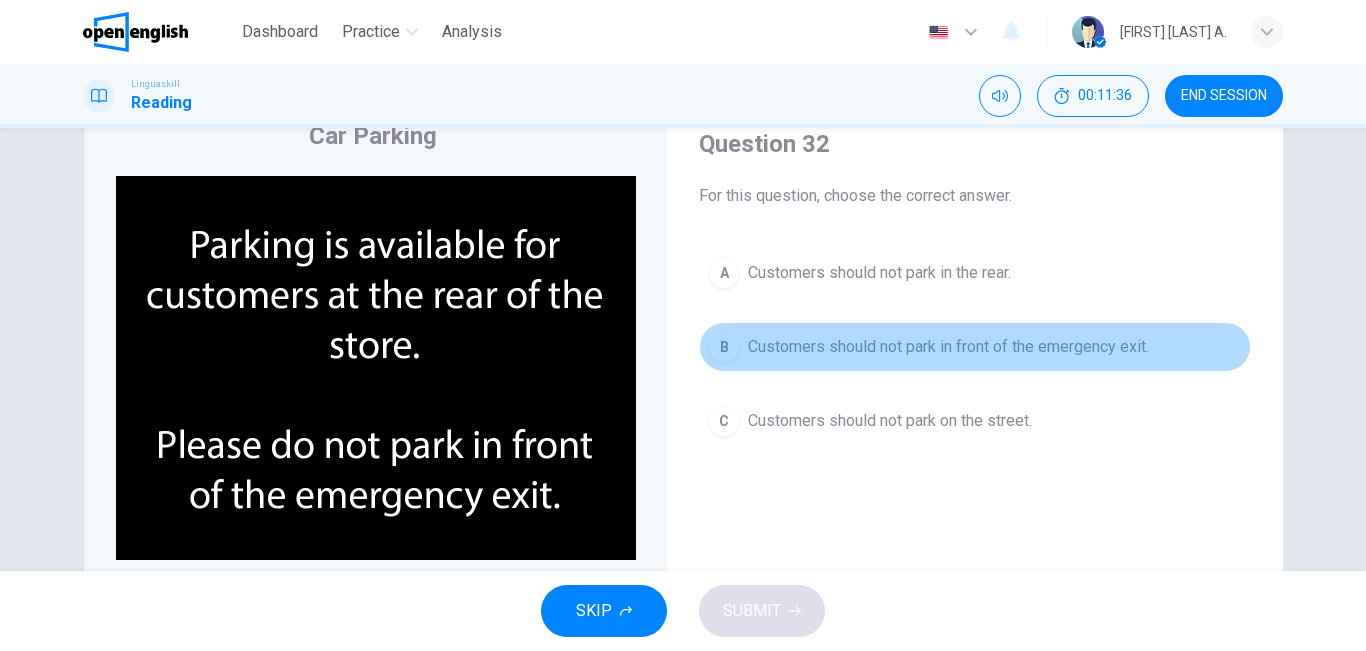 click on "Customers should not park in front of the emergency exit." at bounding box center (948, 347) 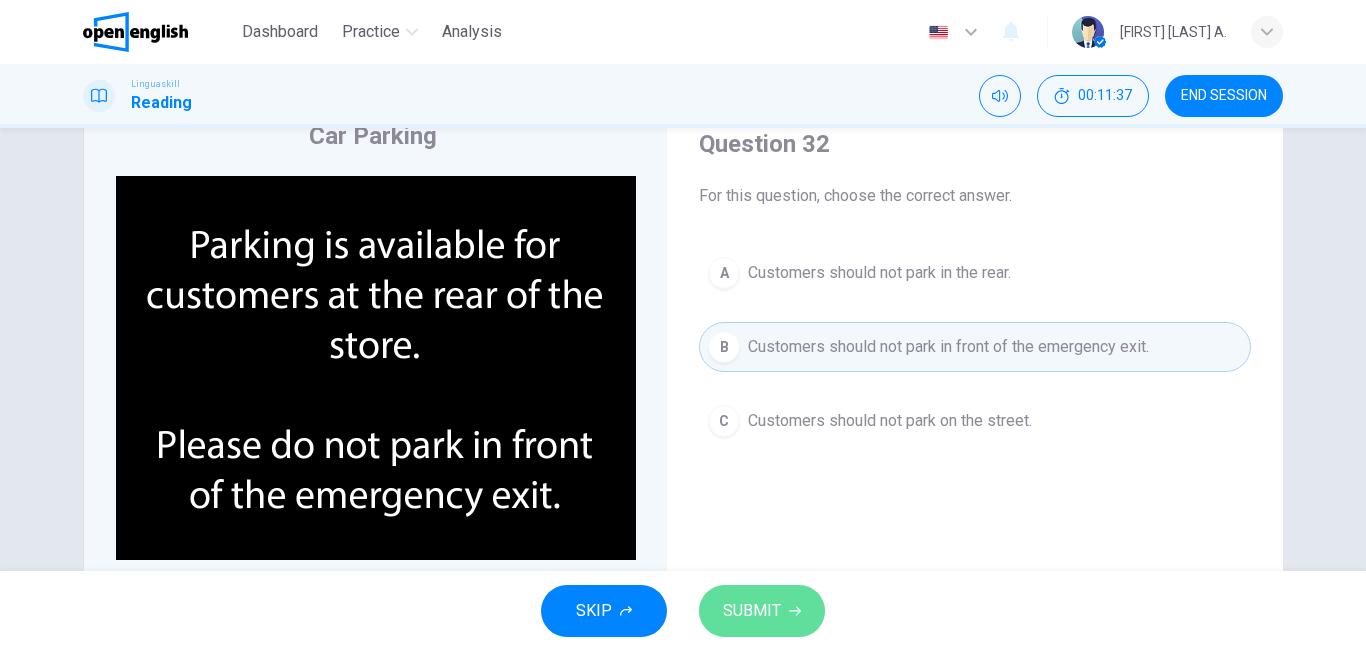 click on "SUBMIT" at bounding box center (762, 611) 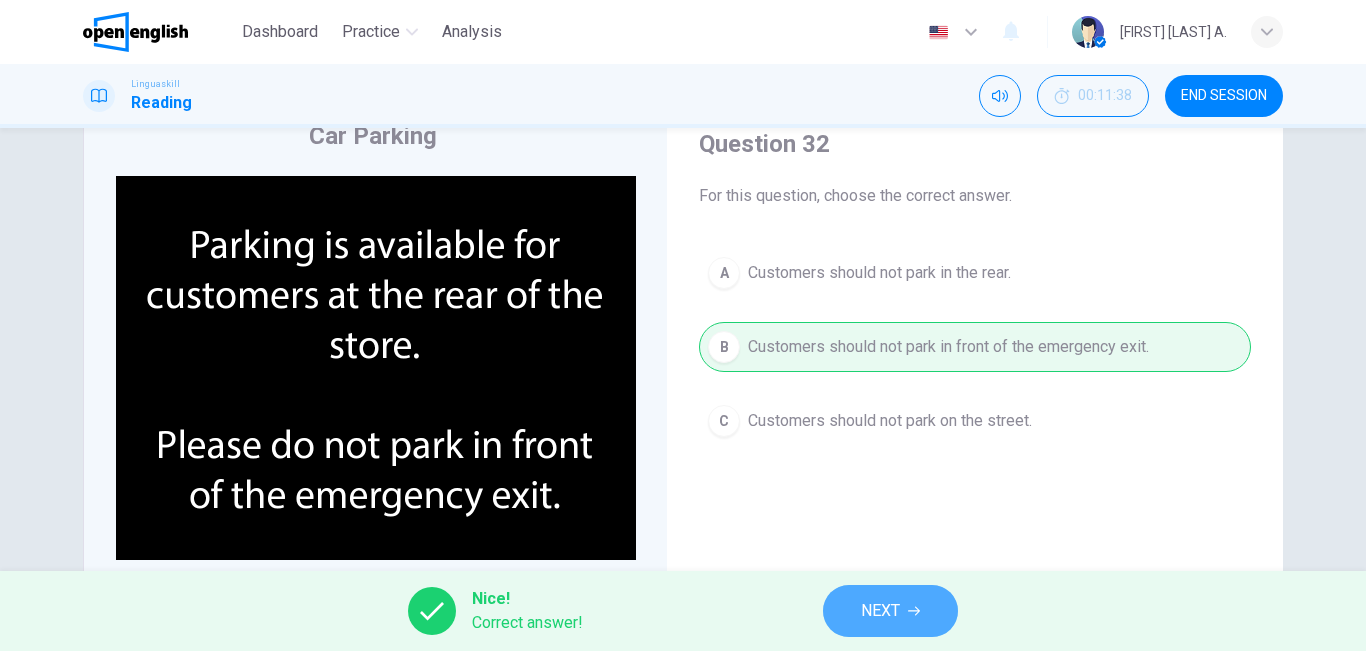 click on "NEXT" at bounding box center [890, 611] 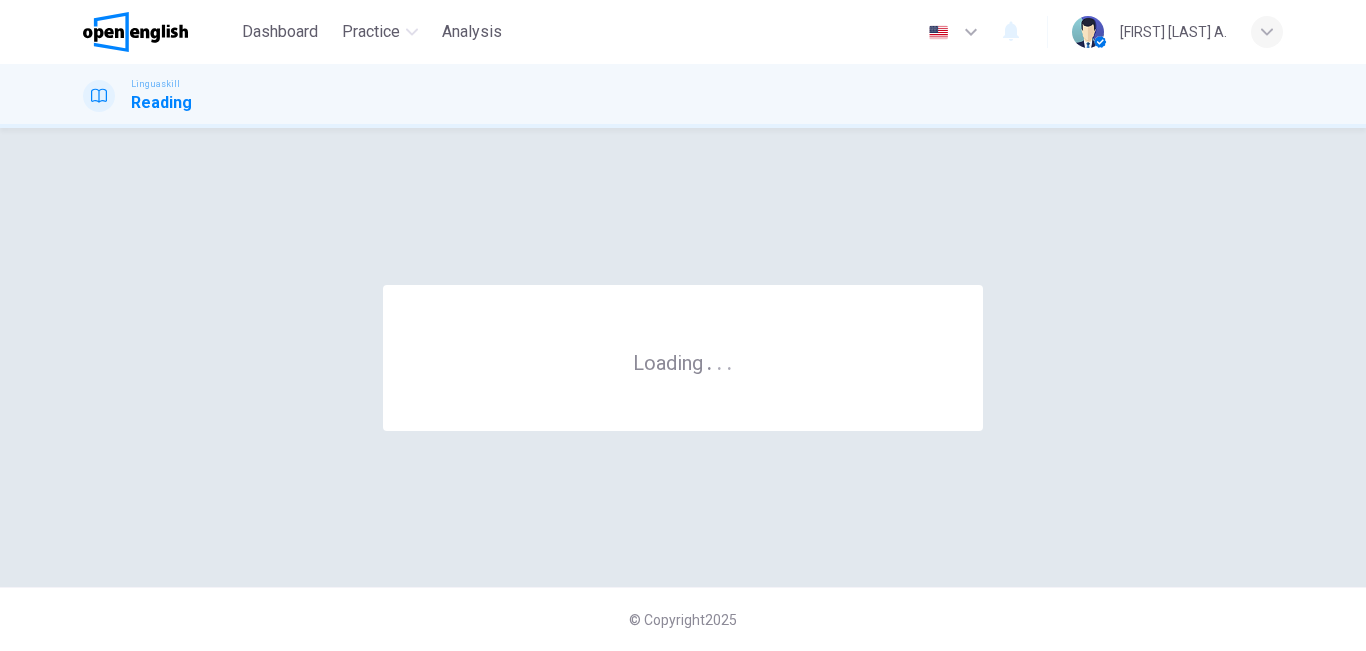 scroll, scrollTop: 0, scrollLeft: 0, axis: both 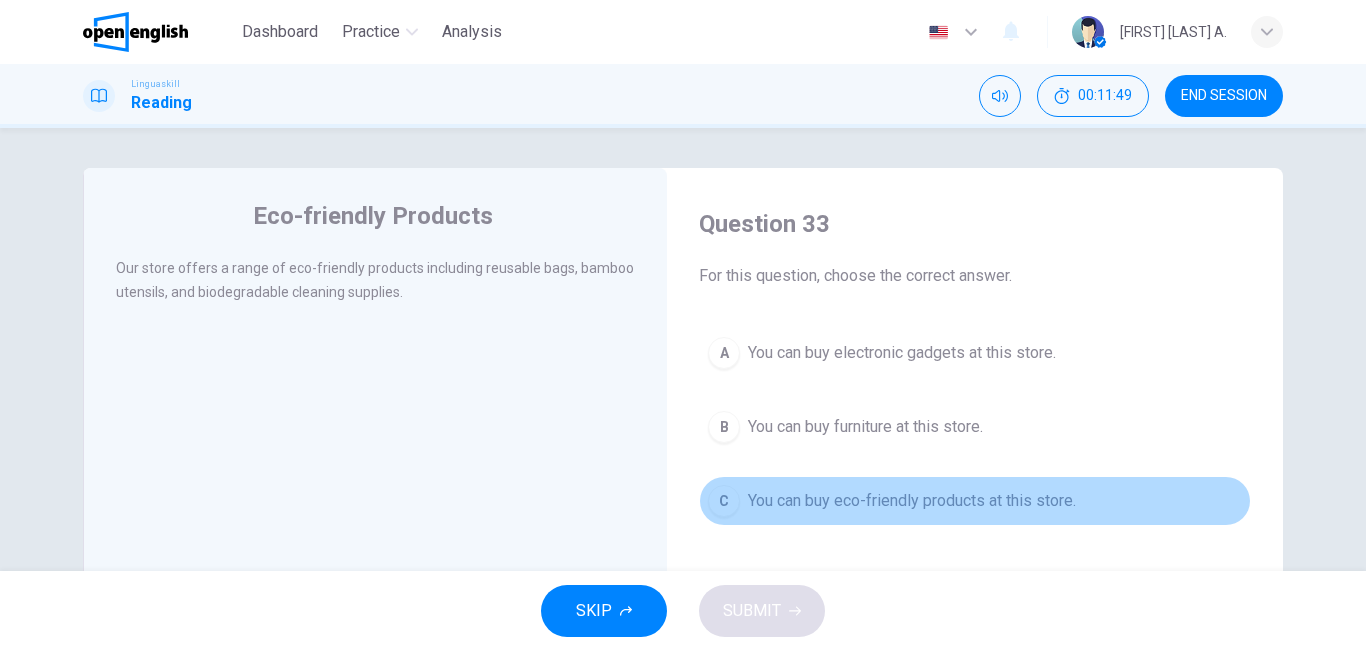 click on "You can buy eco-friendly products at this store." at bounding box center [912, 501] 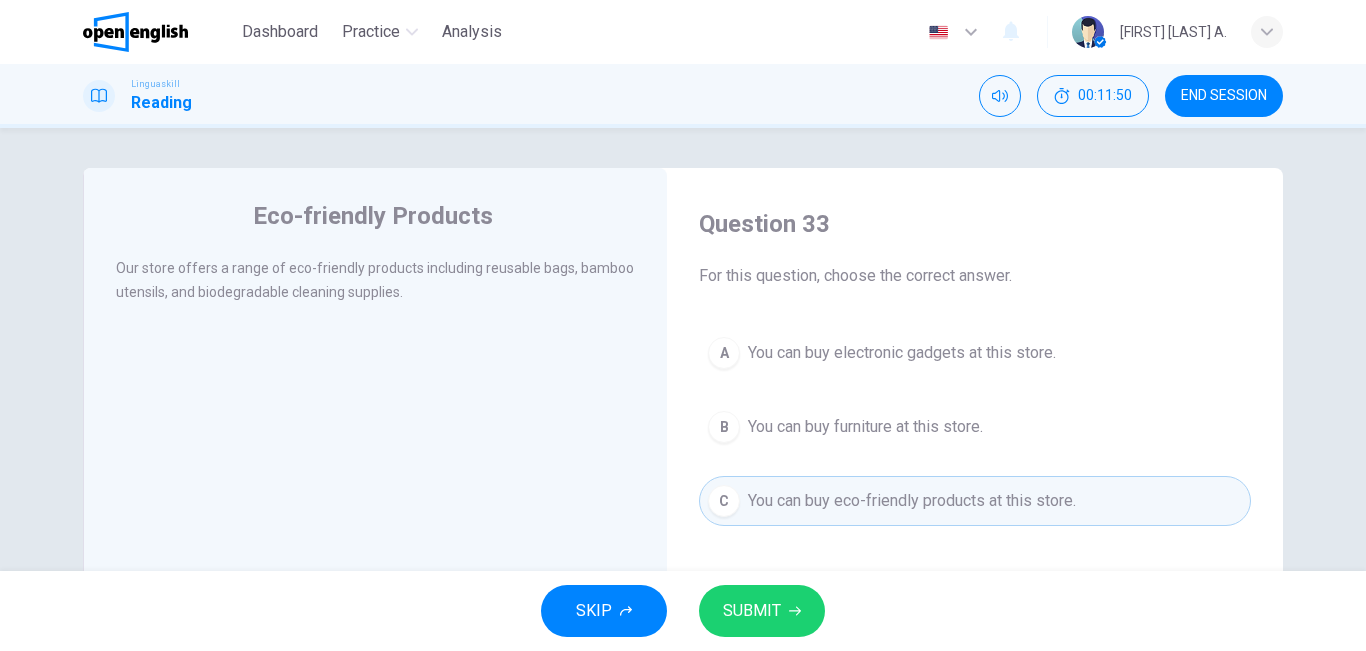 click on "SUBMIT" at bounding box center [752, 611] 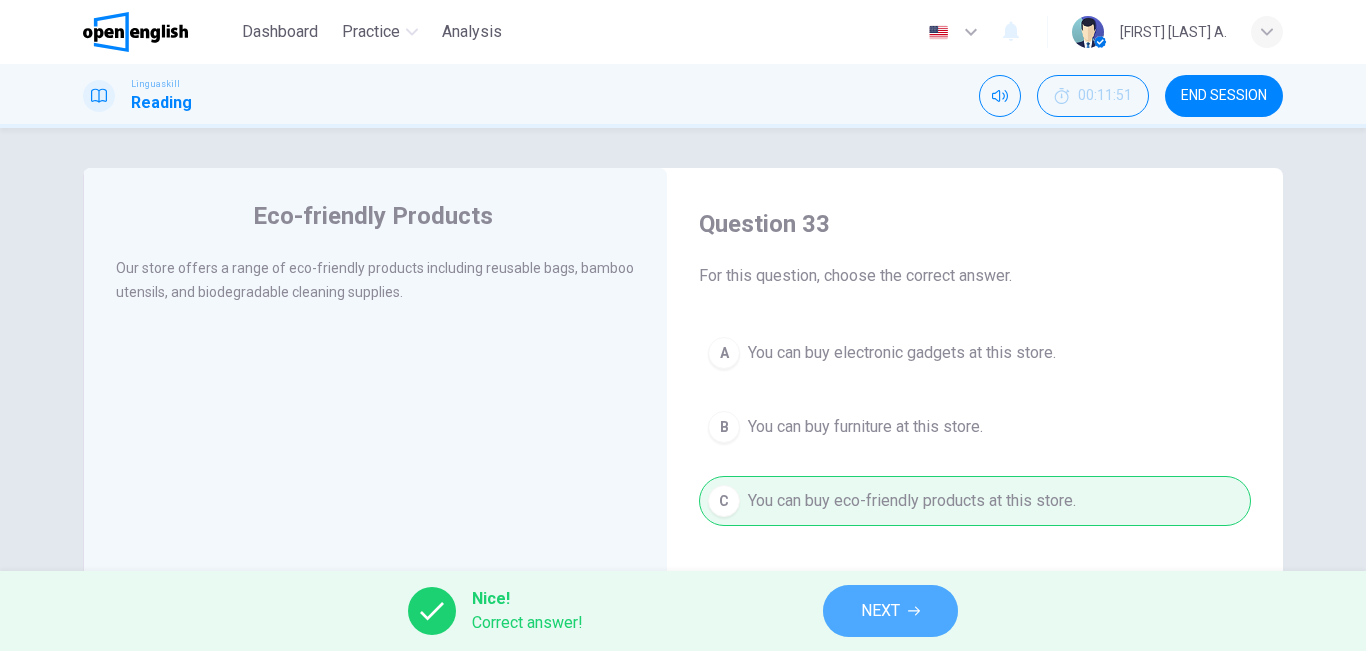 click on "NEXT" at bounding box center (890, 611) 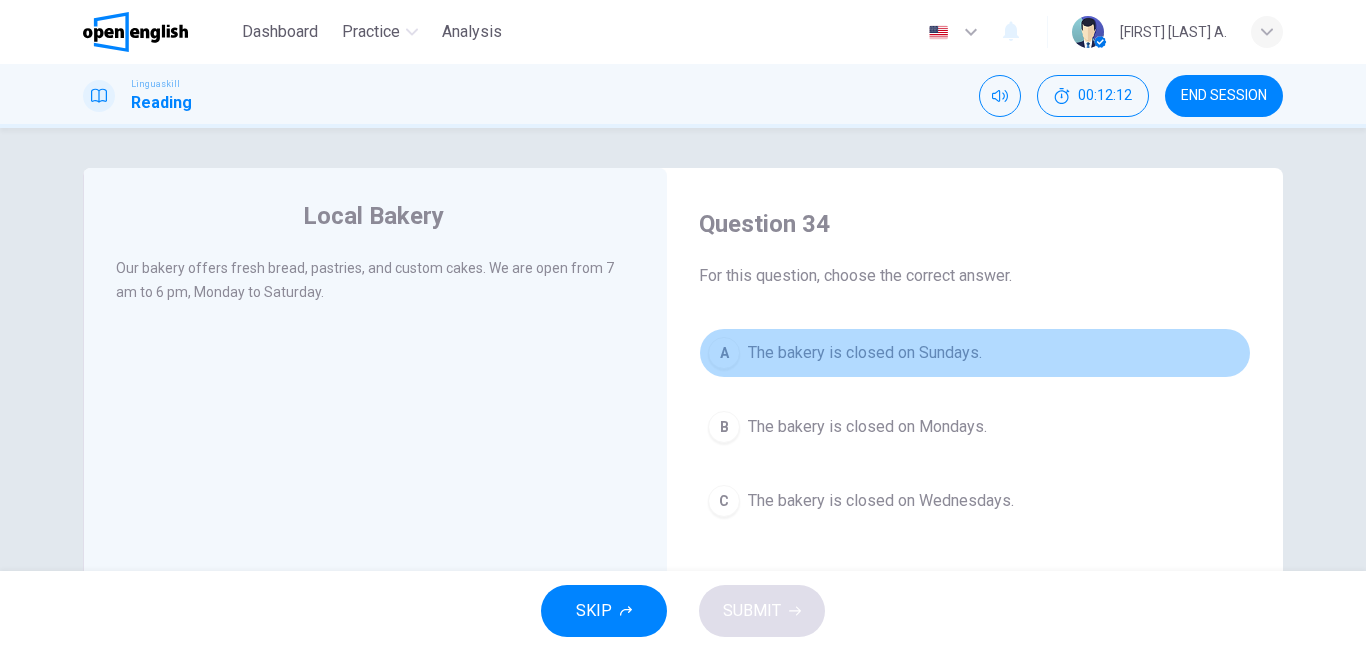 click on "The bakery is closed on Sundays." at bounding box center (865, 353) 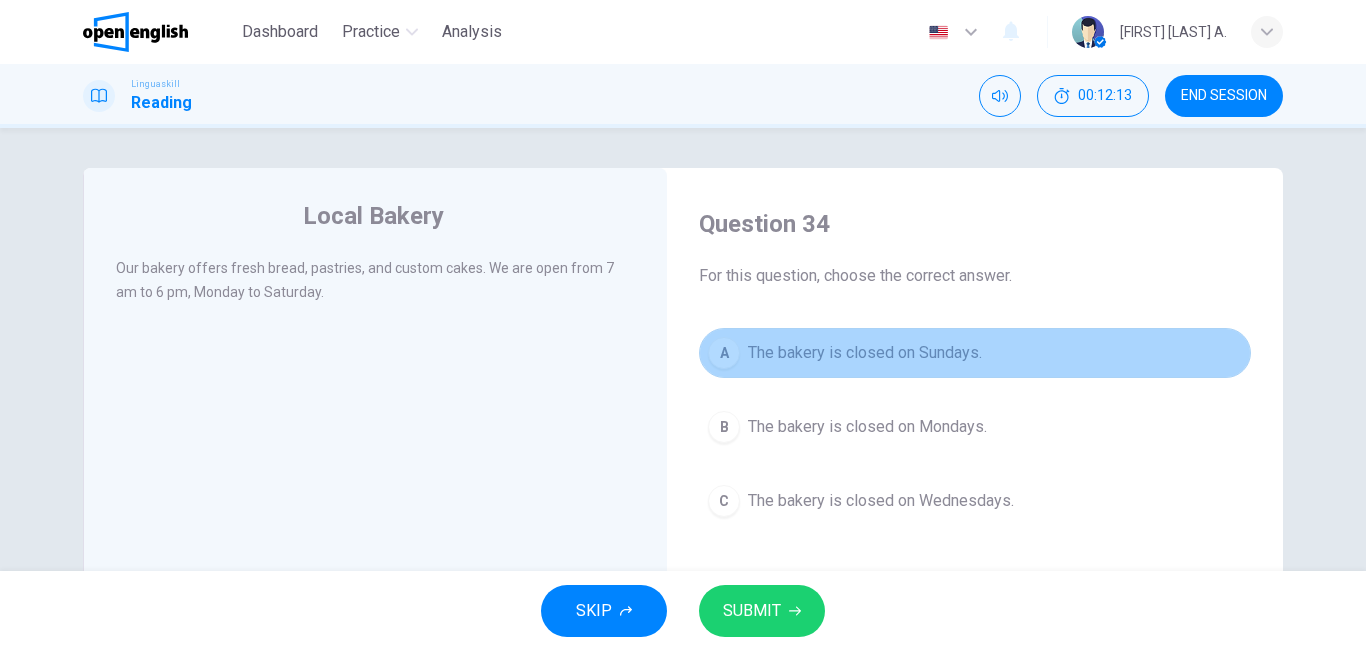 click on "The bakery is closed on Sundays." at bounding box center (865, 353) 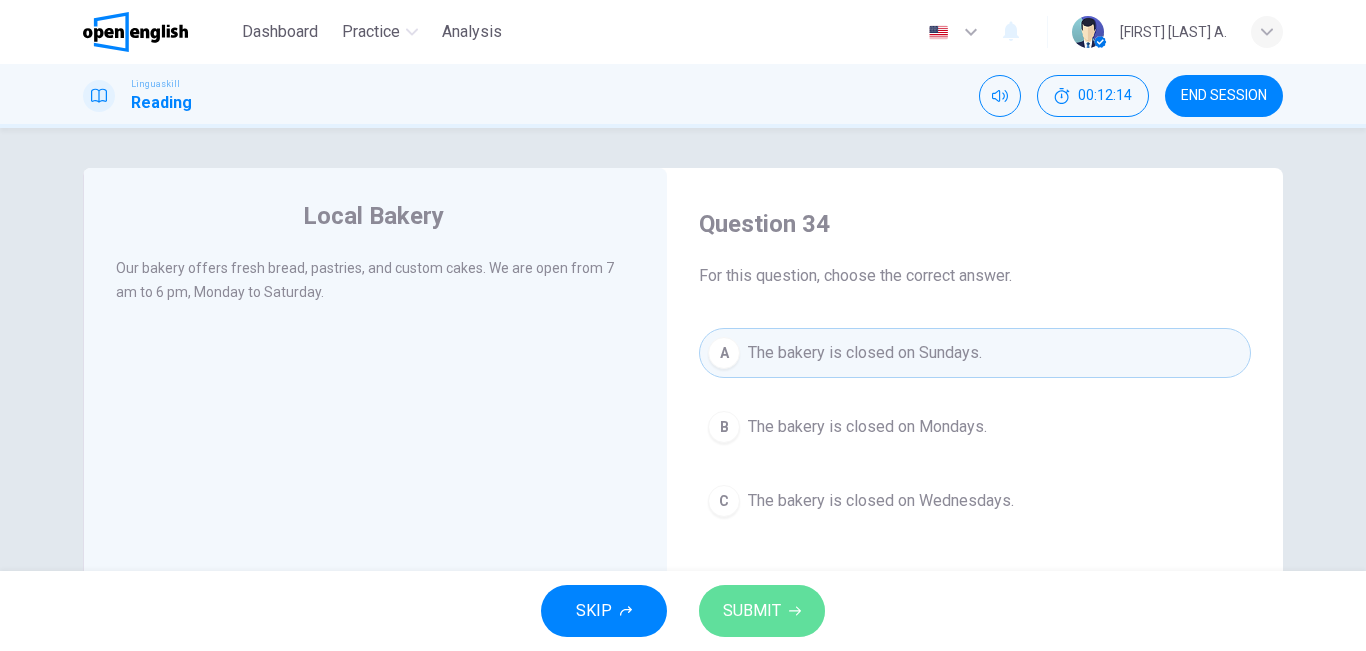 click on "SUBMIT" at bounding box center [752, 611] 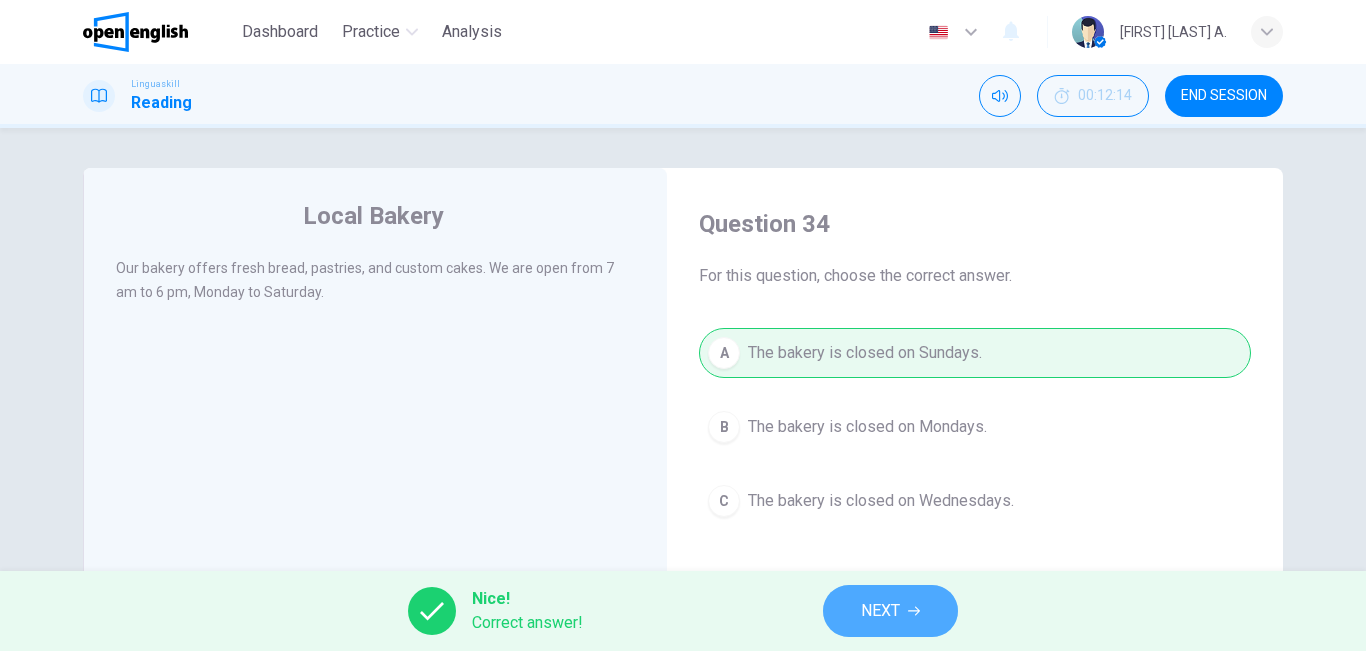 click on "NEXT" at bounding box center [880, 611] 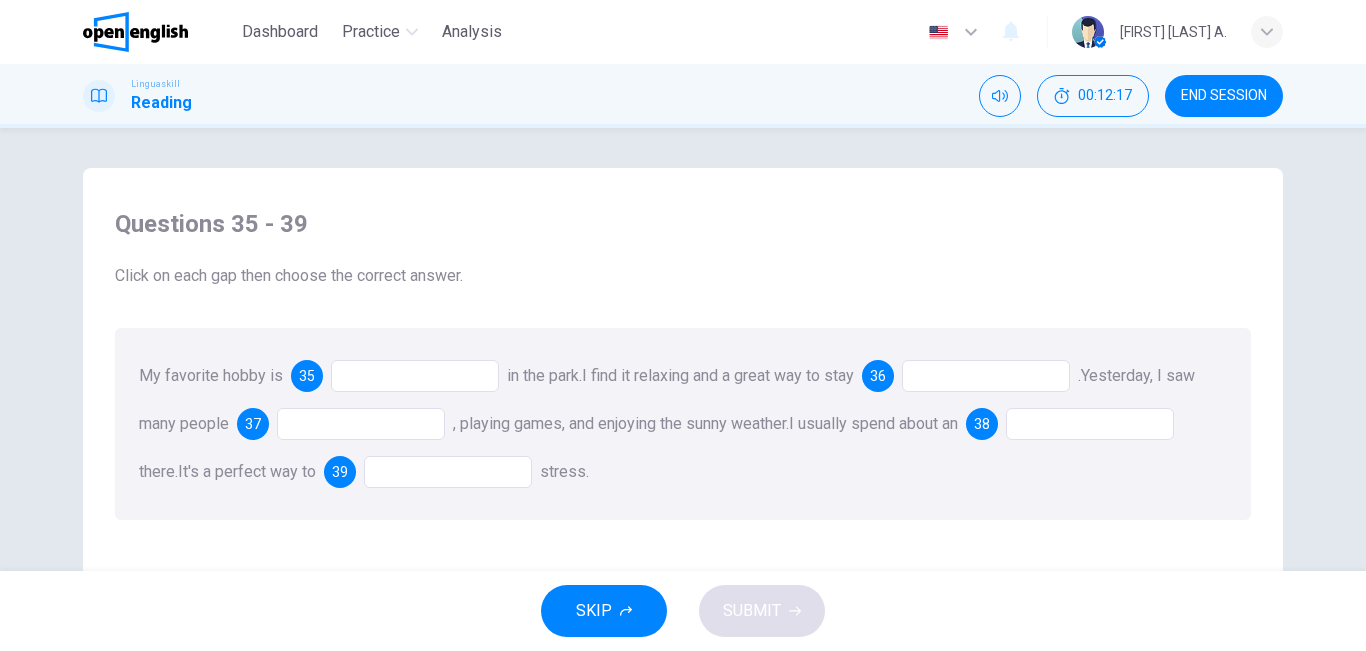 click at bounding box center (415, 376) 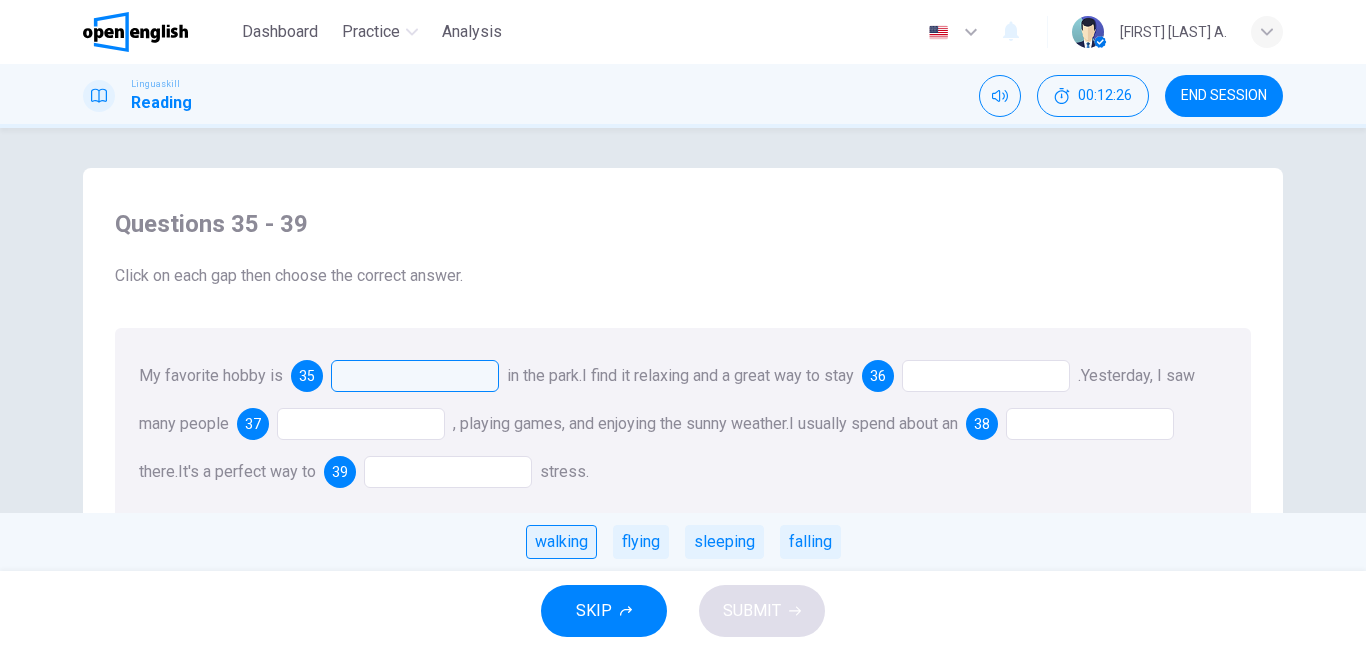 click on "walking" at bounding box center [561, 542] 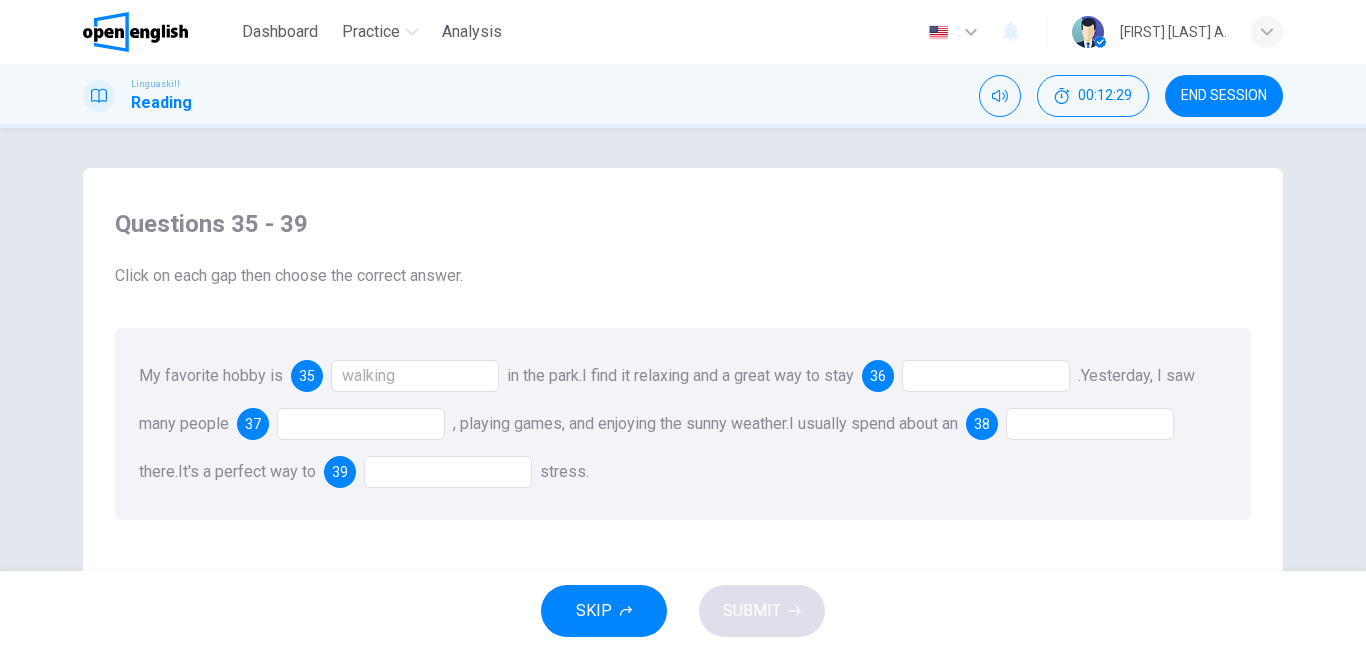 click at bounding box center (986, 376) 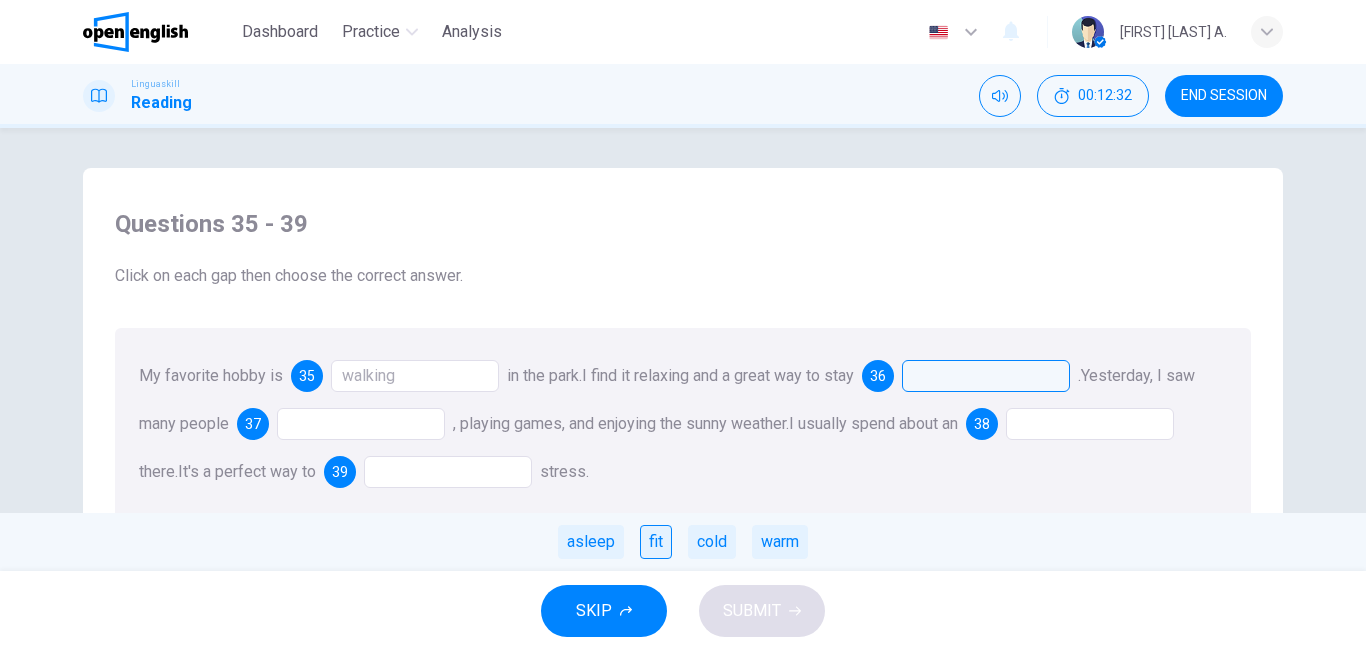 click on "fit" at bounding box center [656, 542] 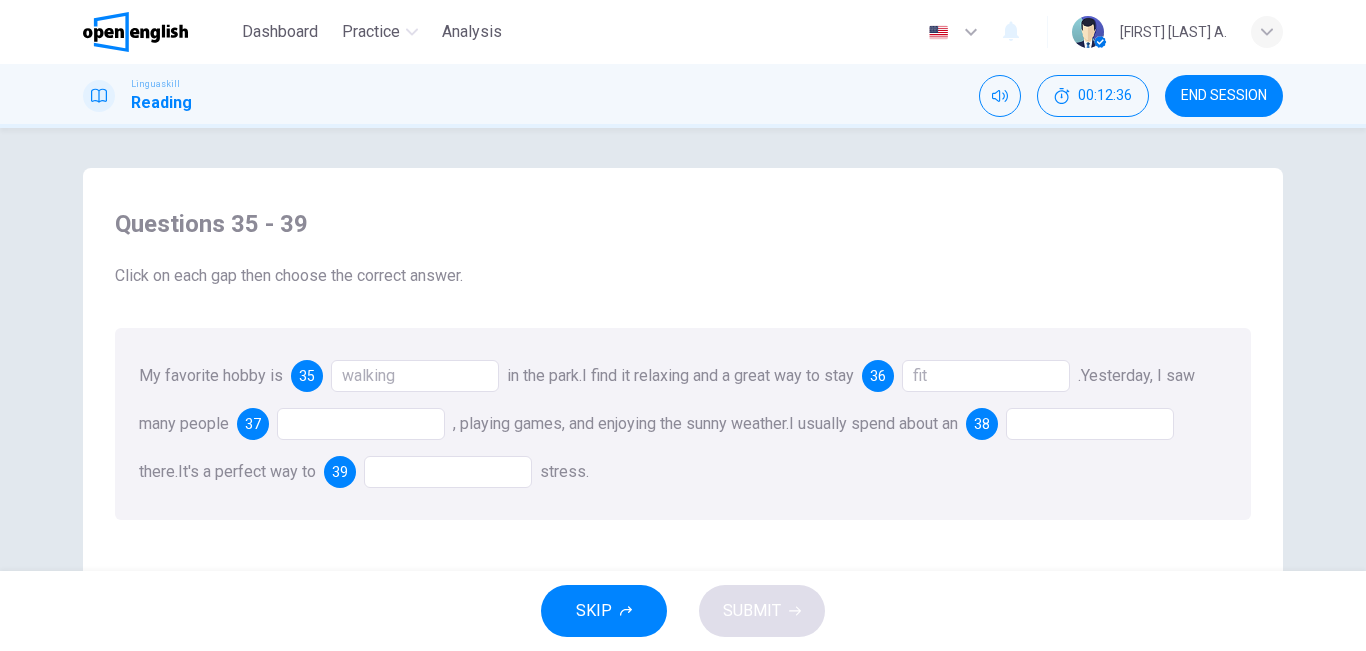 click at bounding box center [361, 424] 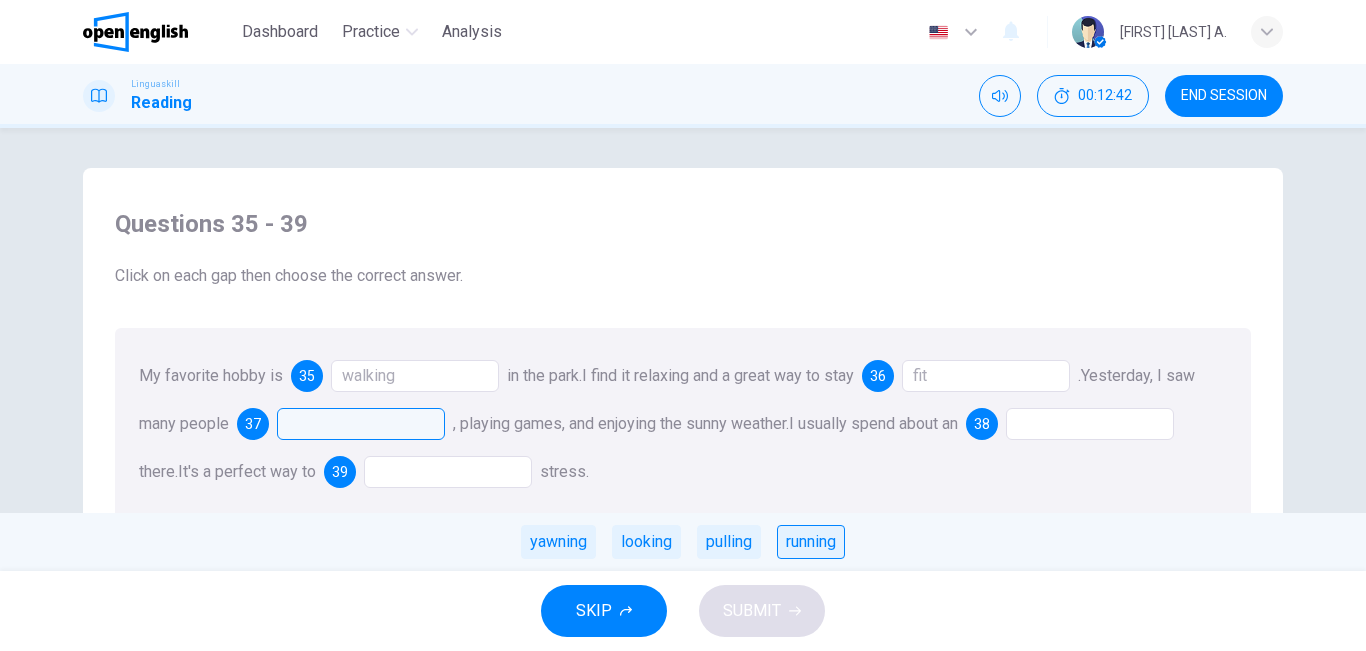 click on "running" at bounding box center (811, 542) 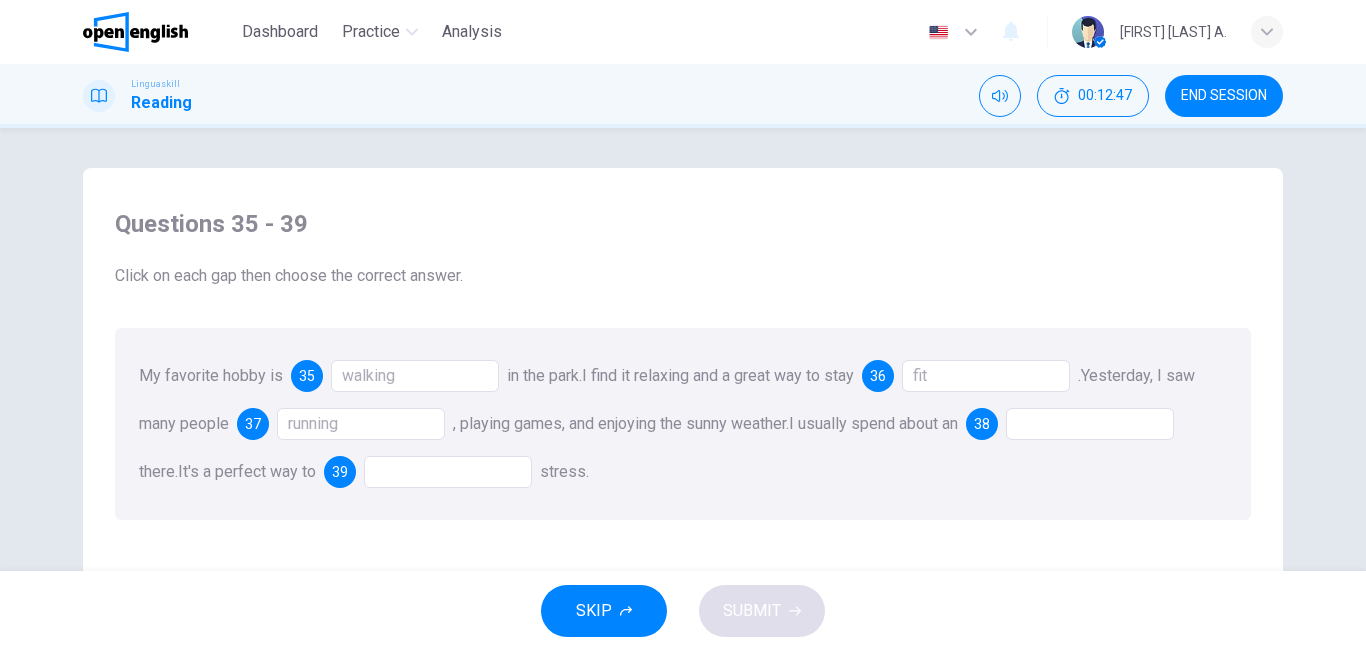 click at bounding box center [1090, 424] 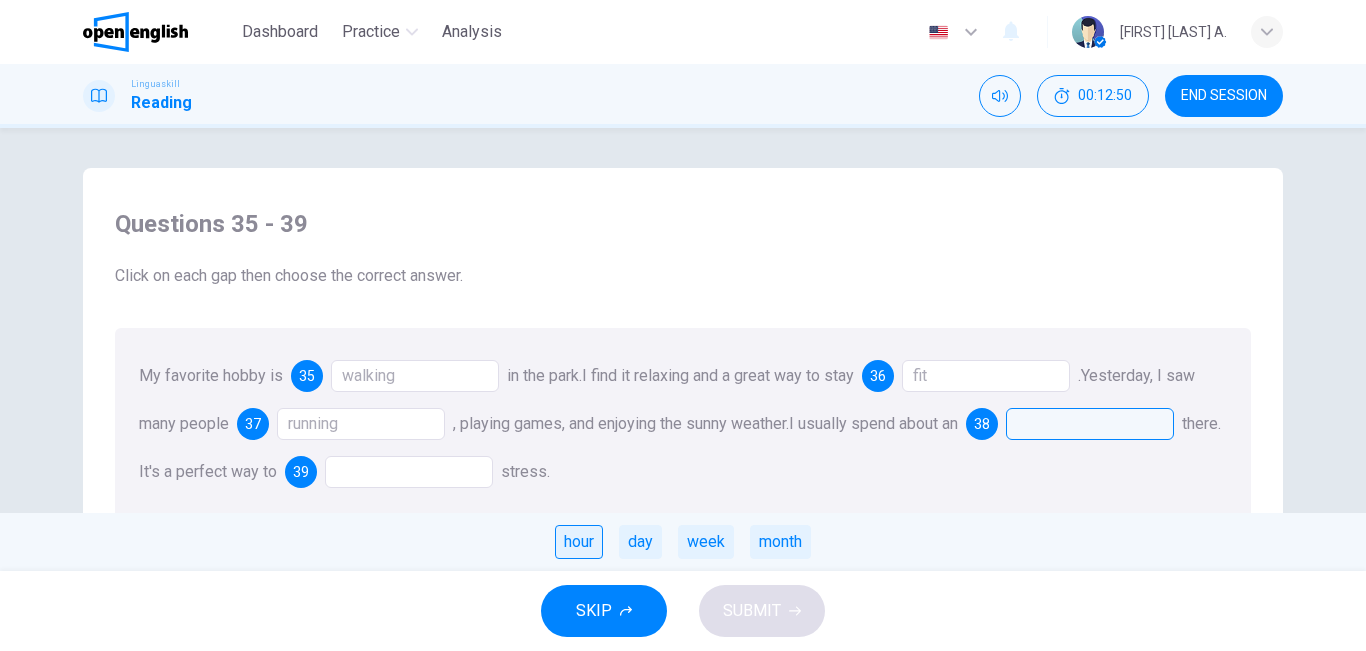 click on "hour" at bounding box center [579, 542] 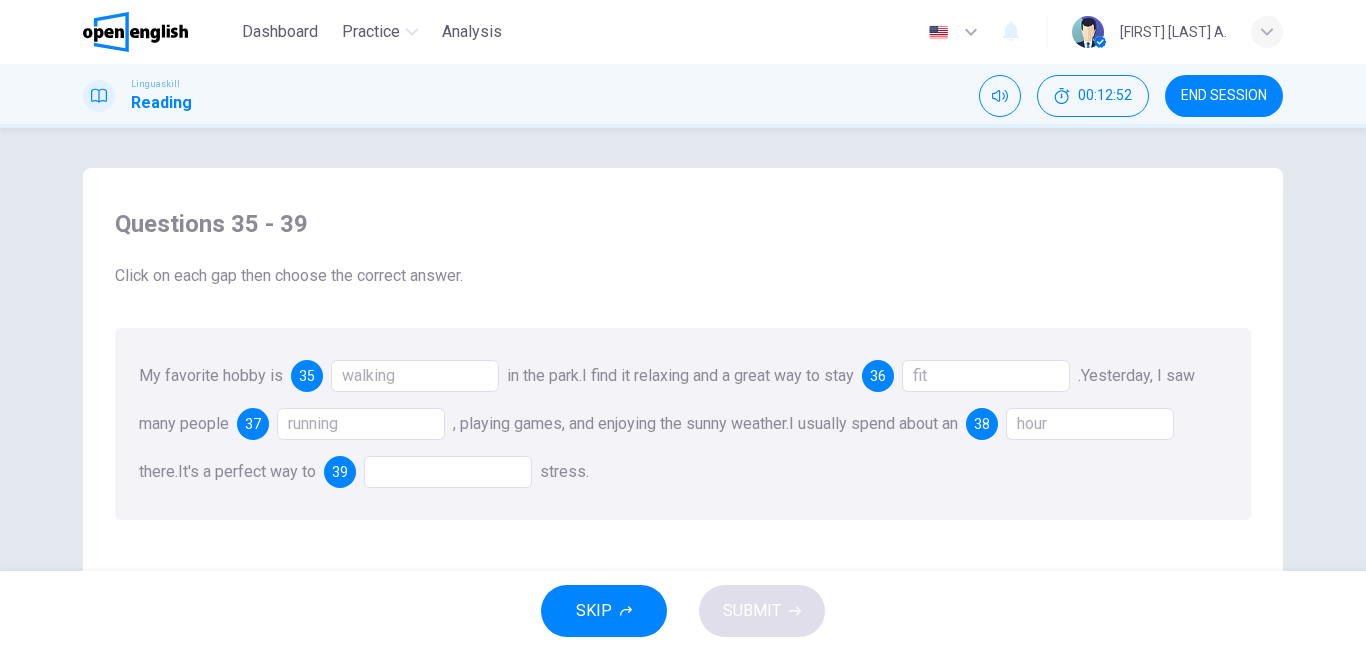 click at bounding box center (448, 472) 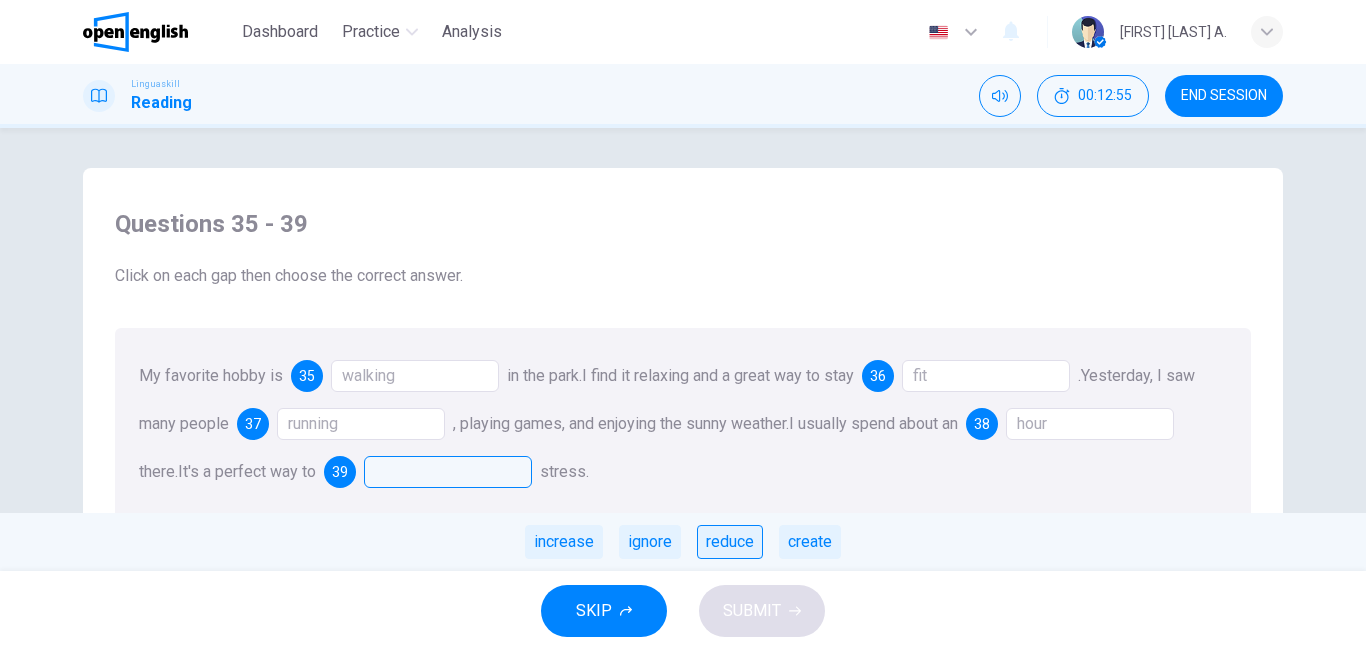 click on "reduce" at bounding box center [730, 542] 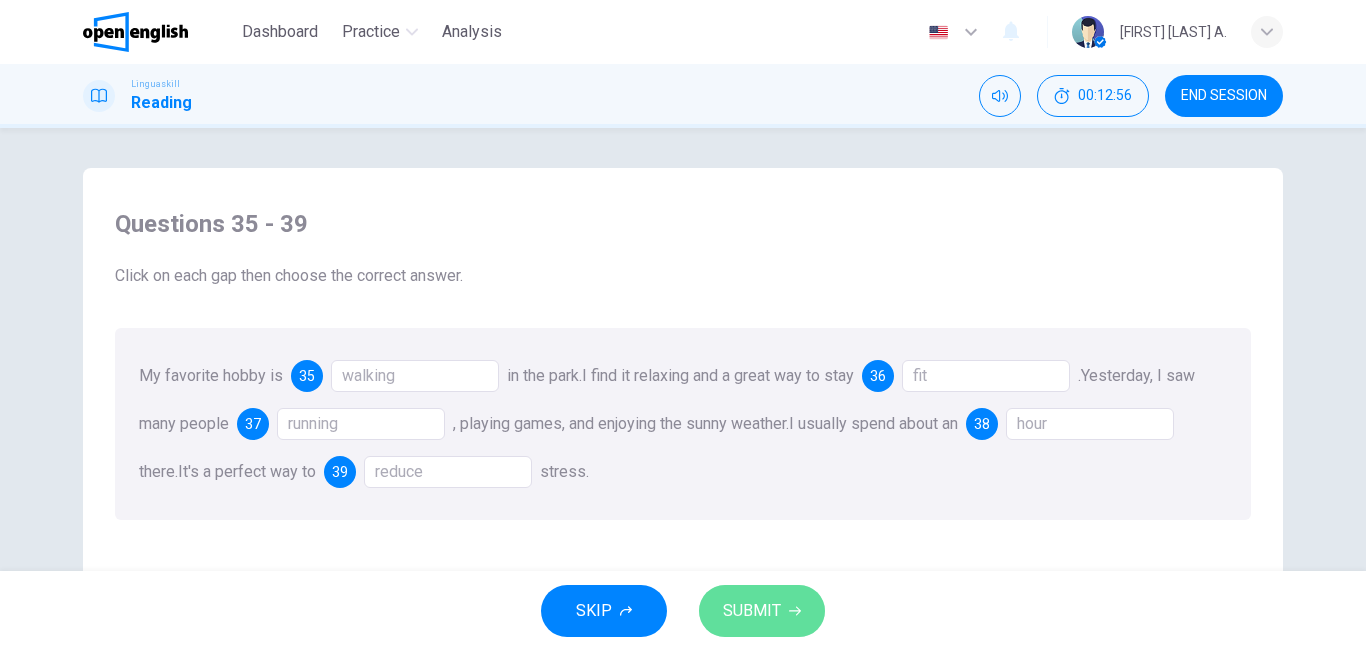 click on "SUBMIT" at bounding box center [752, 611] 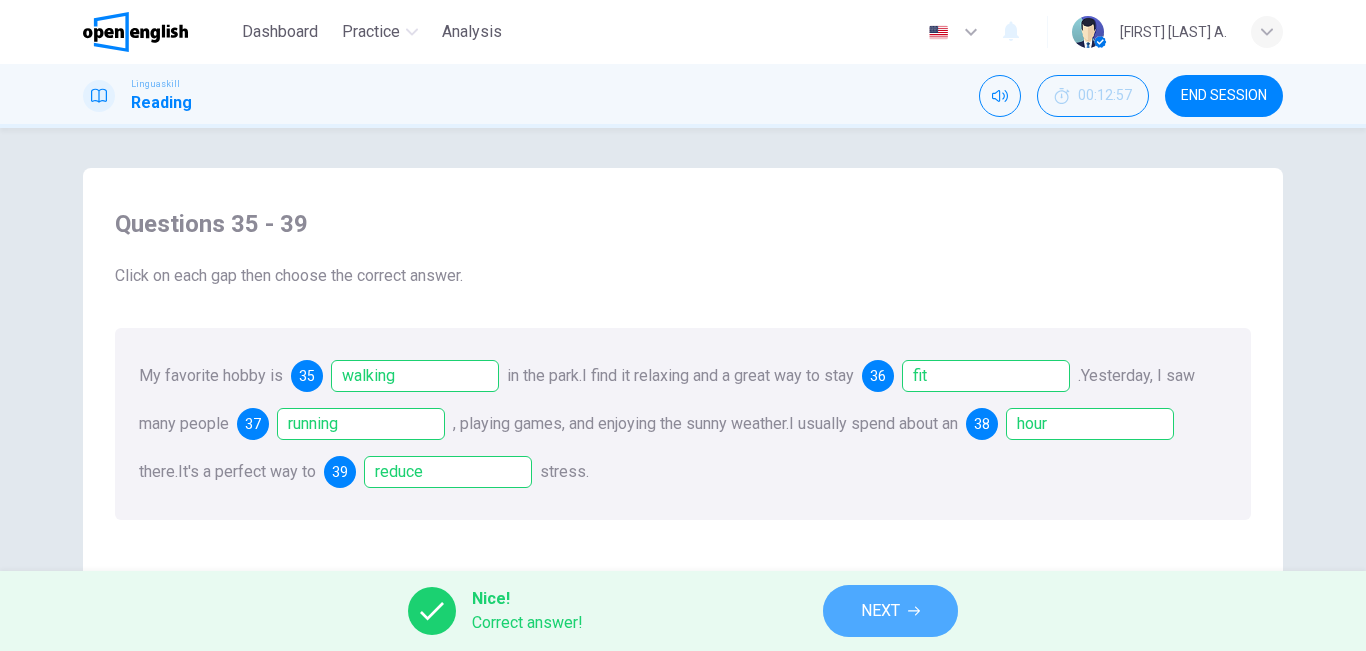 click on "NEXT" at bounding box center [890, 611] 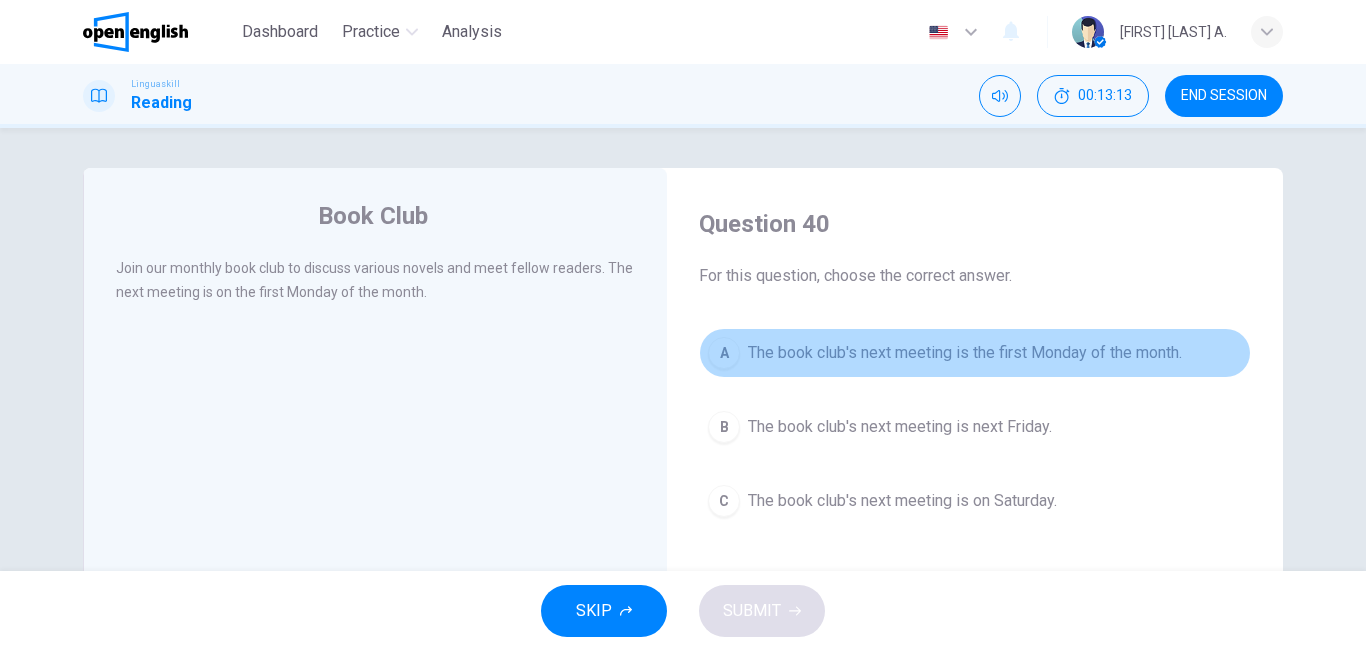 click on "The book club's next meeting is the first Monday of the month." at bounding box center [965, 353] 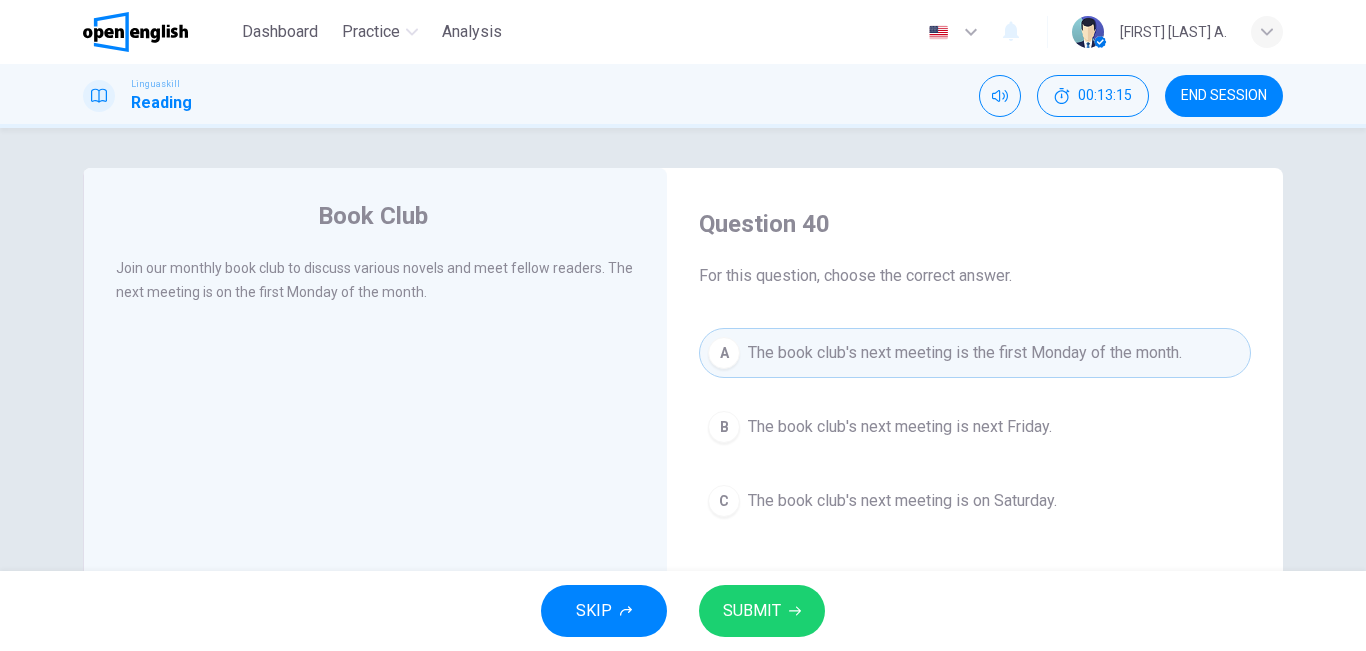 click 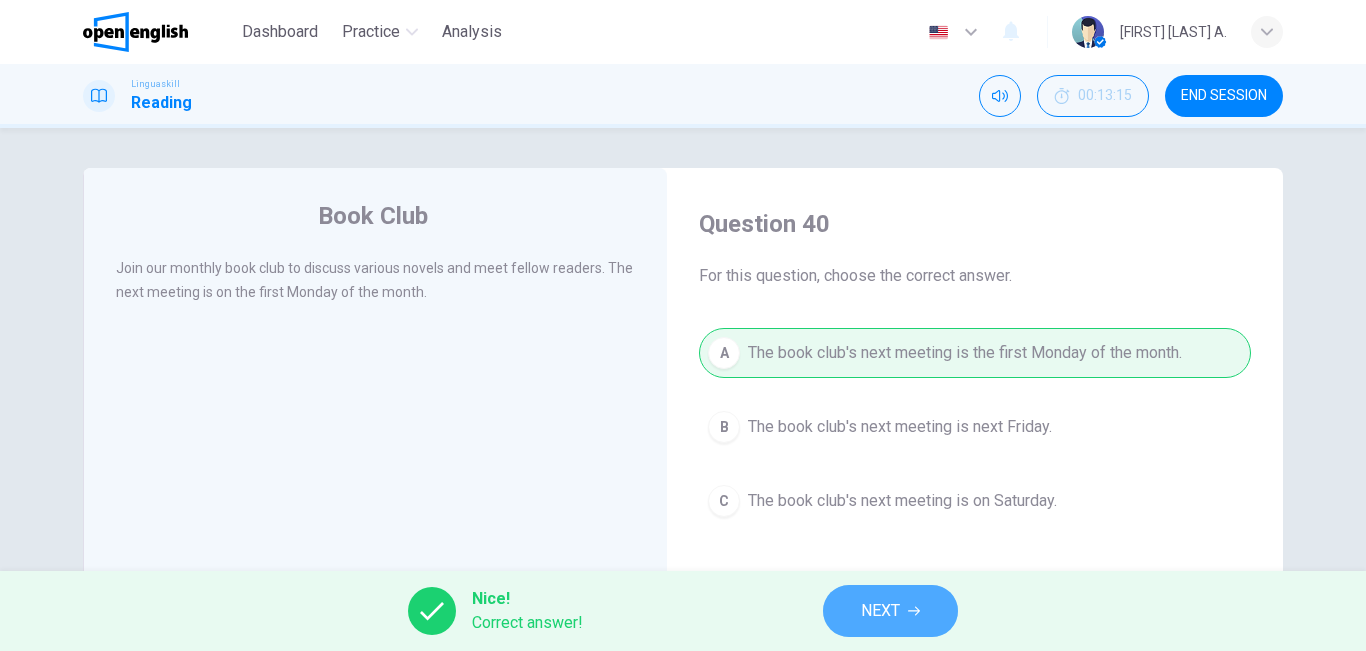 click on "NEXT" at bounding box center (880, 611) 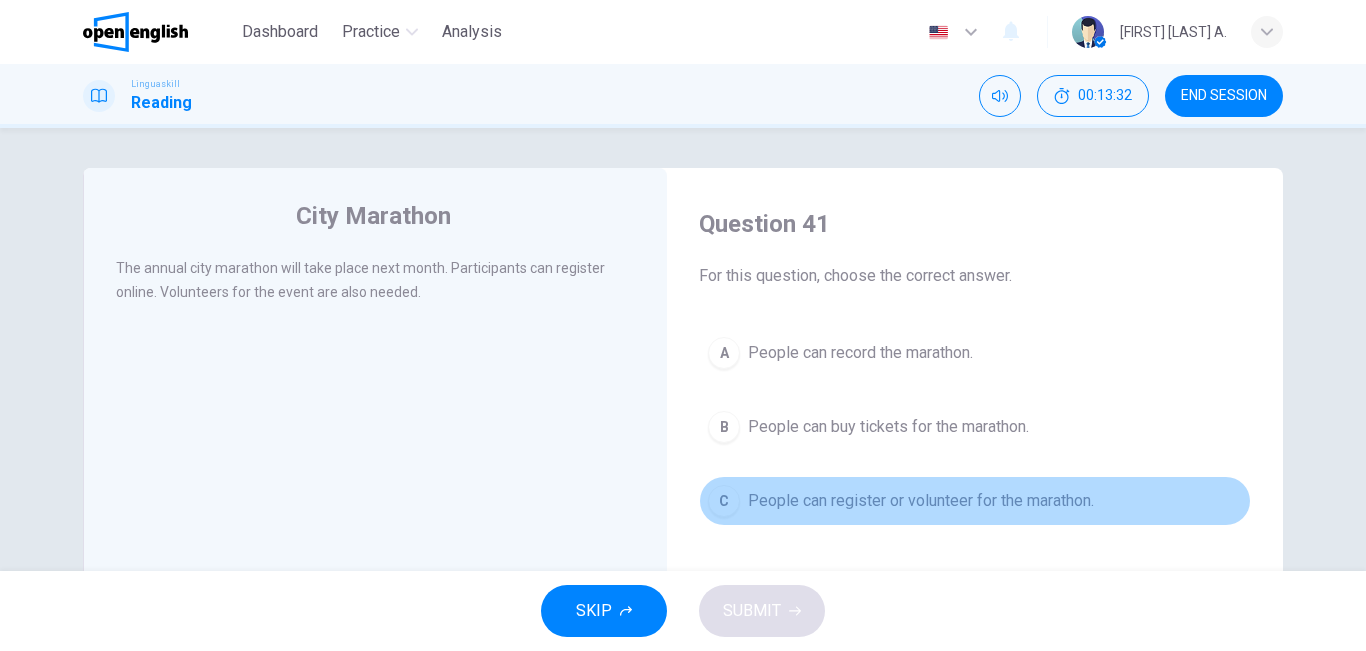 click on "People can register or volunteer for the marathon." at bounding box center [921, 501] 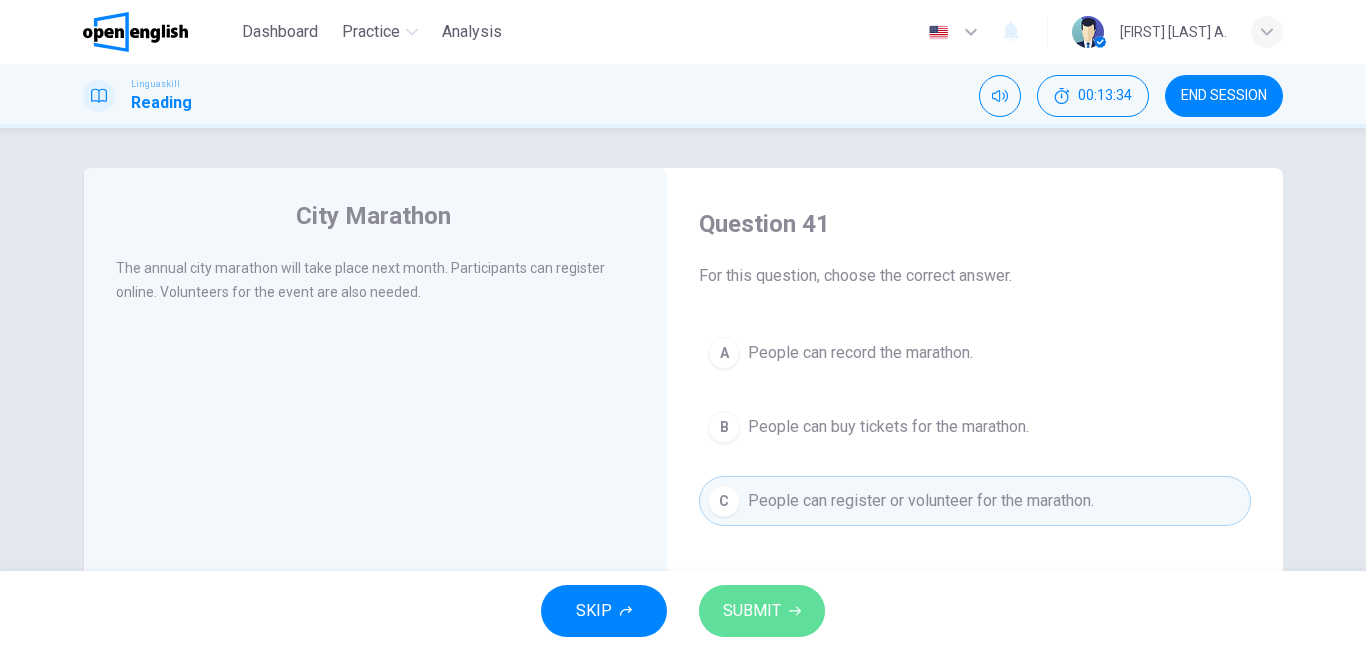click 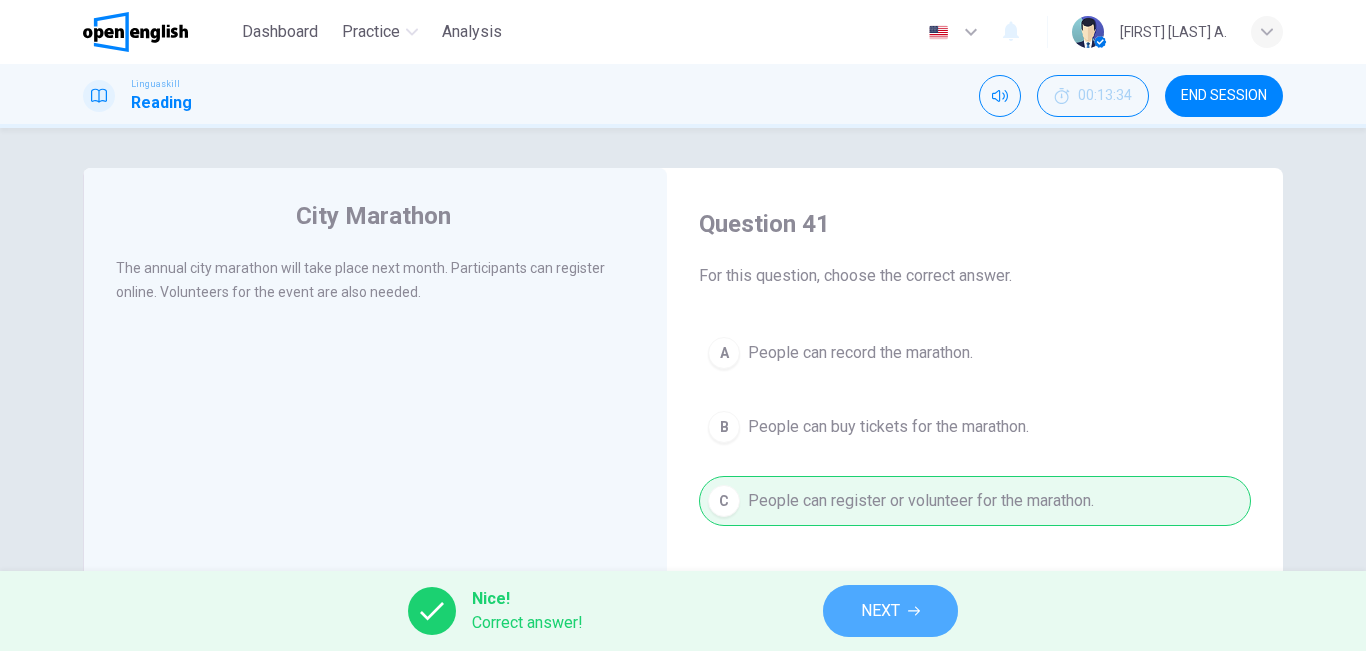 click on "NEXT" at bounding box center (890, 611) 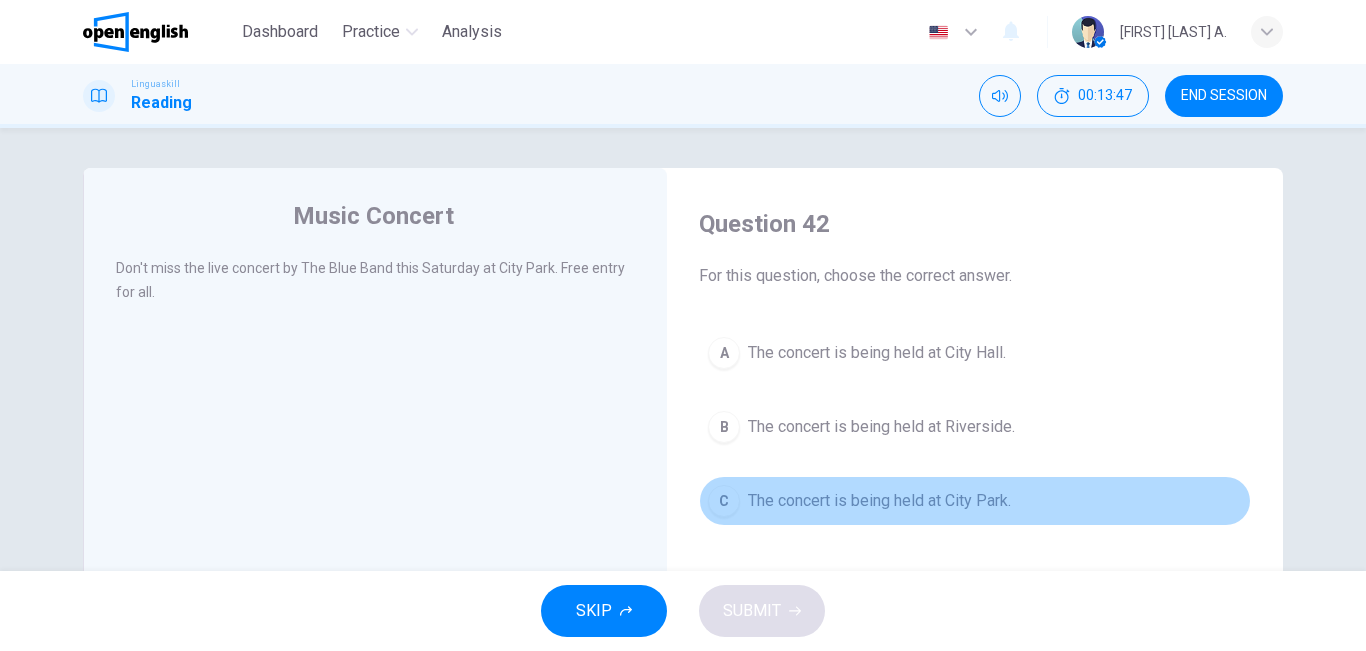 click on "C The concert is being held at City Park." at bounding box center (975, 501) 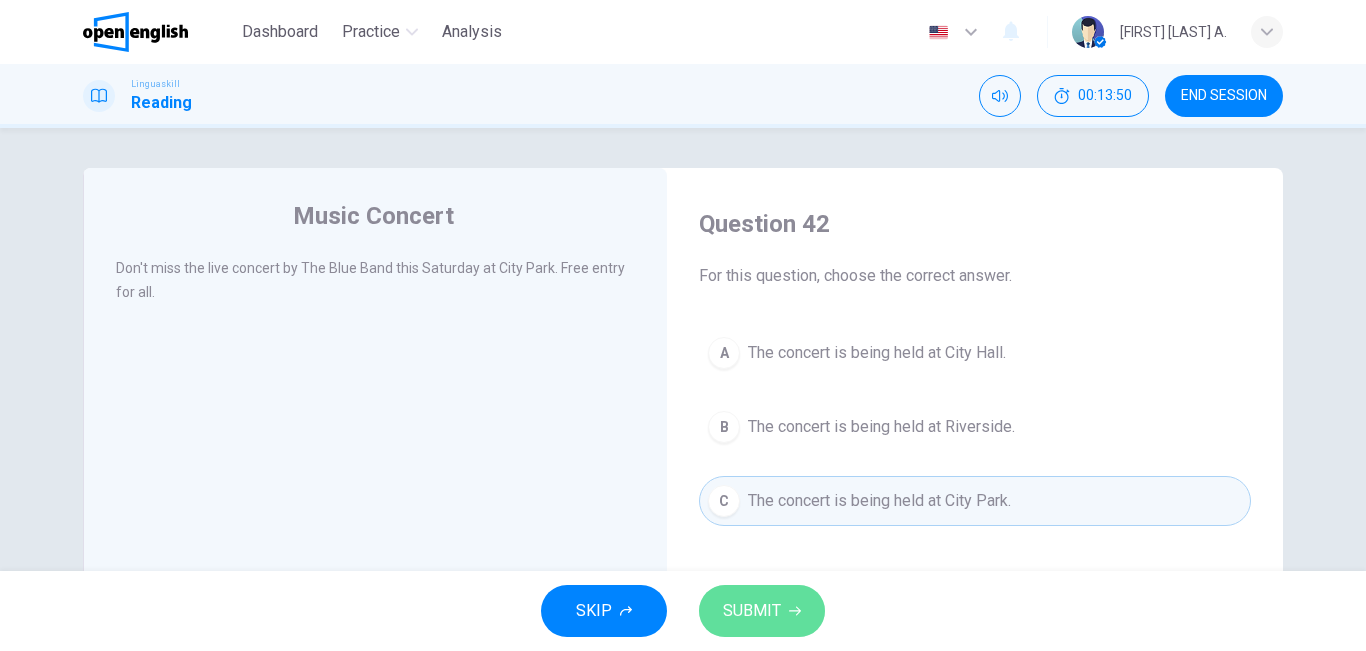 click on "SUBMIT" at bounding box center (752, 611) 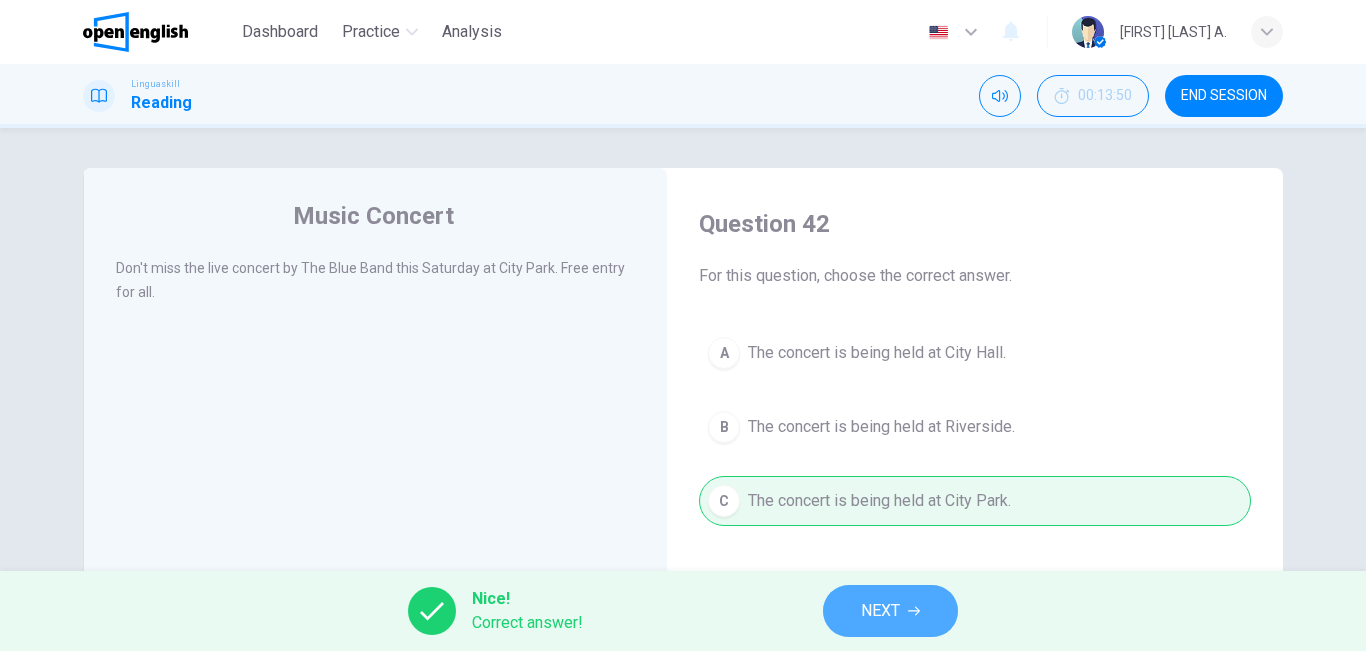 click on "NEXT" at bounding box center [880, 611] 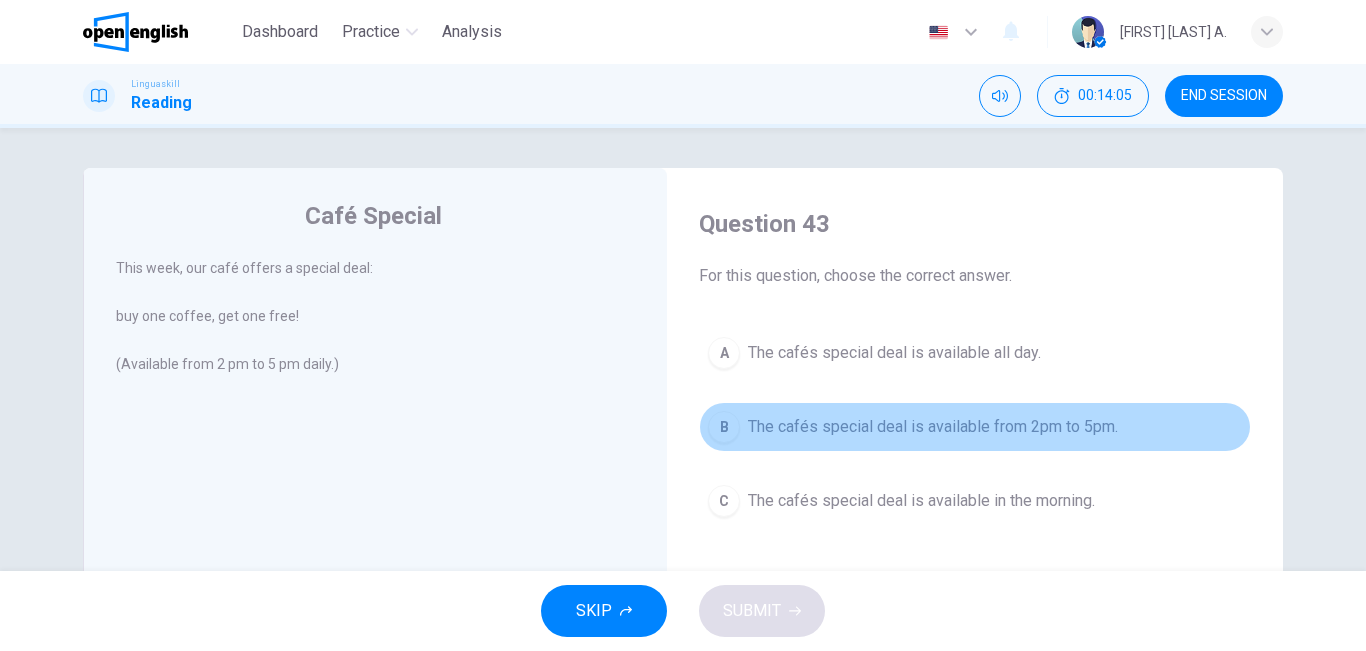click on "B The cafés special deal is available from 2pm to 5pm." at bounding box center [975, 427] 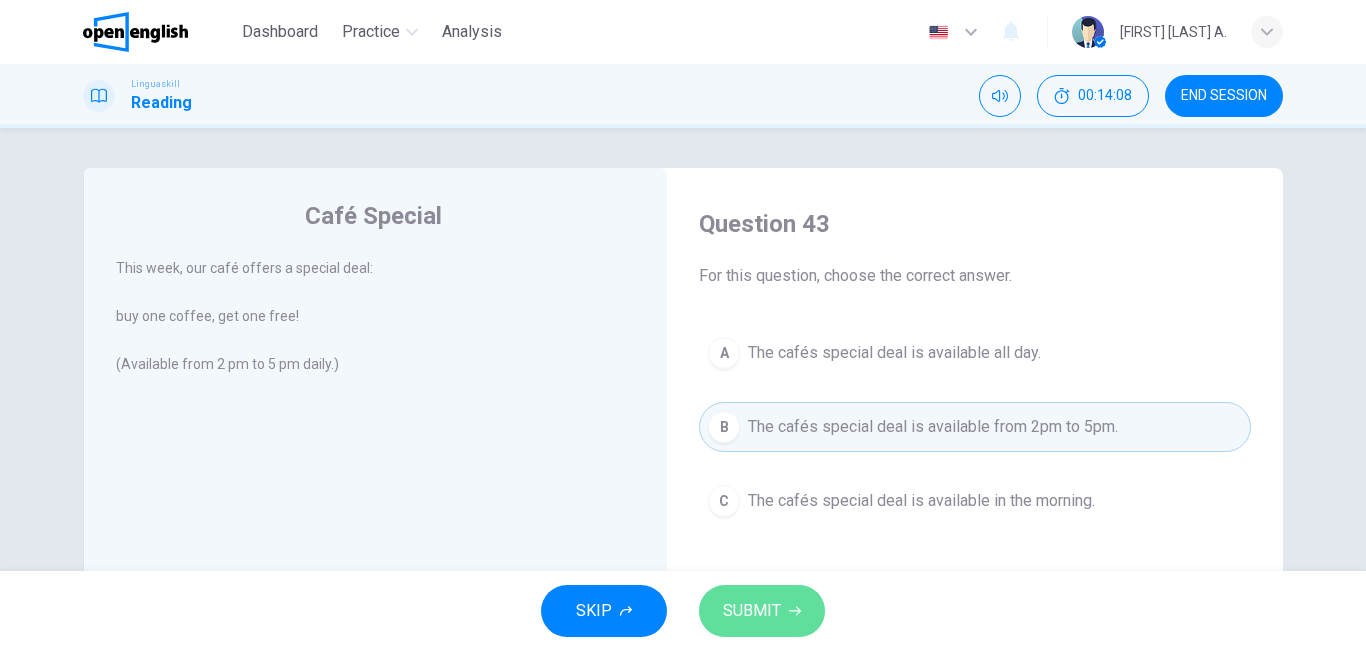 click on "SUBMIT" at bounding box center (752, 611) 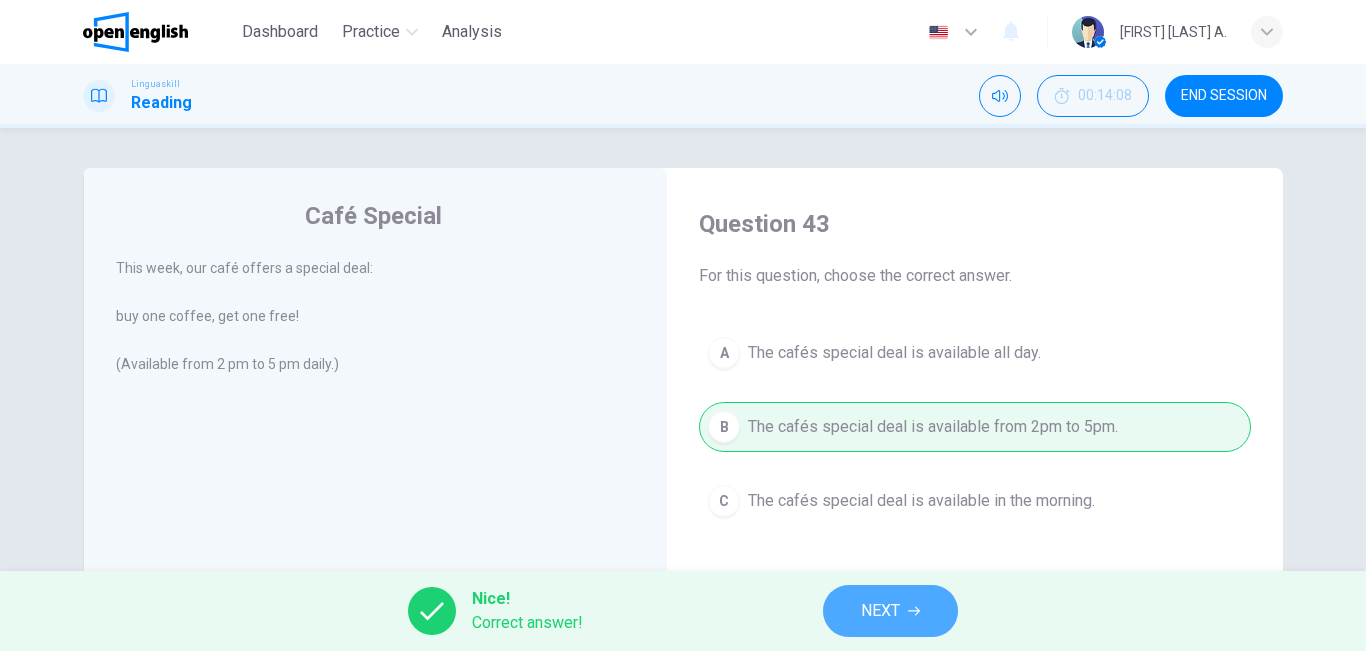 click 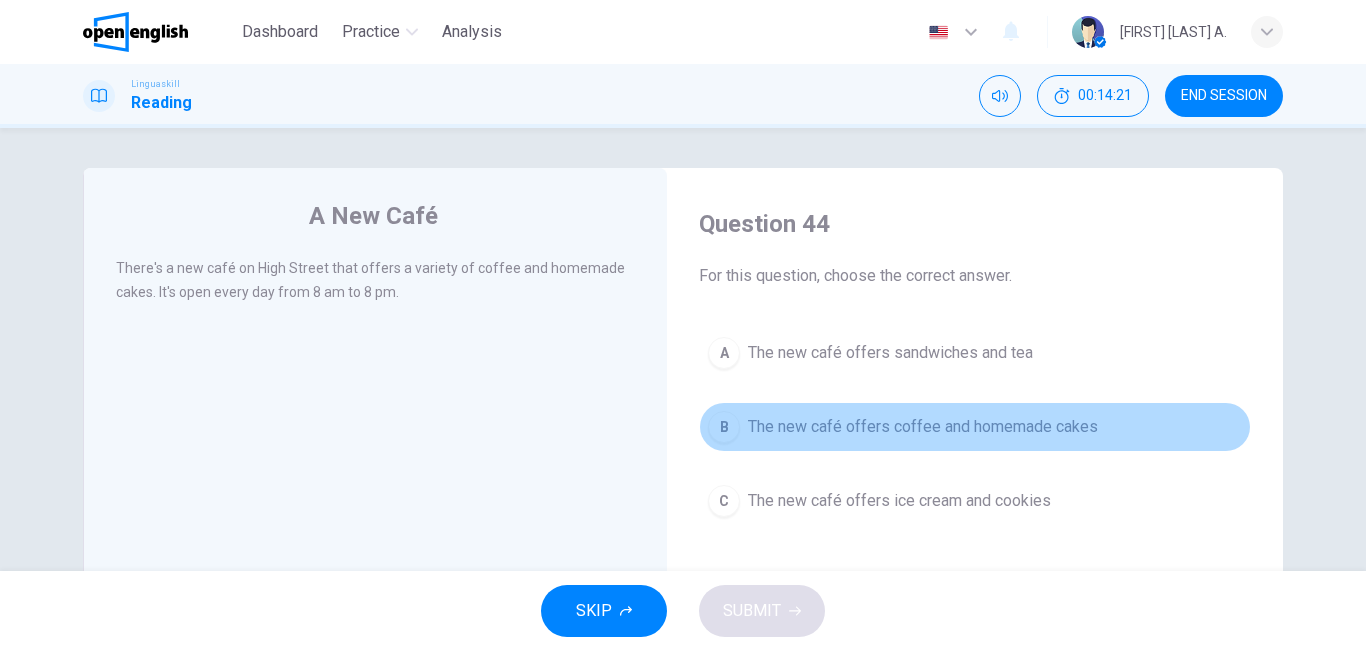 click on "The new café offers coffee and homemade cakes" at bounding box center [923, 427] 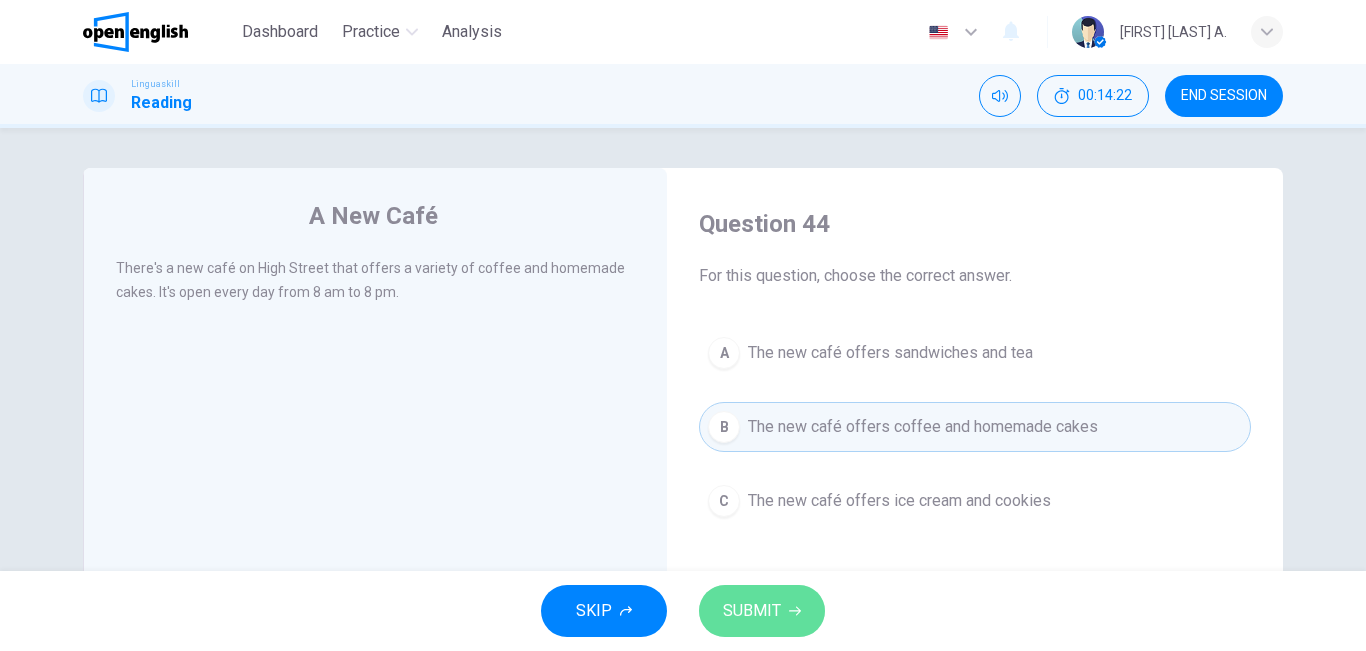 click 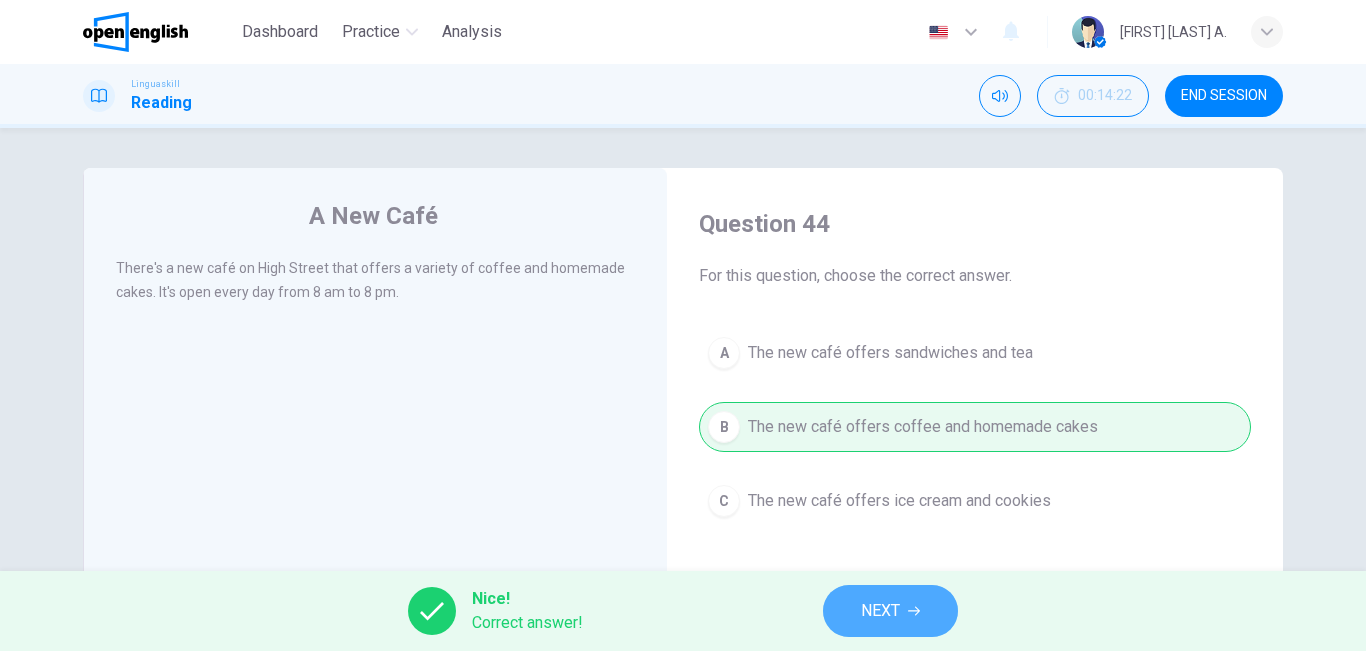 click on "NEXT" at bounding box center [880, 611] 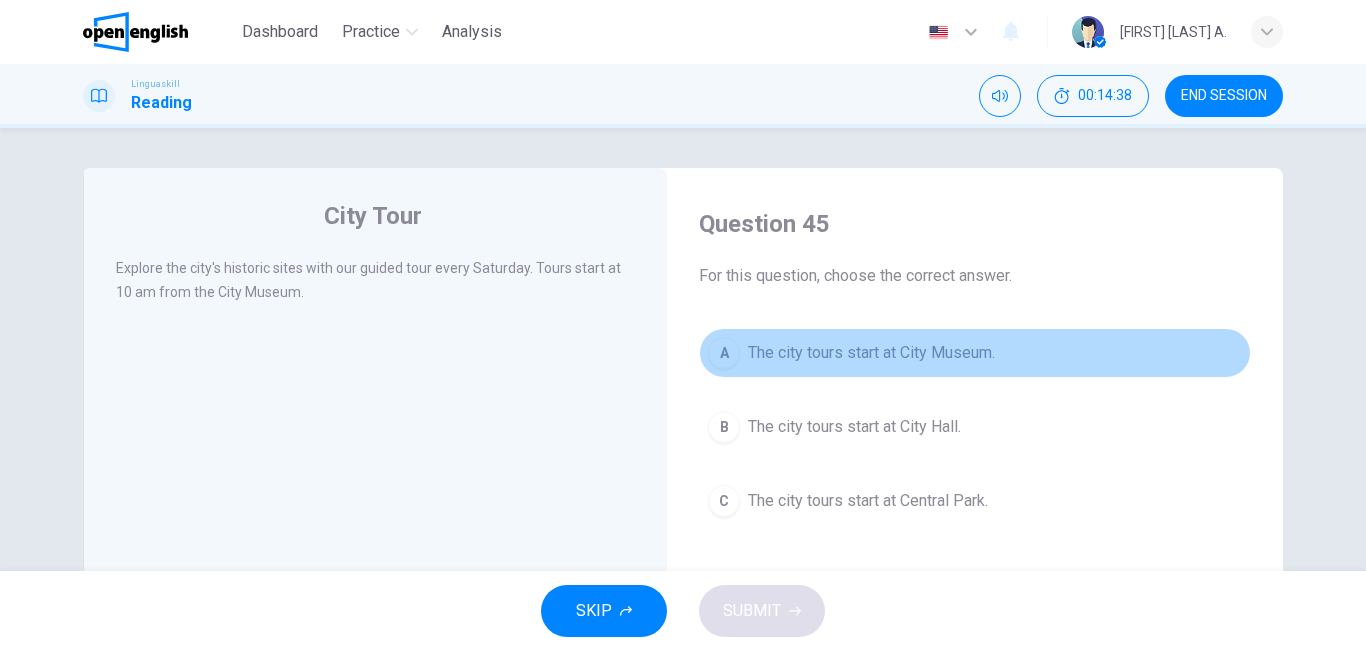 click on "The city tours start at City Museum." at bounding box center [871, 353] 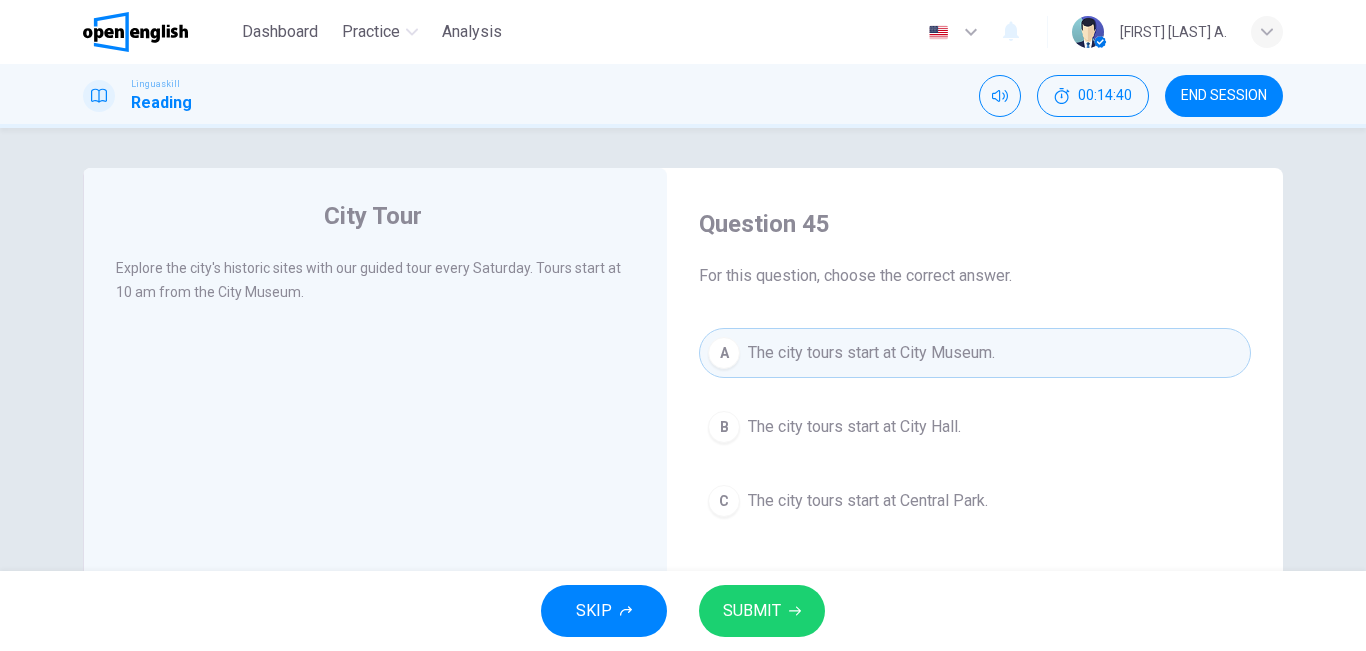 click on "SUBMIT" at bounding box center [762, 611] 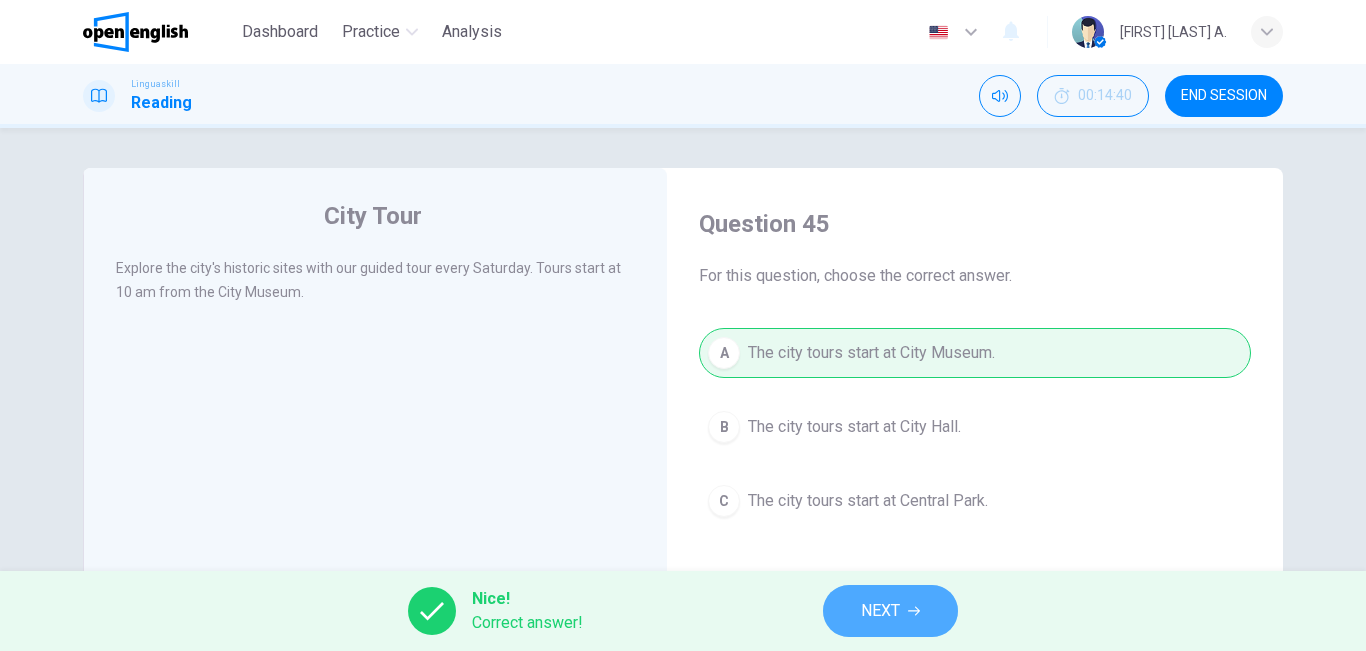 click on "NEXT" at bounding box center (880, 611) 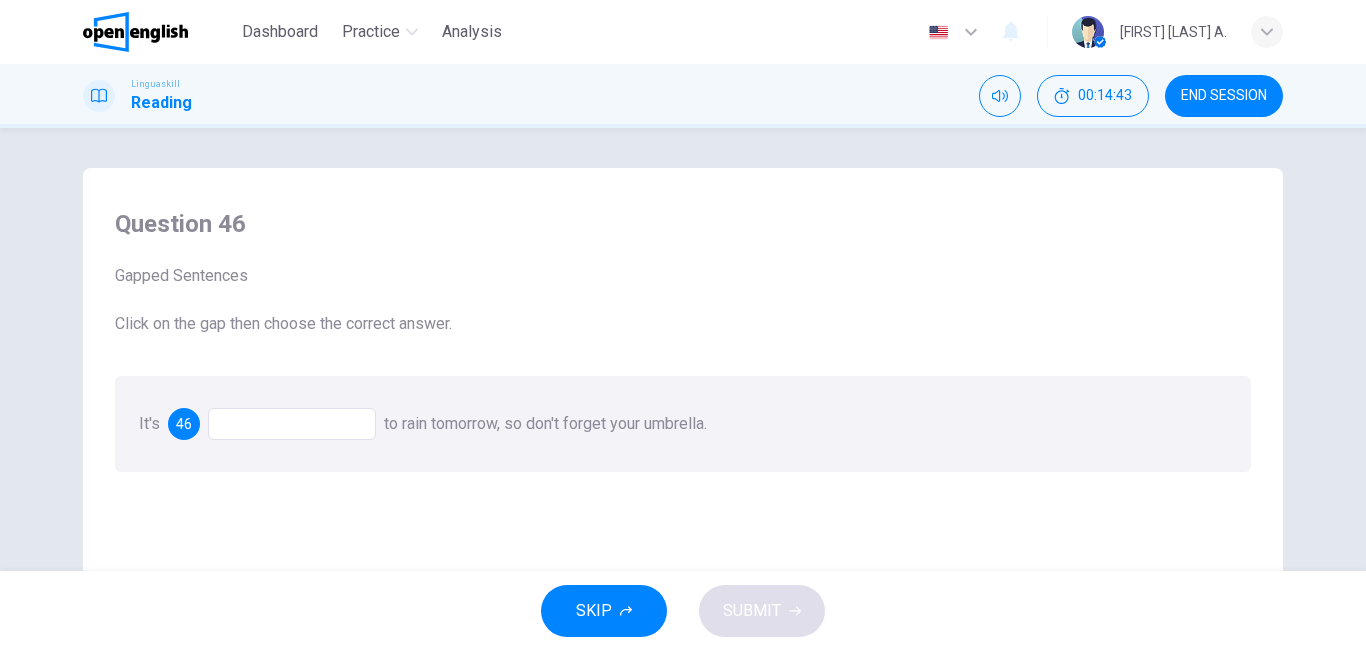 click at bounding box center [292, 424] 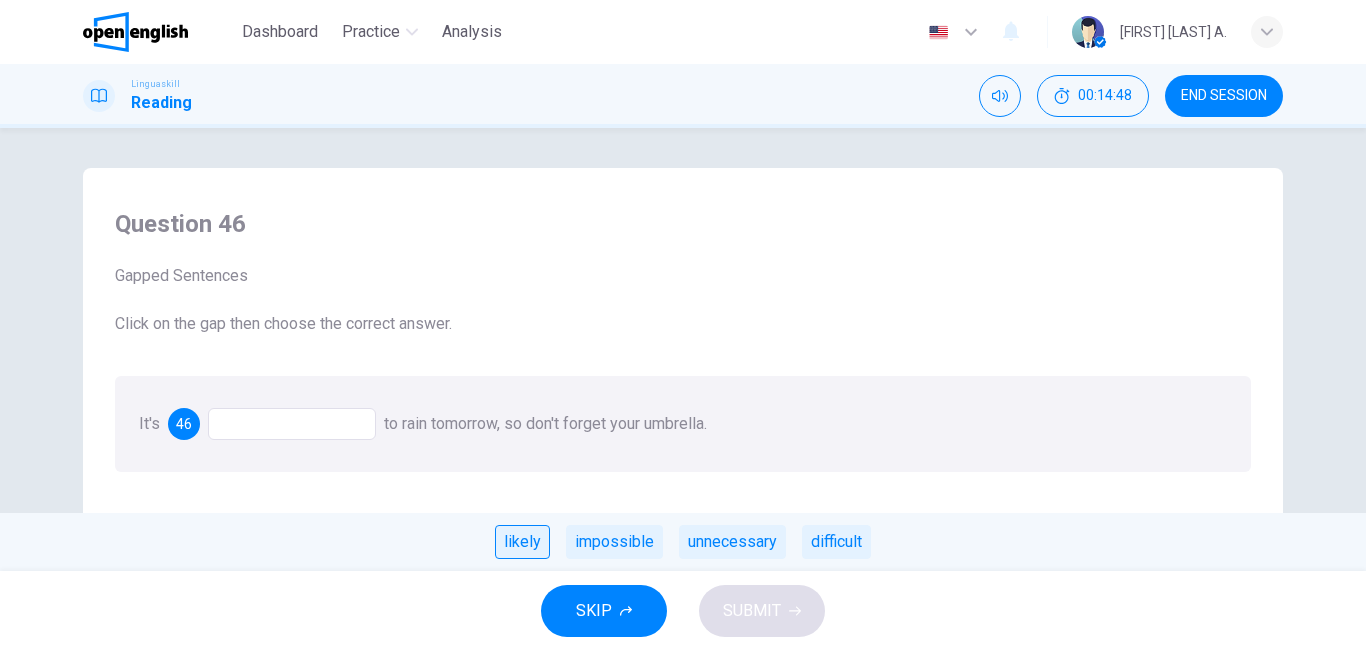 click on "likely" at bounding box center [522, 542] 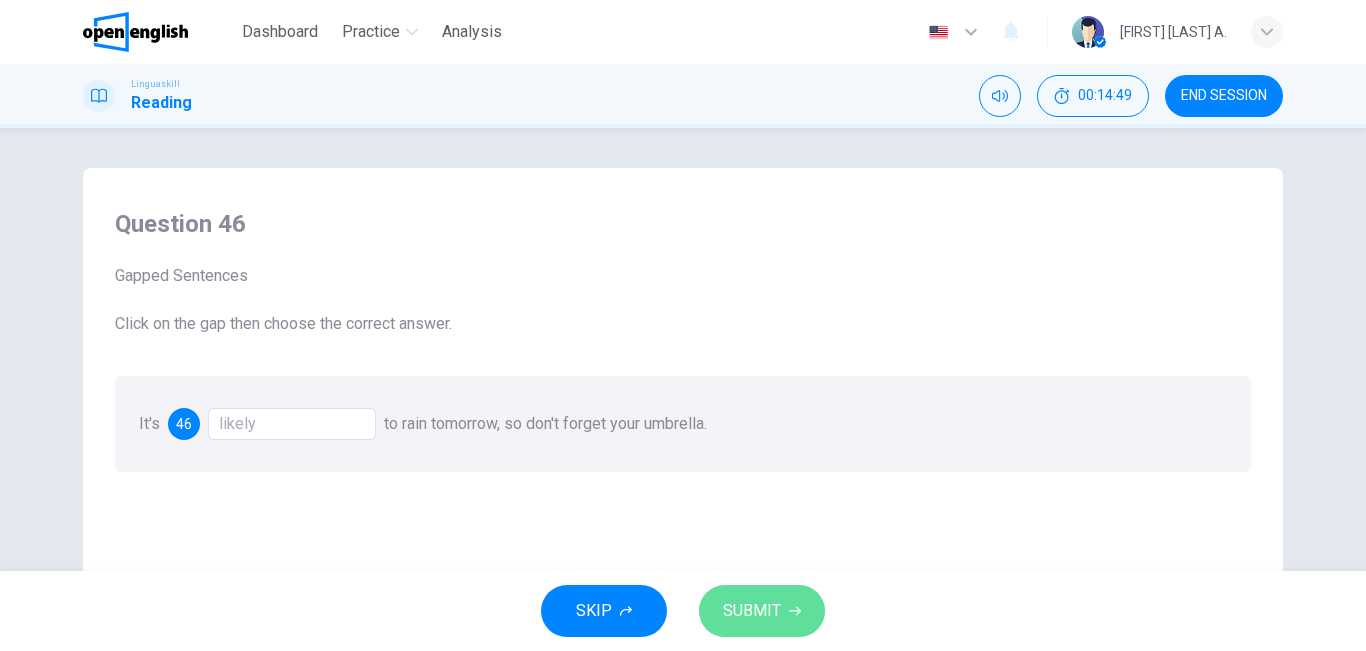 click on "SUBMIT" at bounding box center [762, 611] 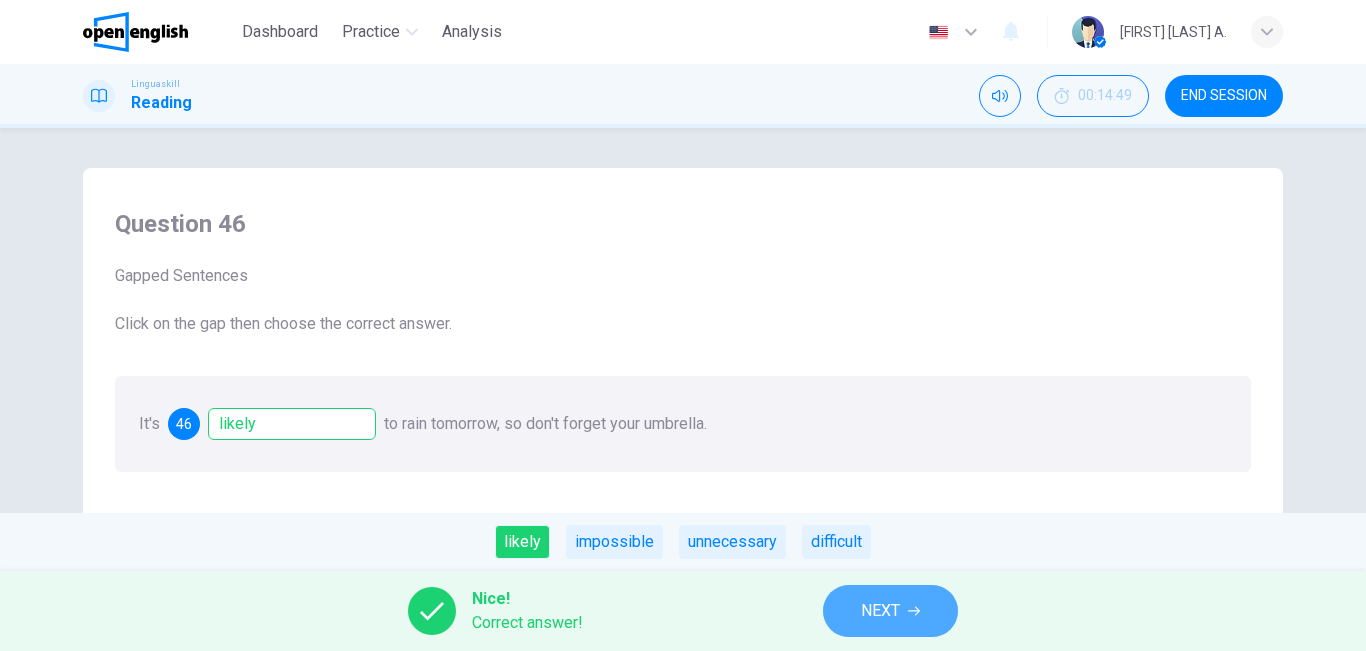 click on "NEXT" at bounding box center [890, 611] 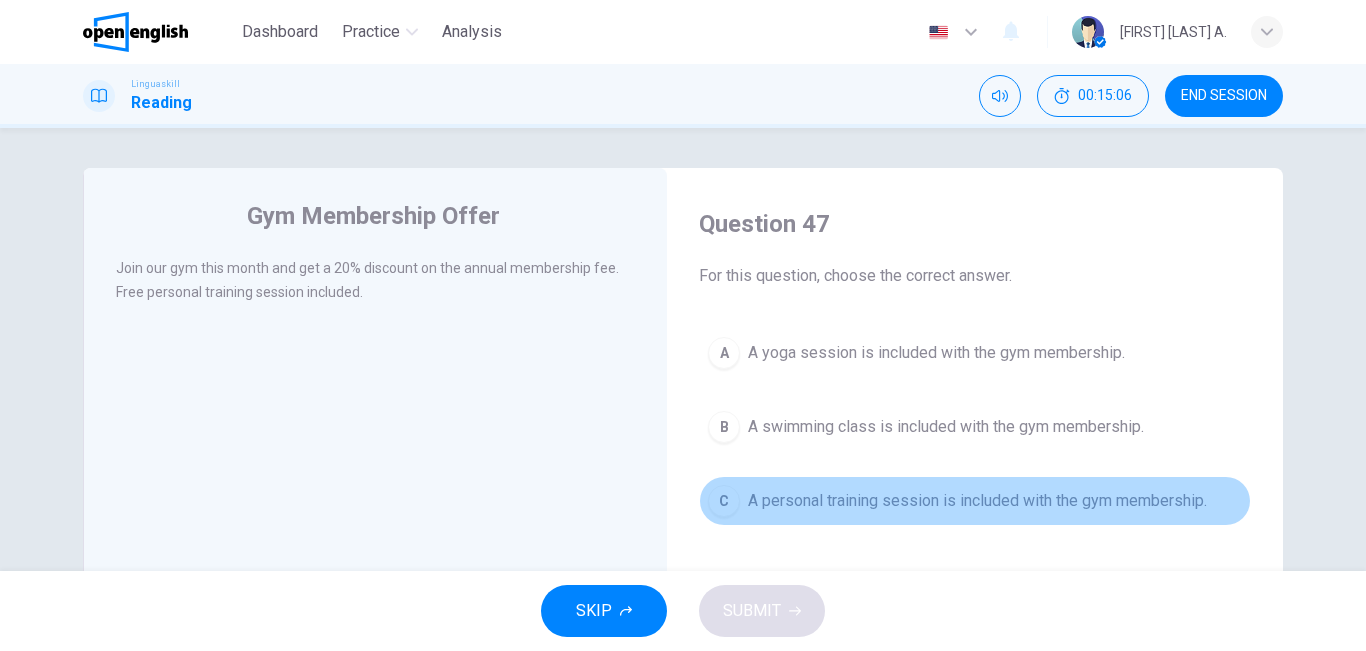 click on "C A personal training session is included with the gym membership." at bounding box center [975, 501] 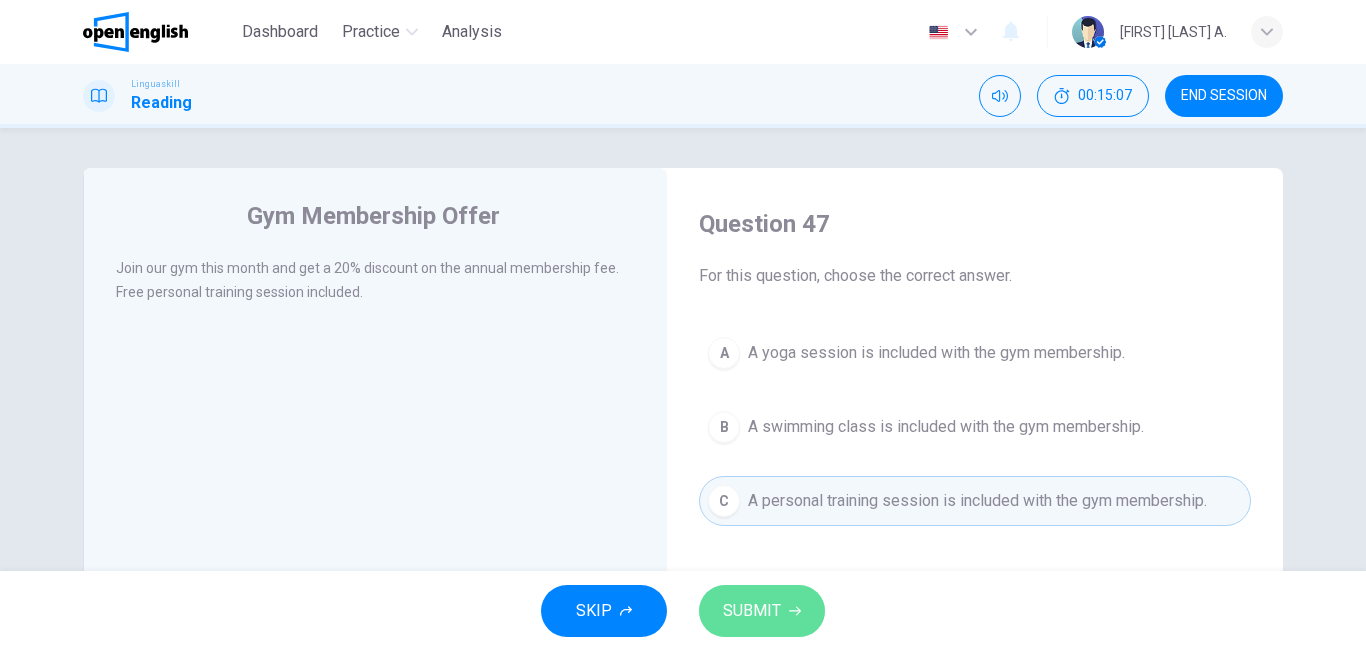 click on "SUBMIT" at bounding box center [762, 611] 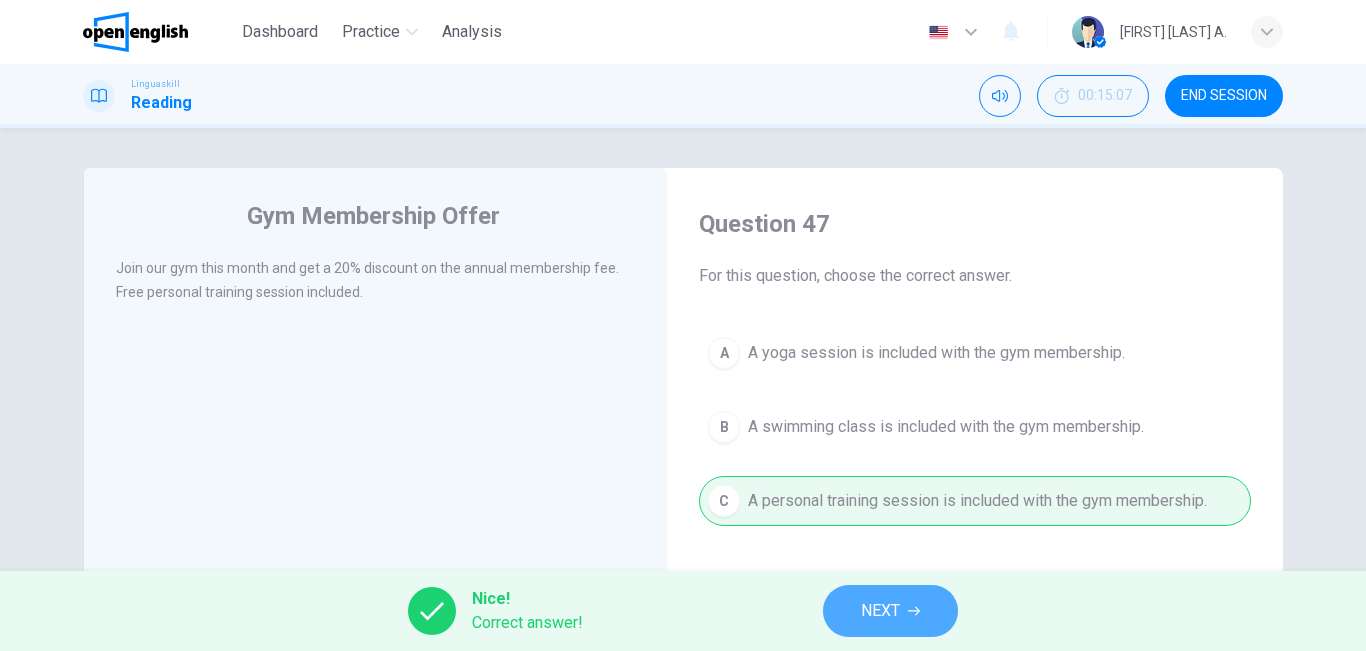 click on "NEXT" at bounding box center [880, 611] 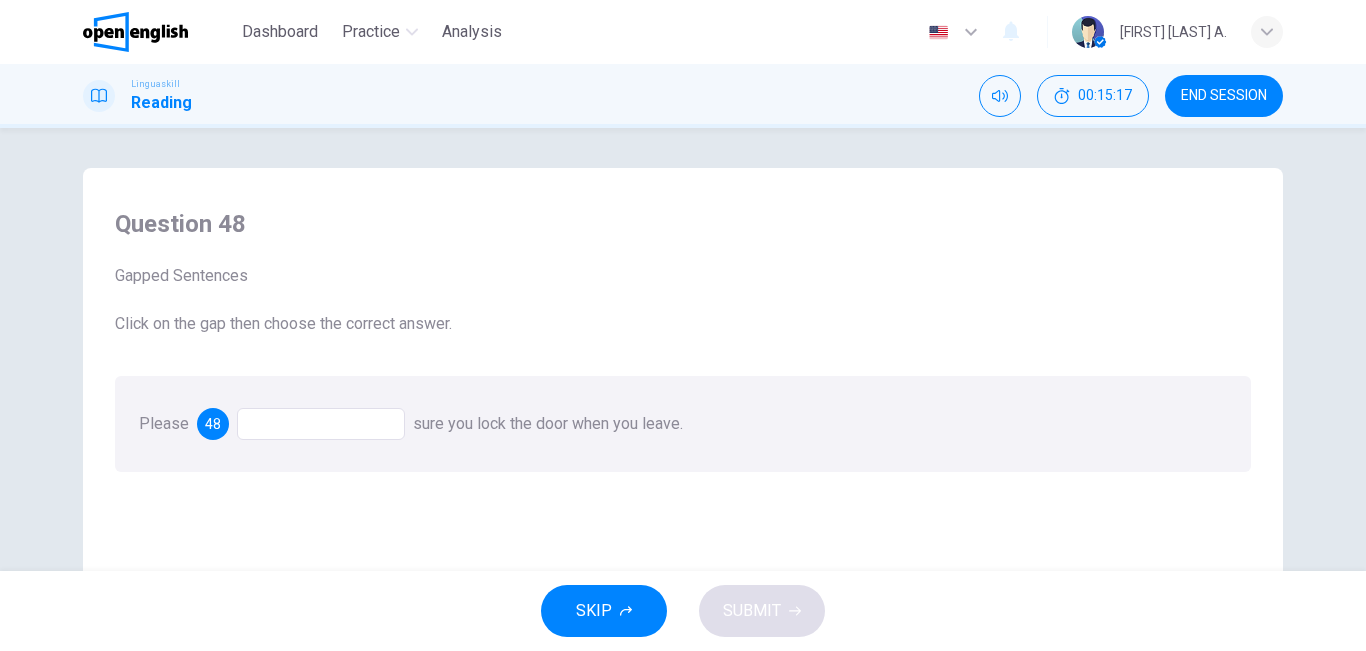 click at bounding box center (321, 424) 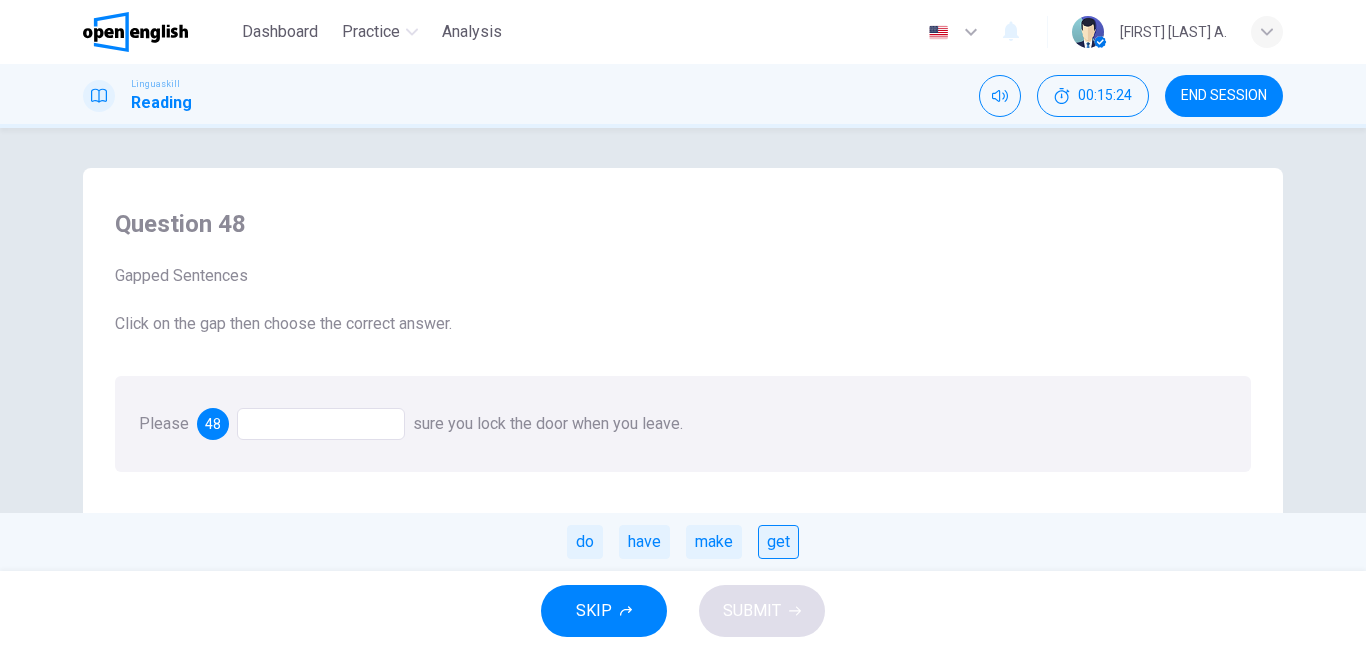 click on "get" at bounding box center (778, 542) 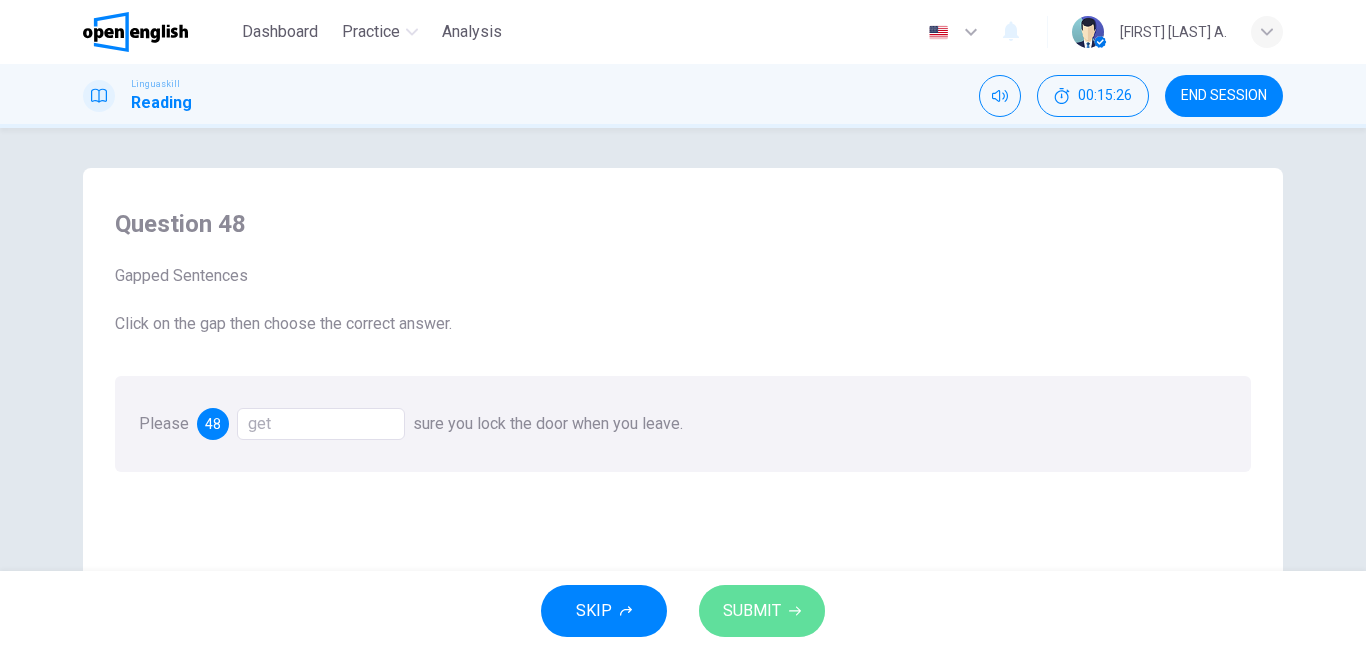 click on "SUBMIT" at bounding box center [752, 611] 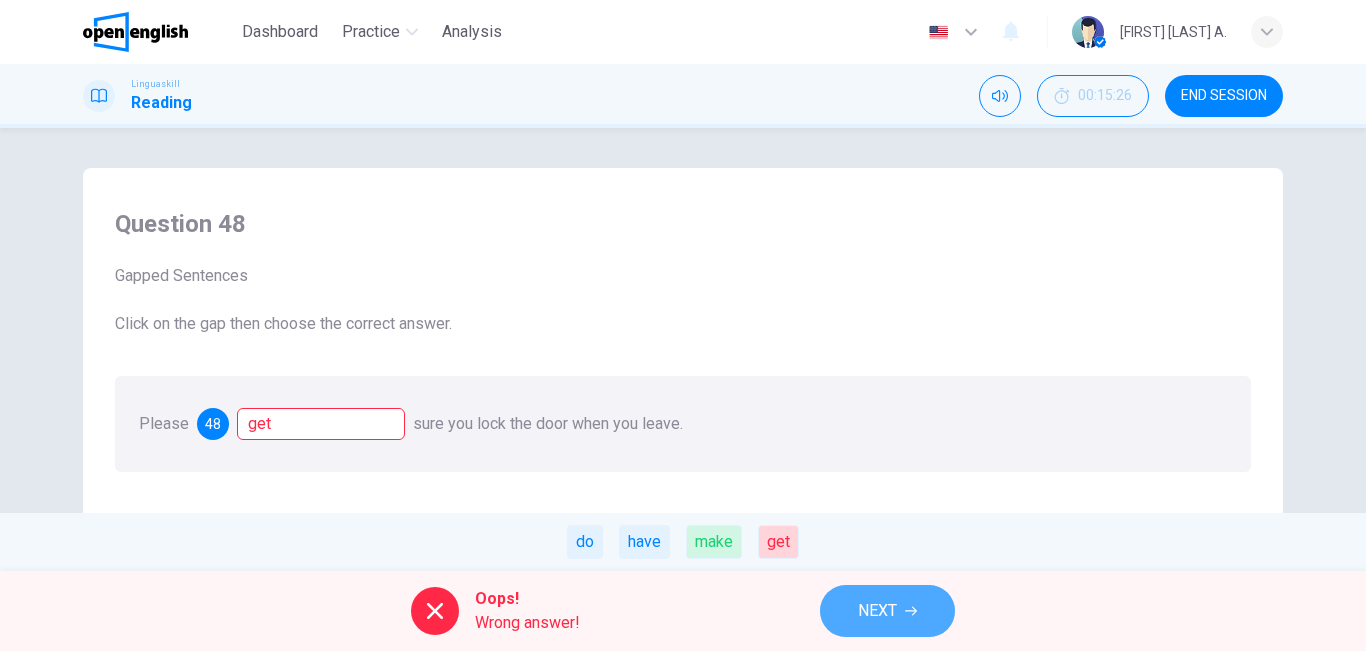 click on "NEXT" at bounding box center (877, 611) 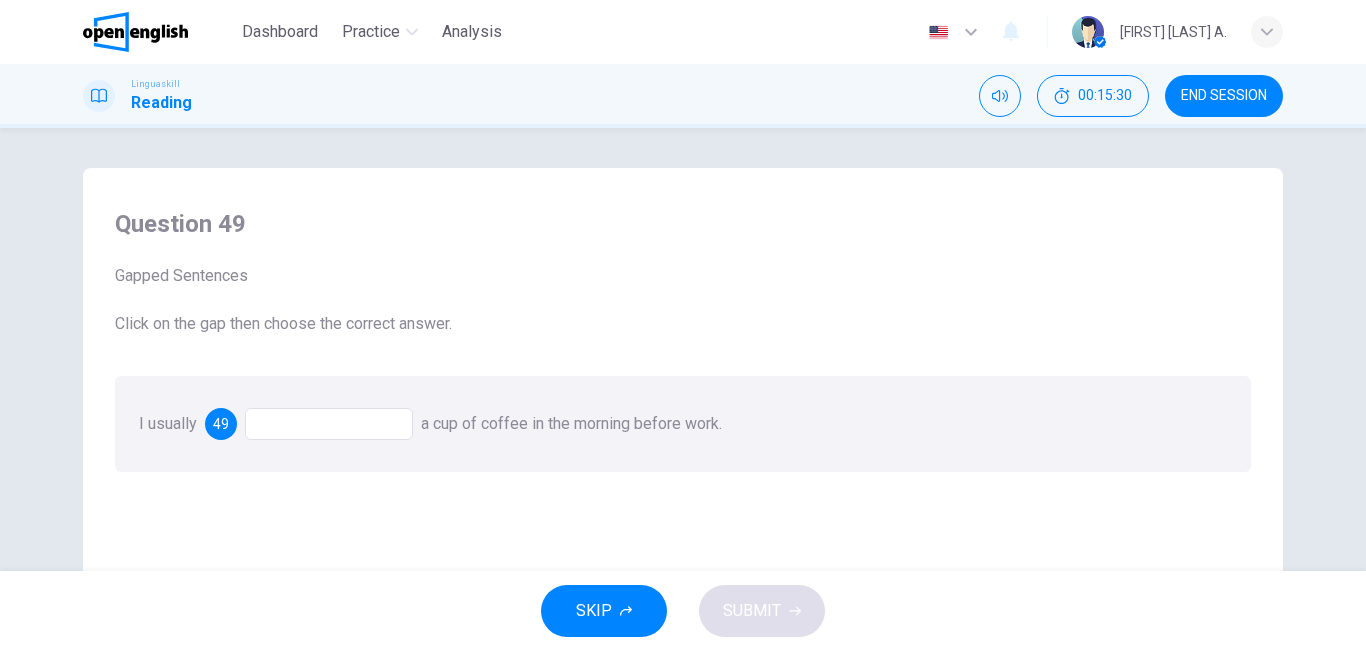 click at bounding box center [329, 424] 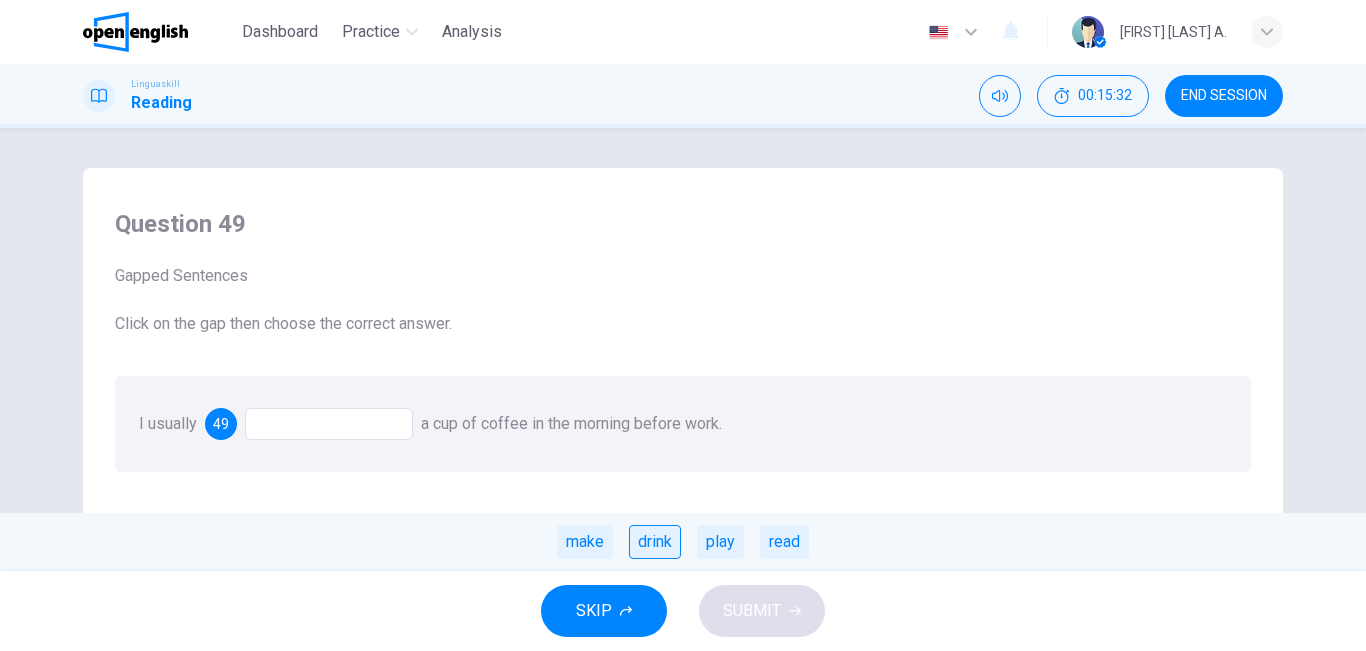 click on "drink" at bounding box center [655, 542] 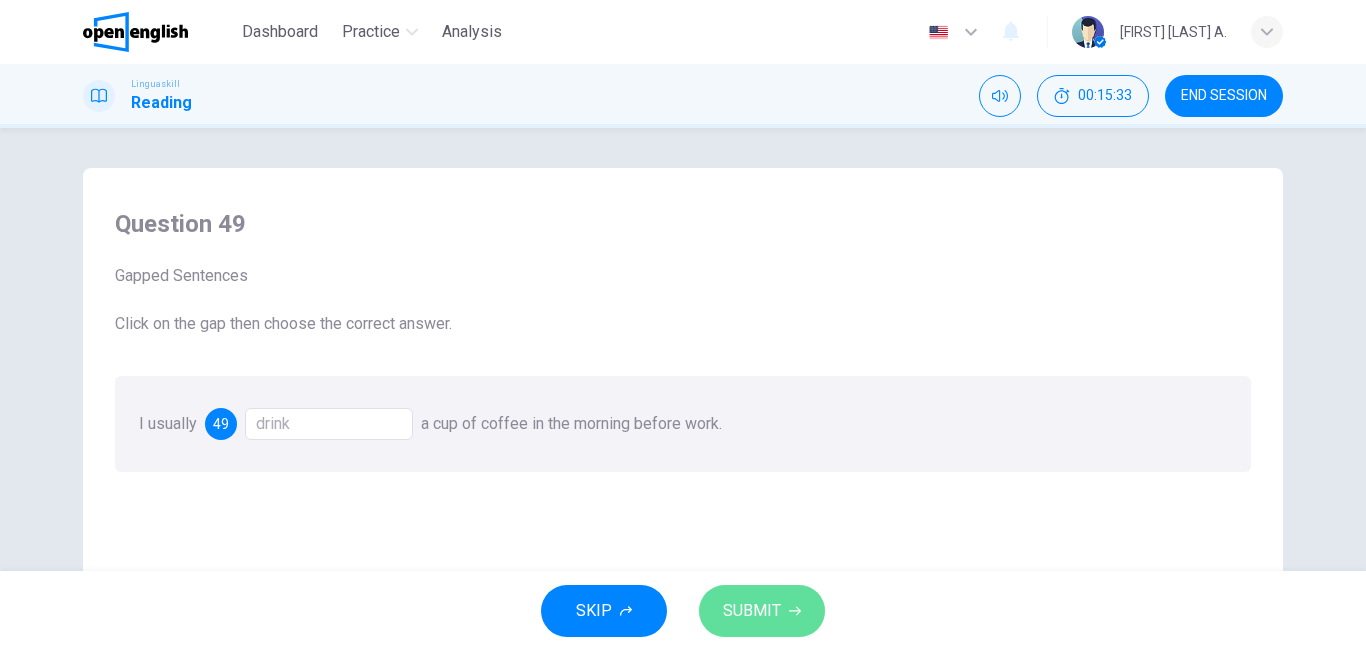 click on "SUBMIT" at bounding box center (752, 611) 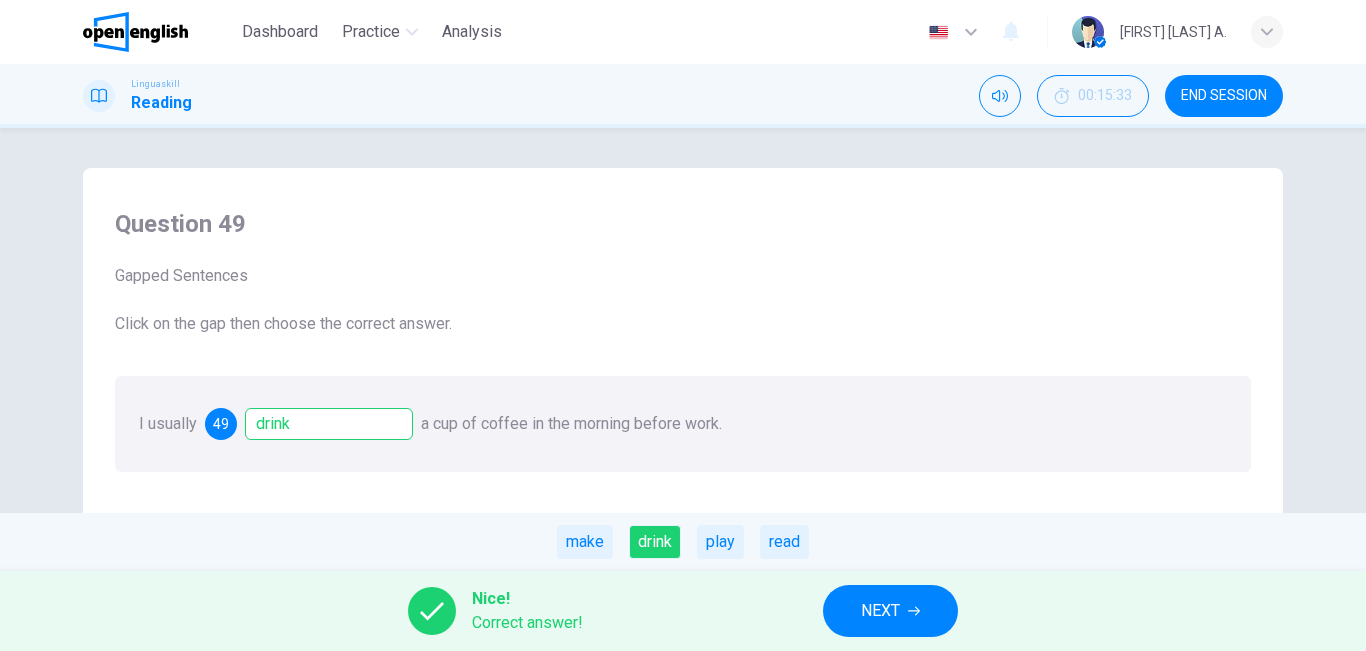 click on "NEXT" at bounding box center [890, 611] 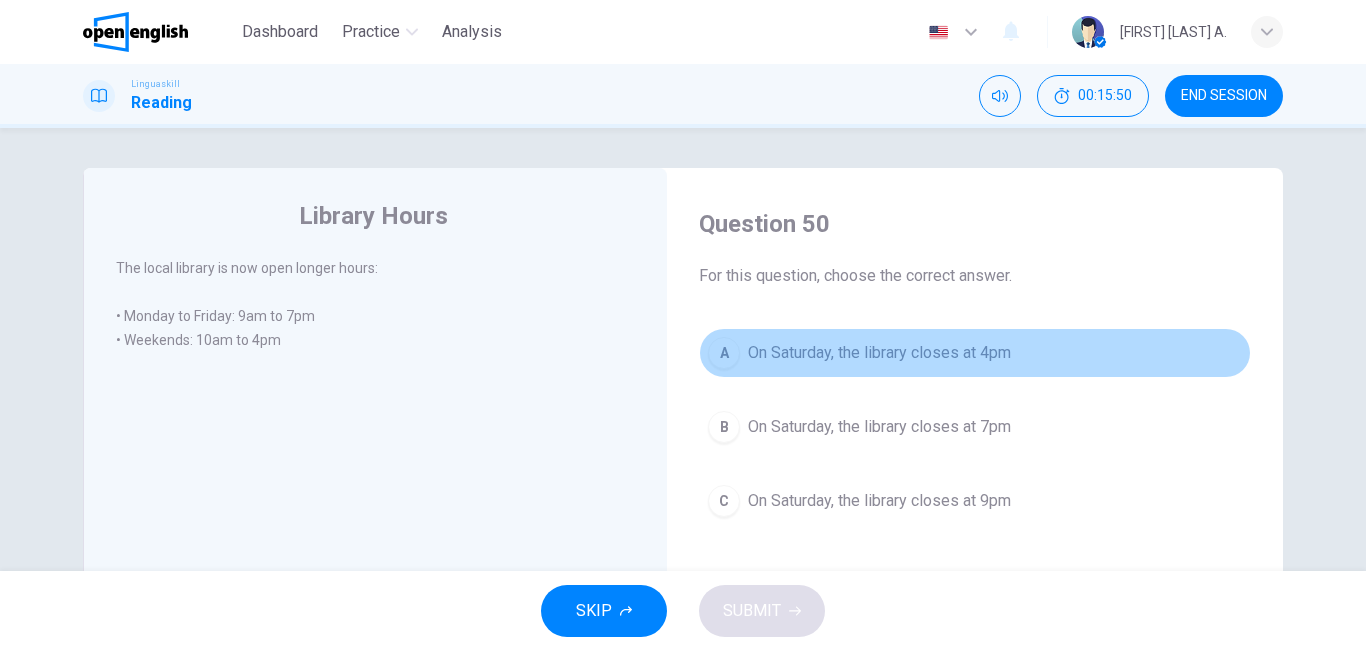 click on "On Saturday, the library closes at 4pm" at bounding box center [879, 353] 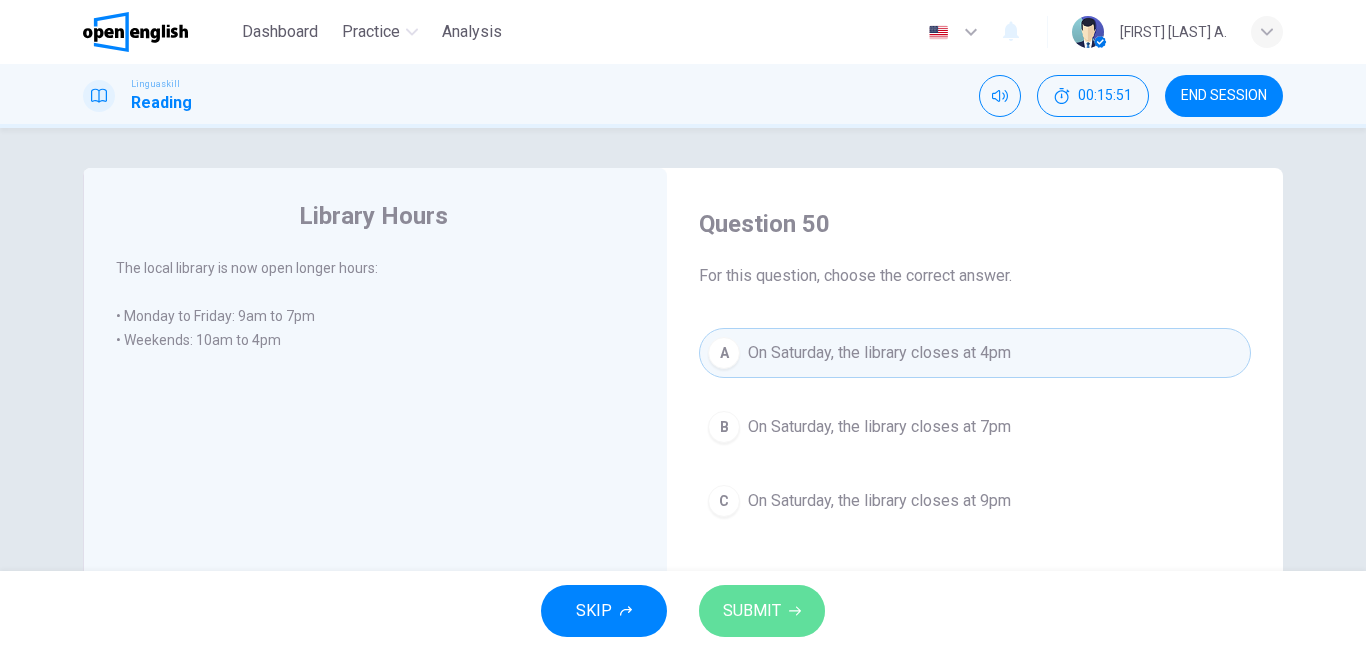 click on "SUBMIT" at bounding box center [762, 611] 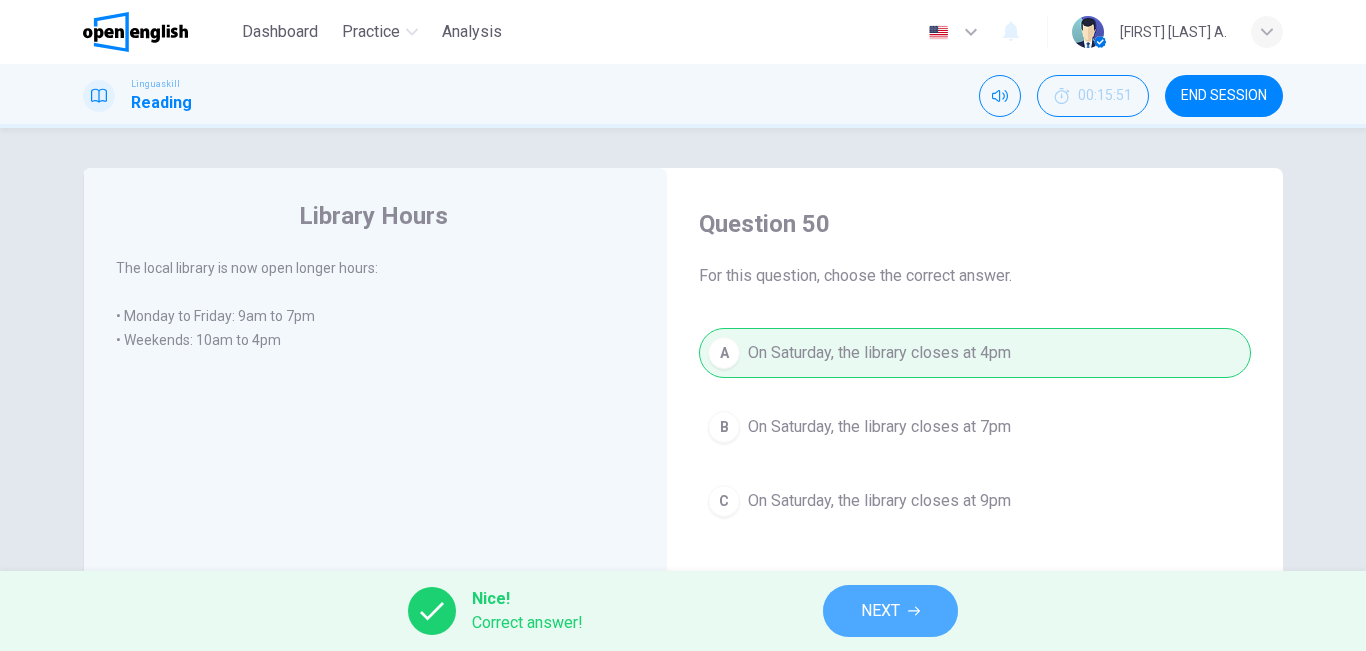 click on "NEXT" at bounding box center (880, 611) 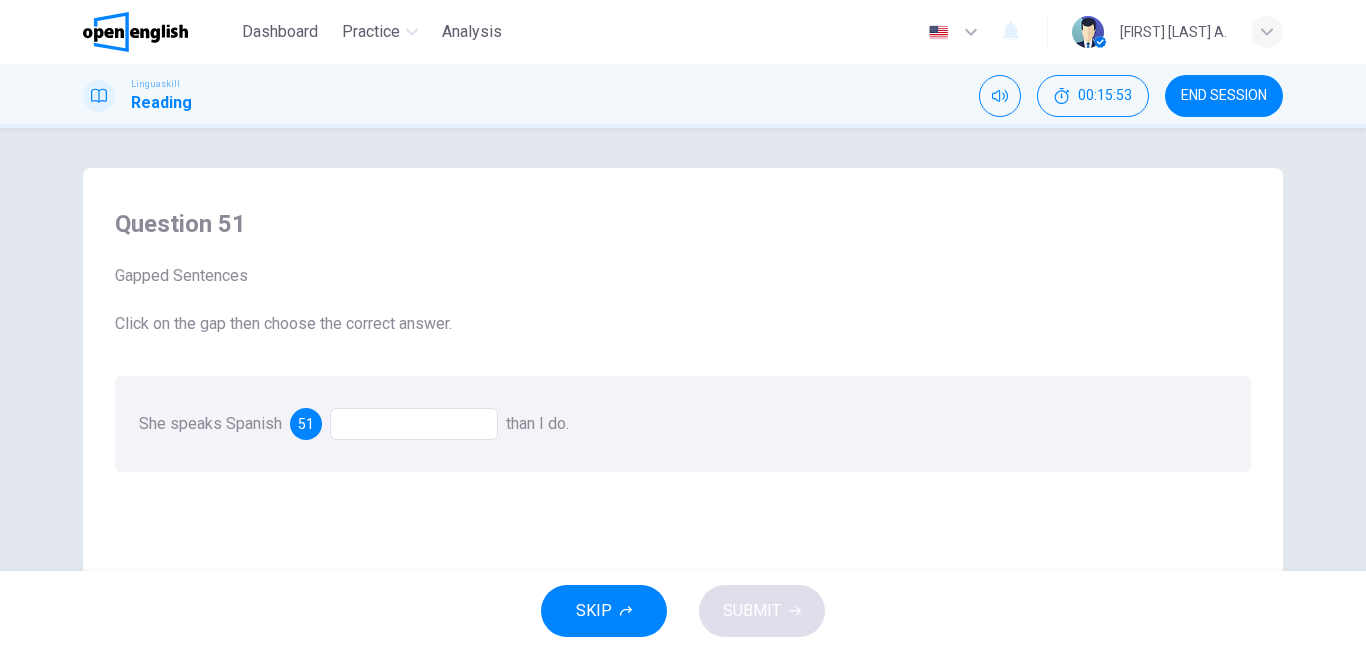 click at bounding box center [414, 424] 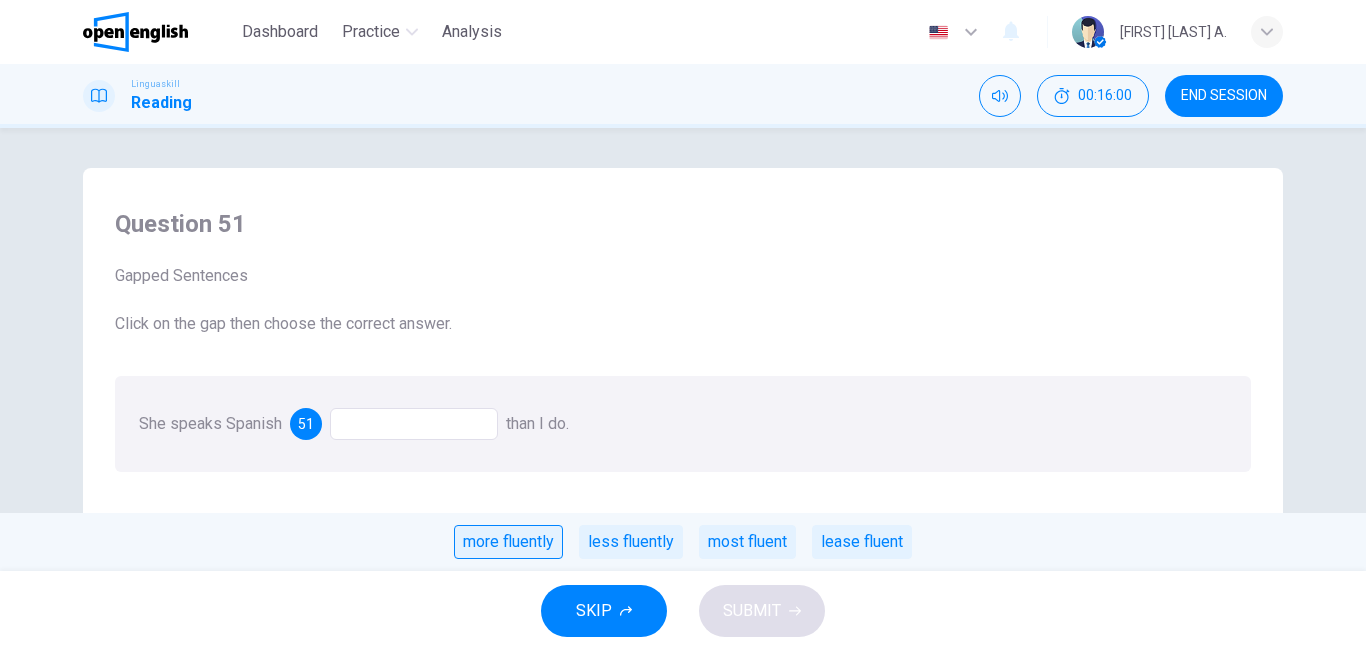 click on "more fluently" at bounding box center (508, 542) 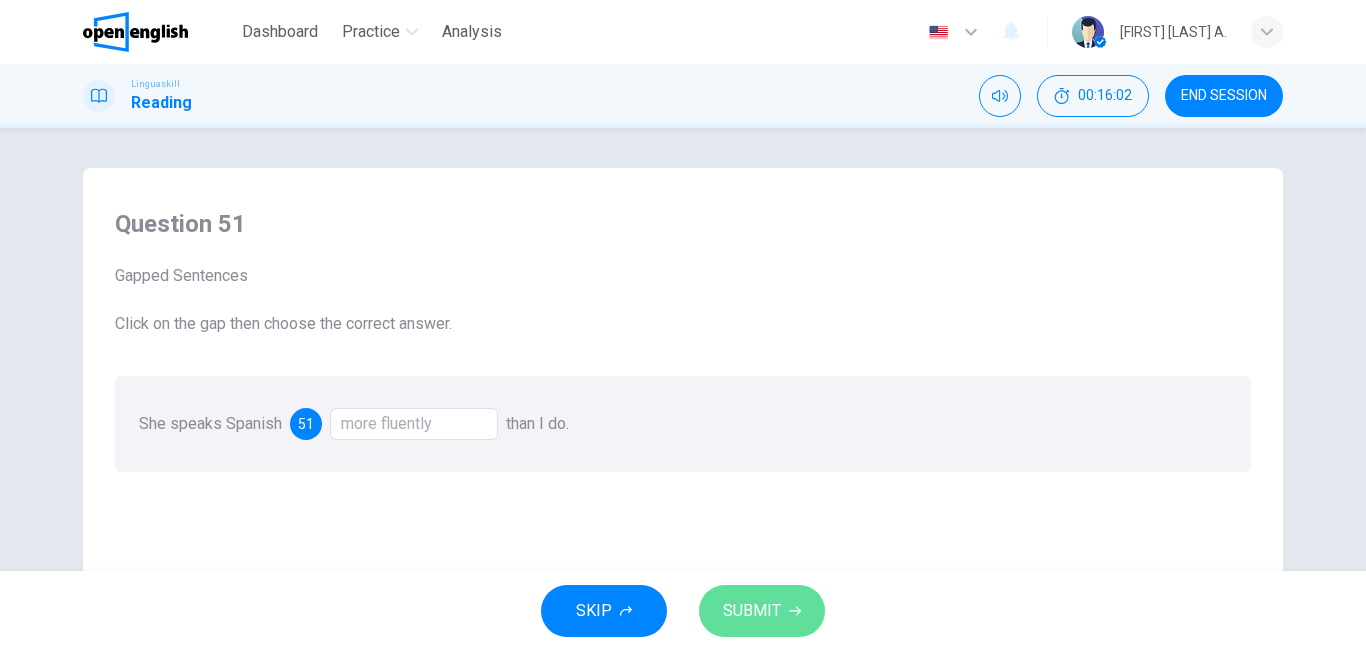 click on "SUBMIT" at bounding box center (752, 611) 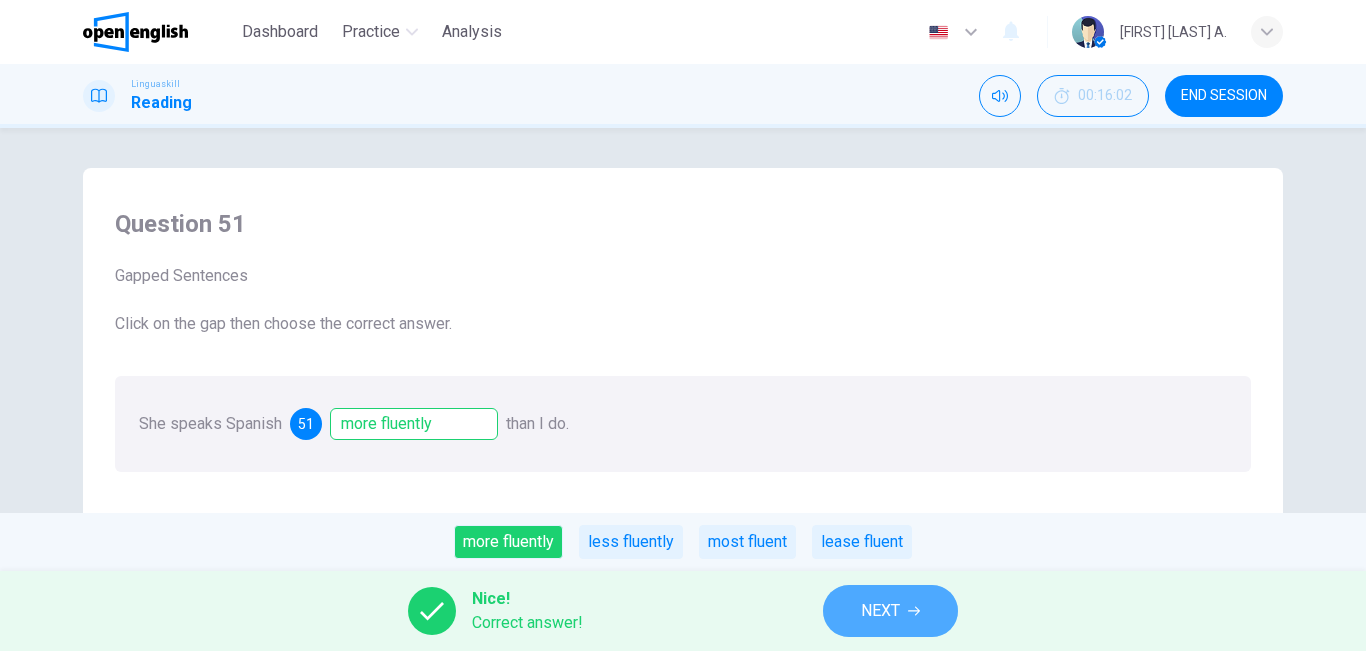 click on "NEXT" at bounding box center [890, 611] 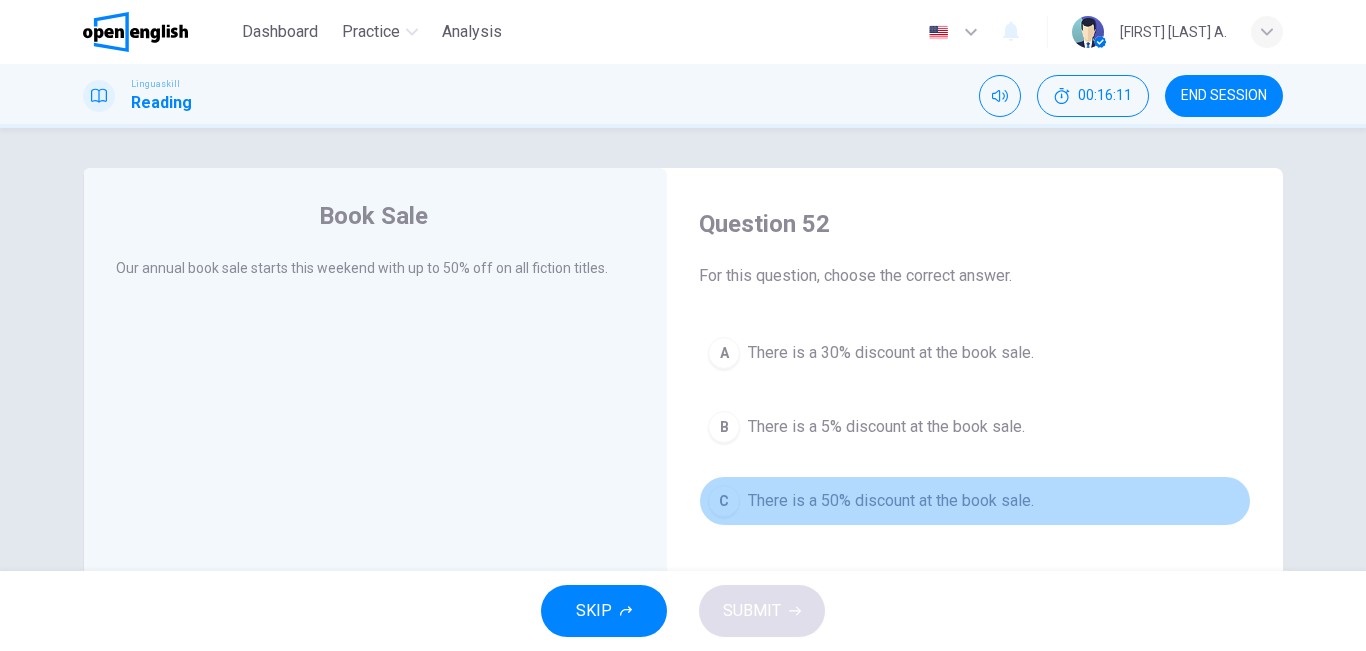 click on "C There is a 50% discount at the book sale." at bounding box center (975, 501) 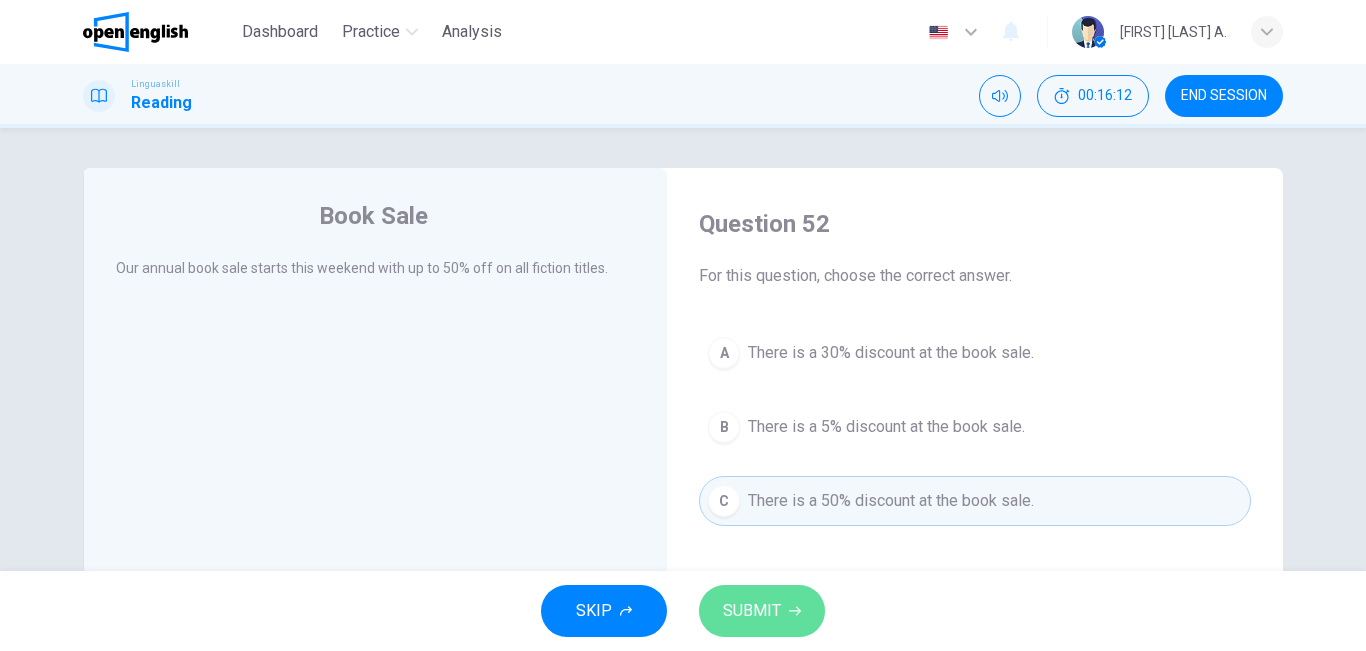 click on "SUBMIT" at bounding box center [752, 611] 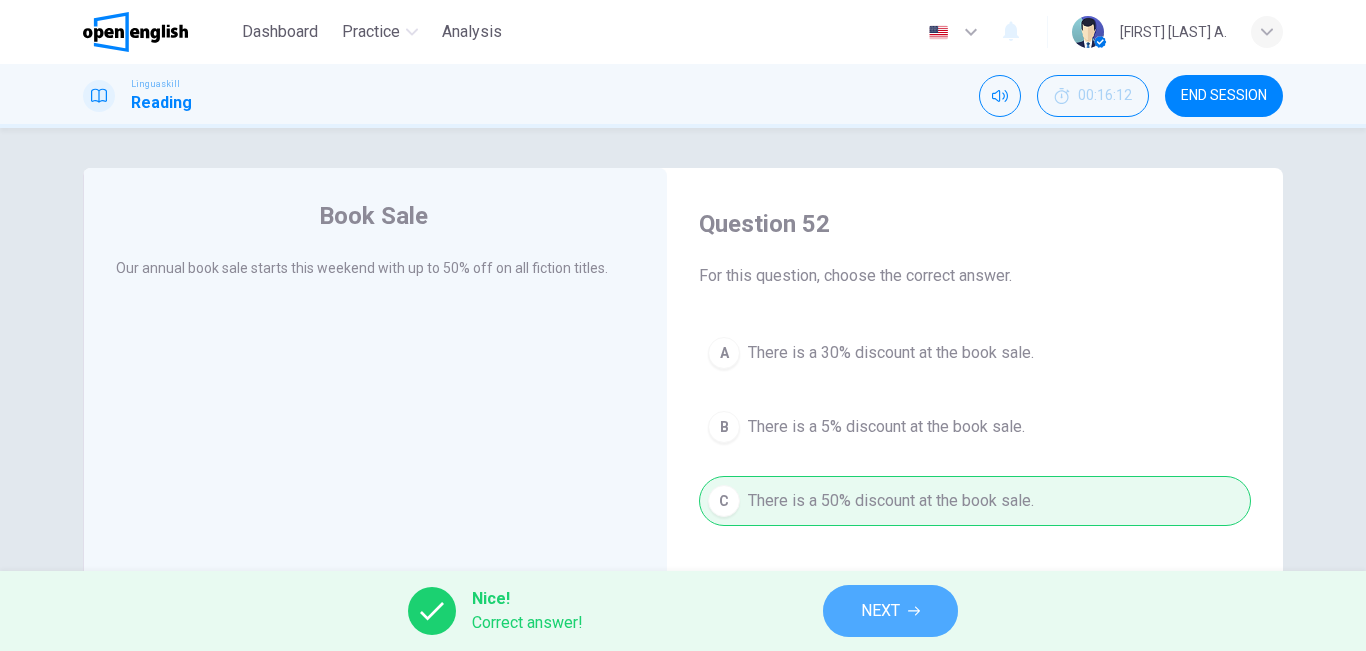 click on "NEXT" at bounding box center (880, 611) 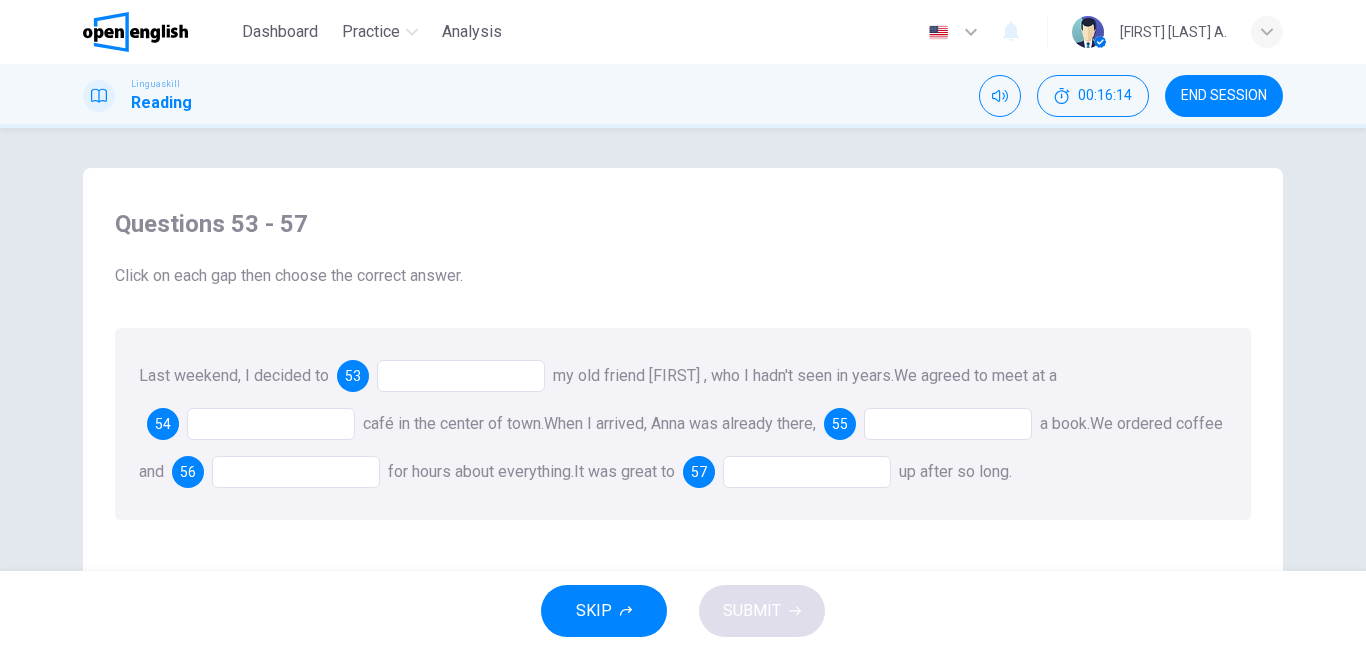 click at bounding box center [461, 376] 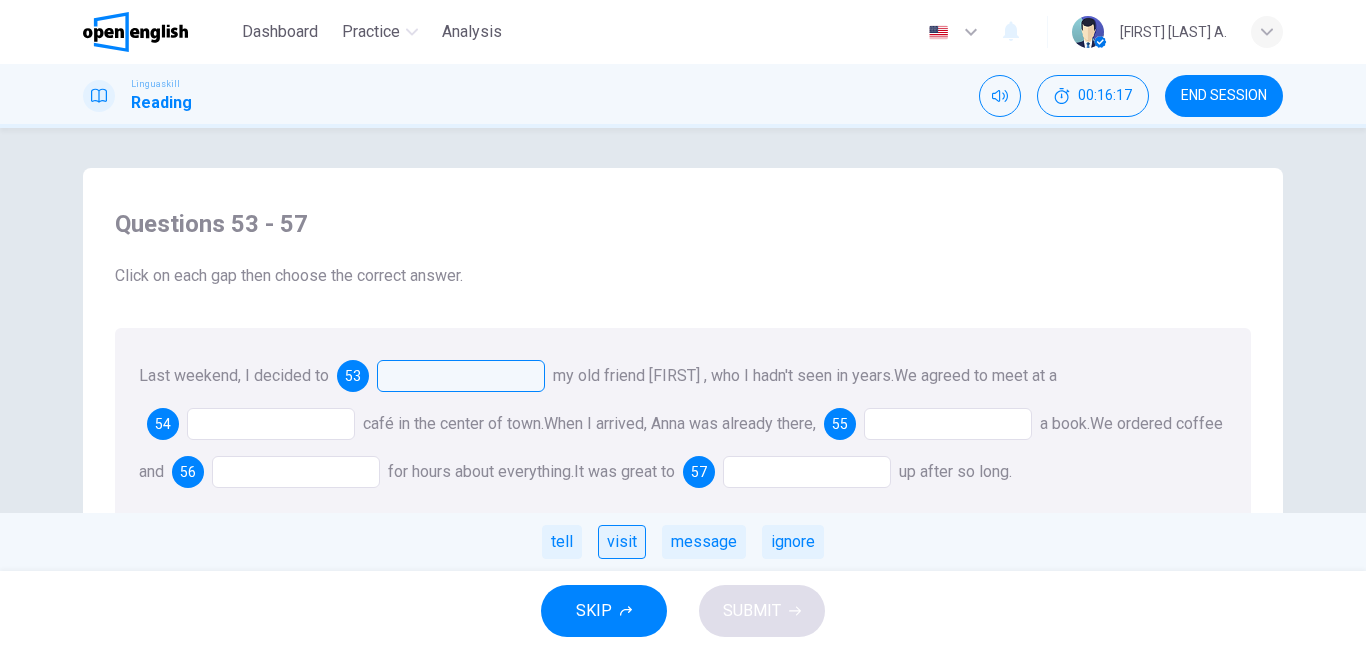 click on "visit" at bounding box center (622, 542) 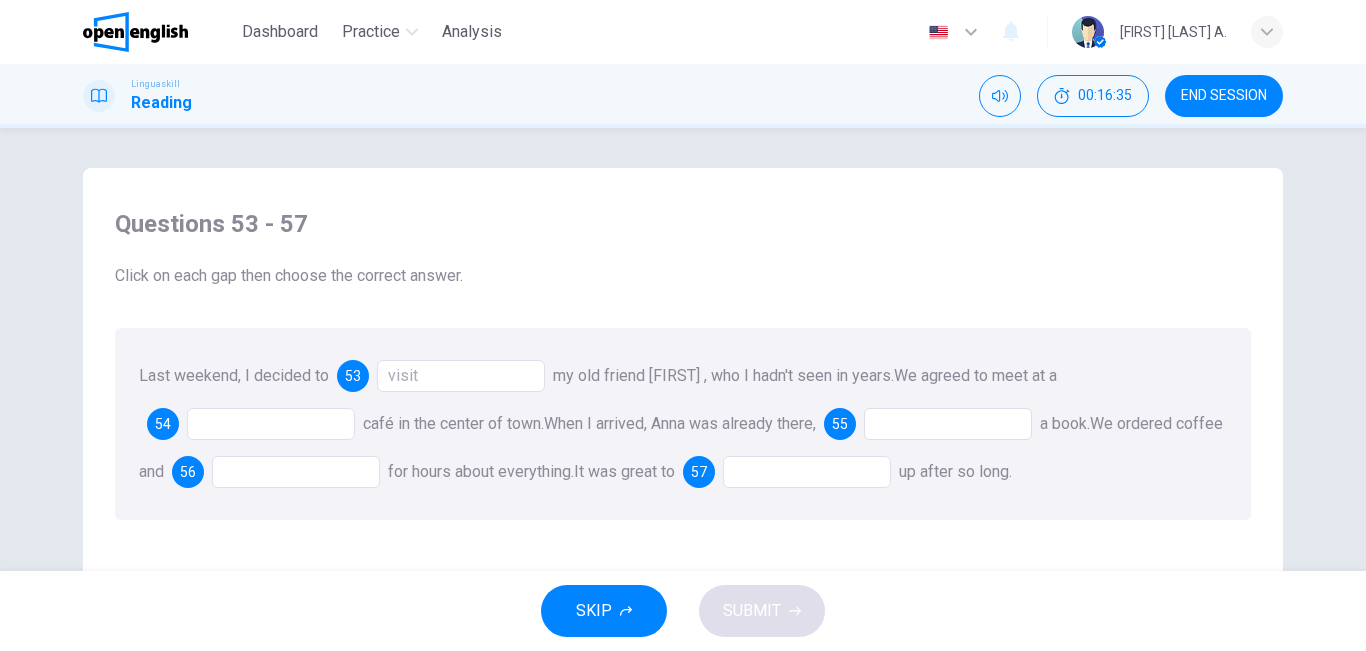 click at bounding box center (271, 424) 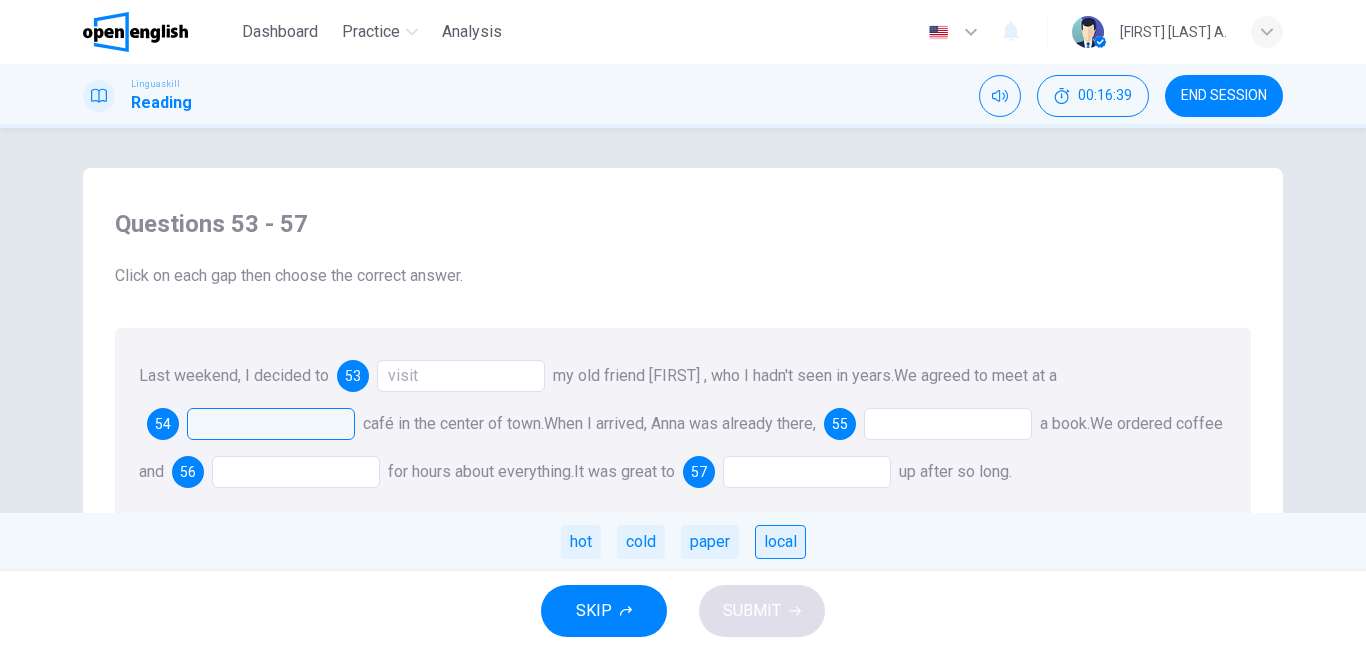click on "local" at bounding box center (780, 542) 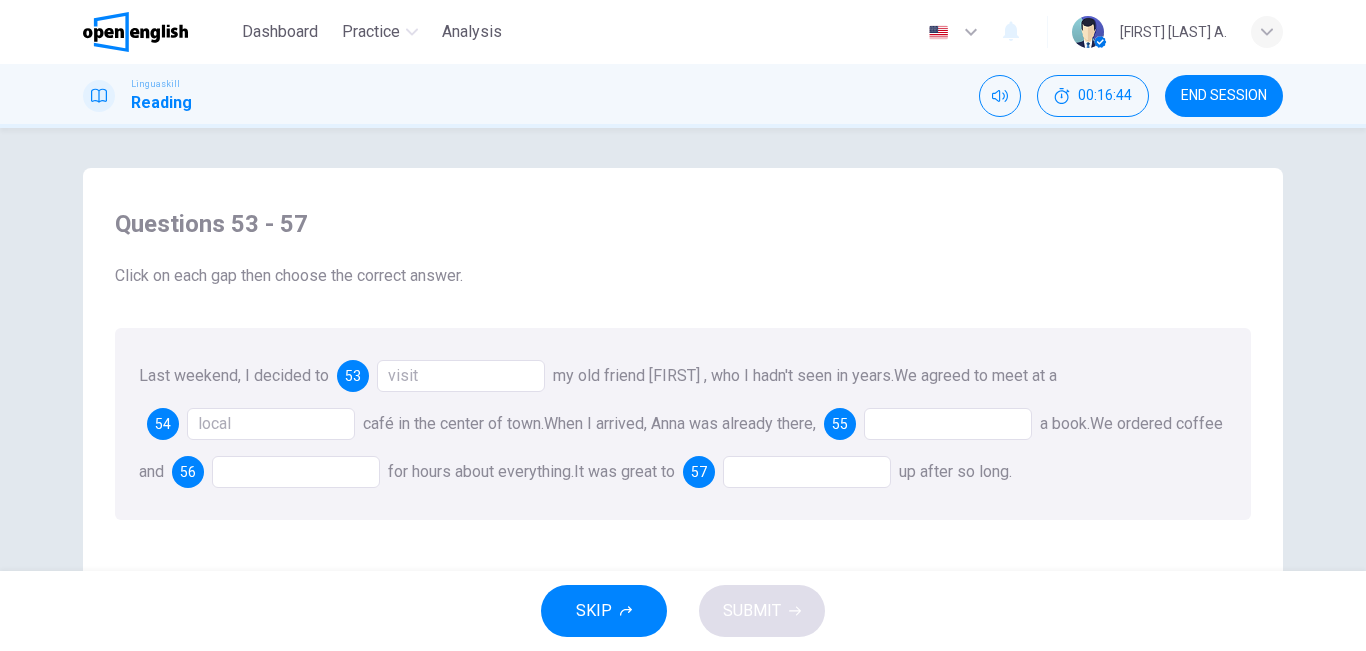 click at bounding box center [948, 424] 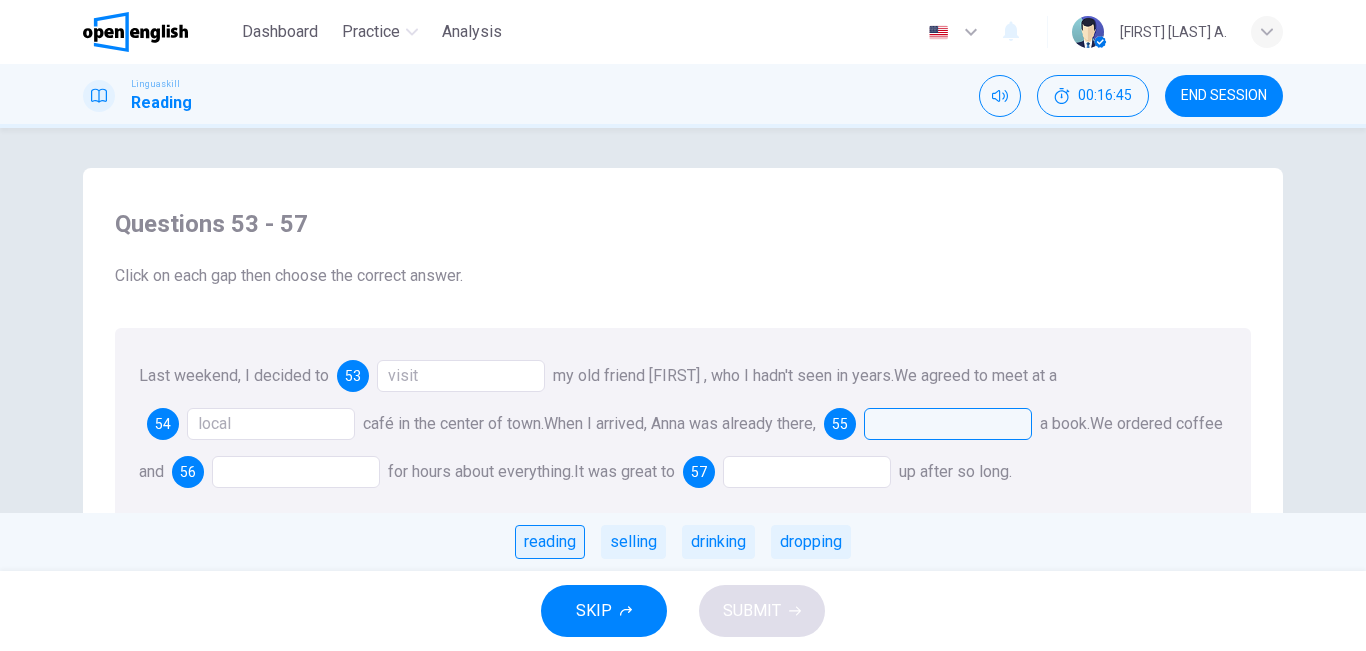 click on "reading" at bounding box center [550, 542] 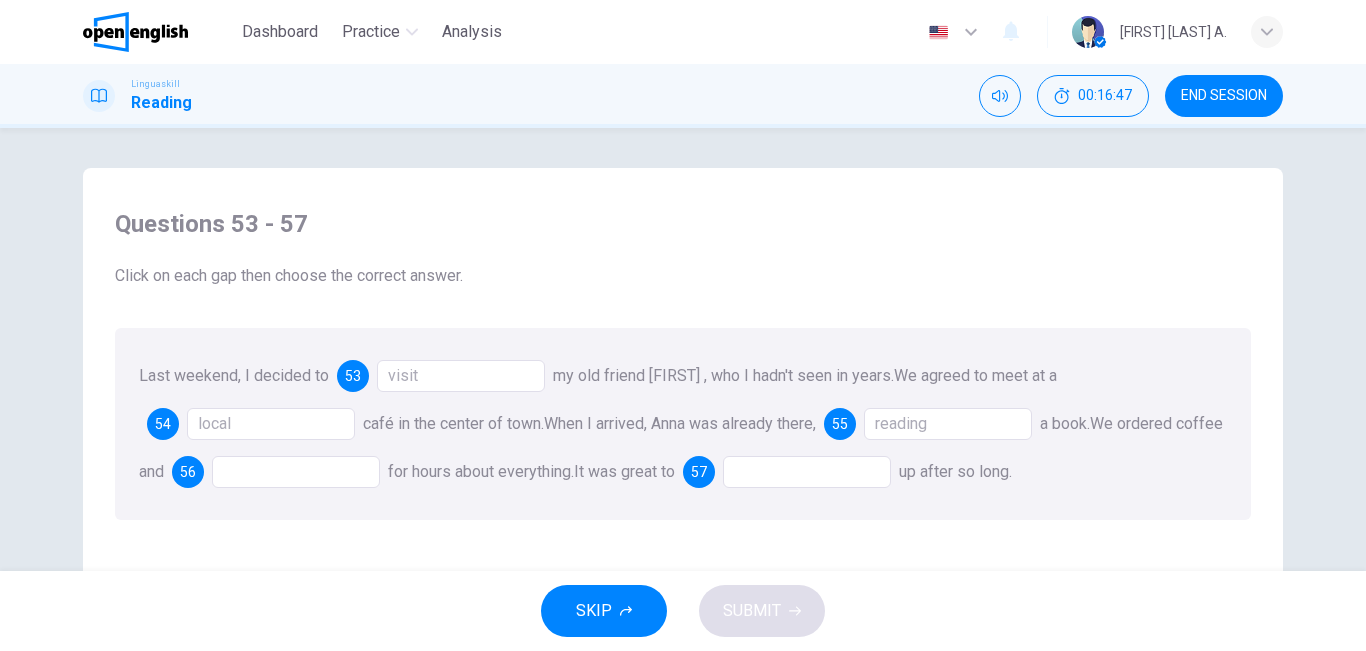 click at bounding box center [296, 472] 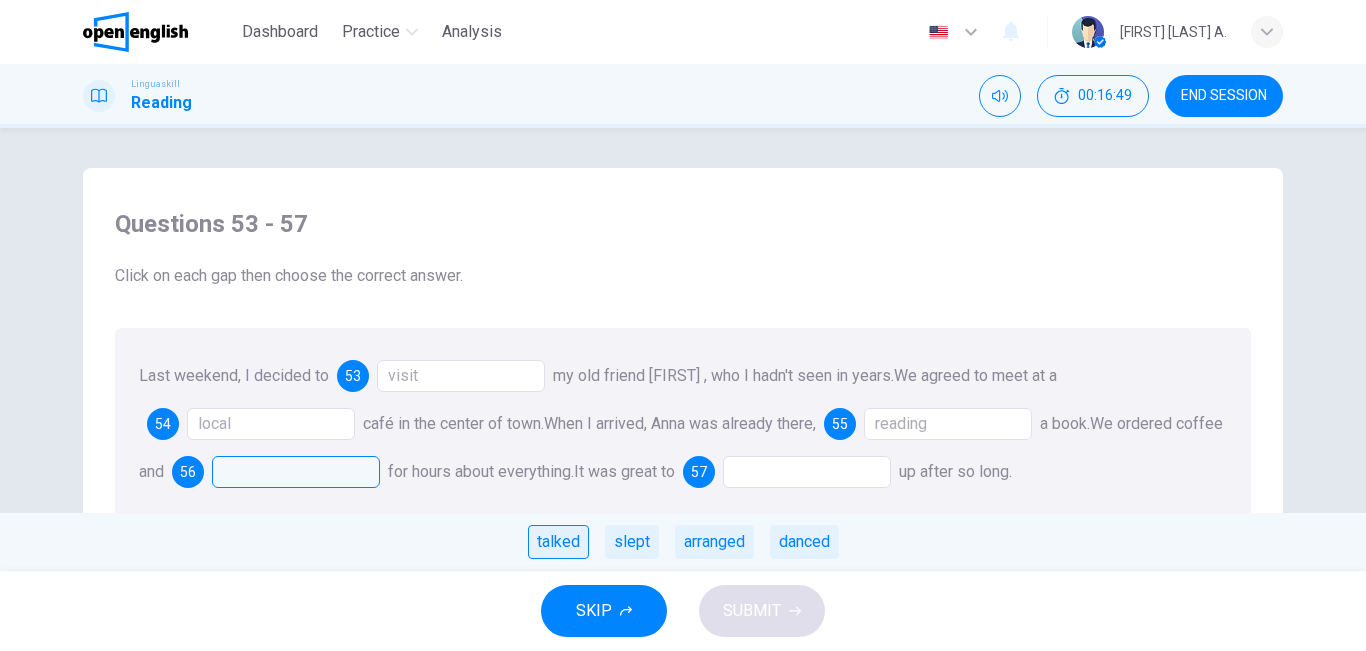 click on "talked" at bounding box center (558, 542) 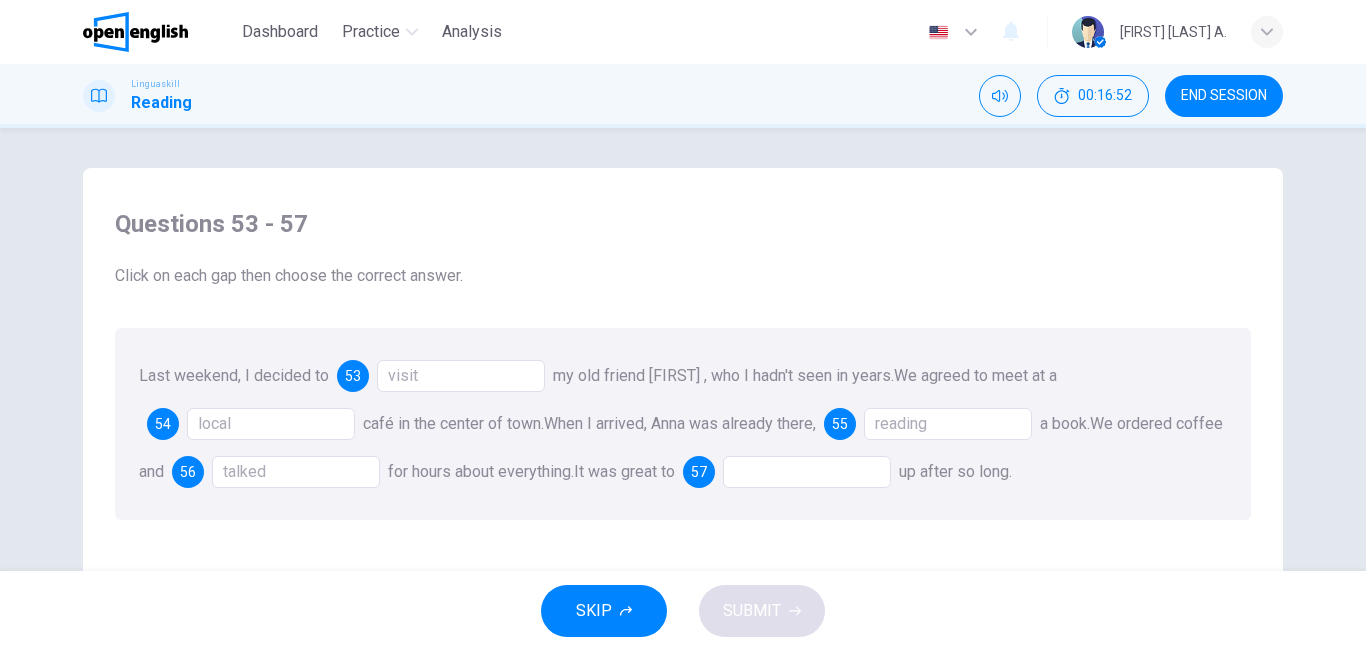 click at bounding box center [807, 472] 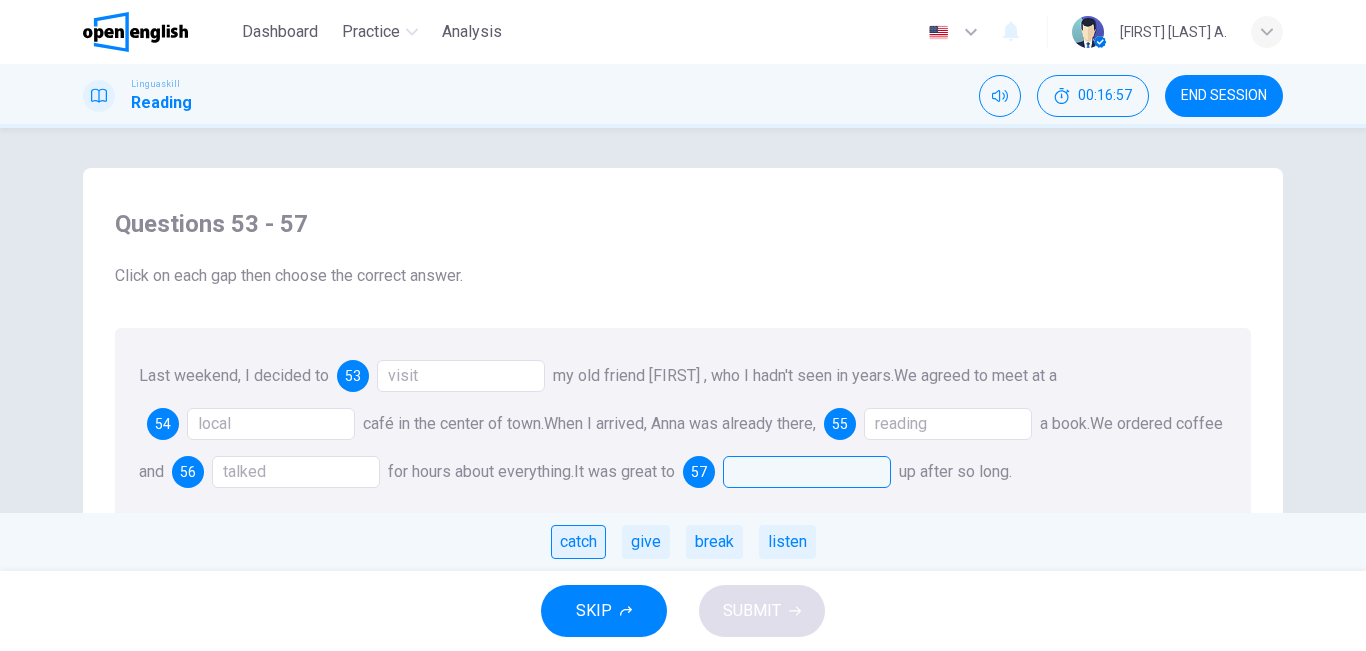 click on "catch" at bounding box center [578, 542] 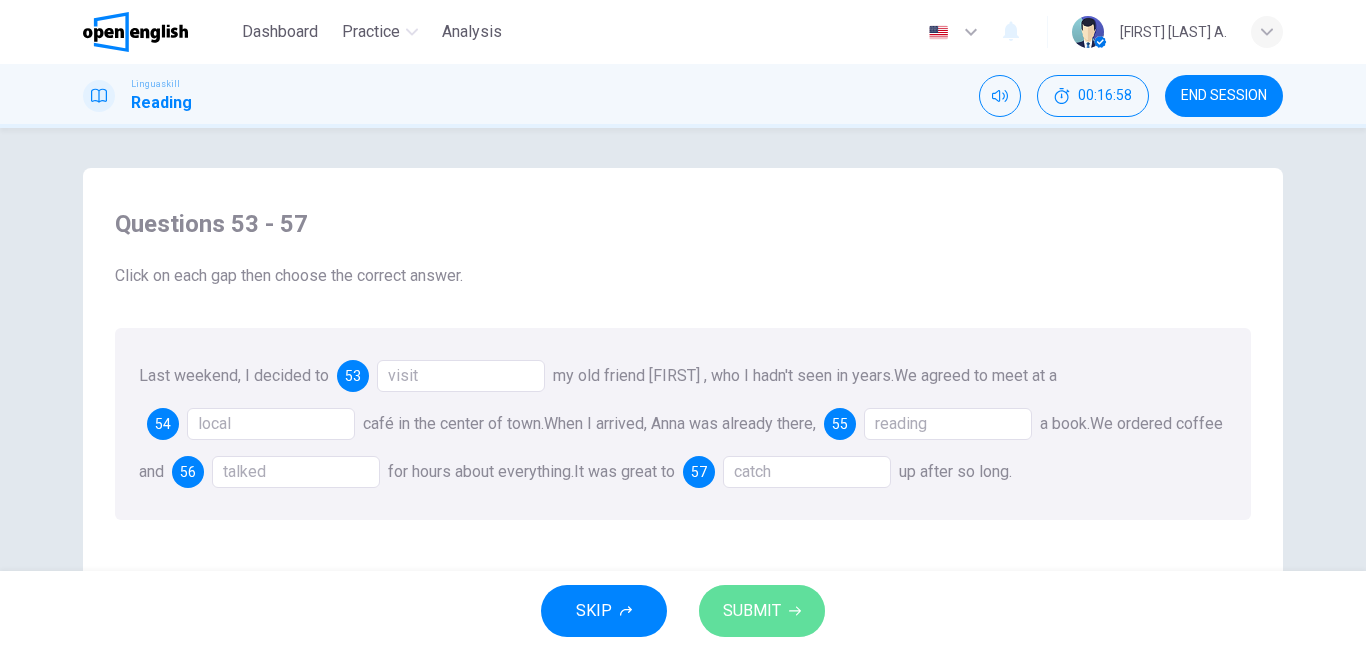 click on "SUBMIT" at bounding box center (762, 611) 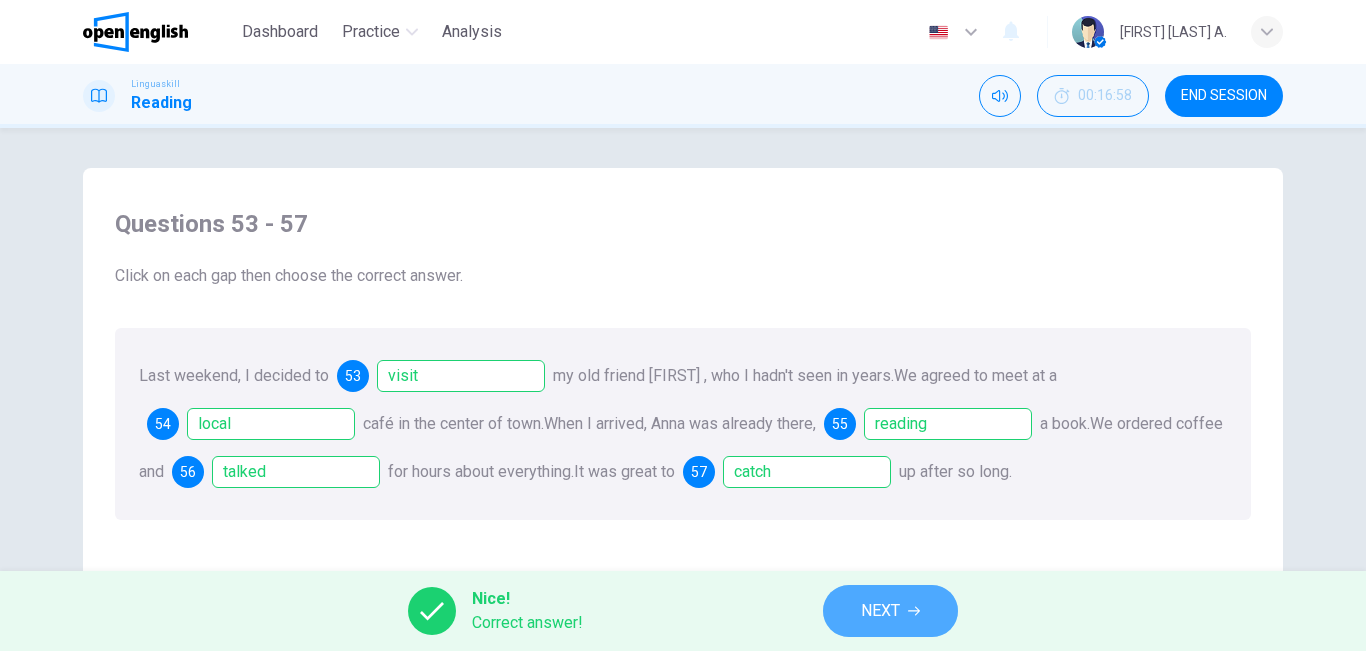 click on "NEXT" at bounding box center (880, 611) 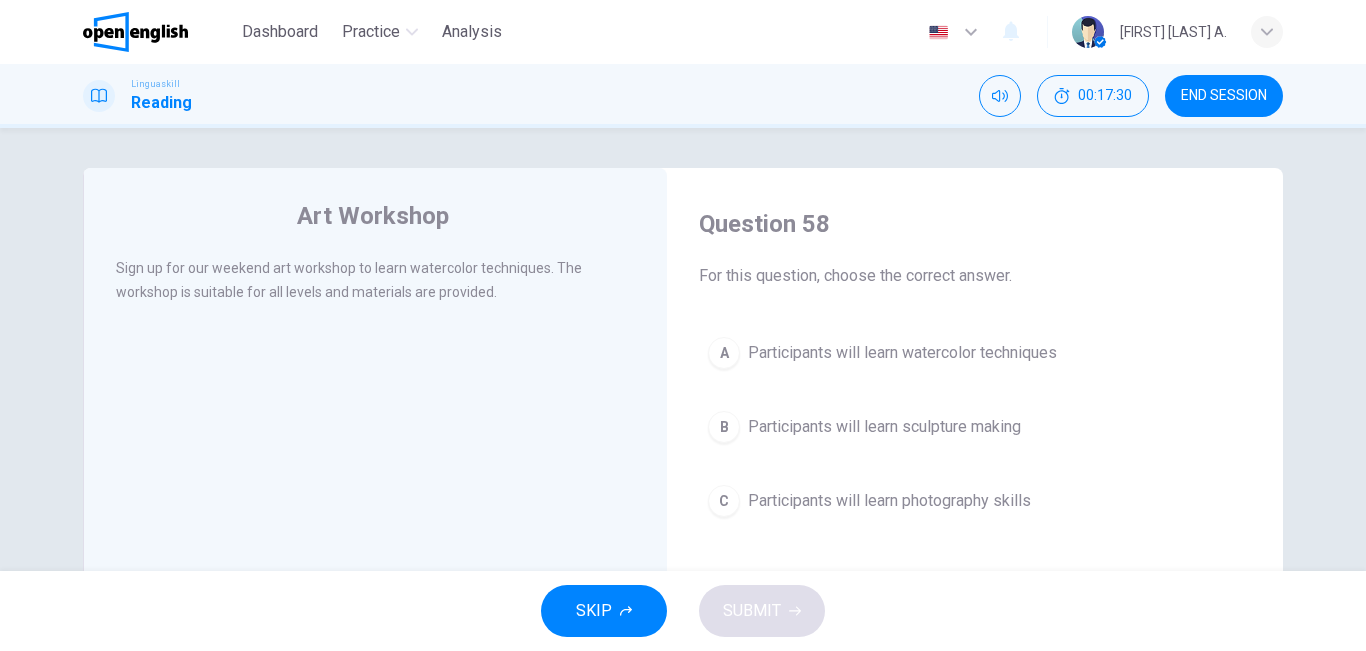 click on "Participants will learn watercolor techniques" at bounding box center [902, 353] 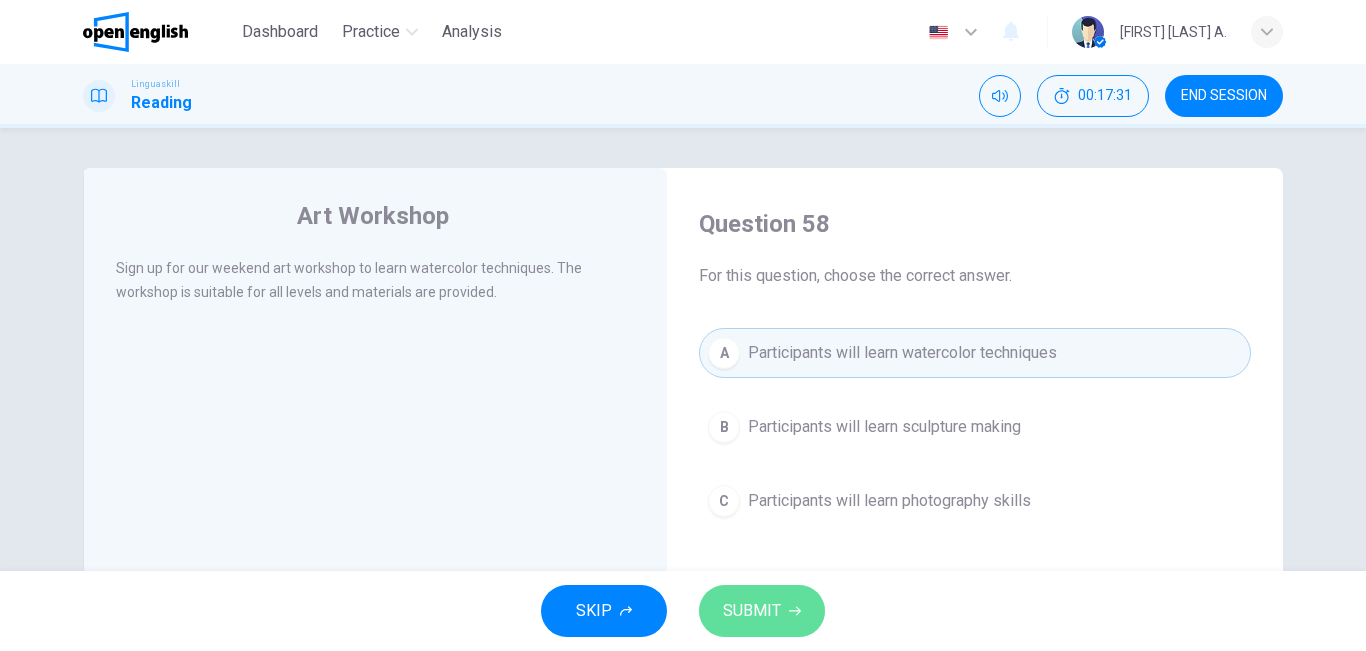 click on "SUBMIT" at bounding box center [752, 611] 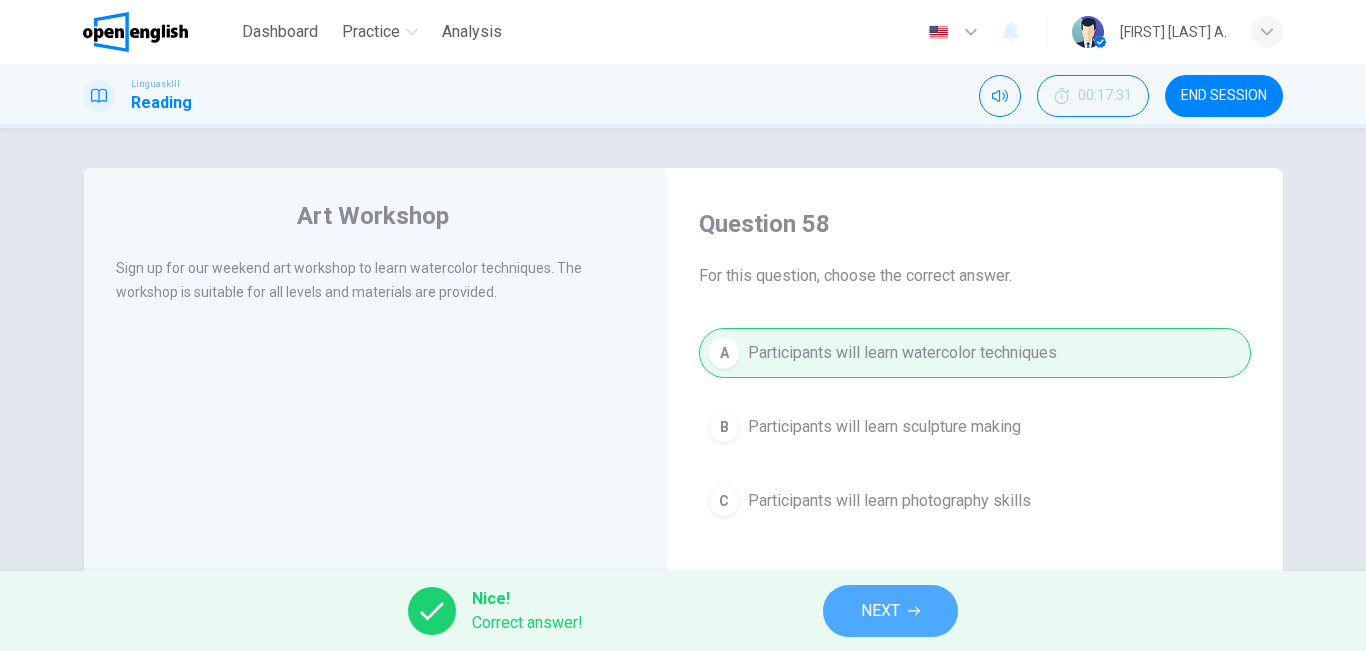 click on "NEXT" at bounding box center [890, 611] 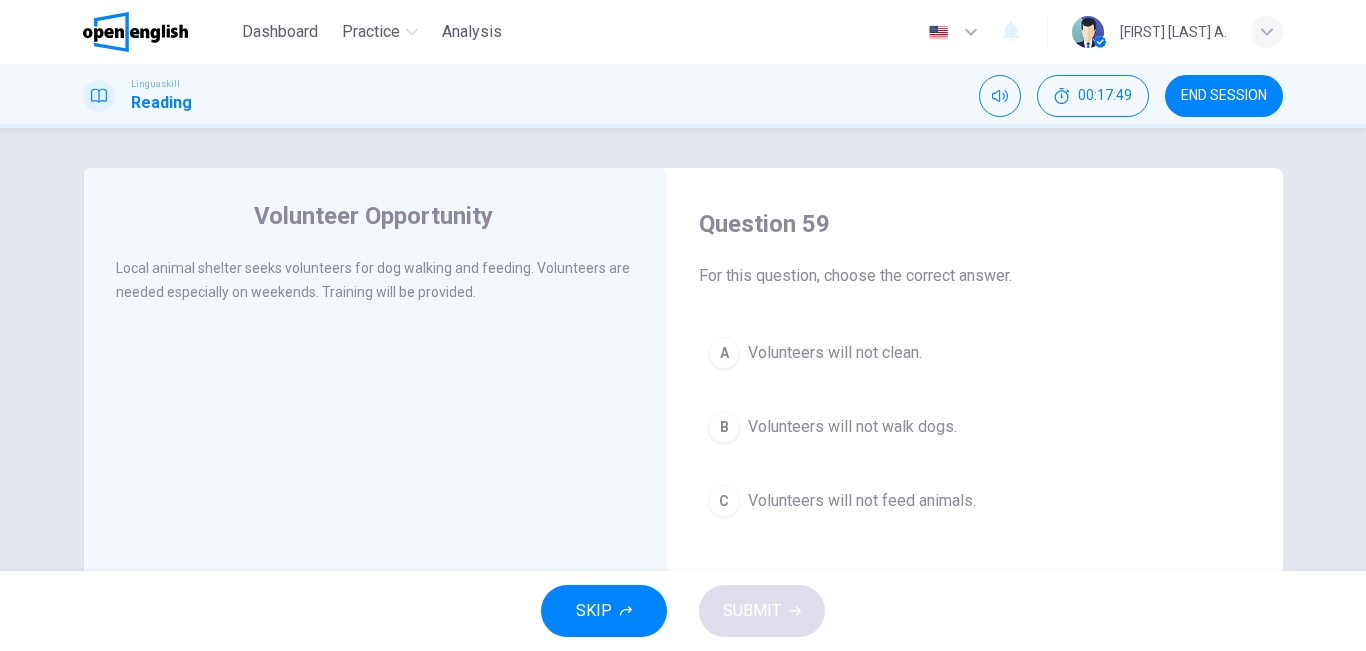 click on "A Volunteers will not clean." at bounding box center [975, 353] 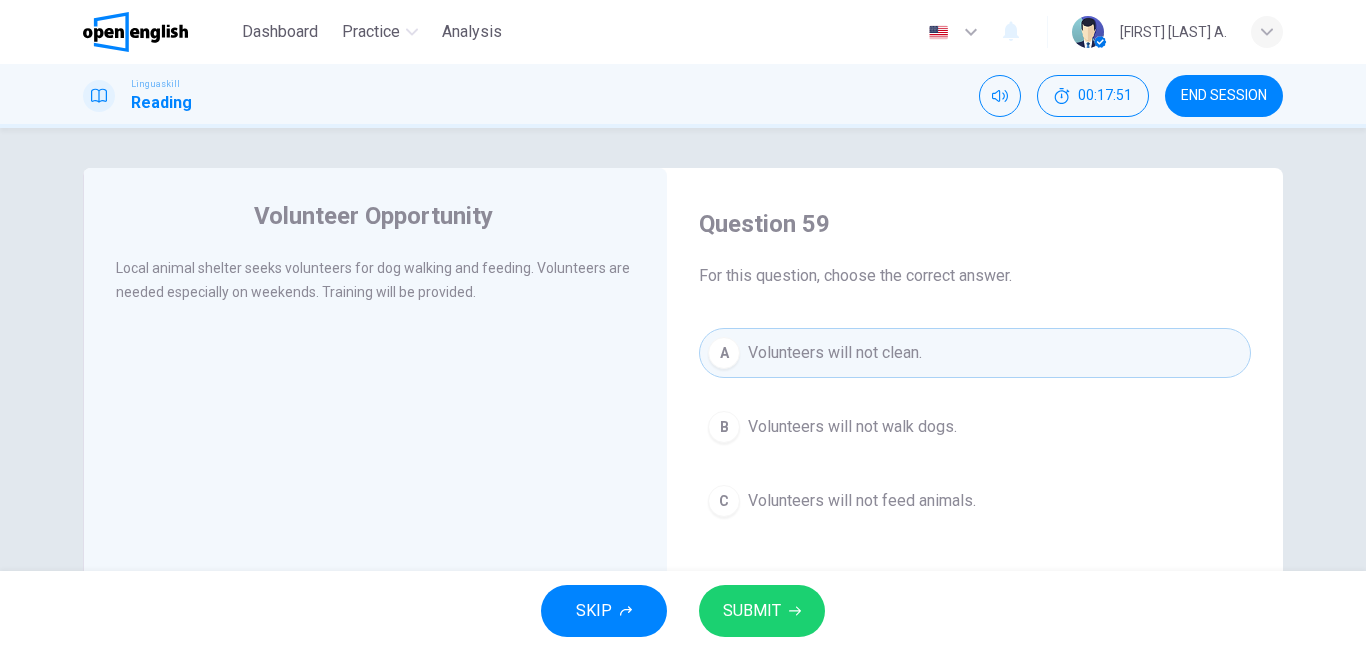 click on "SUBMIT" at bounding box center (752, 611) 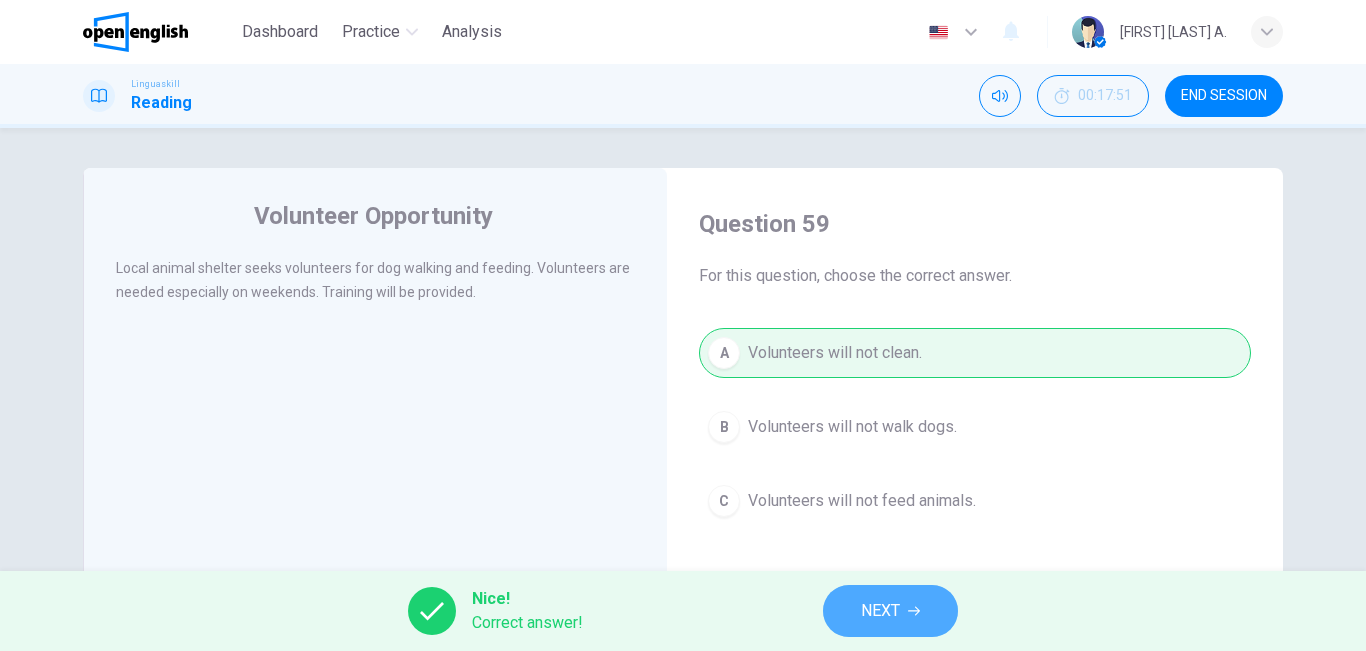 click on "NEXT" at bounding box center (890, 611) 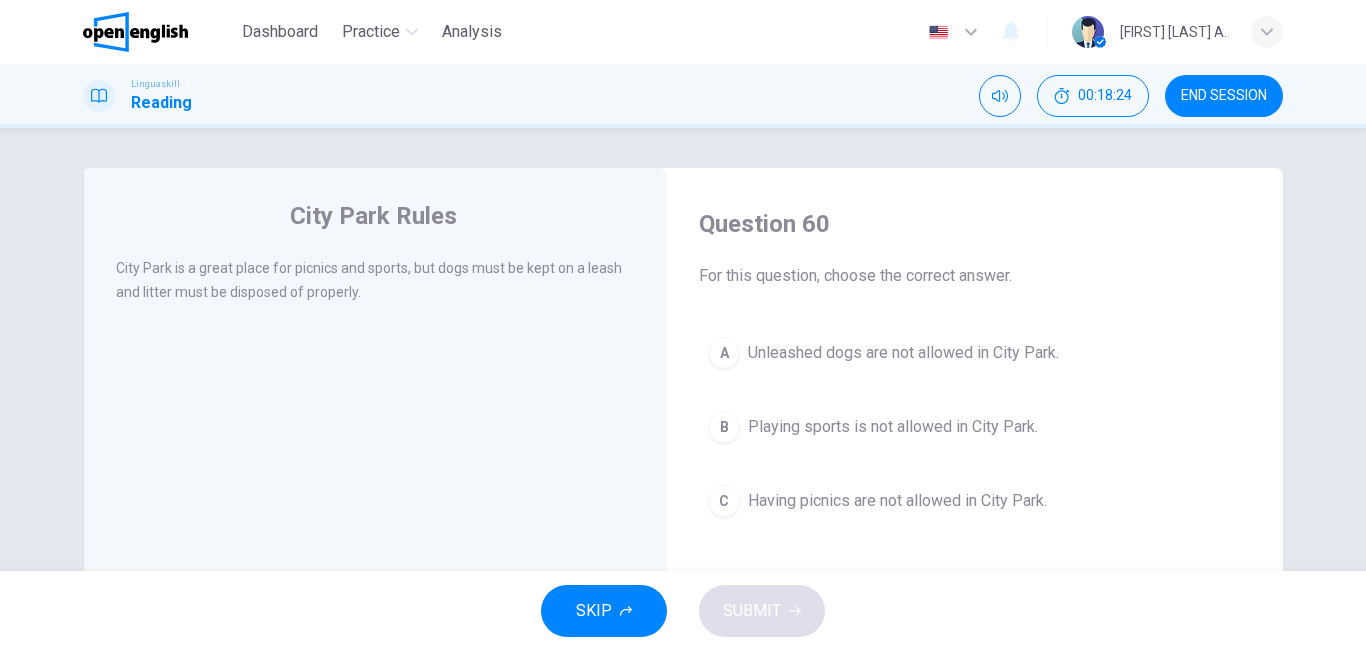 click on "Unleashed dogs are not allowed in City Park." at bounding box center (903, 353) 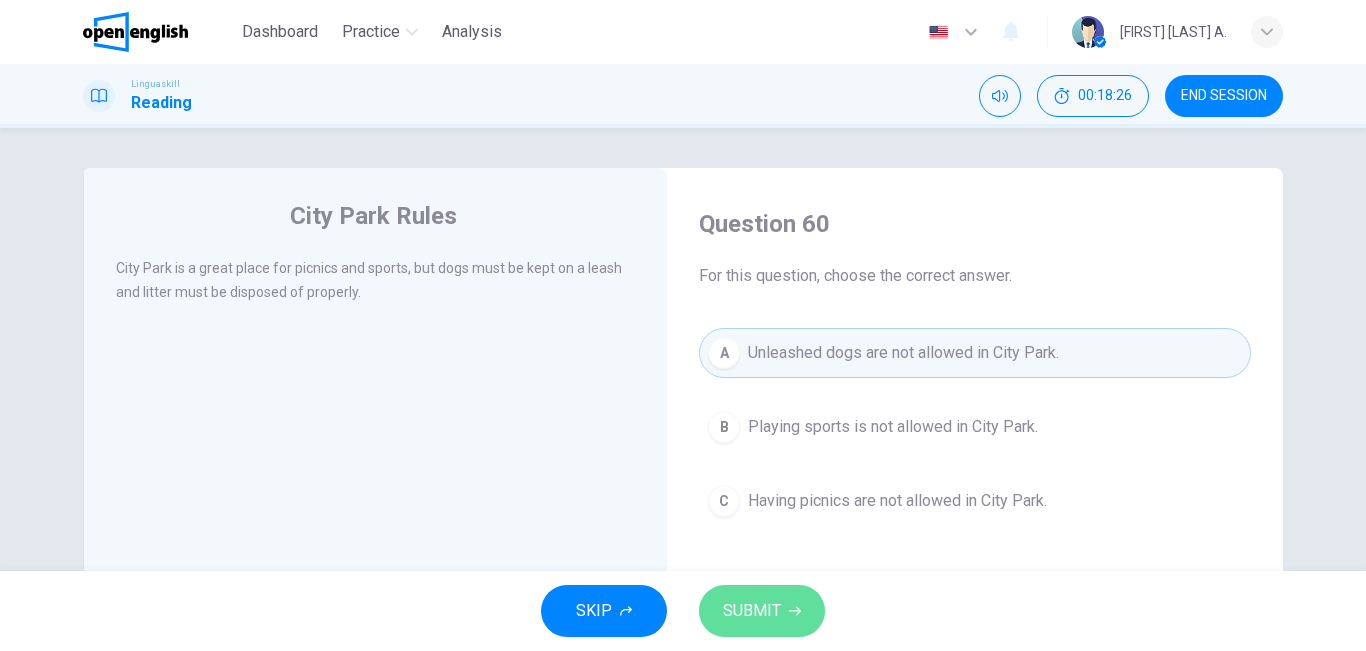 click on "SUBMIT" at bounding box center [752, 611] 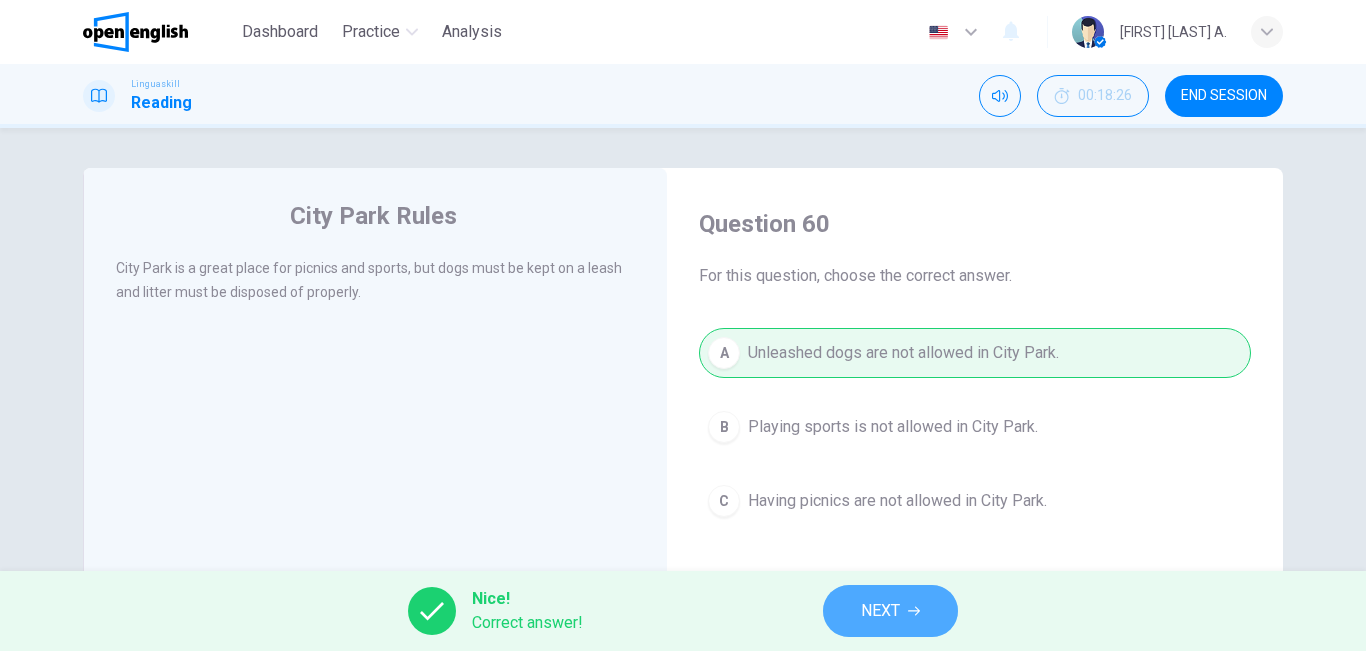 click on "NEXT" at bounding box center (890, 611) 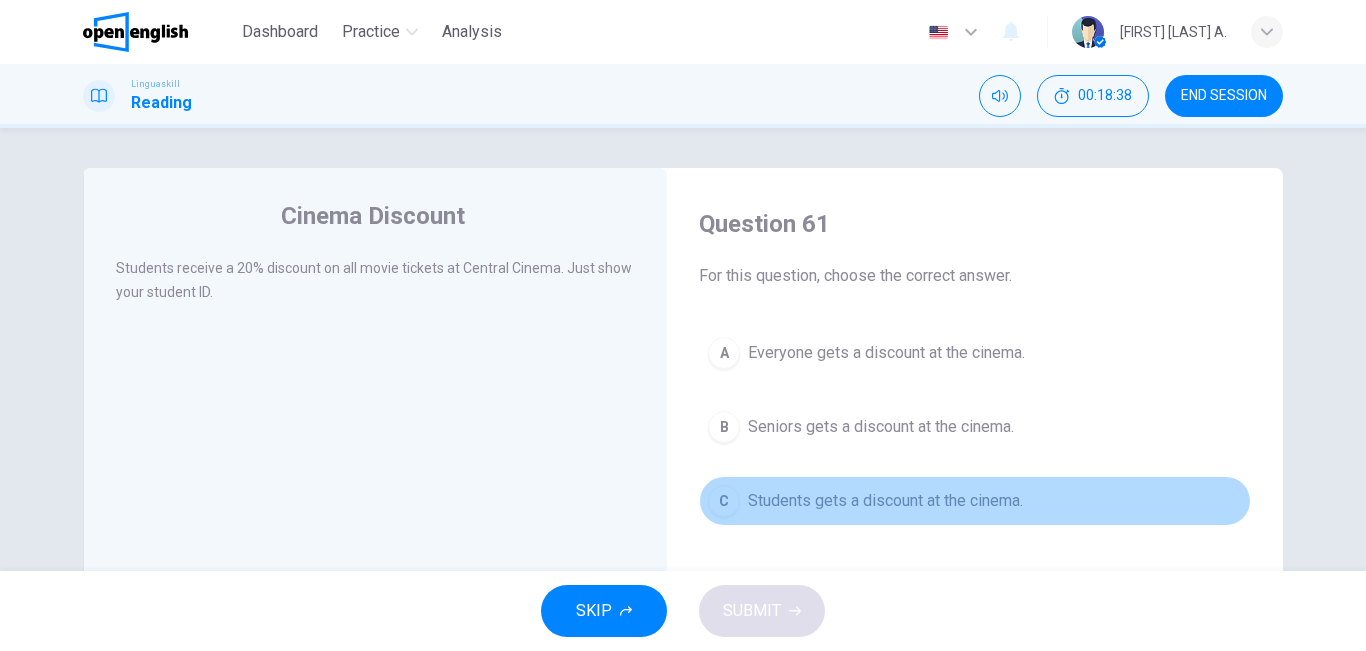 click on "C Students gets a discount at the cinema." at bounding box center (975, 501) 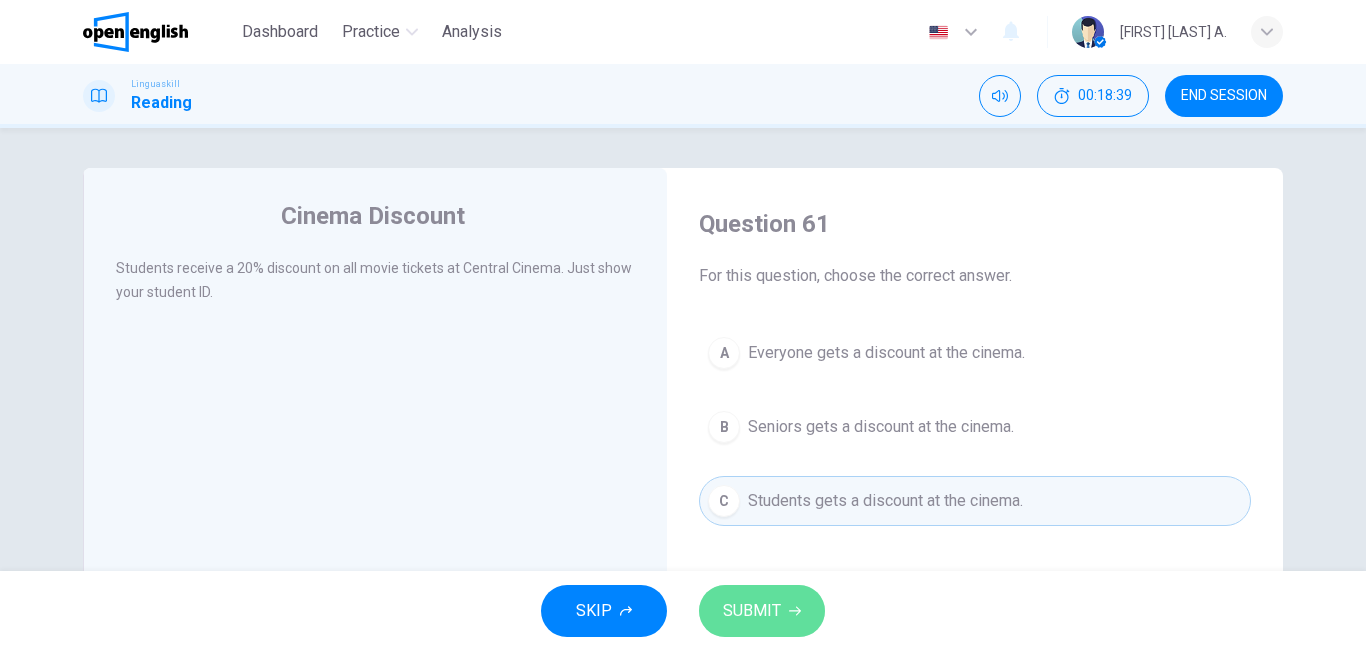click on "SUBMIT" at bounding box center [762, 611] 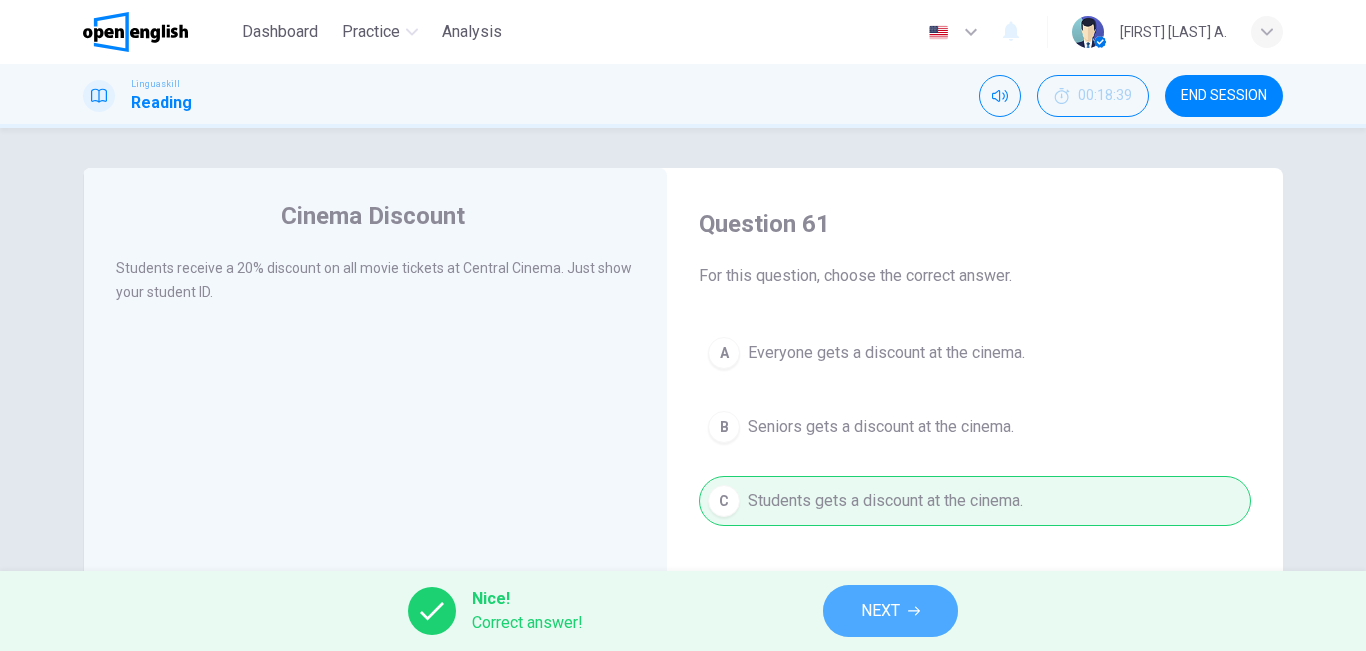 click on "NEXT" at bounding box center [890, 611] 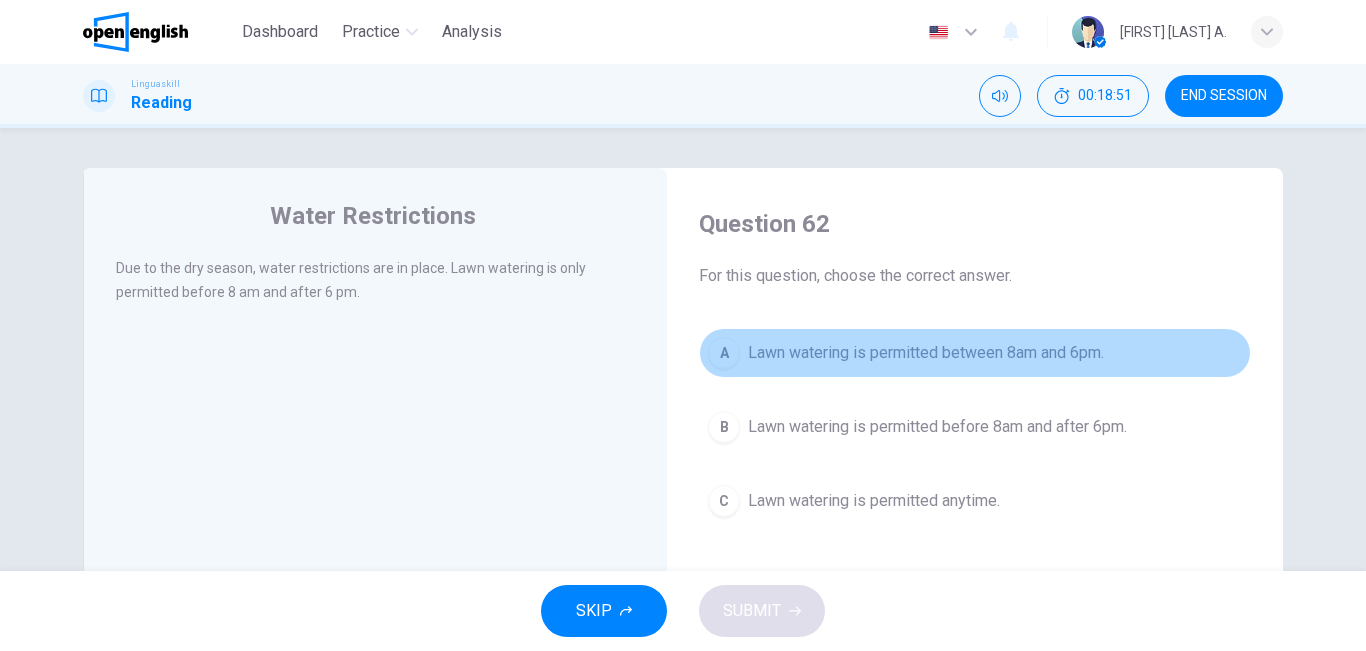 click on "Lawn watering is permitted between 8am and 6pm." at bounding box center [926, 353] 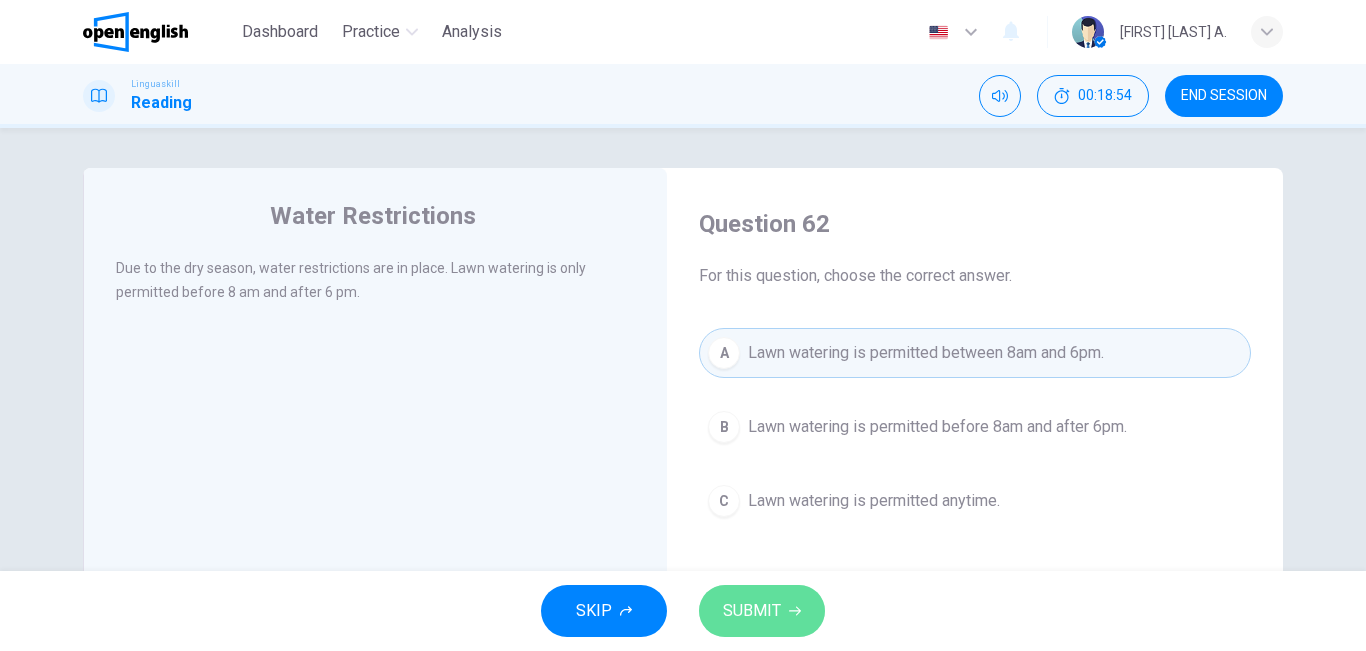 click on "SUBMIT" at bounding box center [762, 611] 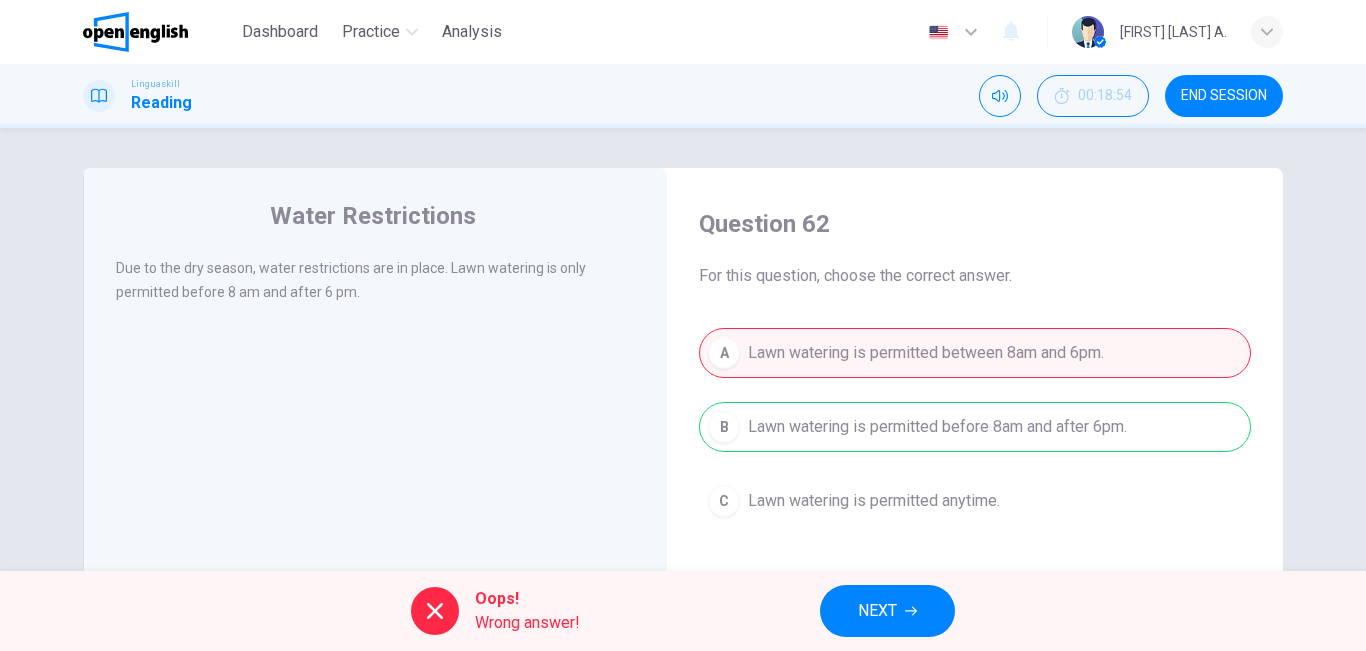 click on "NEXT" at bounding box center (887, 611) 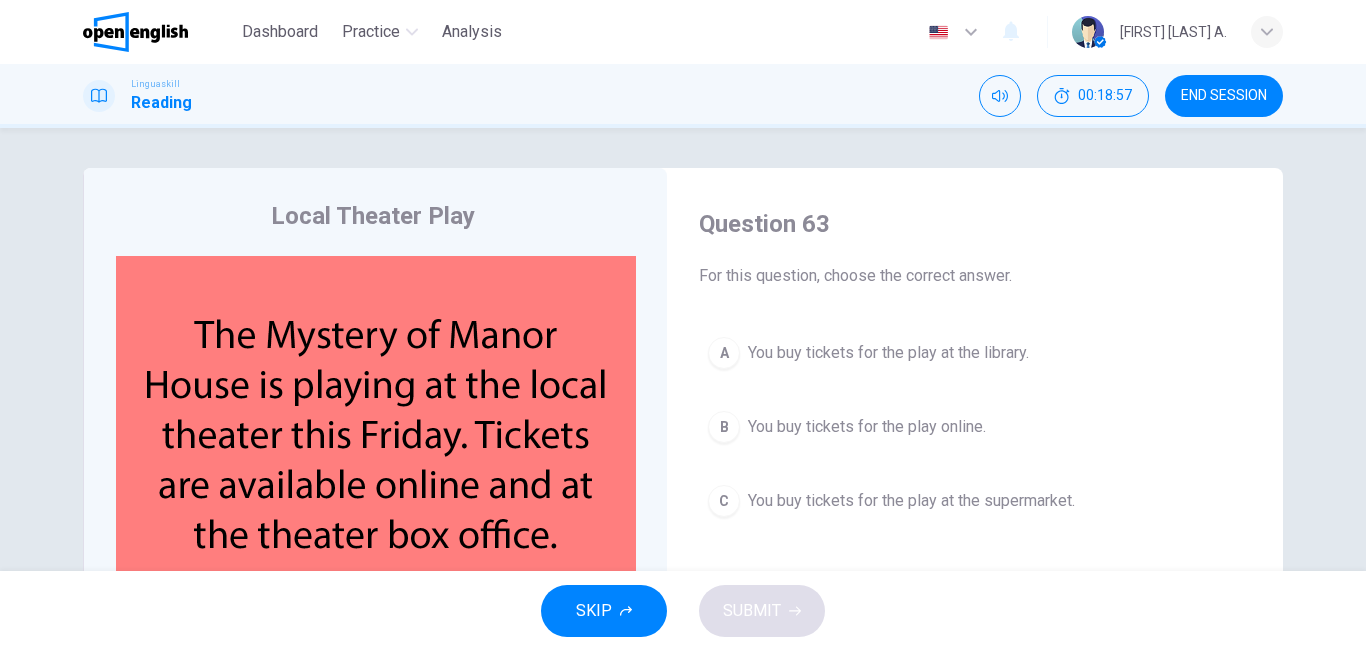 click on "Local Theater Play" at bounding box center (389, 216) 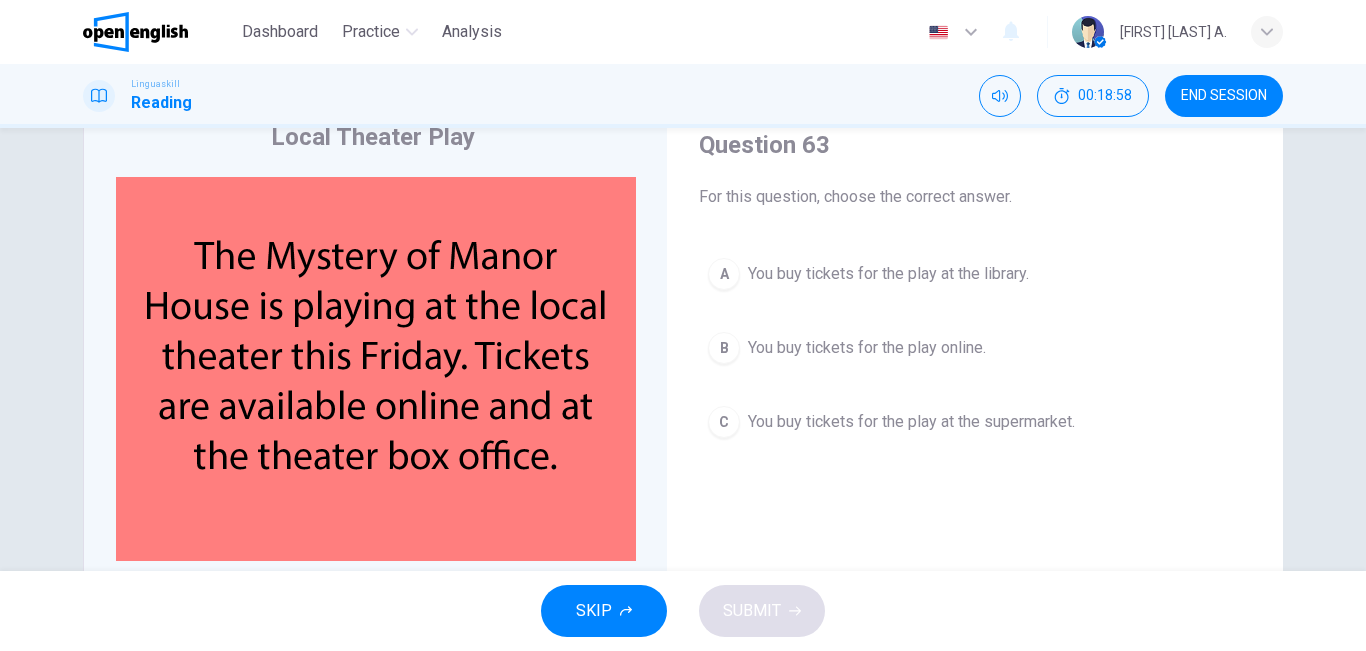 scroll, scrollTop: 80, scrollLeft: 0, axis: vertical 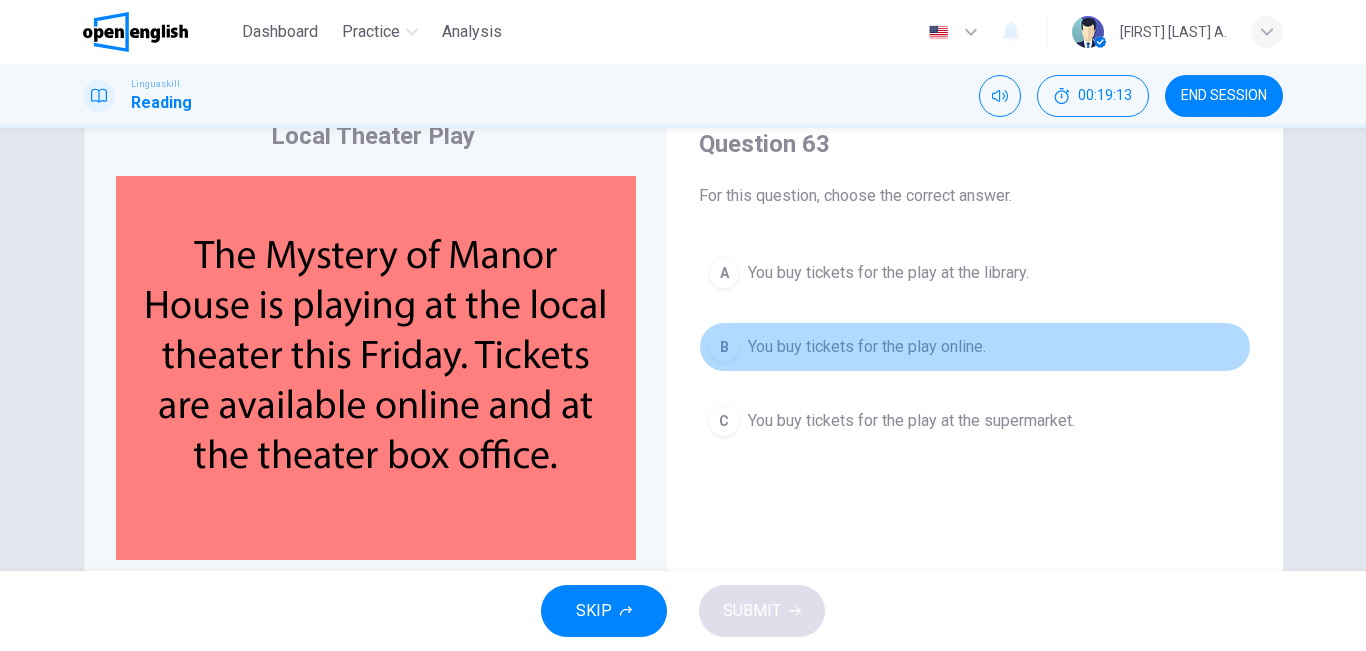 click on "B You buy tickets for the play online." at bounding box center (975, 347) 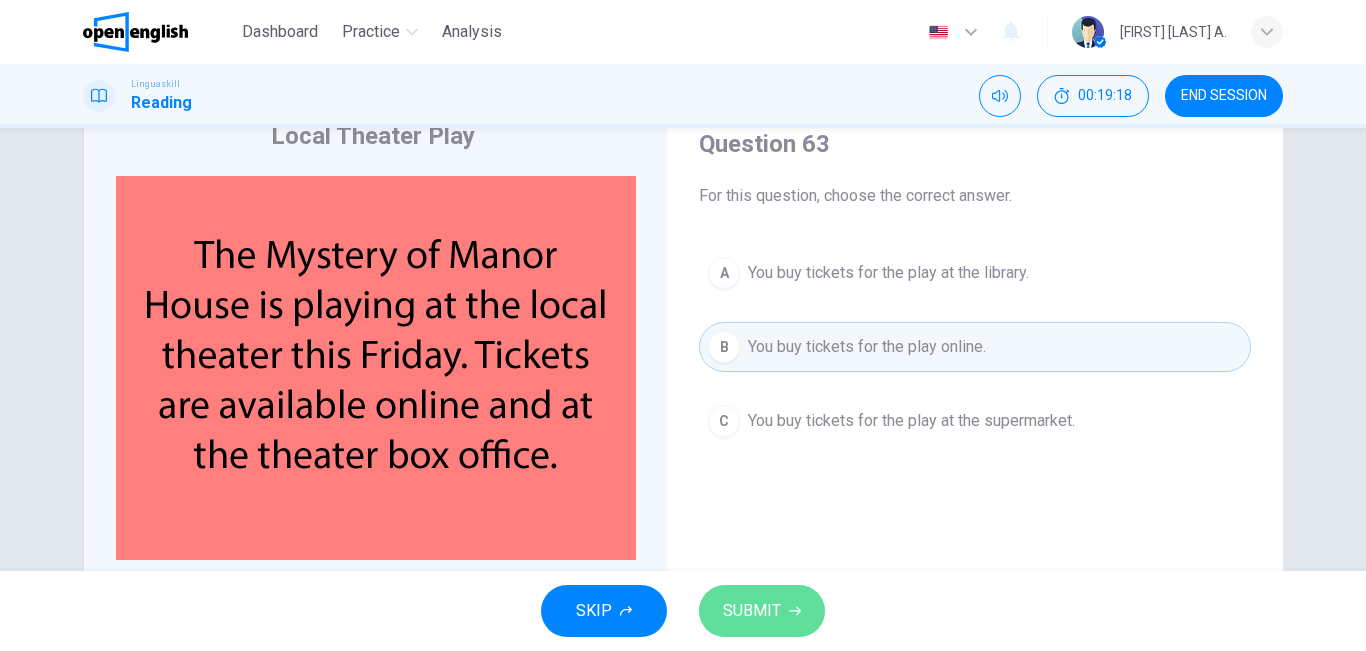 click on "SUBMIT" at bounding box center (752, 611) 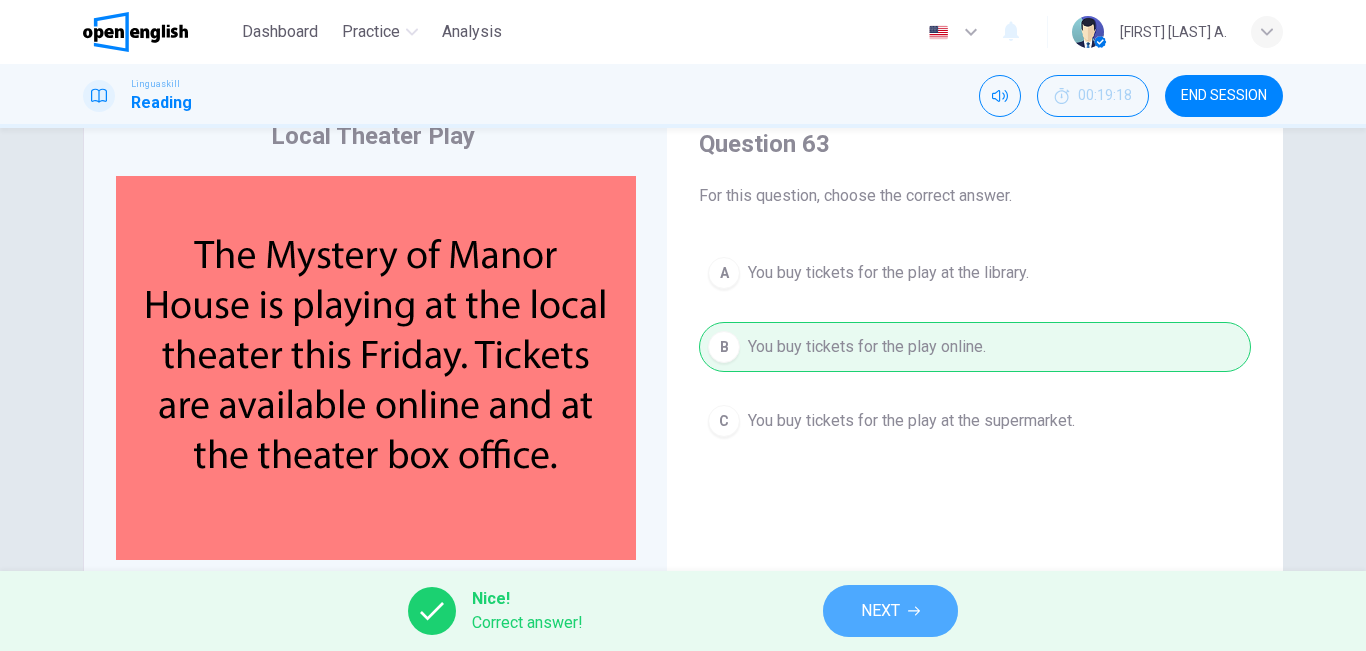click on "NEXT" at bounding box center [890, 611] 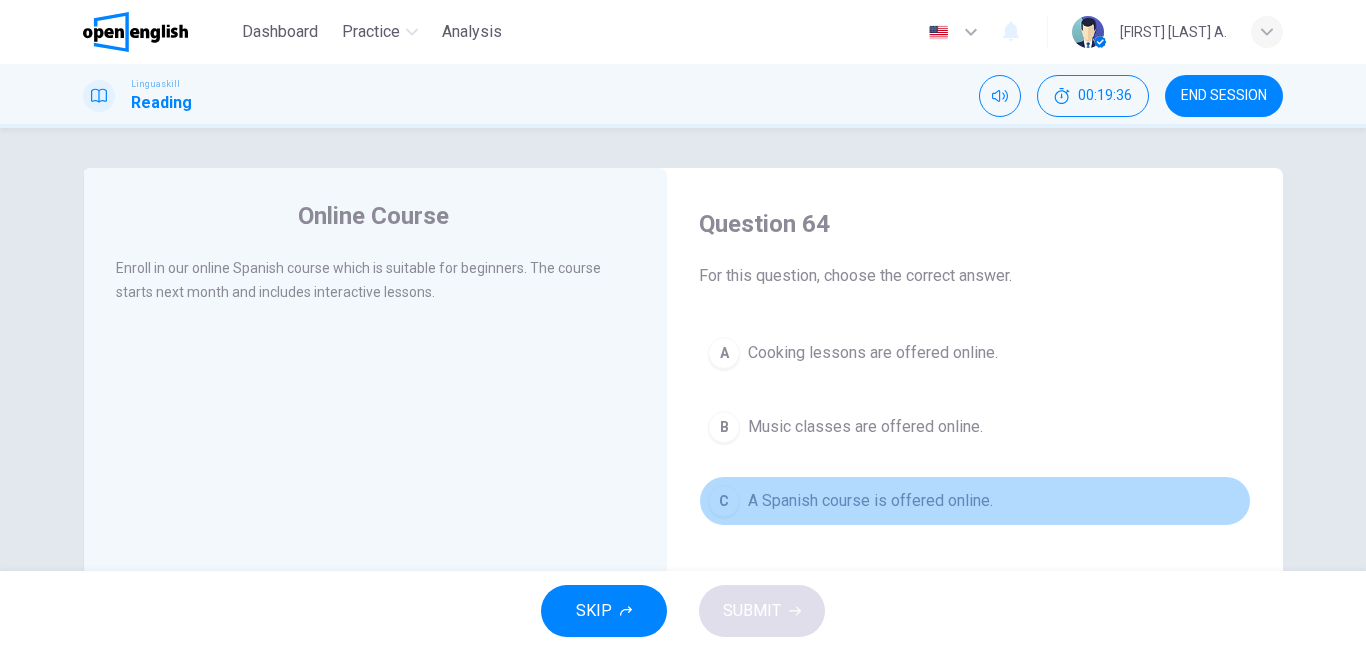 click on "A Spanish course is offered online." at bounding box center [870, 501] 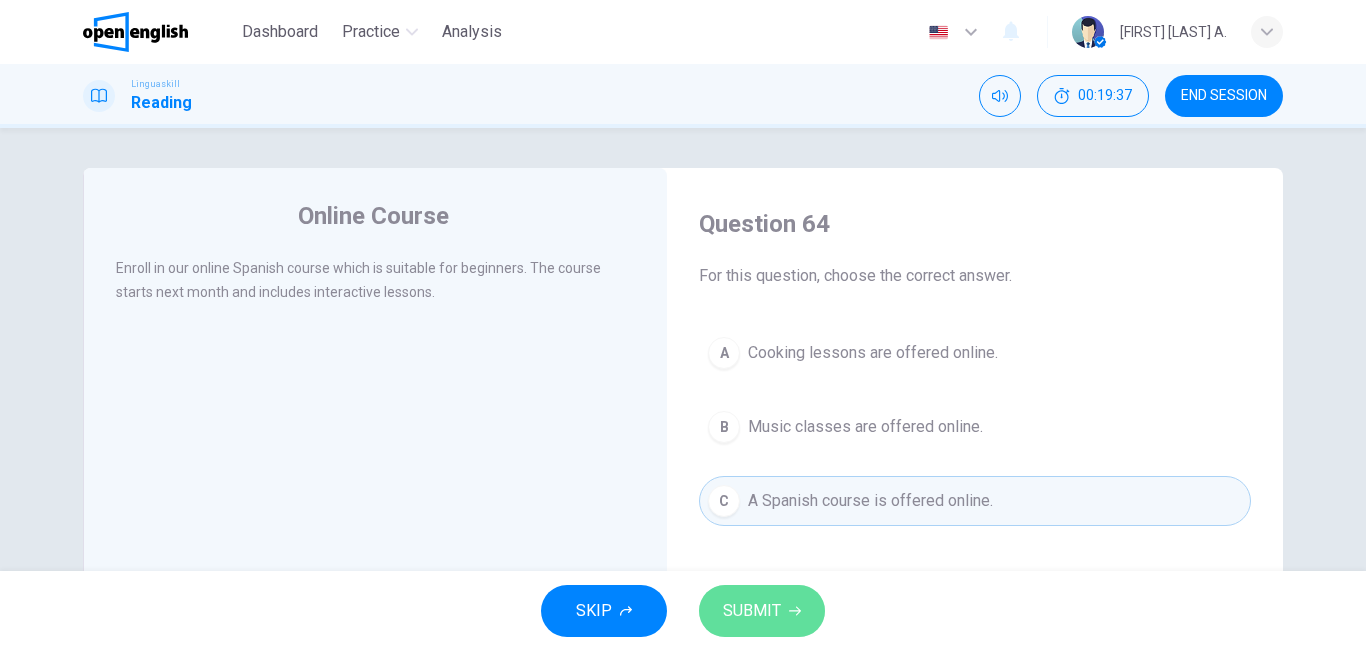click on "SUBMIT" at bounding box center (752, 611) 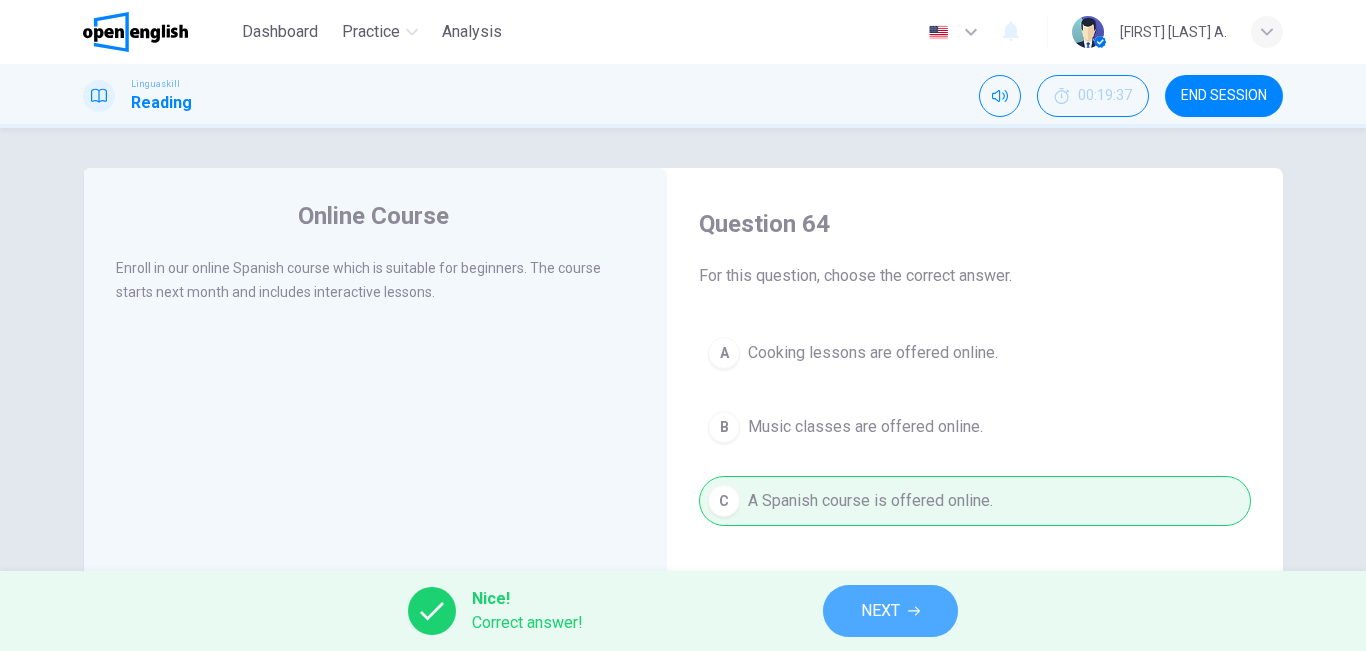 click on "NEXT" at bounding box center (890, 611) 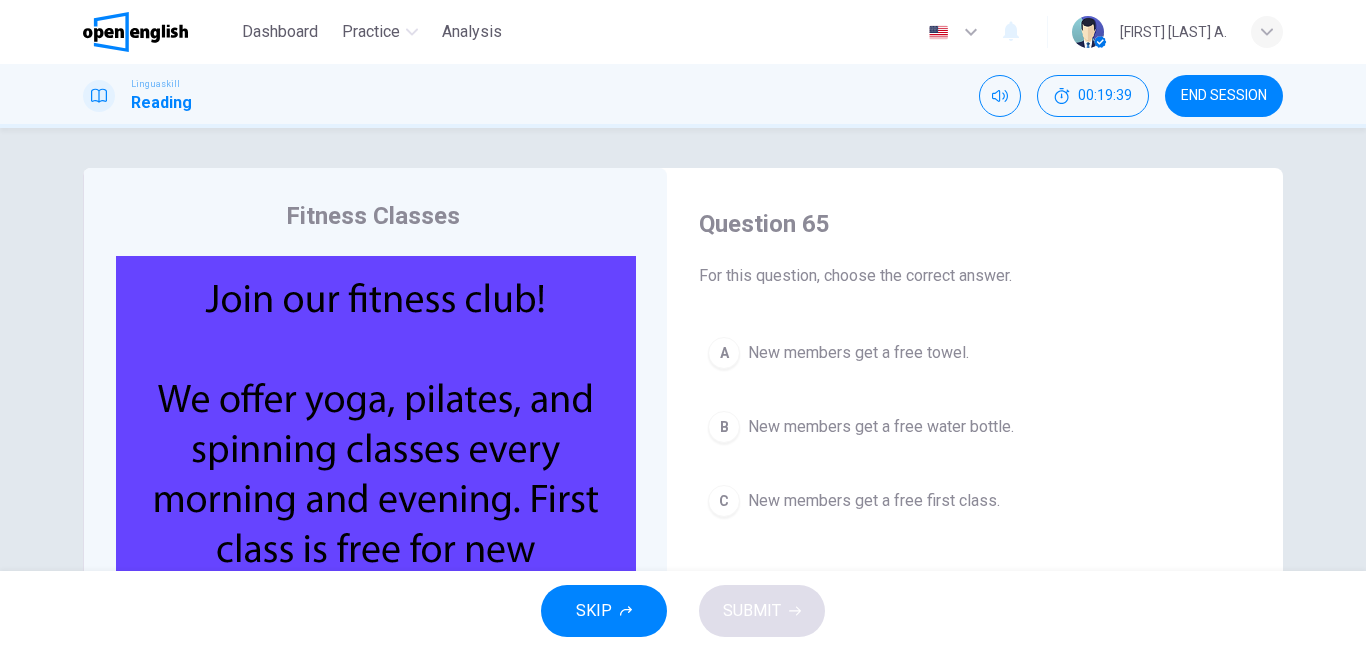 click on "Question 65" at bounding box center (975, 224) 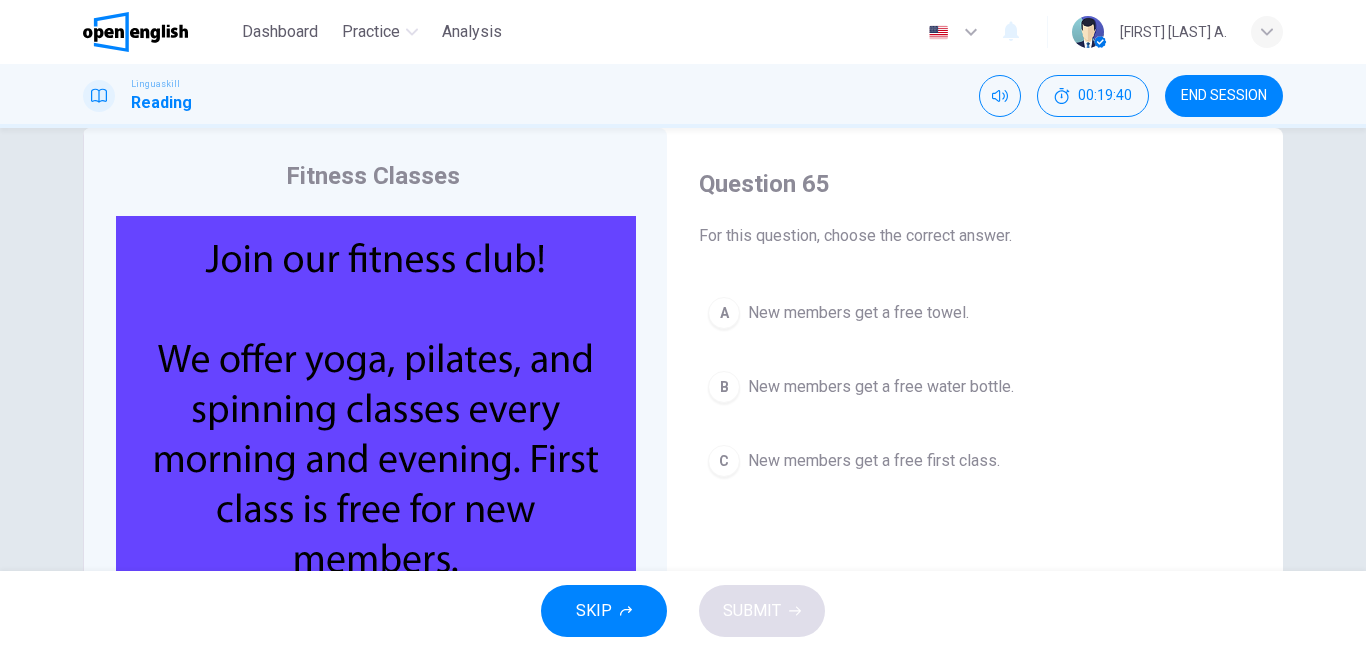 scroll, scrollTop: 80, scrollLeft: 0, axis: vertical 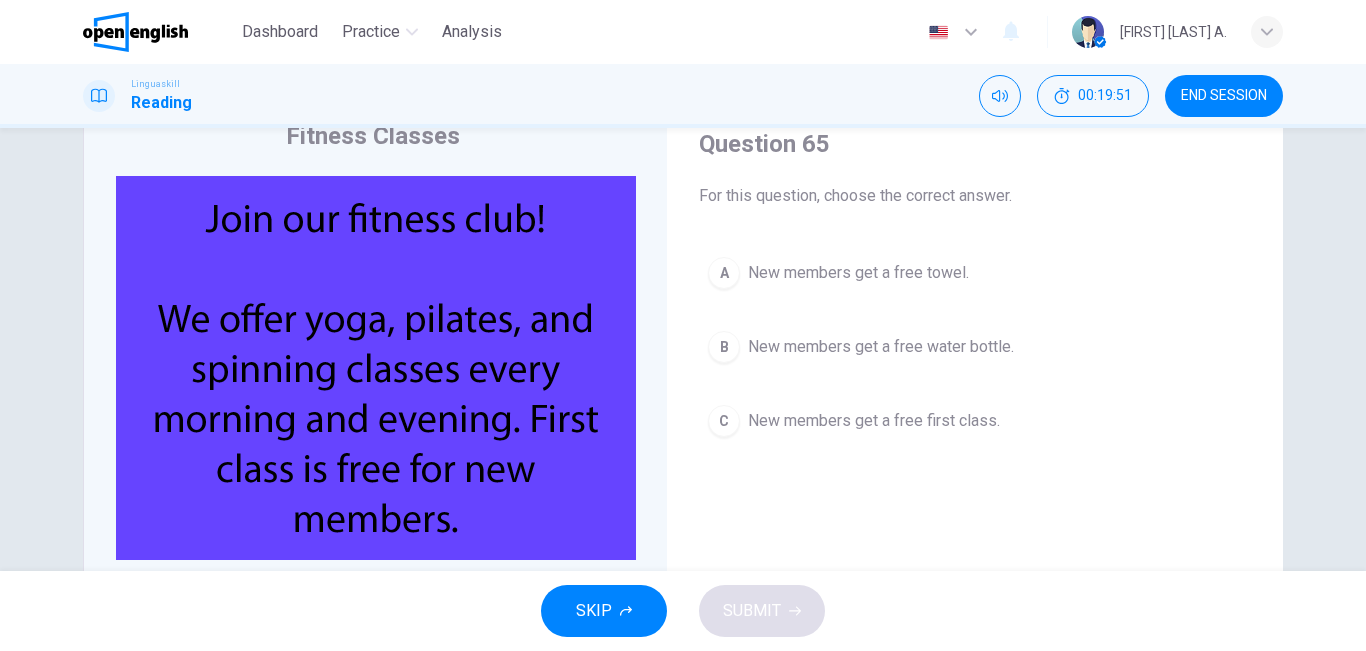 click on "New members get a free first class." at bounding box center [874, 421] 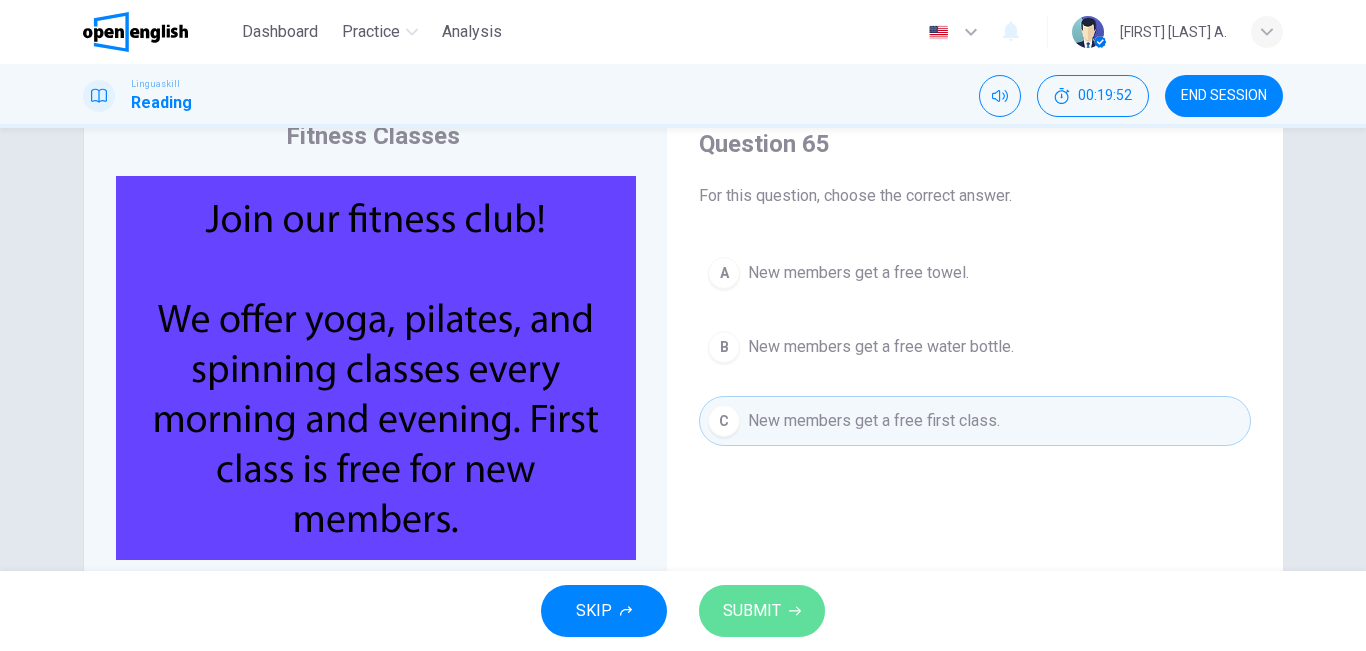 click on "SUBMIT" at bounding box center (752, 611) 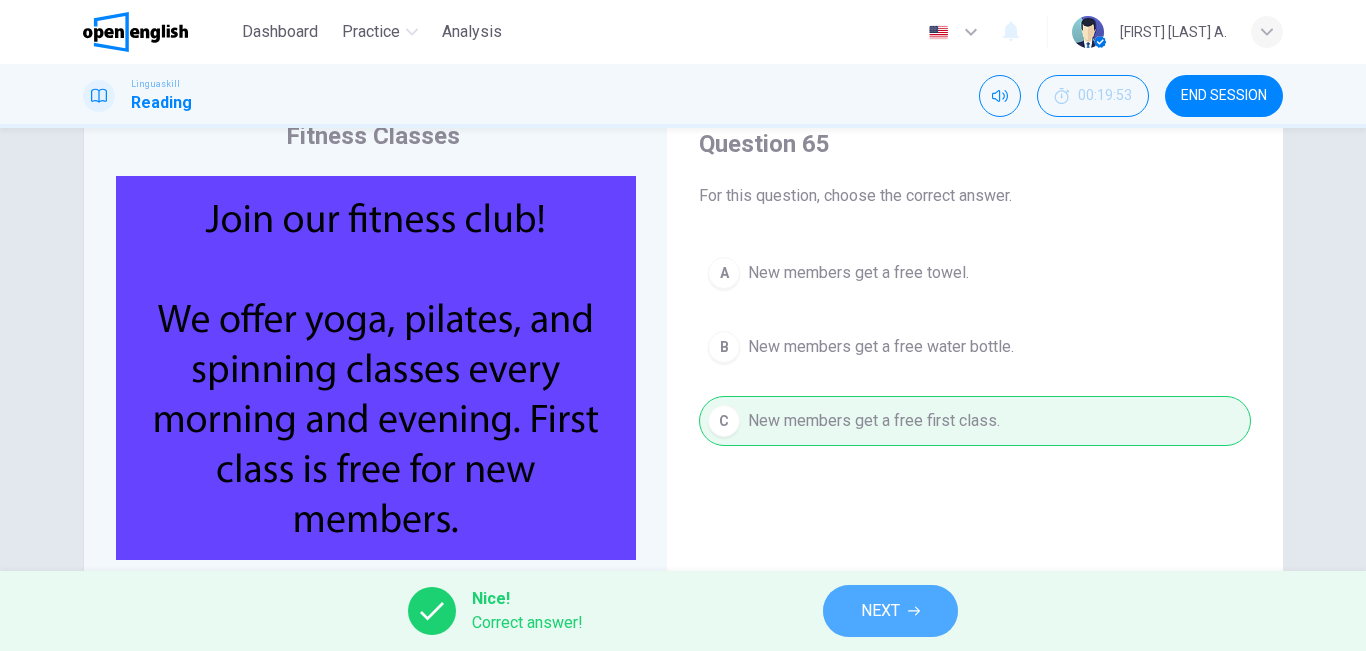 click on "NEXT" at bounding box center [890, 611] 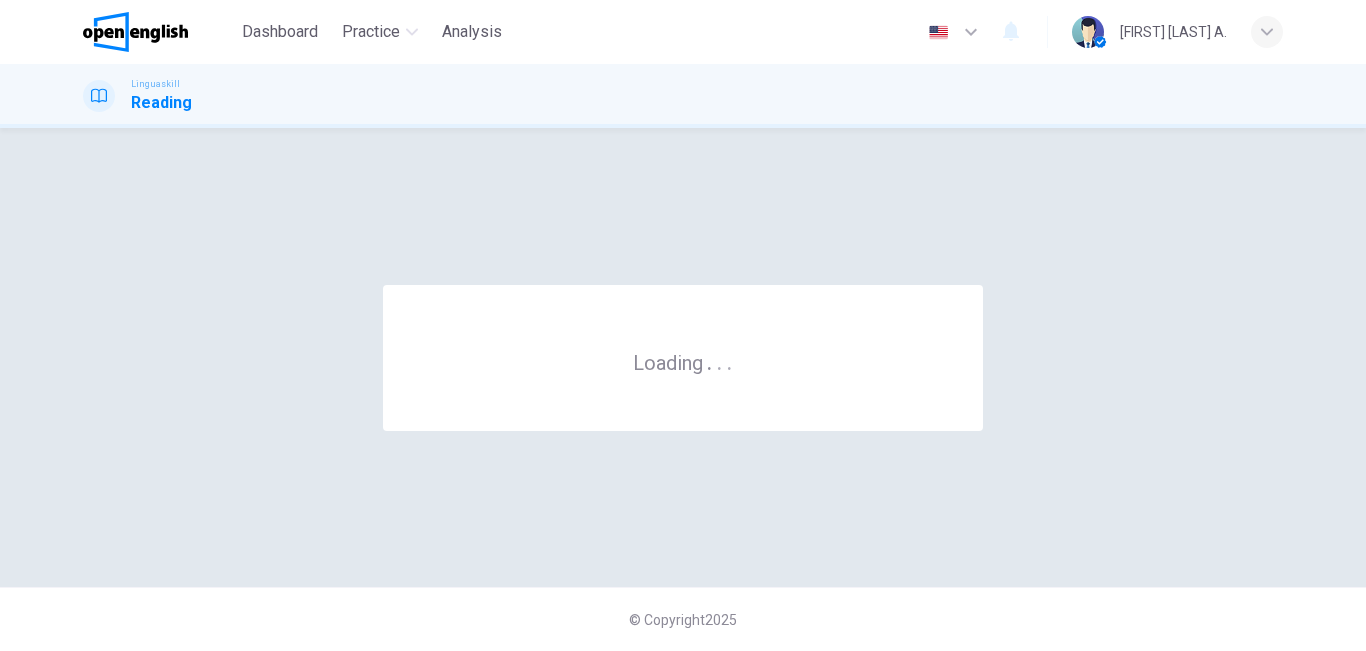 scroll, scrollTop: 0, scrollLeft: 0, axis: both 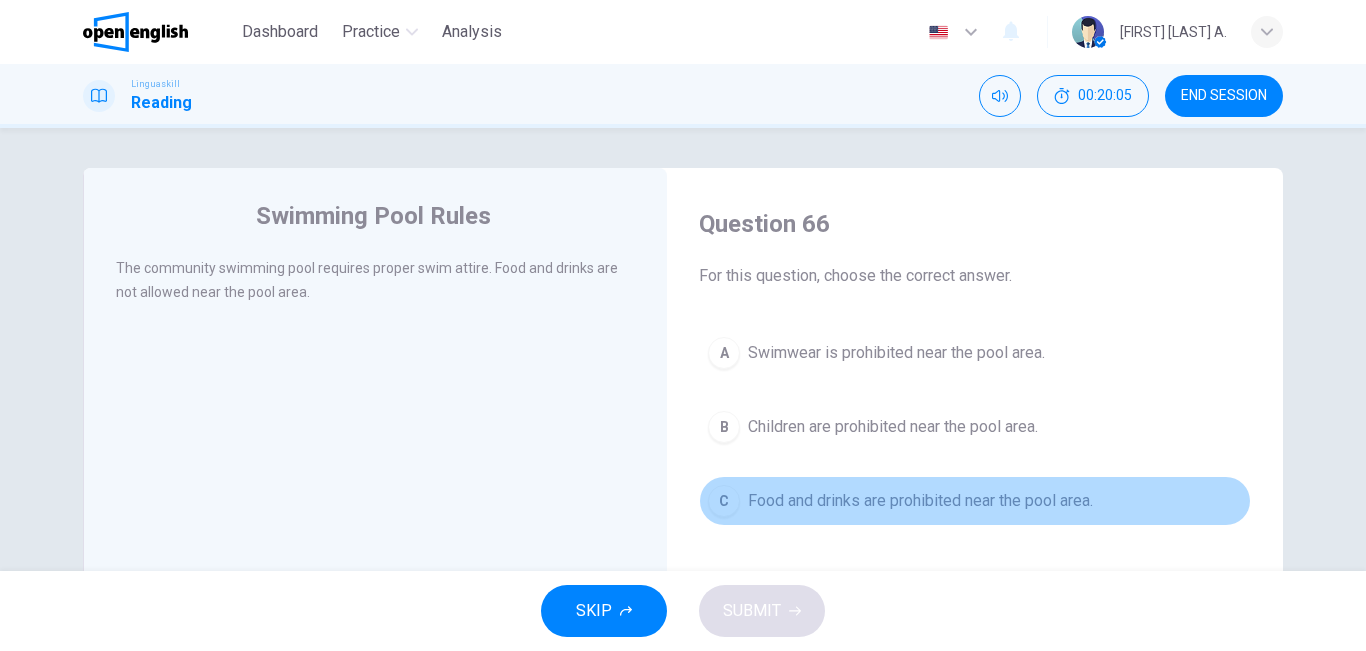 click on "Food and drinks are prohibited near the pool area." at bounding box center (920, 501) 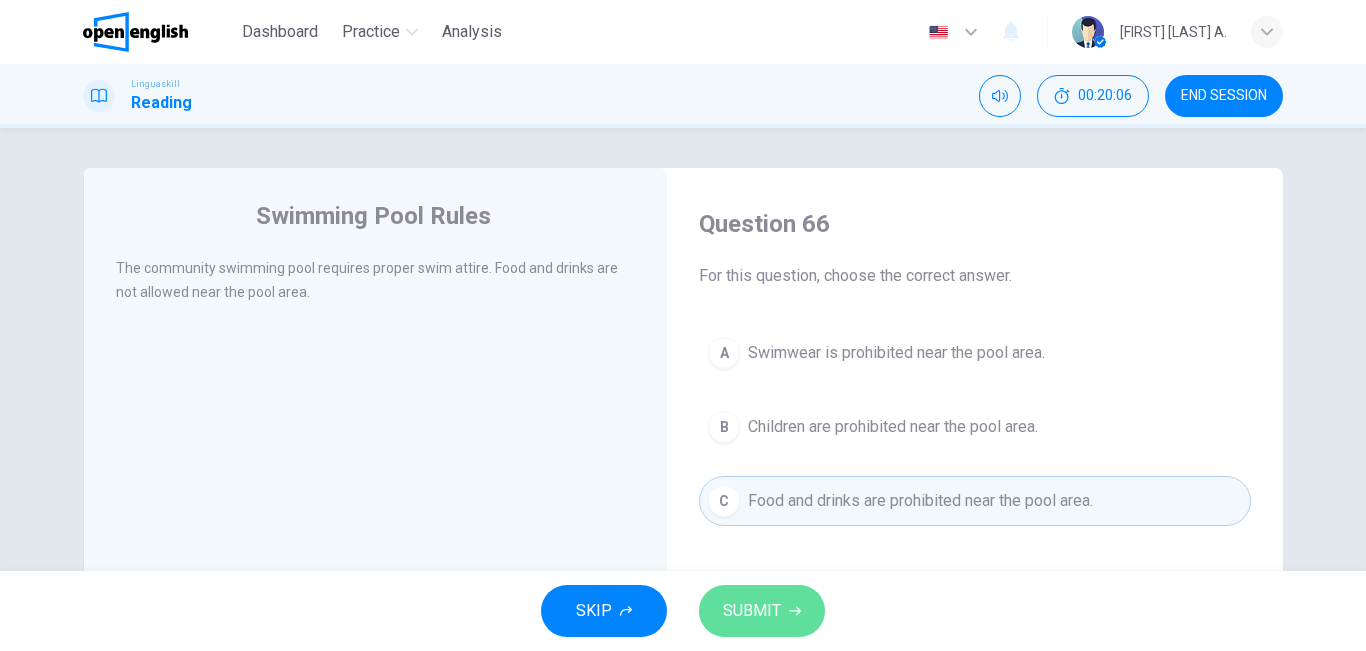 click on "SUBMIT" at bounding box center [762, 611] 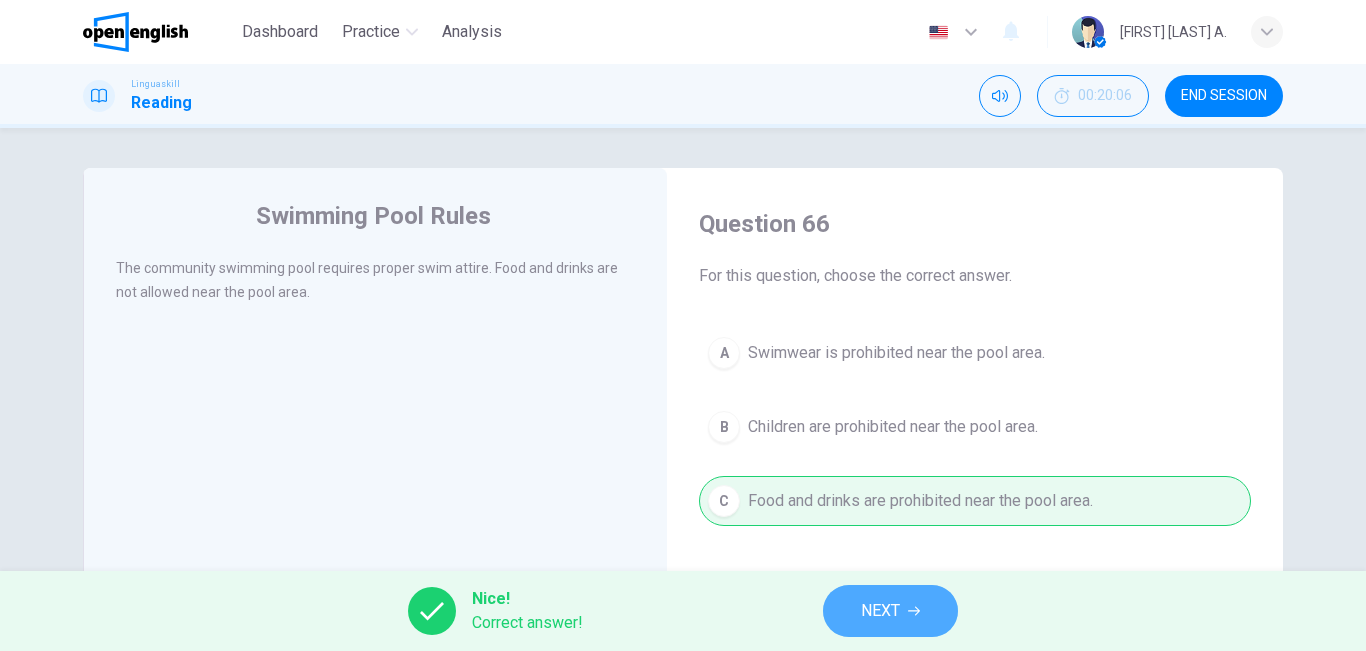 click on "NEXT" at bounding box center [890, 611] 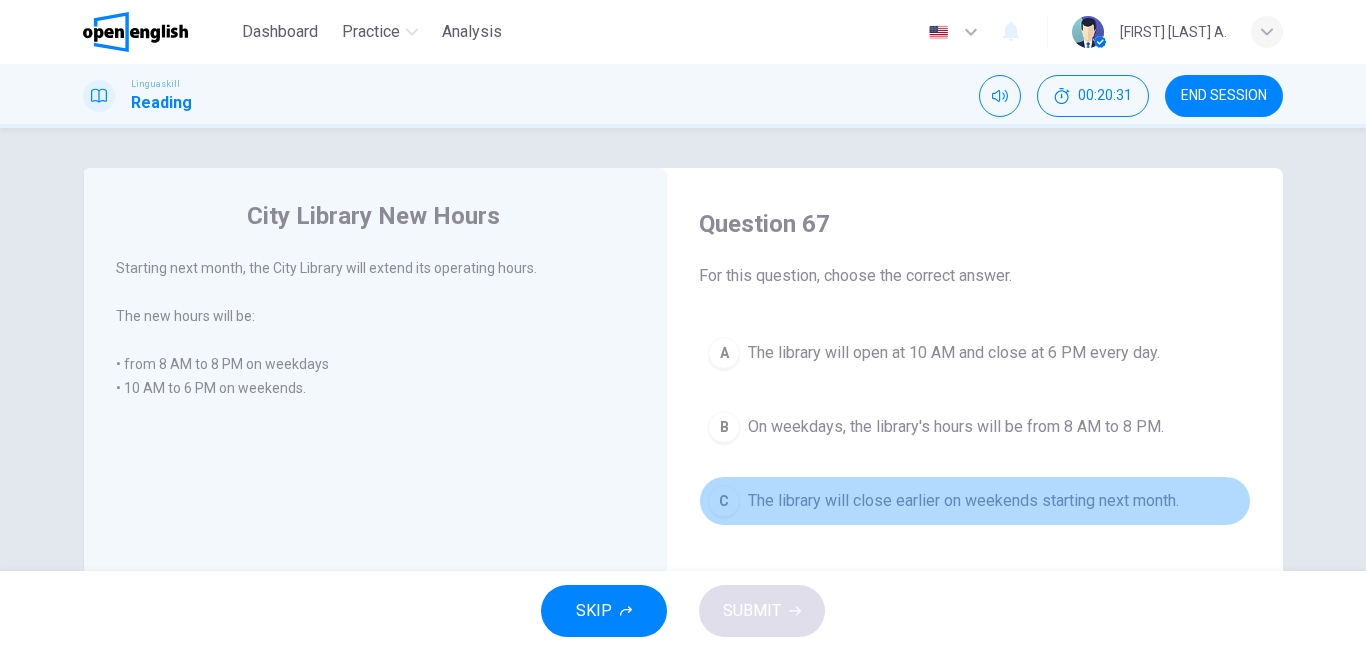 click on "The library will close earlier on weekends starting next month." at bounding box center (963, 501) 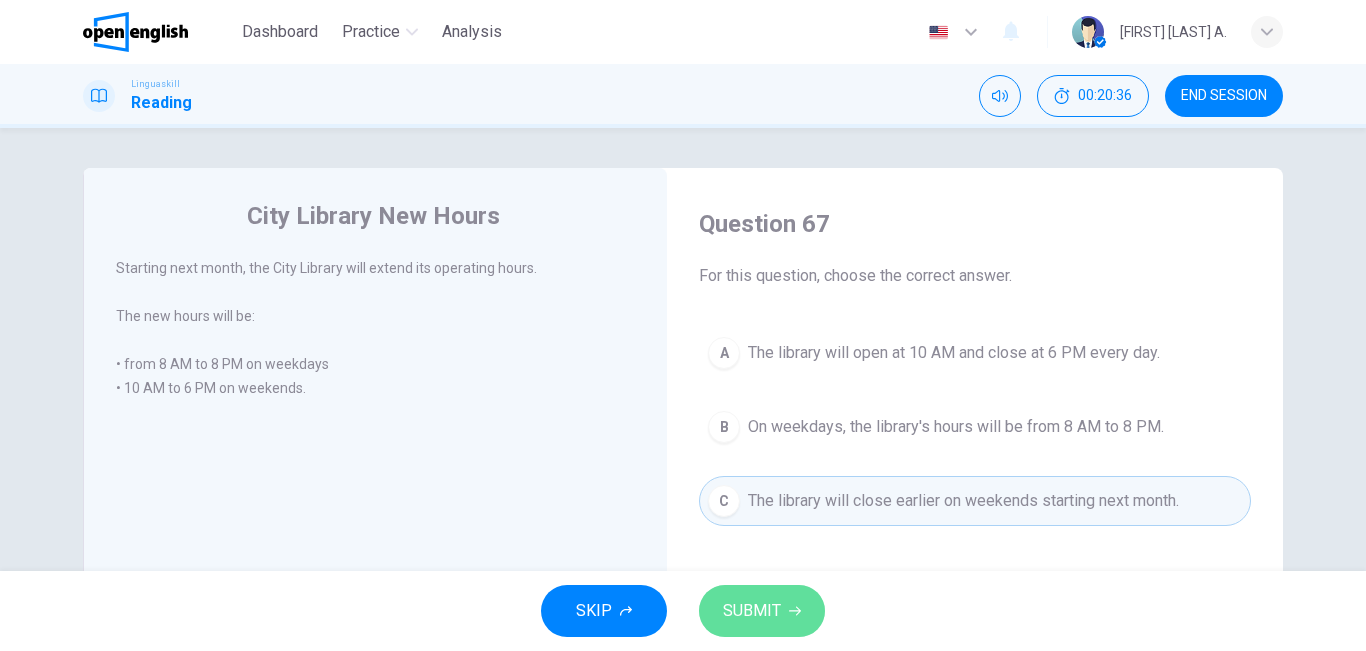 click on "SUBMIT" at bounding box center [752, 611] 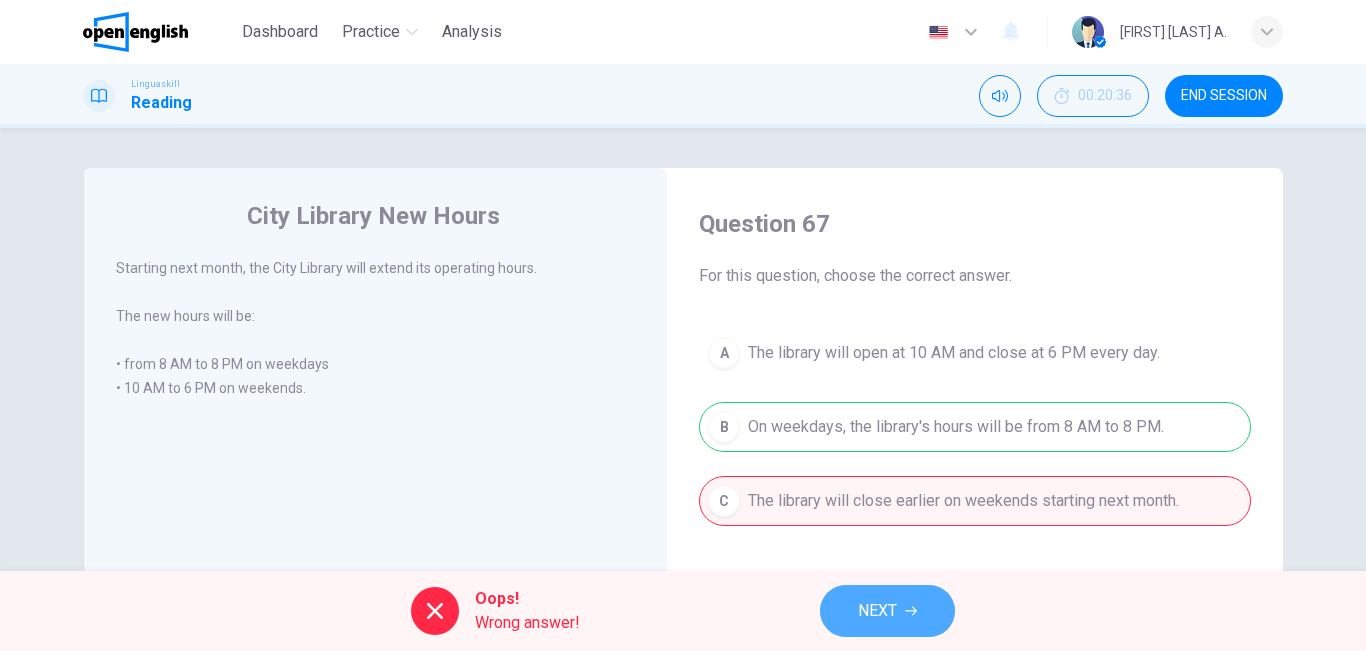 click on "NEXT" at bounding box center (887, 611) 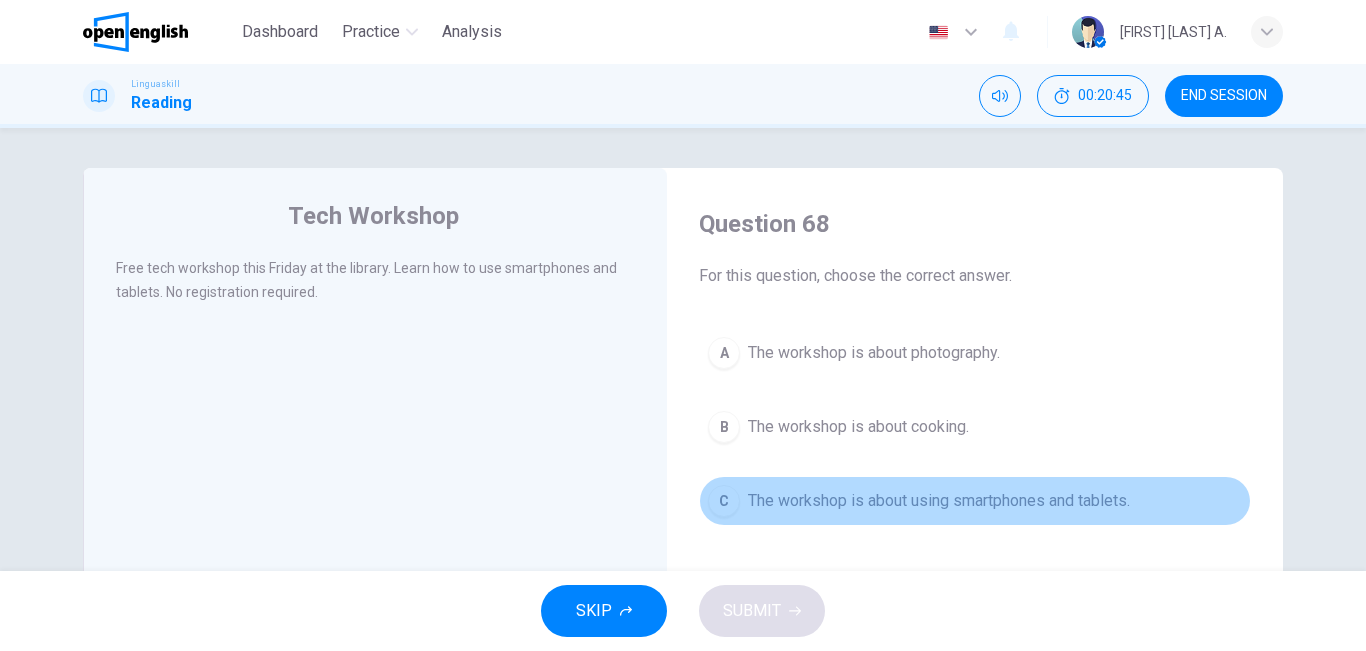 click on "The workshop is about using smartphones and tablets." at bounding box center [939, 501] 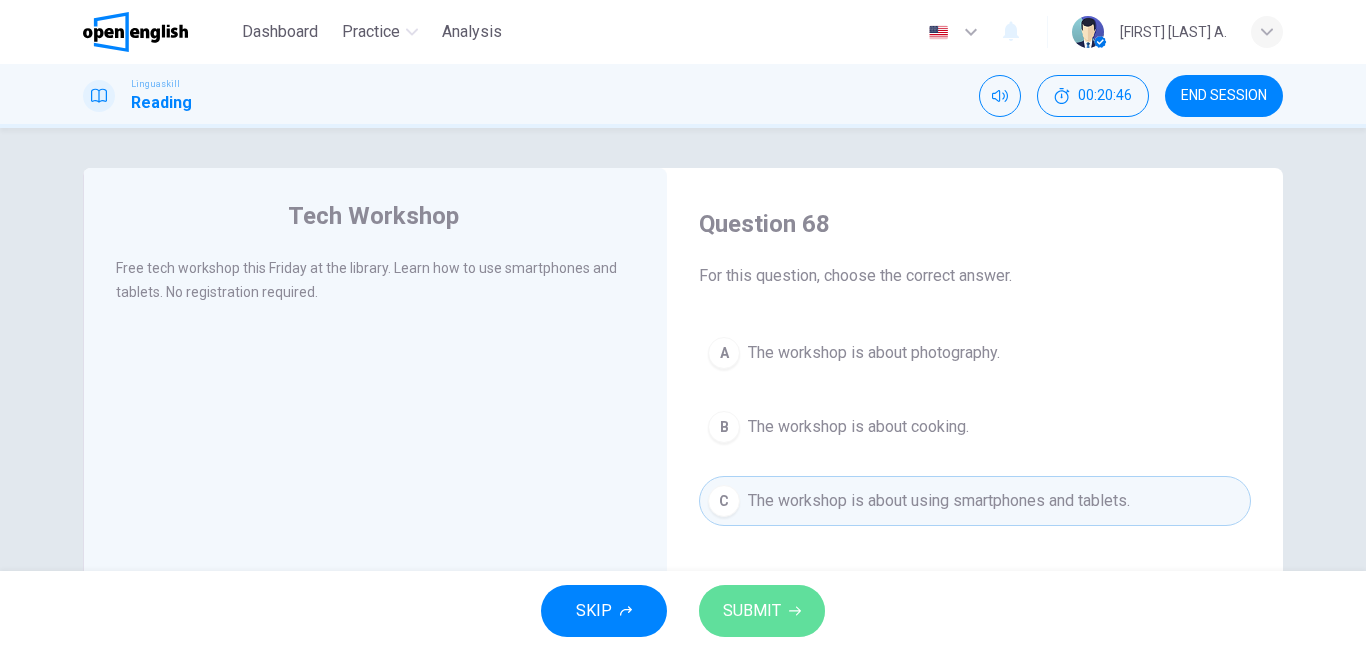 click on "SUBMIT" at bounding box center (762, 611) 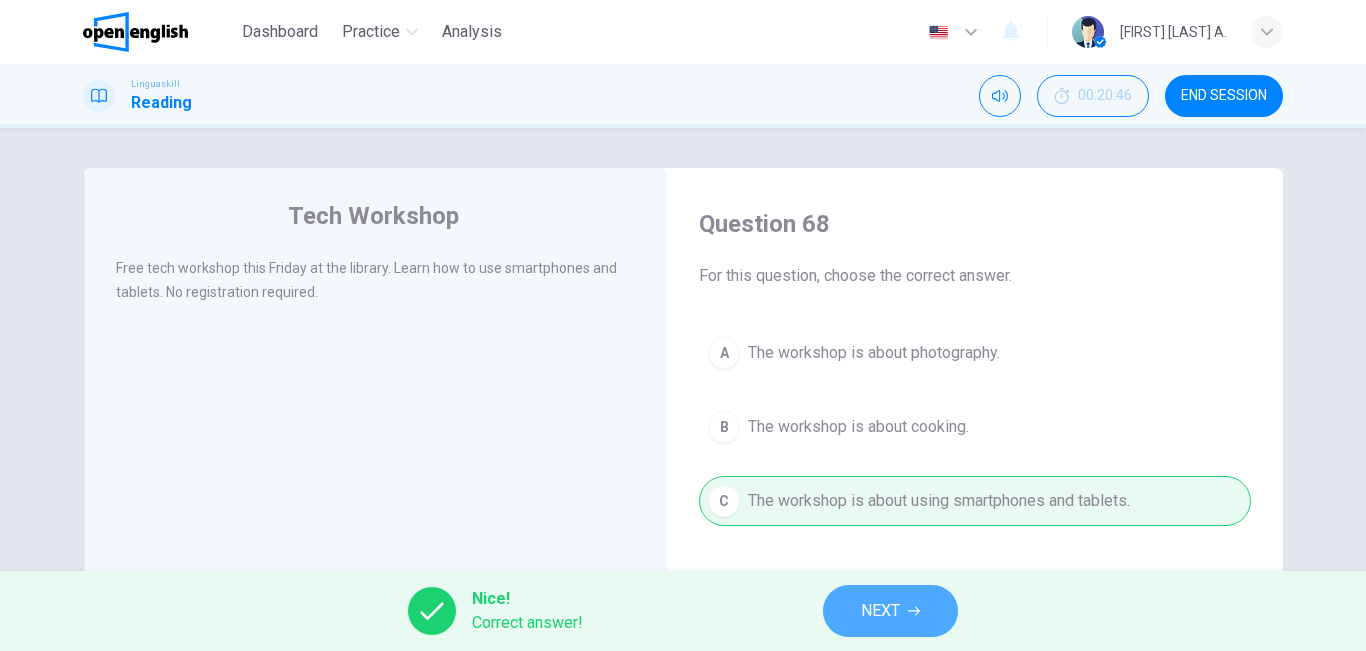 click on "NEXT" at bounding box center [880, 611] 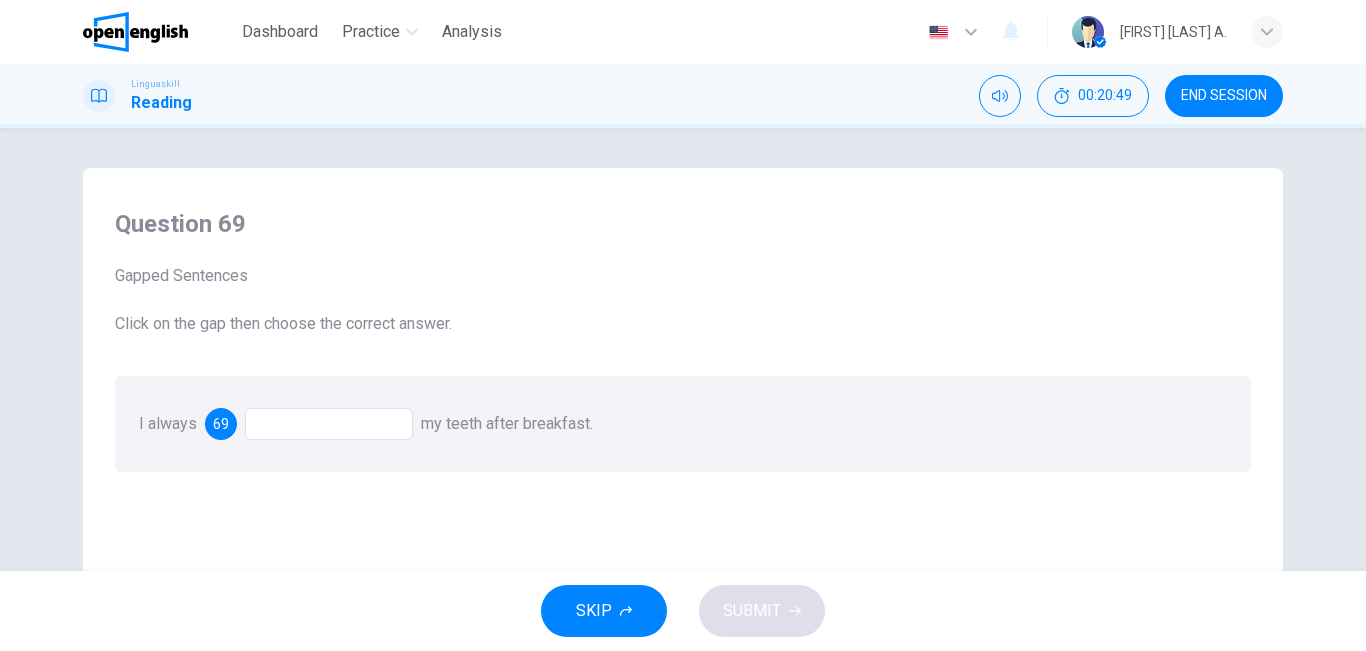 click at bounding box center [329, 424] 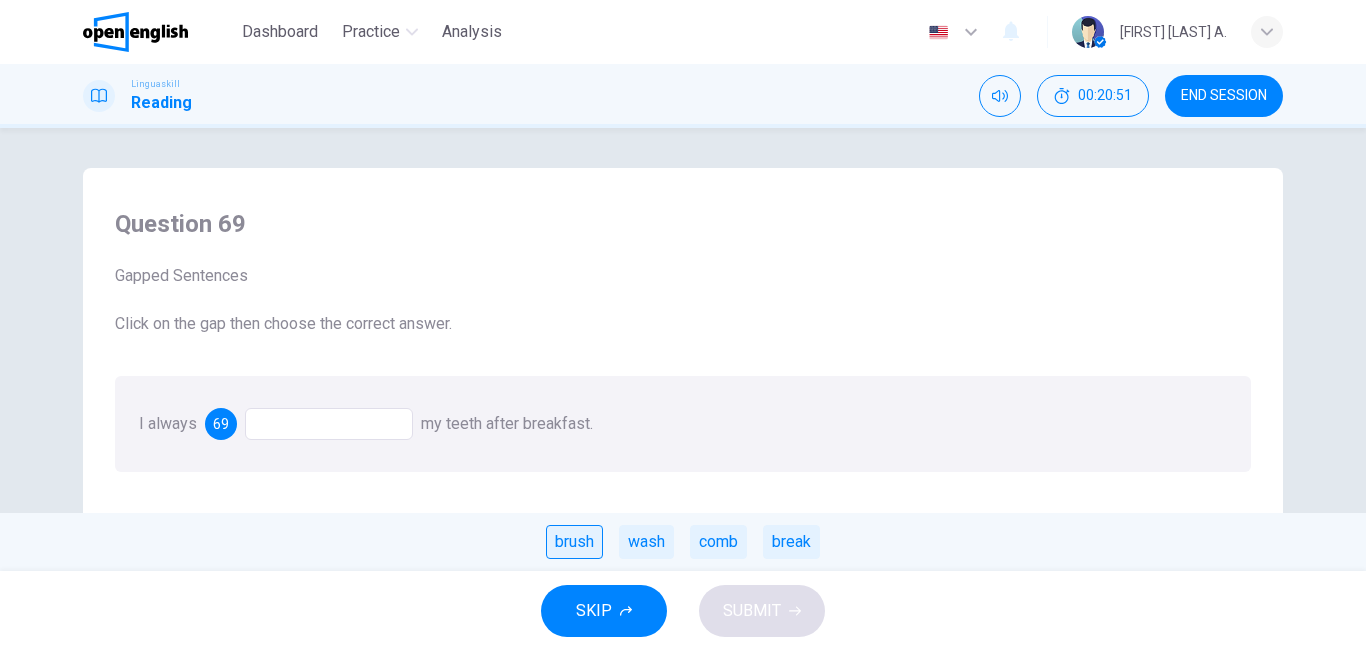 click on "brush" at bounding box center [574, 542] 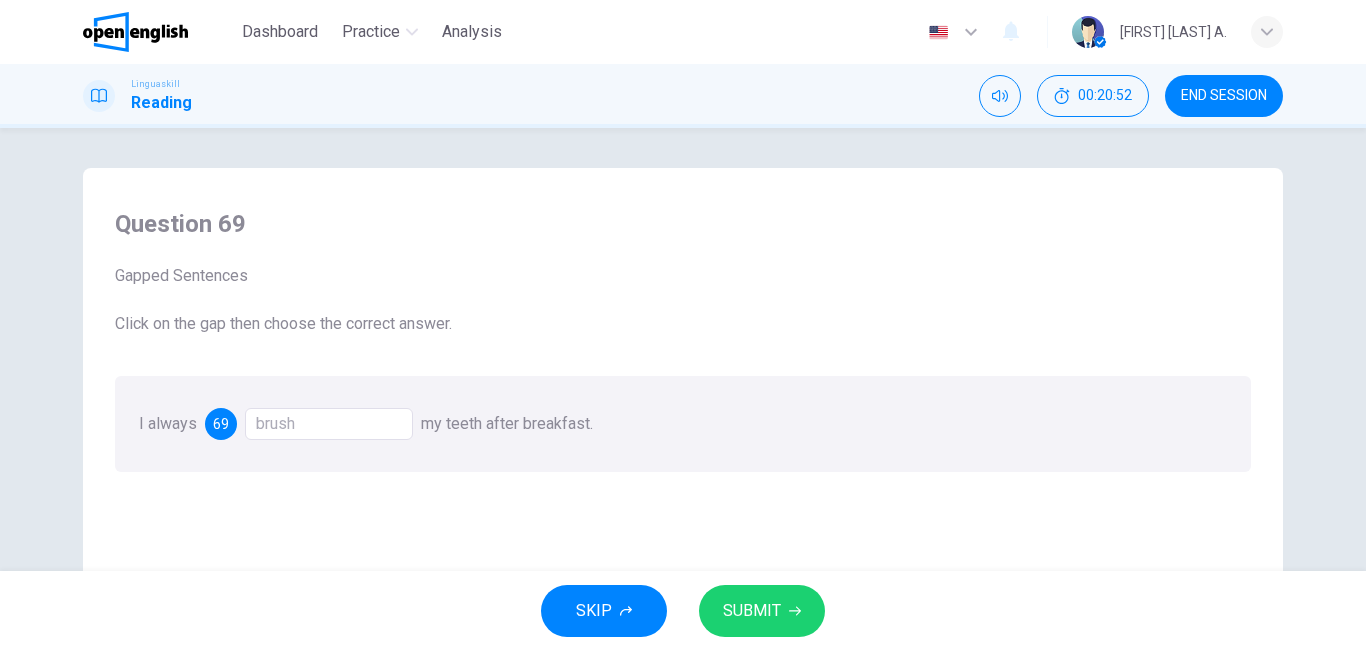 click on "SUBMIT" at bounding box center (752, 611) 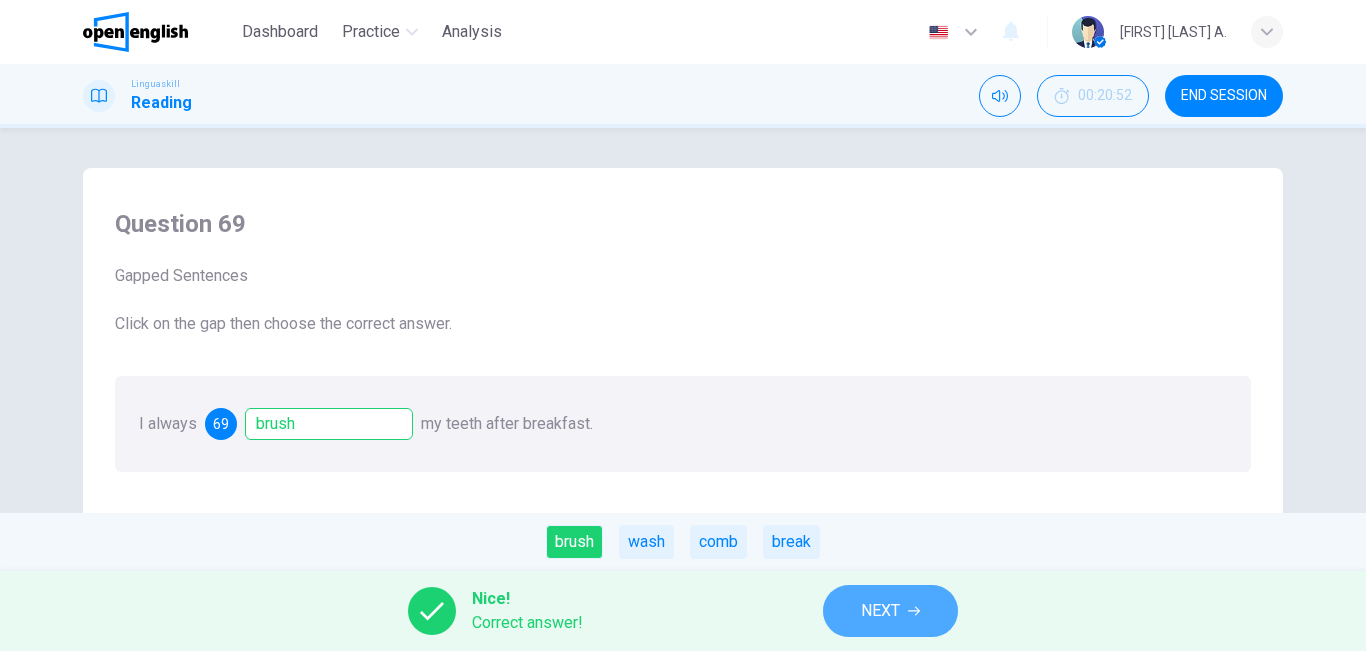 click on "NEXT" at bounding box center [880, 611] 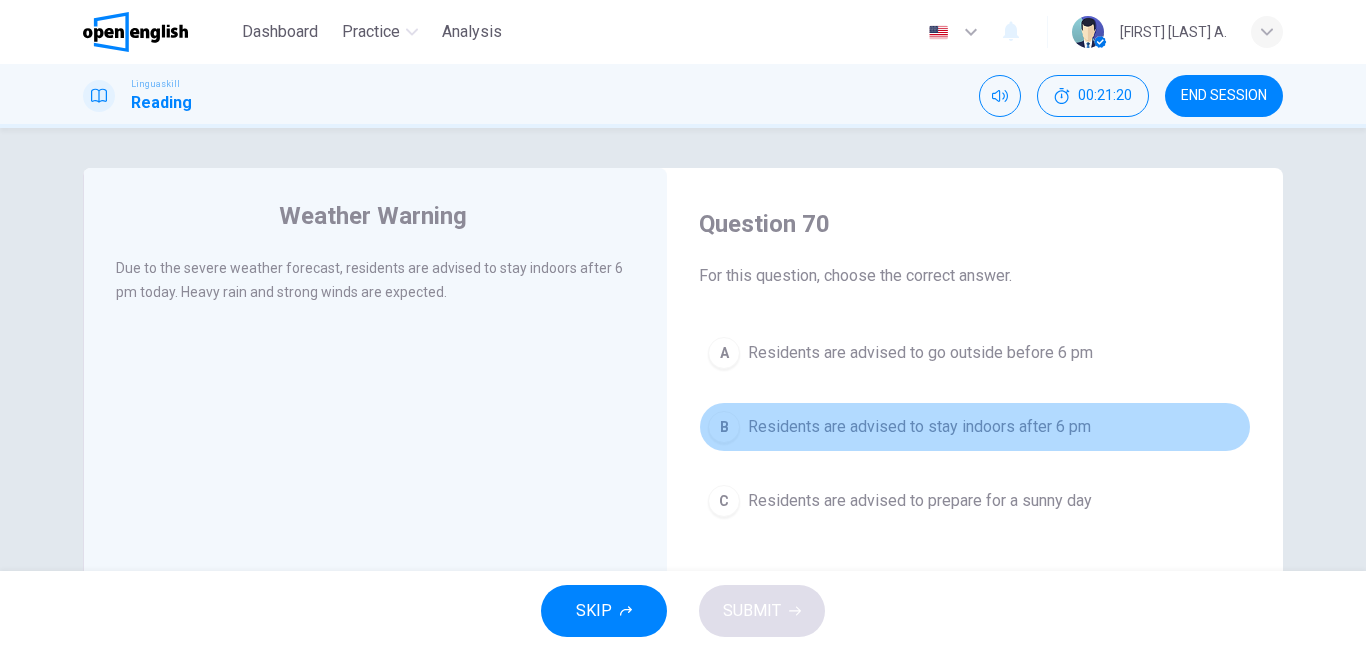 click on "Residents are advised to stay indoors after 6 pm" at bounding box center [919, 427] 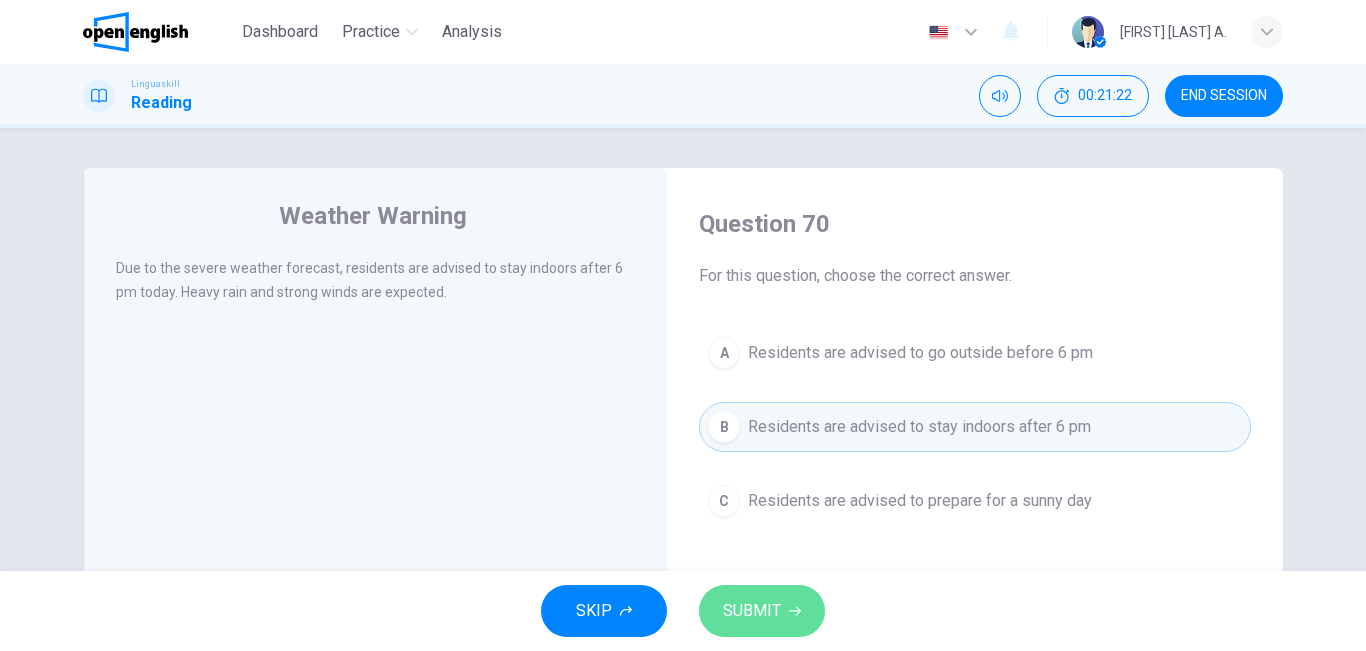 click on "SUBMIT" at bounding box center [762, 611] 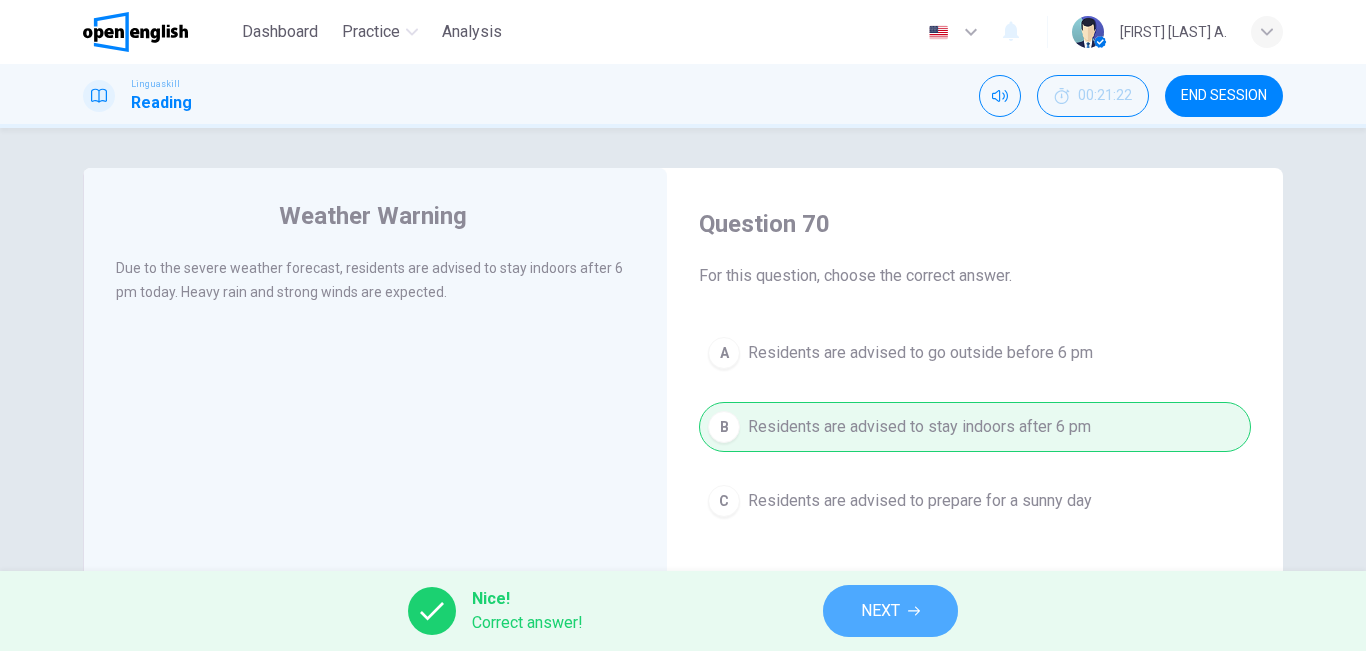 click on "NEXT" at bounding box center (880, 611) 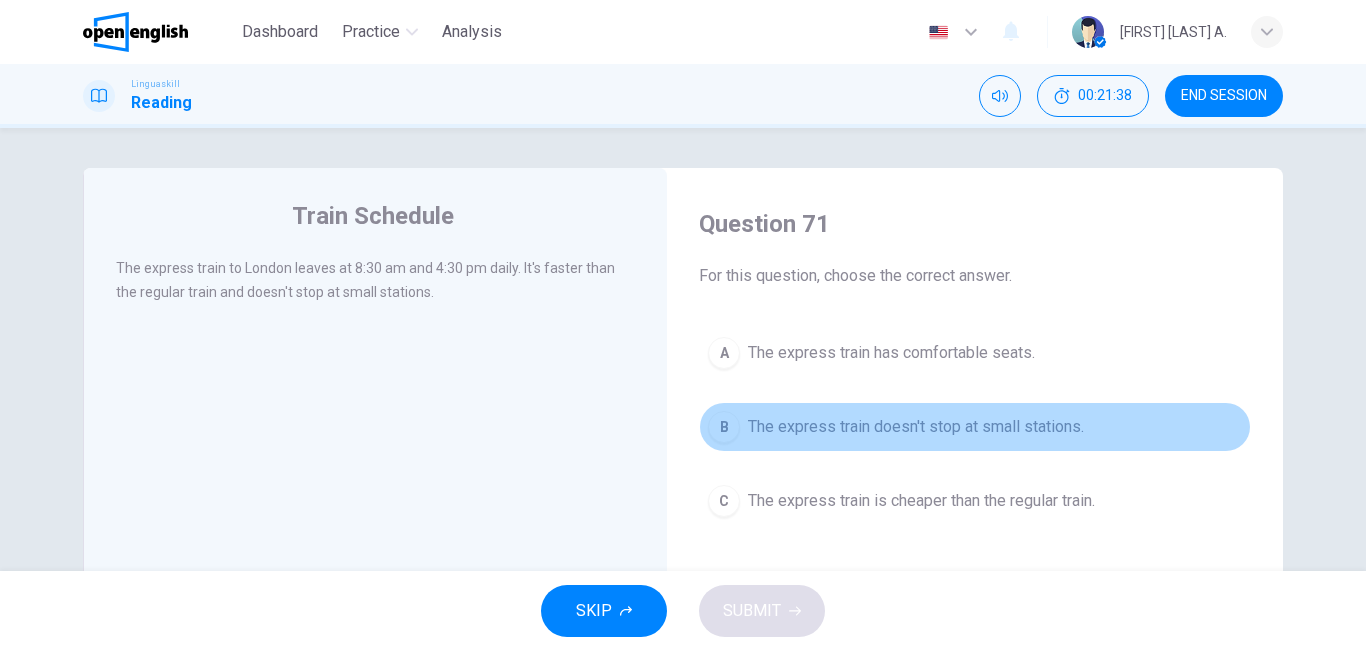 click on "B The express train doesn't stop at small stations." at bounding box center [975, 427] 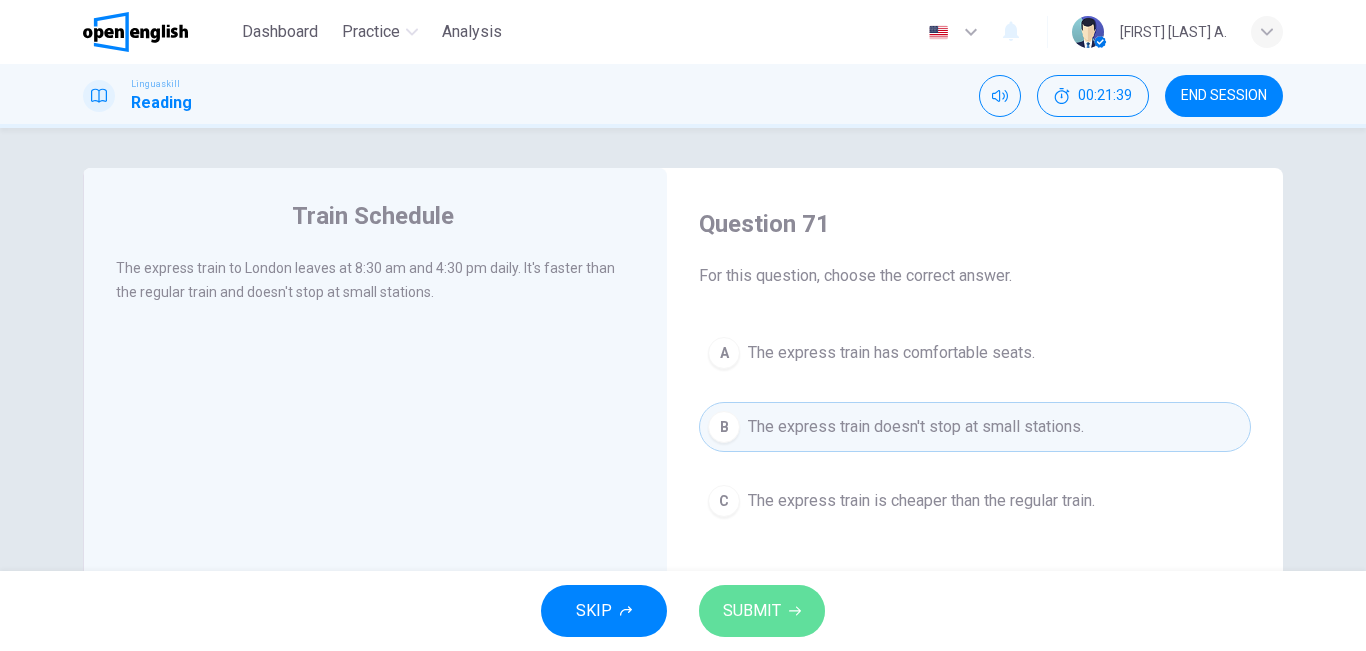 click on "SUBMIT" at bounding box center [762, 611] 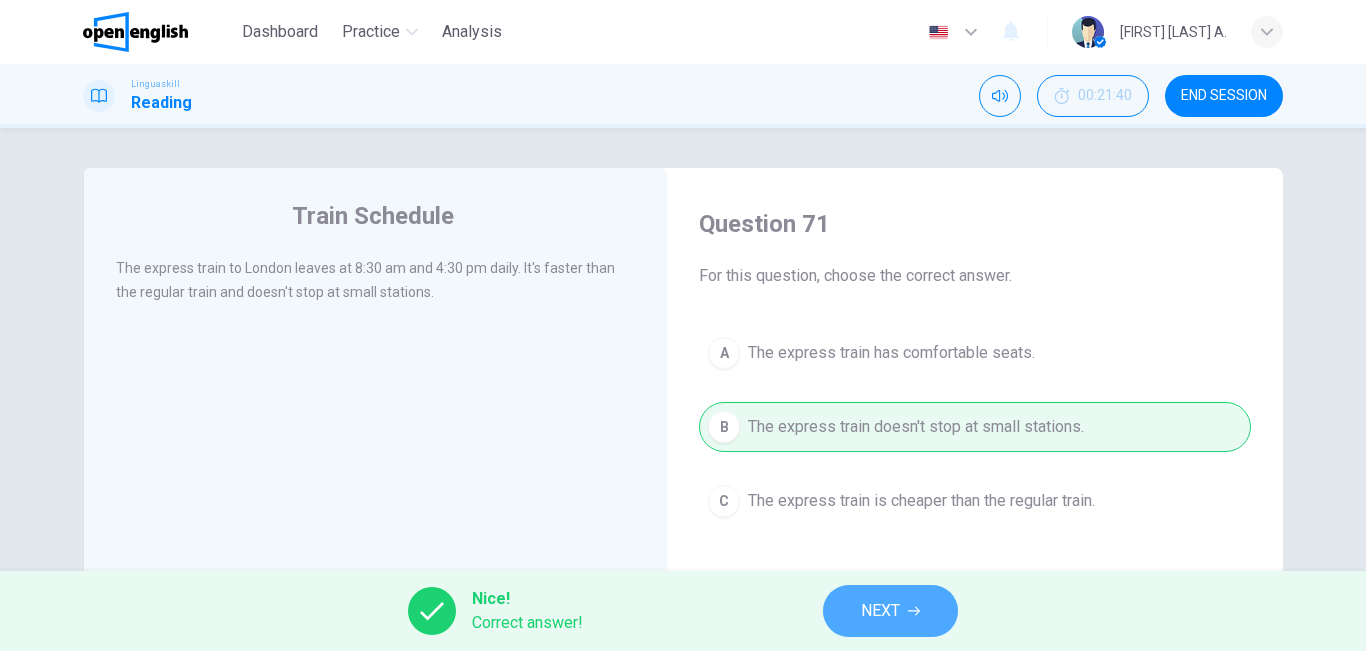 click on "NEXT" at bounding box center (890, 611) 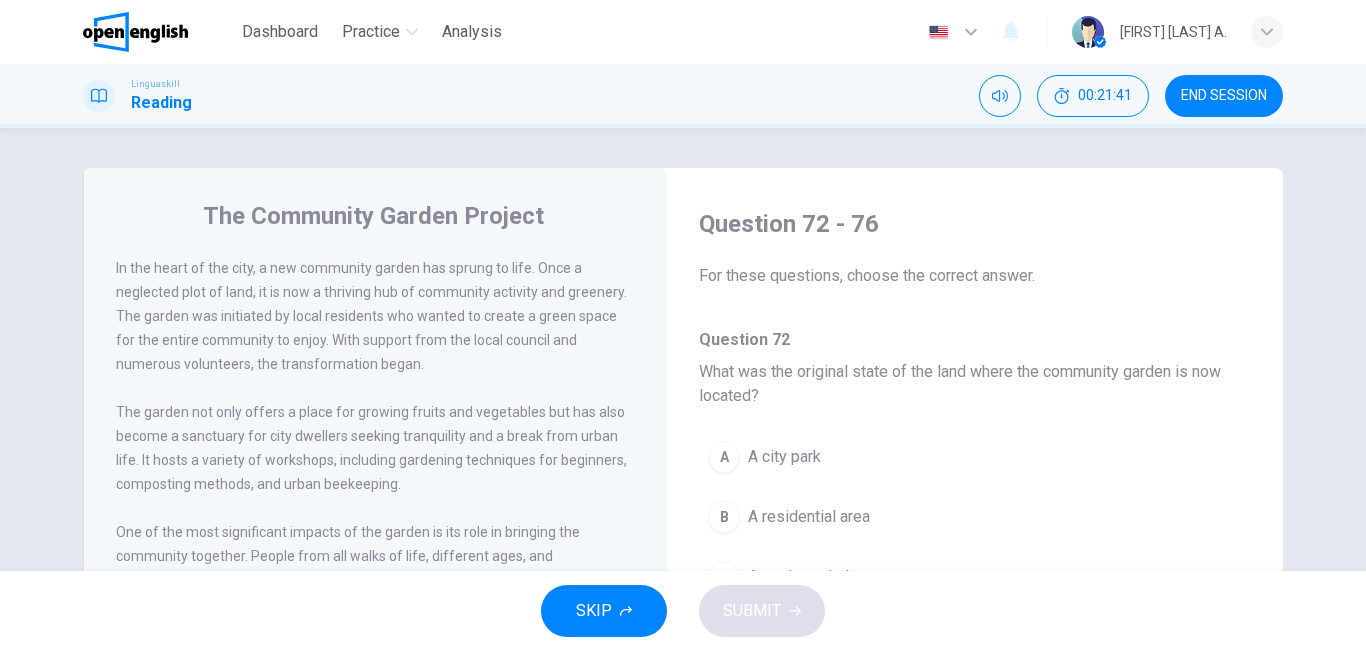 click on "The Community Garden Project" at bounding box center [389, 216] 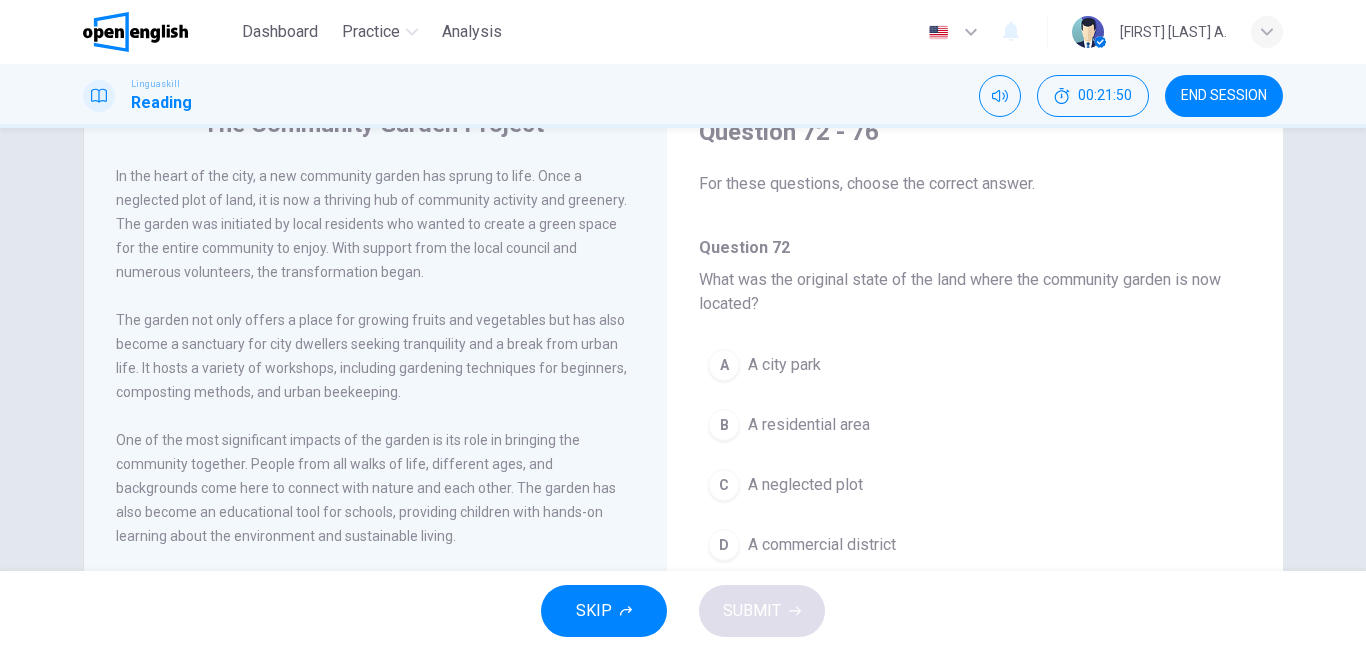 scroll, scrollTop: 132, scrollLeft: 0, axis: vertical 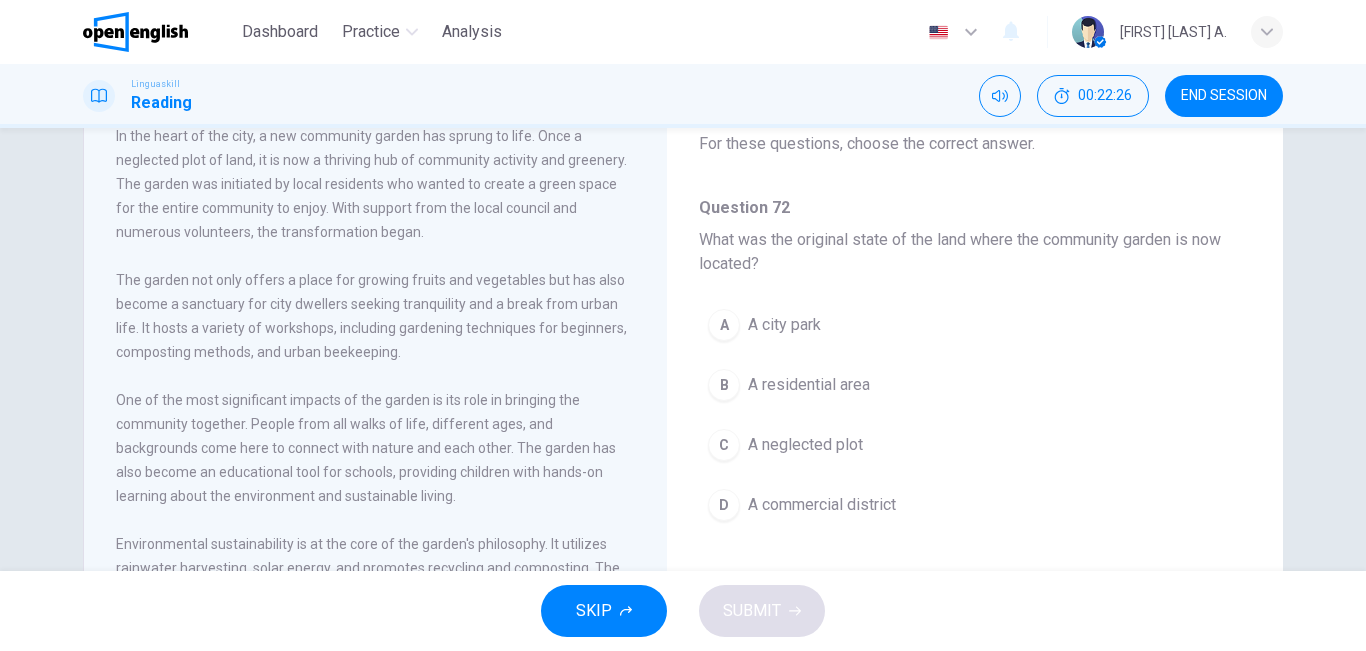 click on "In the heart of the city, a new community garden has sprung to life. Once a neglected plot of land, it is now a thriving hub of community activity and greenery. The garden was initiated by local residents who wanted to create a green space for the entire community to enjoy. With support from the local council and numerous volunteers, the transformation began." at bounding box center [376, 184] 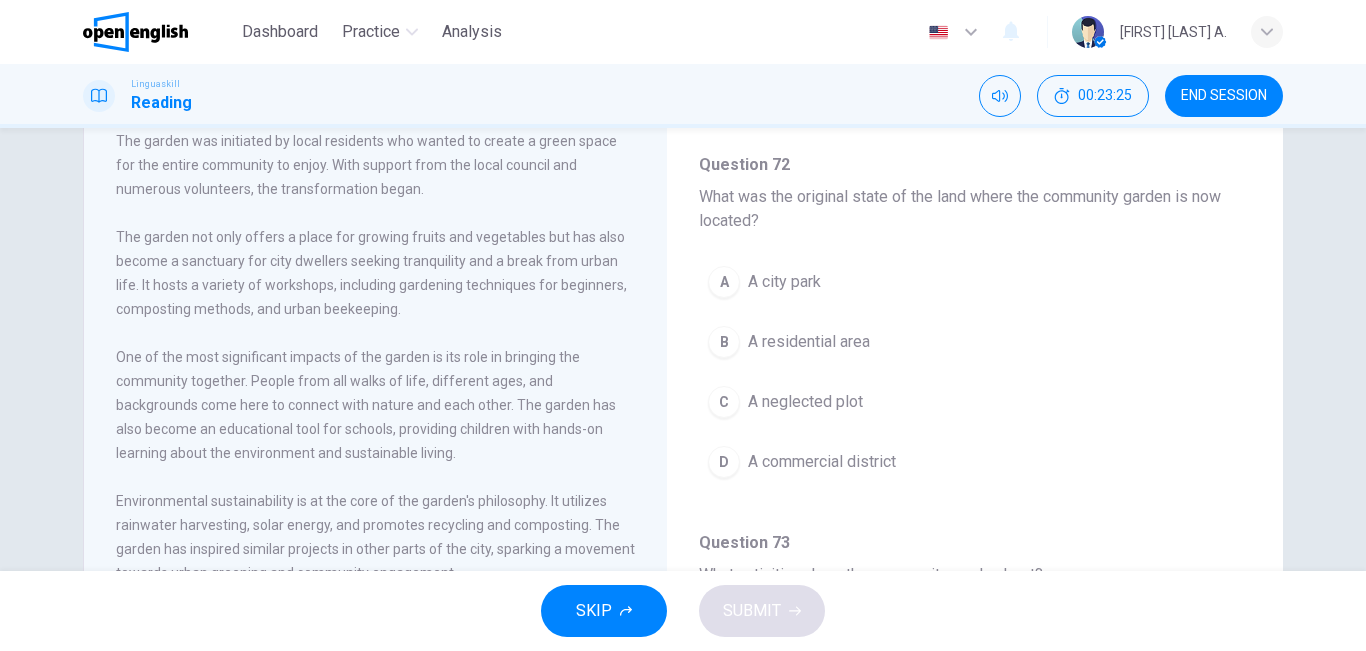 scroll, scrollTop: 172, scrollLeft: 0, axis: vertical 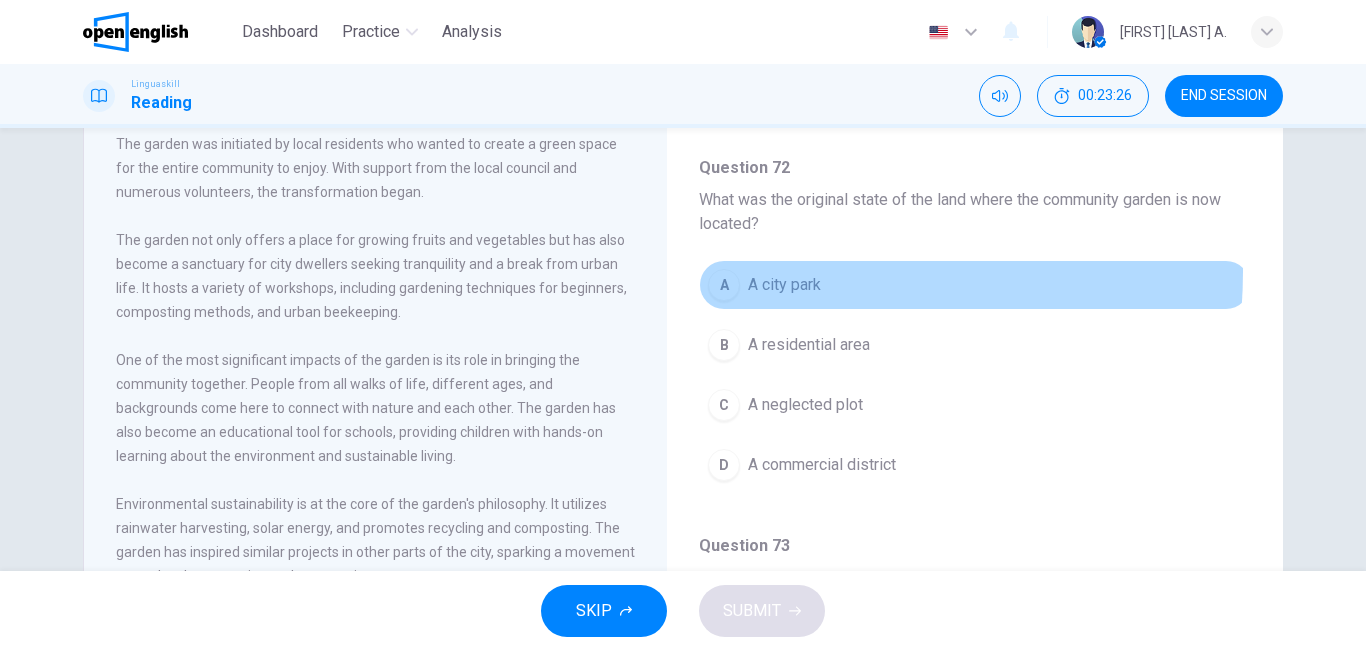 click on "A A city park" at bounding box center [975, 285] 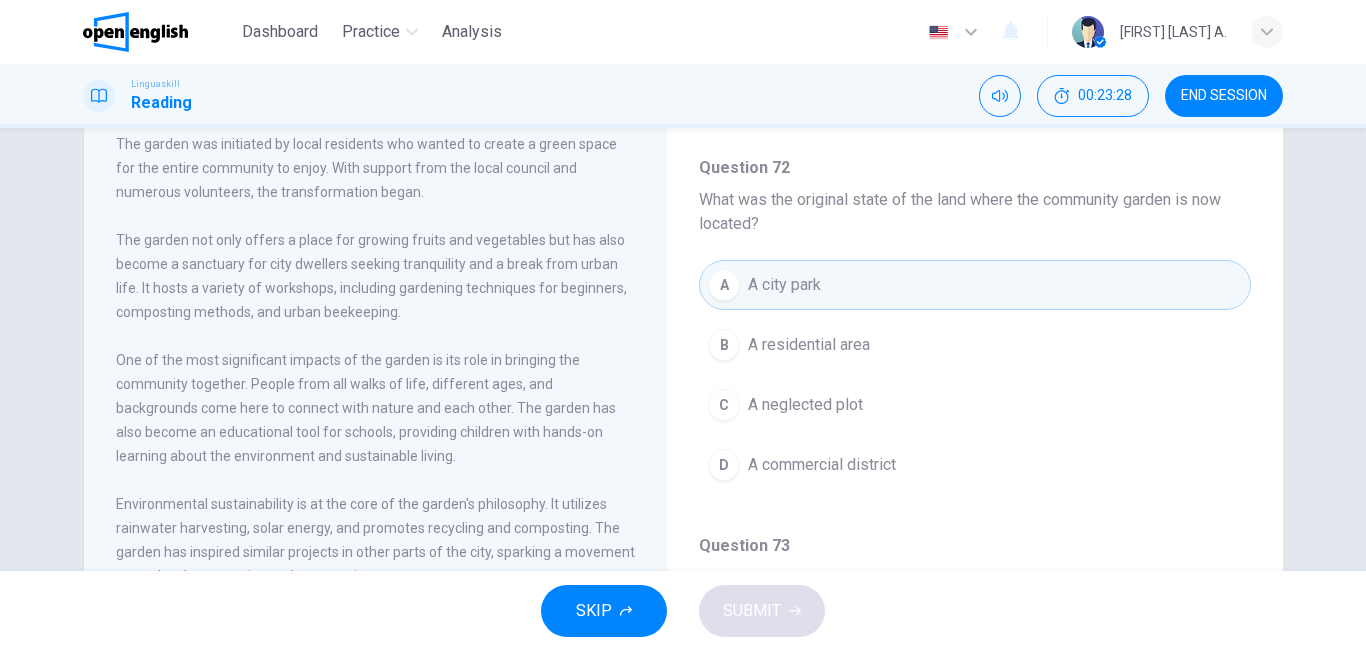 click on "What was the original state of the land where the community garden is now located?" at bounding box center [960, 211] 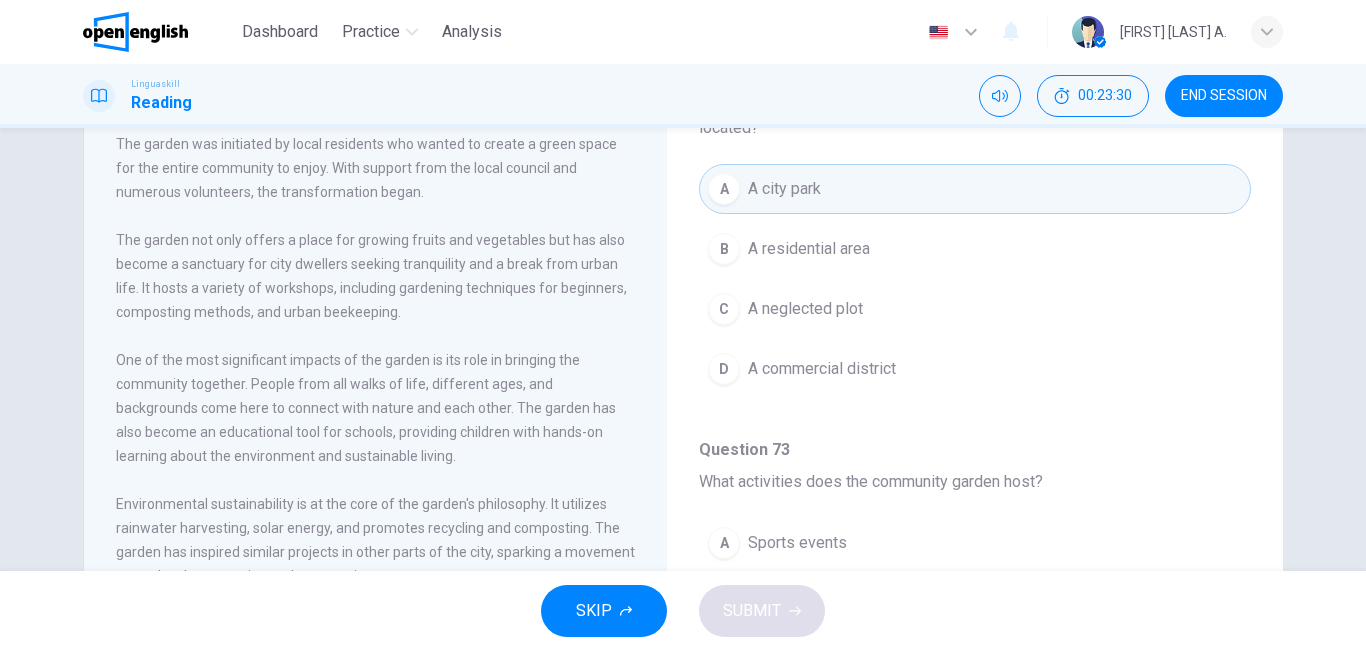 scroll, scrollTop: 120, scrollLeft: 0, axis: vertical 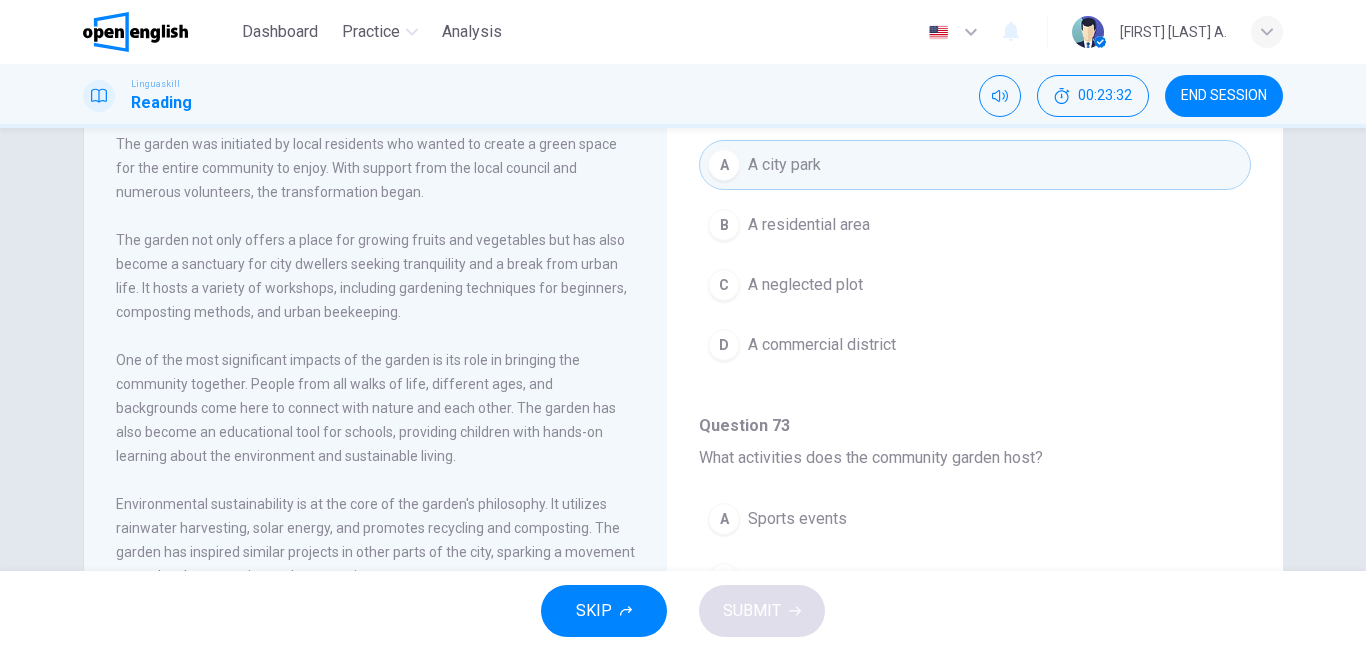 click on "In the heart of the city, a new community garden has sprung to life. Once a neglected plot of land, it is now a thriving hub of community activity and greenery. The garden was initiated by local residents who wanted to create a green space for the entire community to enjoy. With support from the local council and numerous volunteers, the transformation began. The garden not only offers a place for growing fruits and vegetables but has also become a sanctuary for city dwellers seeking tranquility and a break from urban life. It hosts a variety of workshops, including gardening techniques for beginners, composting methods, and urban beekeeping. One of the most significant impacts of the garden is its role in bringing the community together. People from all walks of life, different ages, and backgrounds come here to connect with nature and each other. The garden has also become an educational tool for schools, providing children with hands-on learning about the environment and sustainable living." at bounding box center [389, 348] 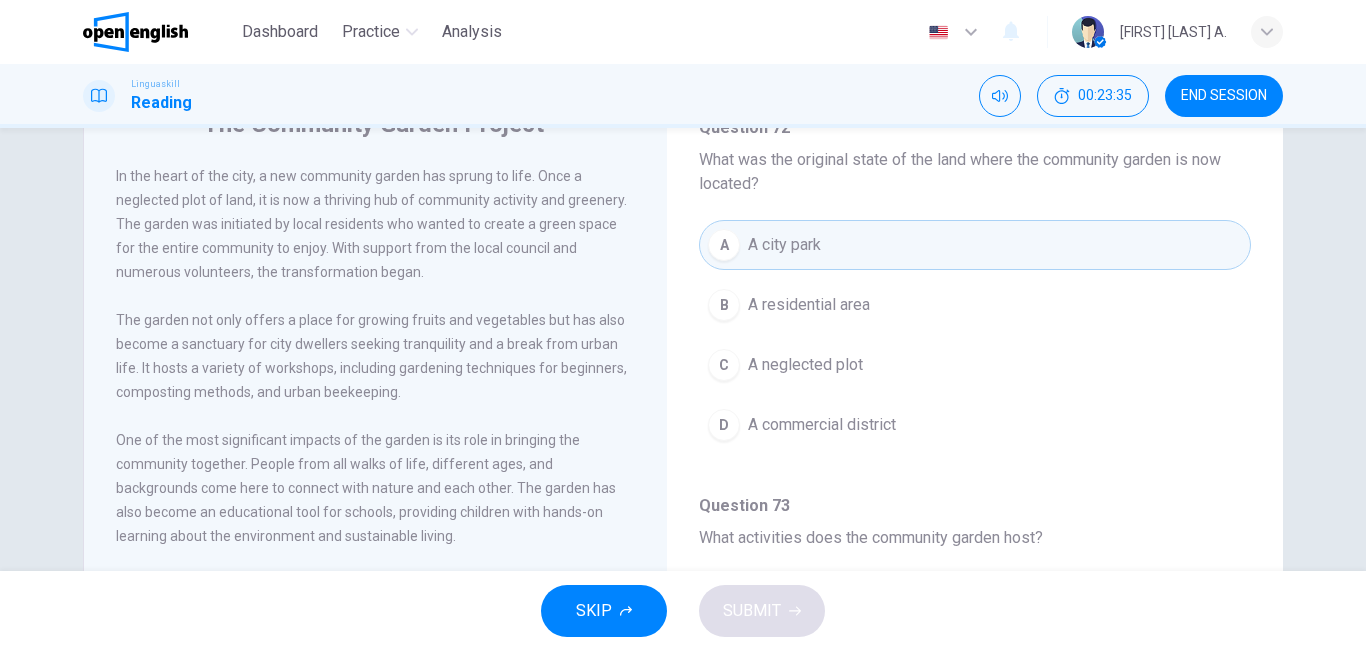 scroll, scrollTop: 132, scrollLeft: 0, axis: vertical 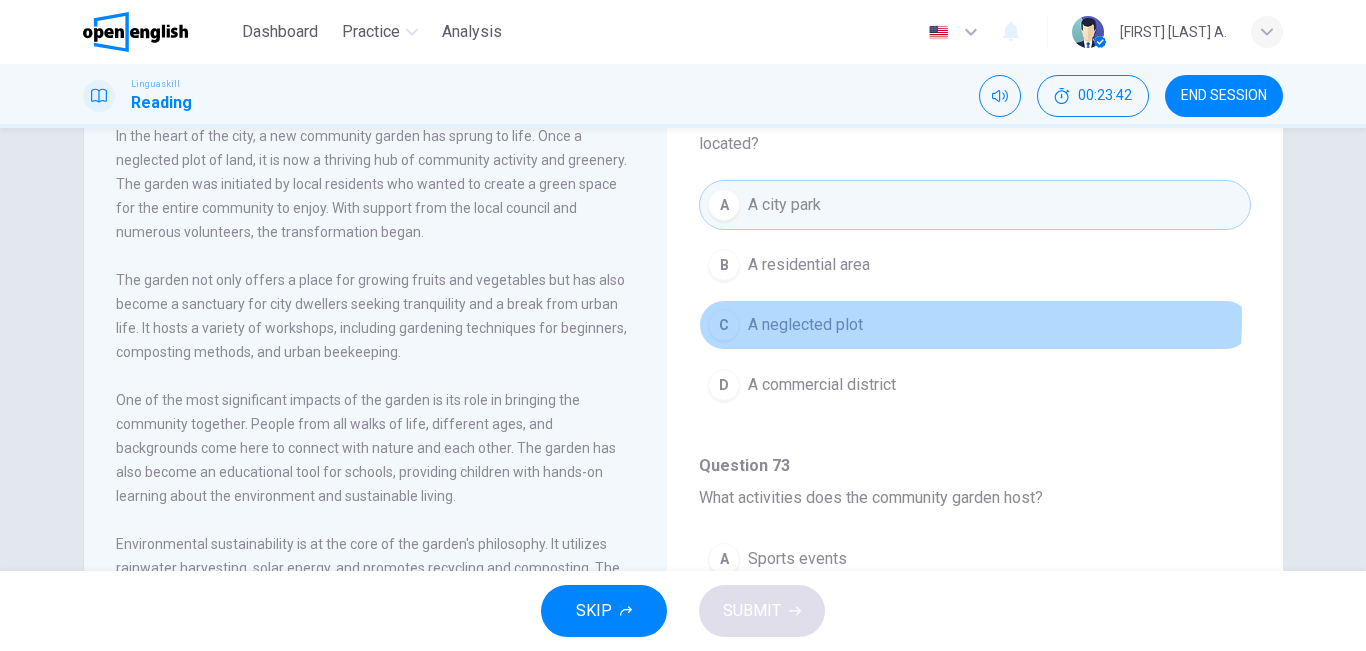 click on "A neglected plot" at bounding box center [805, 325] 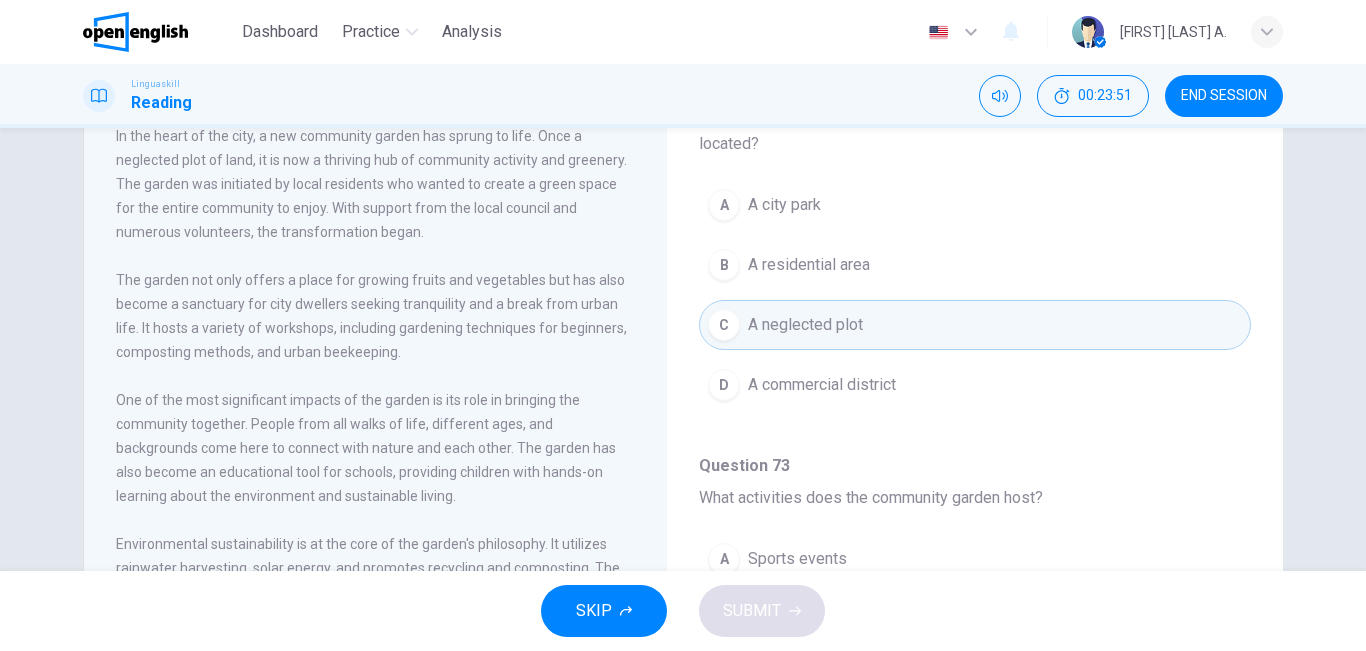 click on "The Community Garden Project In the heart of the [CITY], a new community garden has sprung to life. Once a neglected plot of land, it is now a thriving hub of community activity and greenery. The garden was initiated by local residents who wanted to create a green space for the entire community to enjoy. With support from the local council and numerous volunteers, the transformation began. The garden not only offers a place for growing fruits and vegetables but has also become a sanctuary for city dwellers seeking tranquility and a break from urban life. It hosts a variety of workshops, including gardening techniques for beginners, composting methods, and urban beekeeping. Environmental sustainability is at the core of the garden's philosophy. It utilizes rainwater harvesting, solar energy, and promotes recycling and composting. The garden has inspired similar projects in other parts of the [CITY], sparking a movement towards urban greening and community engagement. Question 72 - 76 Question   72 A A [CITY] park B" at bounding box center (683, 383) 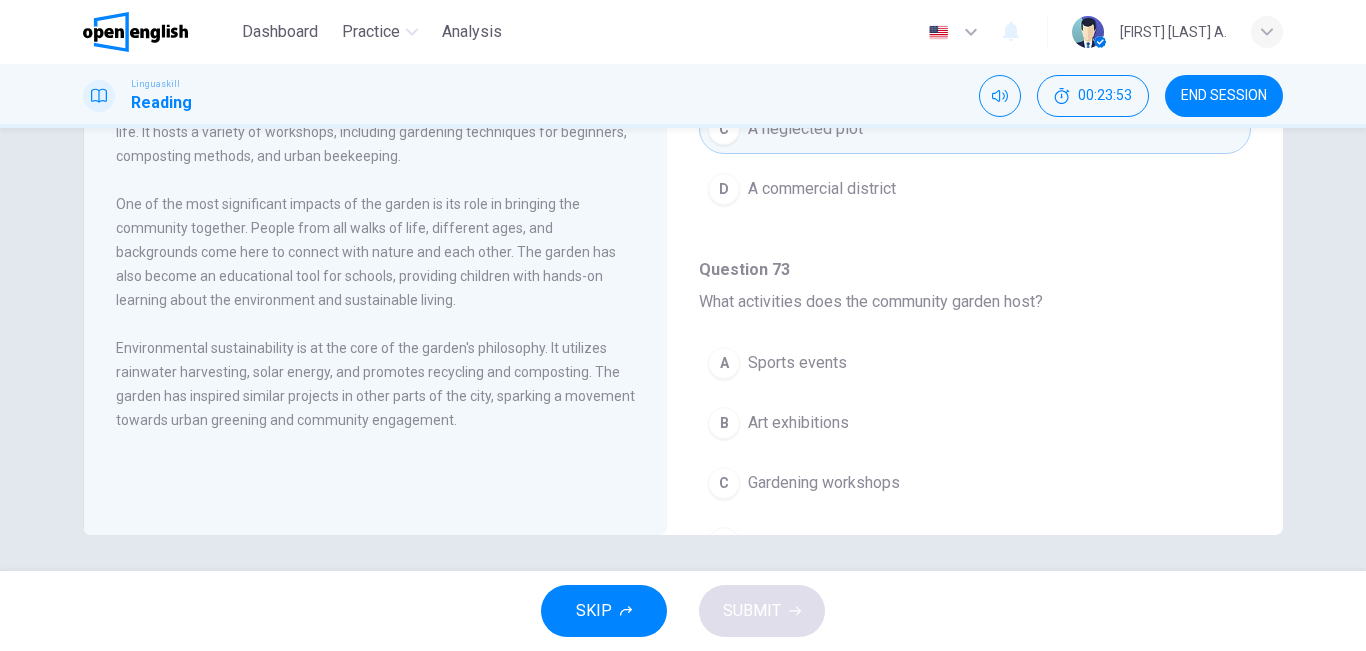 scroll, scrollTop: 332, scrollLeft: 0, axis: vertical 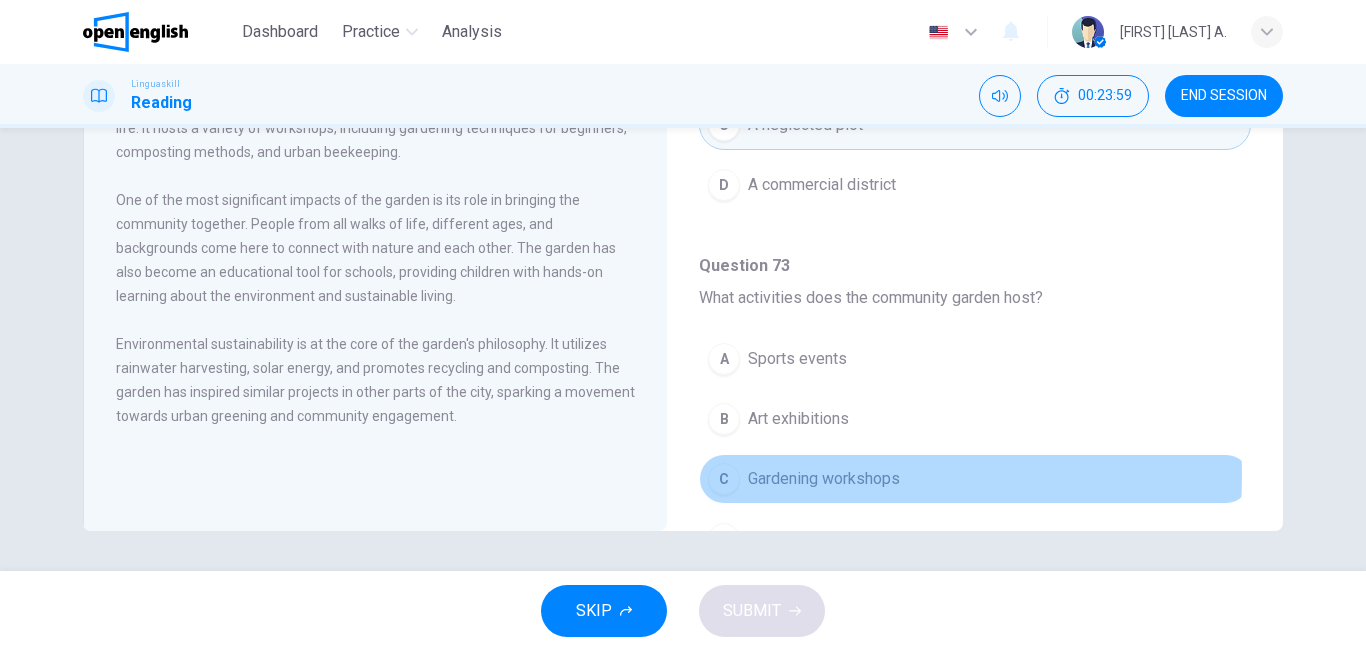click on "Gardening workshops" at bounding box center (824, 479) 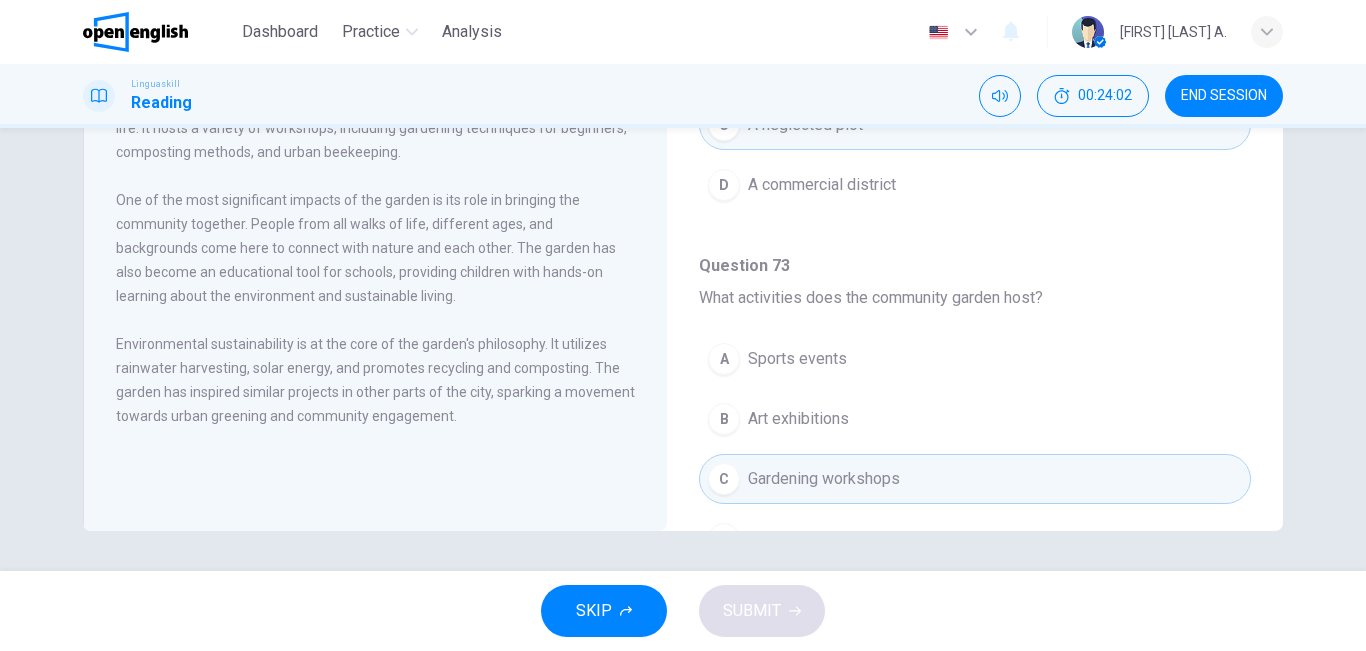 click on "A A city park B A residential area C A neglected plot D A commercial district" at bounding box center (975, 105) 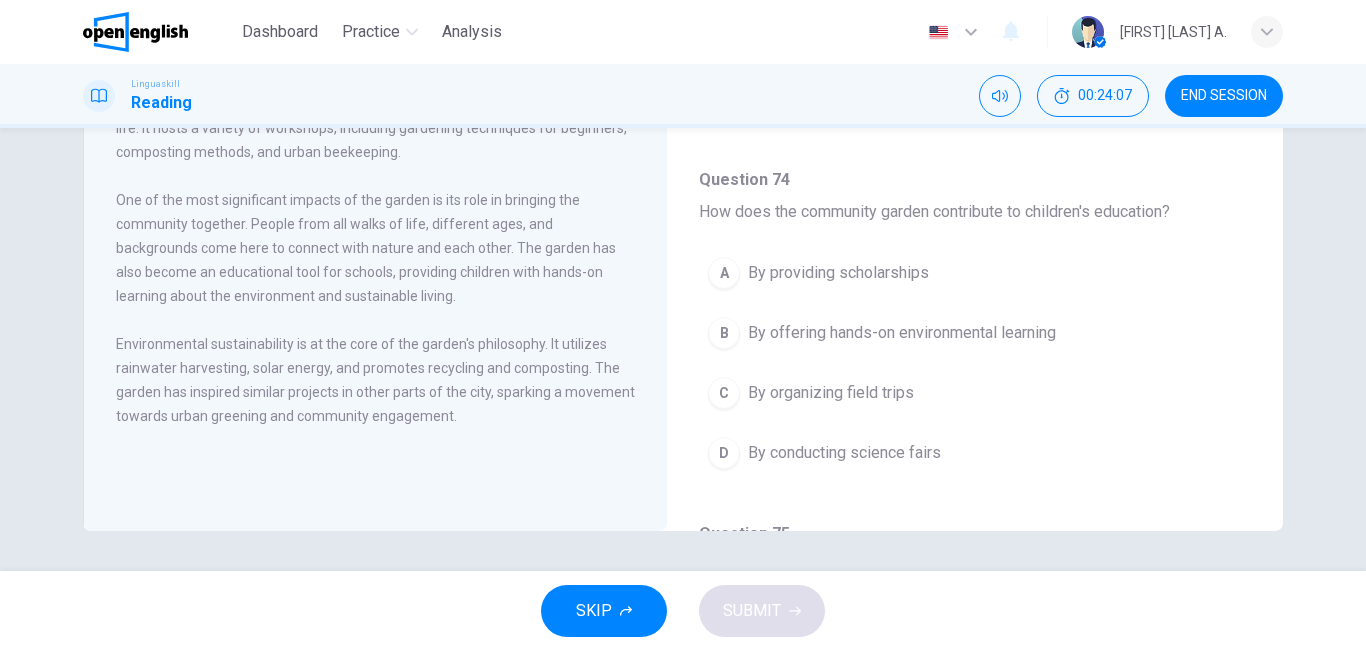 scroll, scrollTop: 600, scrollLeft: 0, axis: vertical 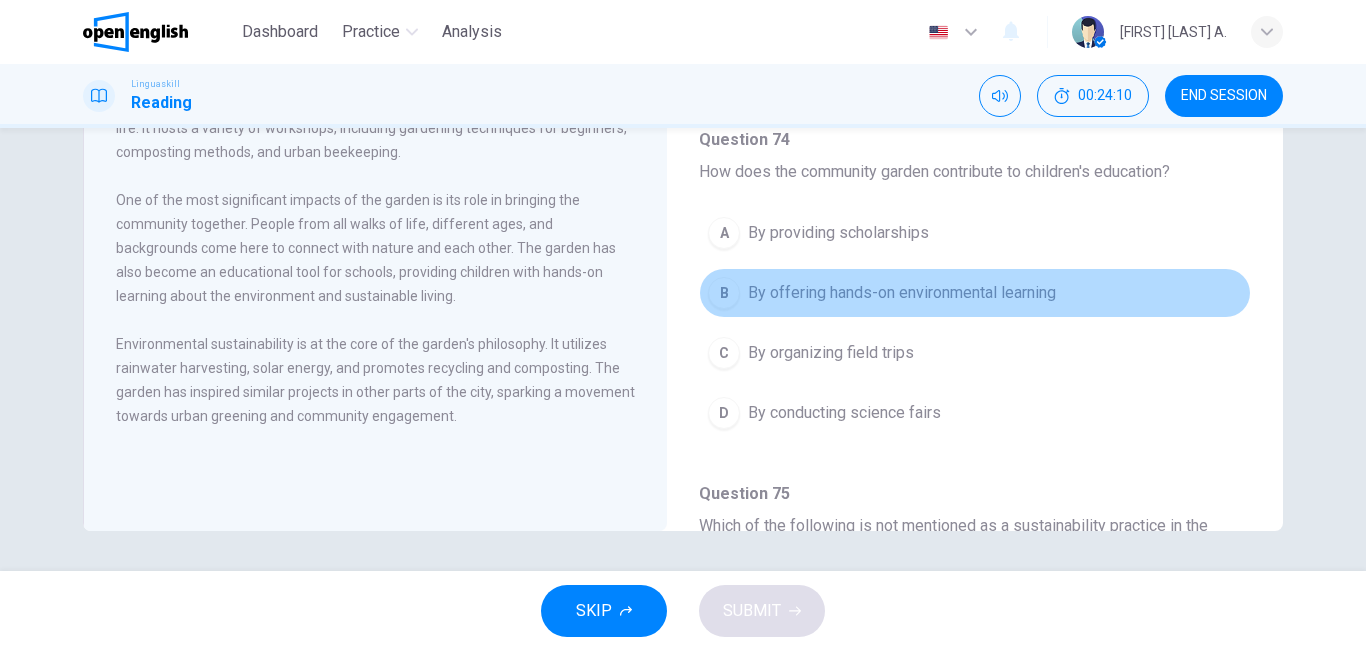 click on "By offering hands-on environmental learning" at bounding box center (902, 293) 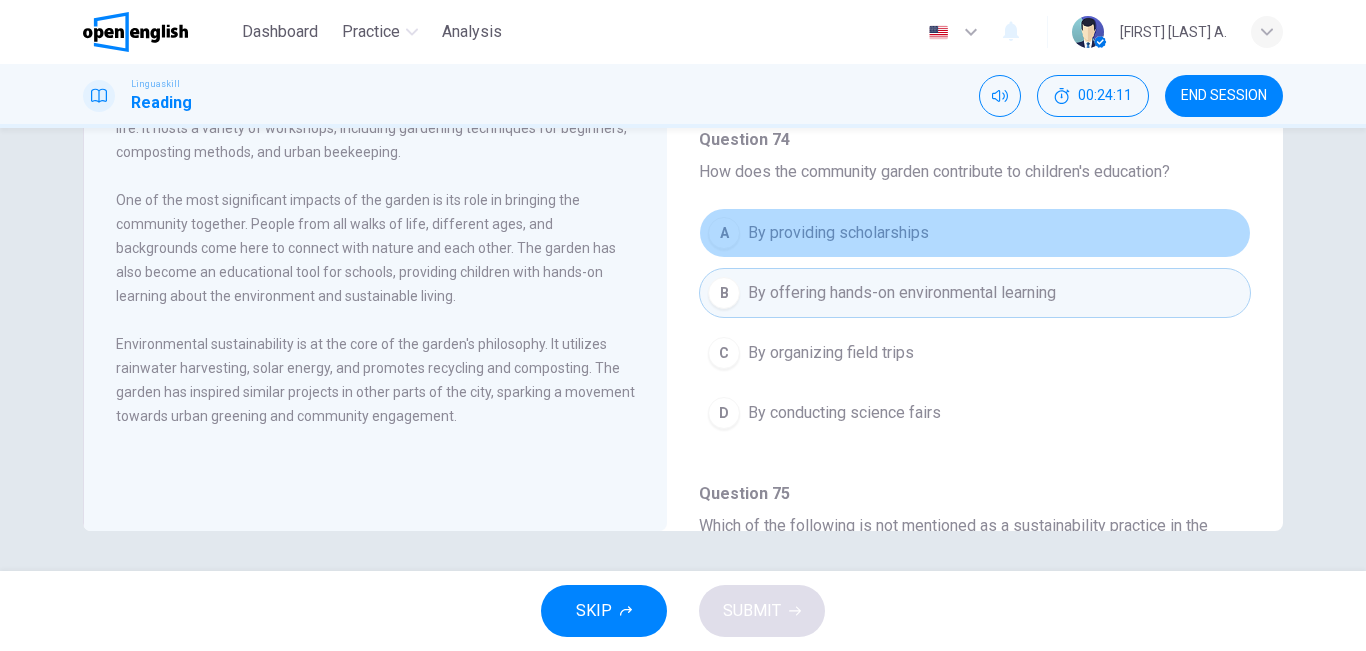click on "A By providing scholarships" at bounding box center [975, 233] 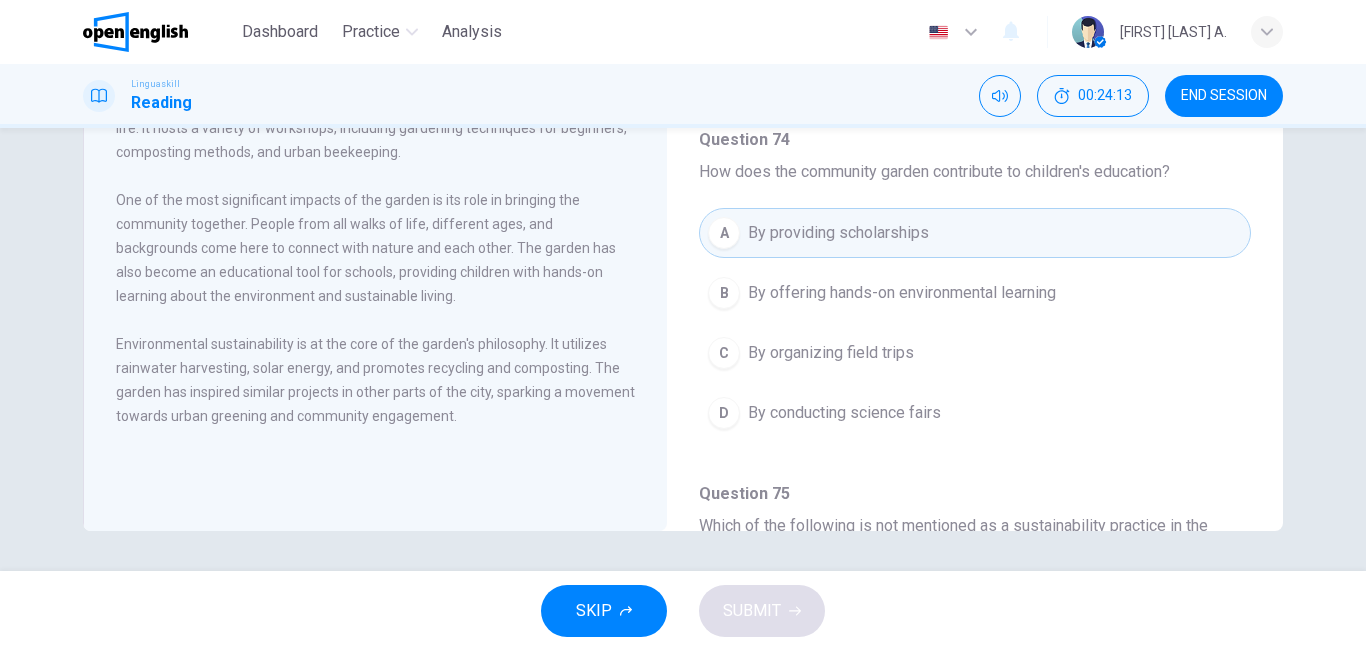 click on "By offering hands-on environmental learning" at bounding box center [902, 293] 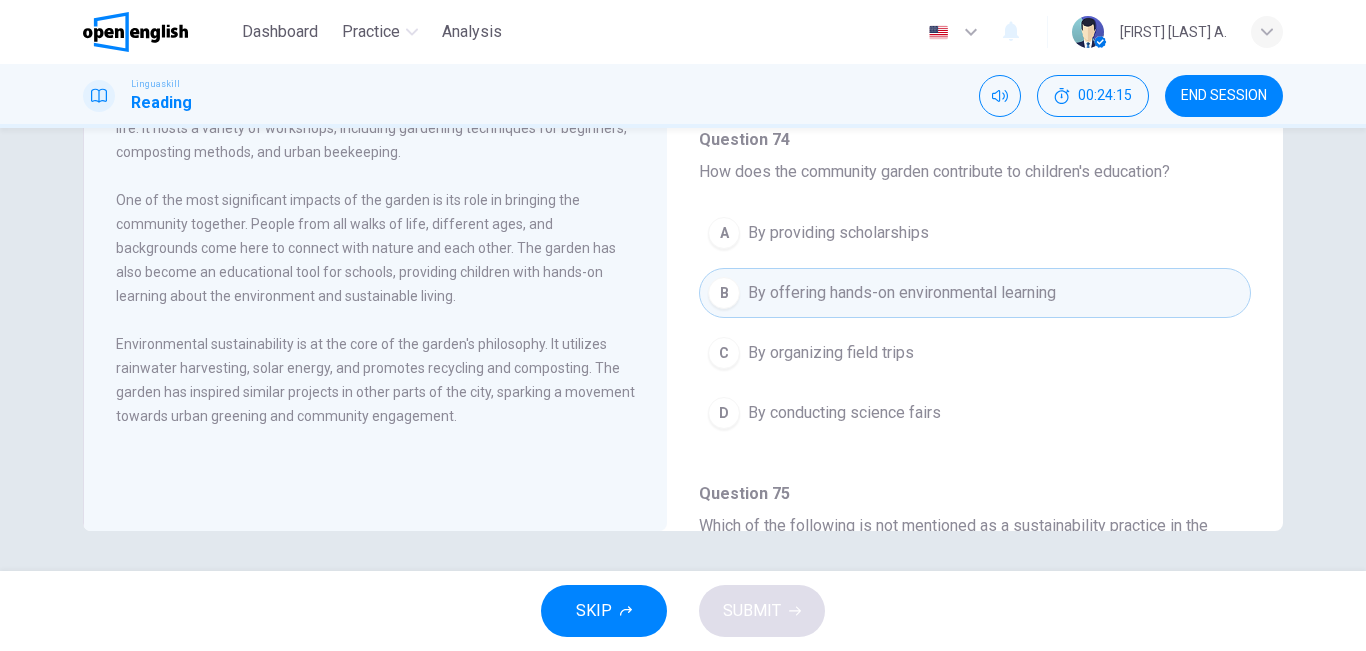 click on "How does the community garden contribute to children's education?" at bounding box center (934, 171) 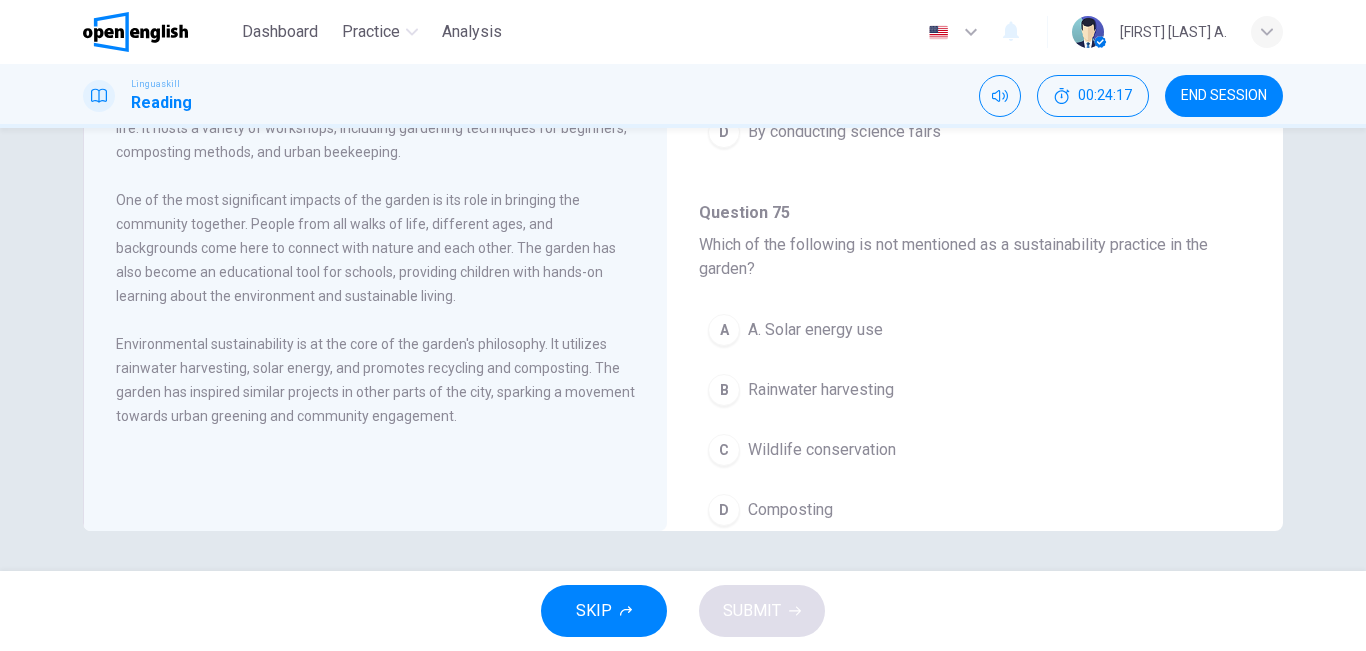scroll, scrollTop: 920, scrollLeft: 0, axis: vertical 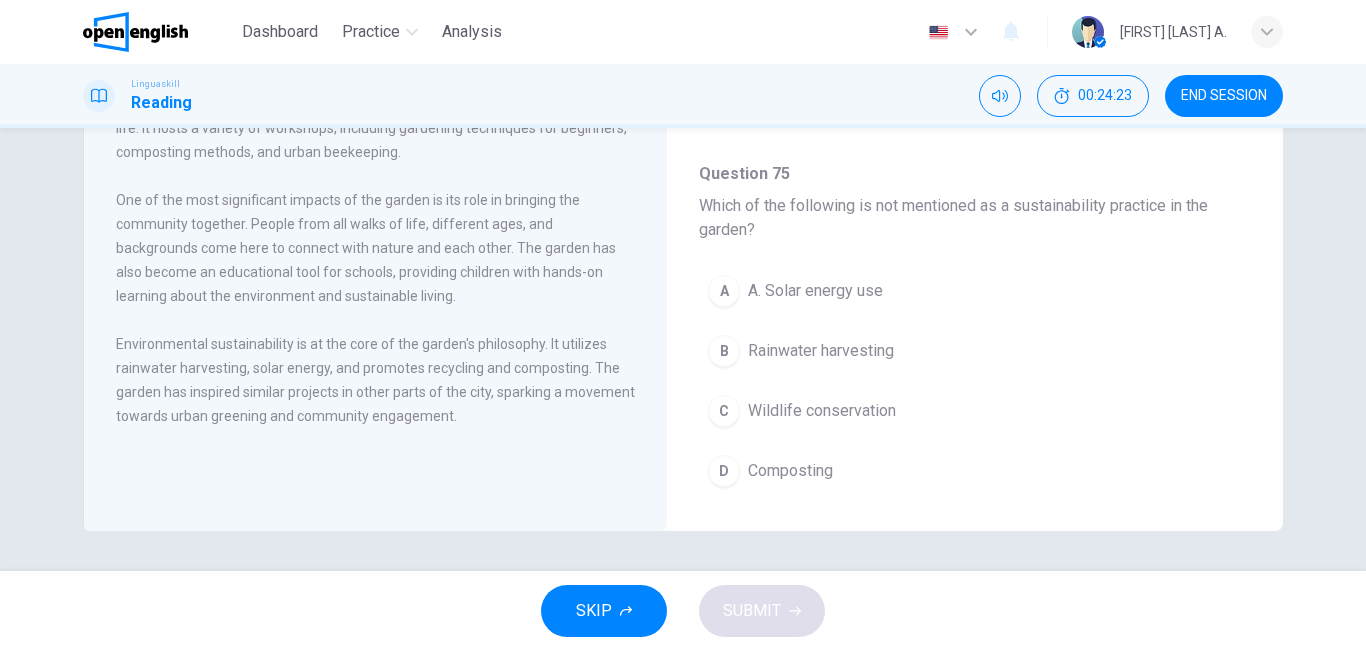 click on "Wildlife conservation" at bounding box center (822, 411) 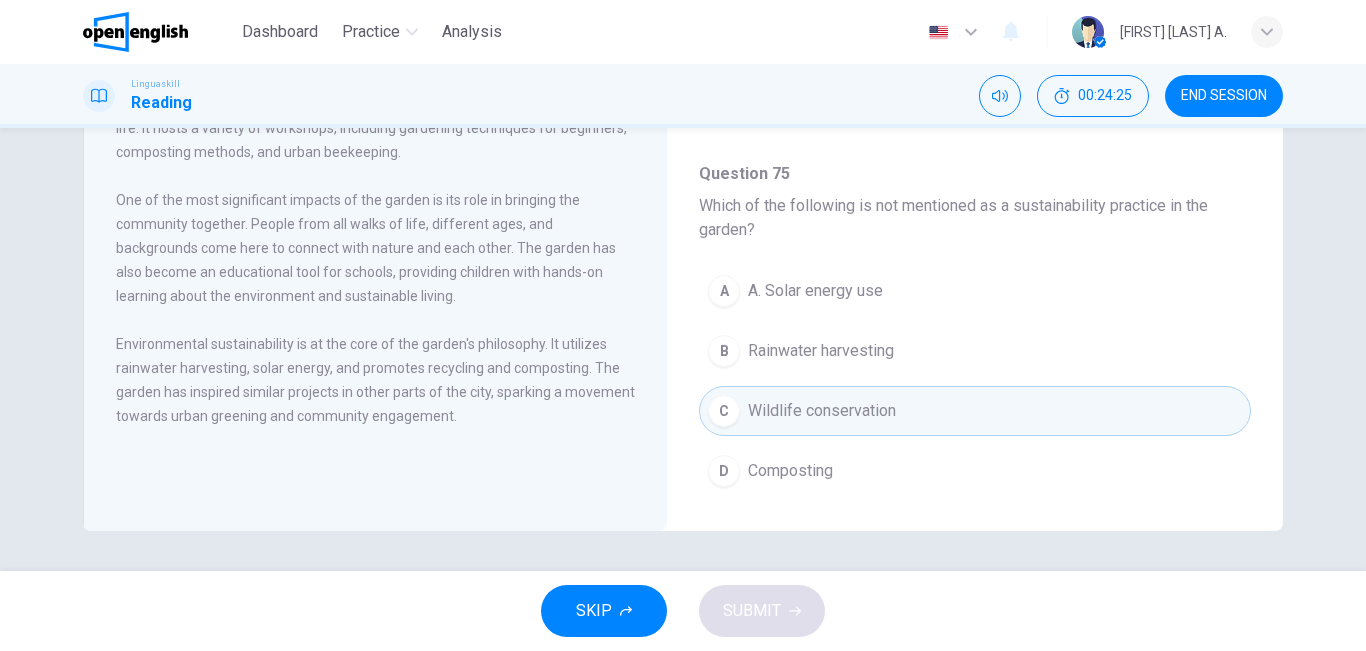 click on "Question   72 What was the original state of the land where the community garden is now located? A A [CITY] park B A residential area C A neglected plot D A commercial district Question   73 What activities does the community garden host? A Sports events B Art exhibitions C Gardening workshops D  Musical concerts Question   74 How does the community garden contribute to children's education? A By providing scholarships B By offering hands-on environmental learning C By organizing field trips D By conducting science fairs Question   75 Which of the following is not mentioned as a sustainability practice in the garden? A A. Solar energy use B Rainwater harvesting C Wildlife conservation D Composting Question   76 What impact has the garden had on the wider [CITY]? A Increased property values B Inspired similar projects C Reduced [CITY] traffic D Enhanced tourism" at bounding box center (975, -27) 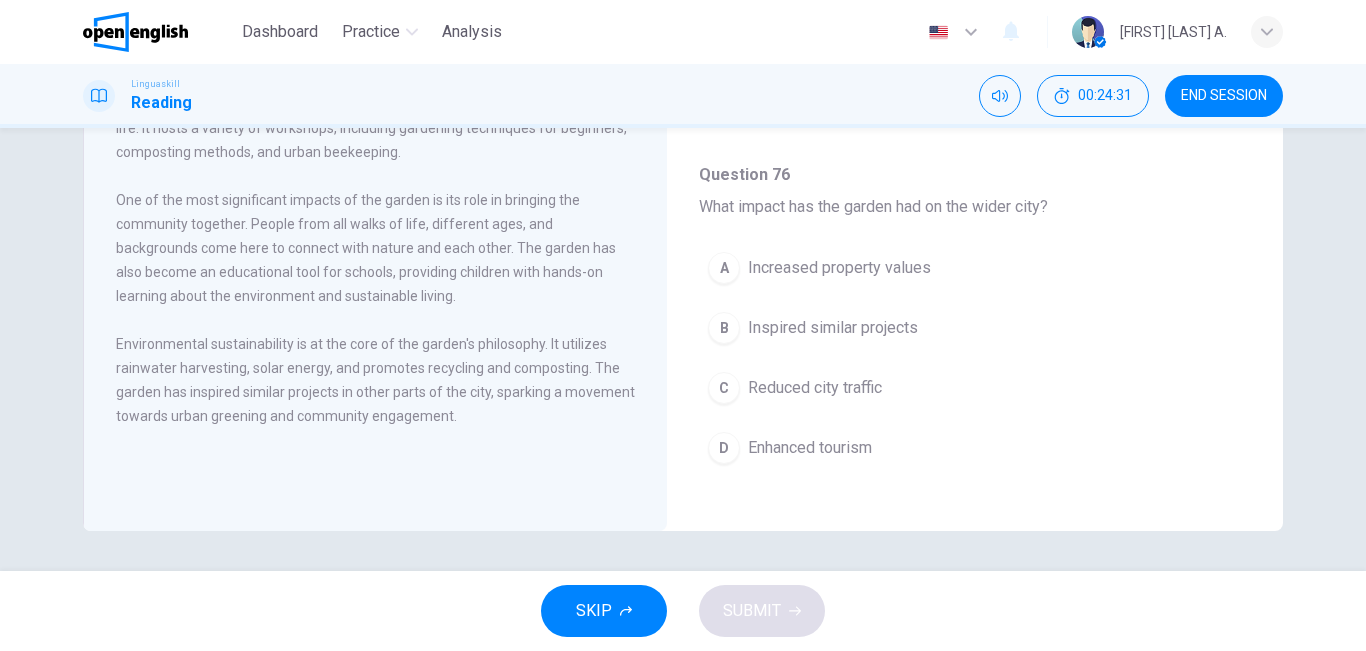 scroll, scrollTop: 1299, scrollLeft: 0, axis: vertical 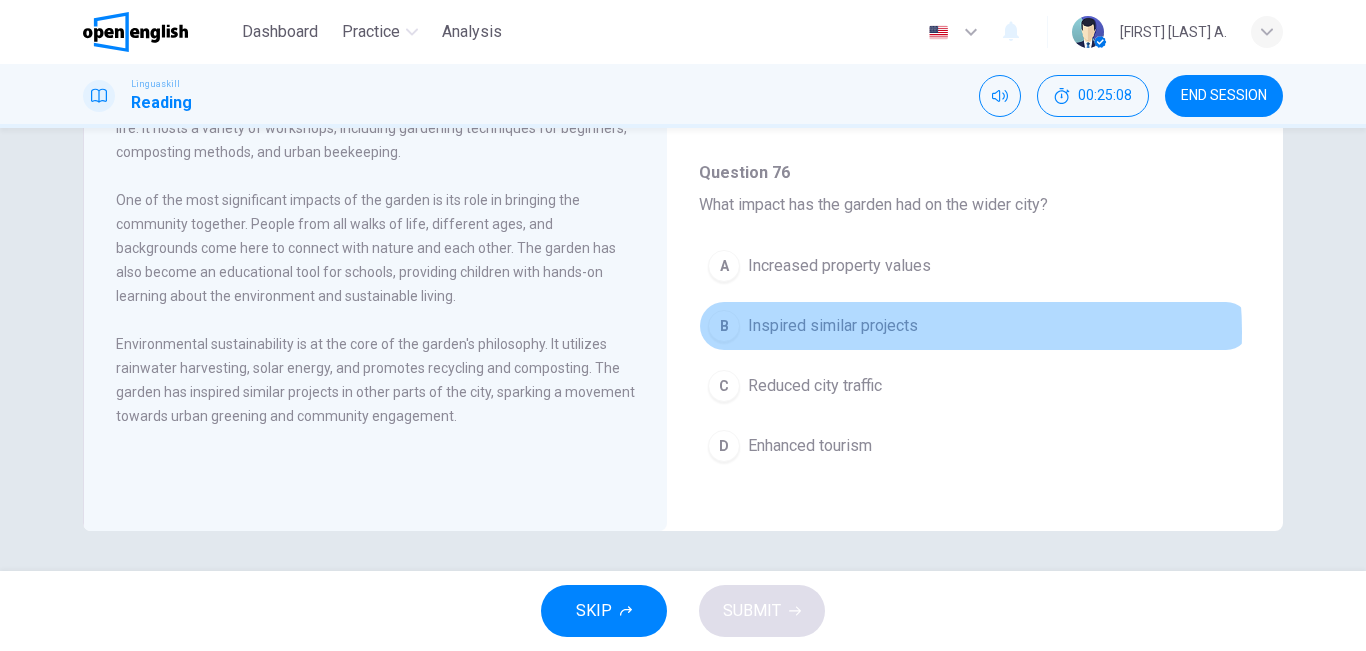 click on "Inspired similar projects" at bounding box center [833, 326] 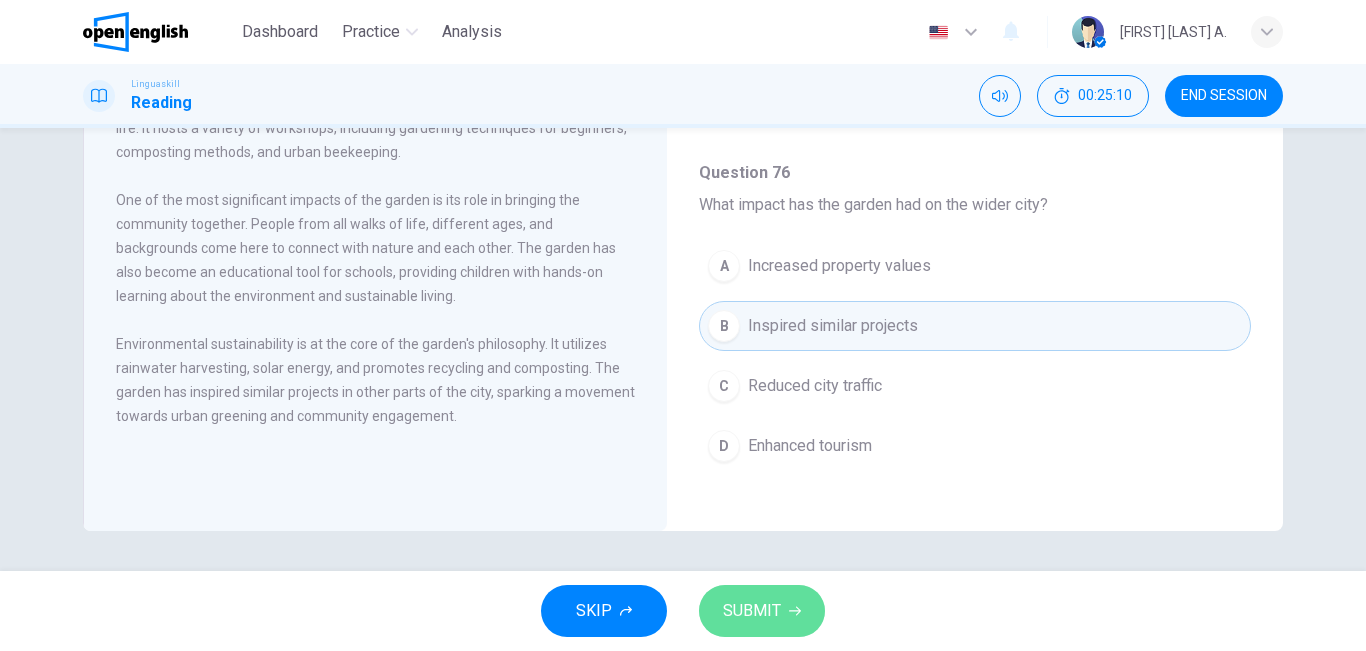 click on "SUBMIT" at bounding box center (752, 611) 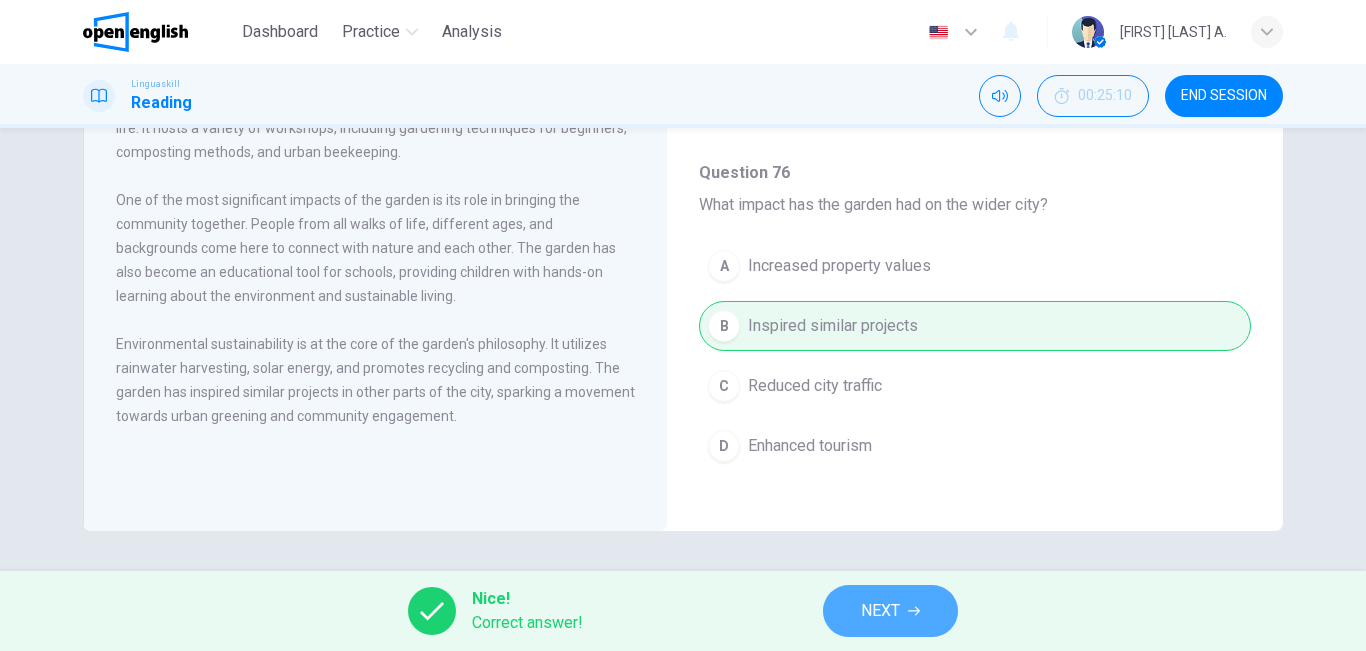 click on "NEXT" at bounding box center (880, 611) 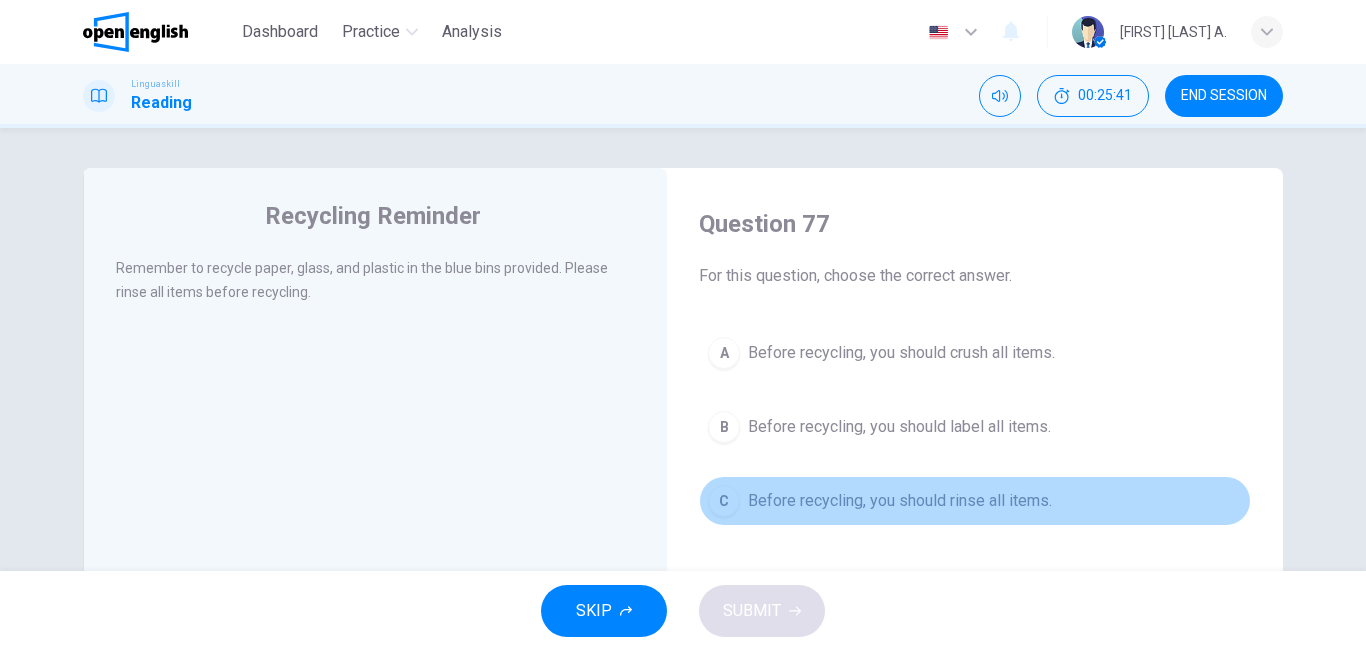 click on "C Before recycling, you should rinse all items." at bounding box center [975, 501] 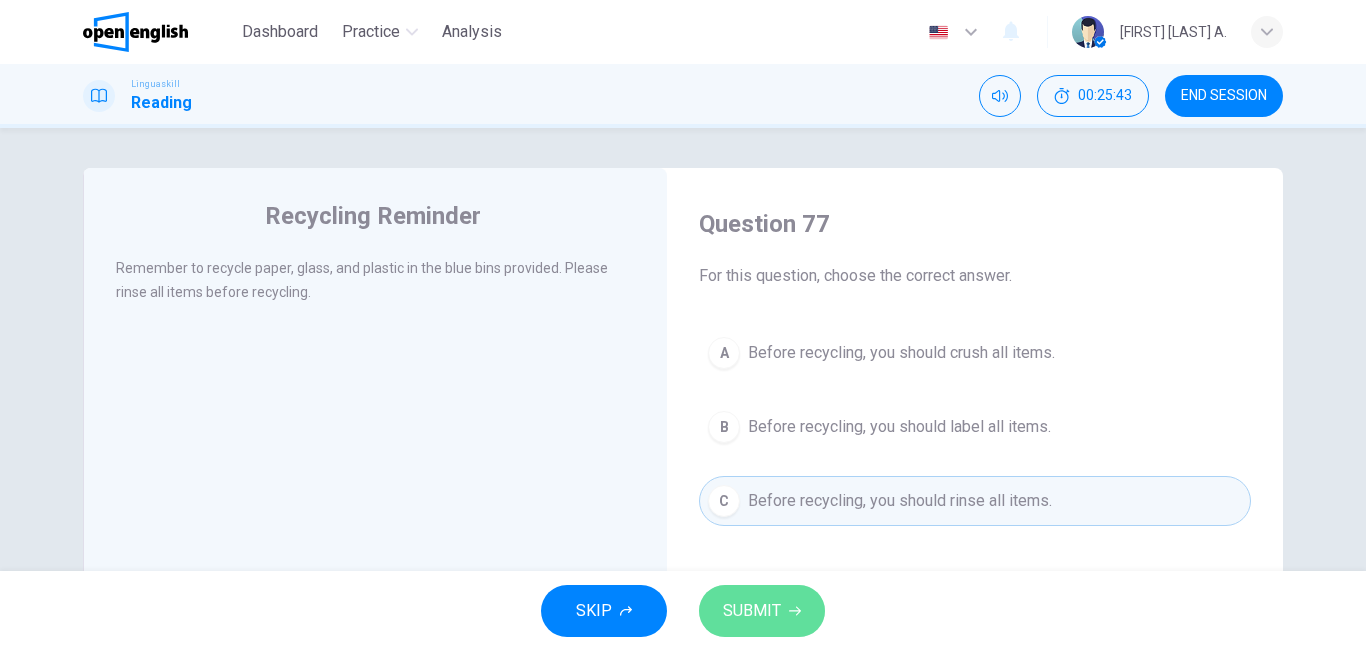 click 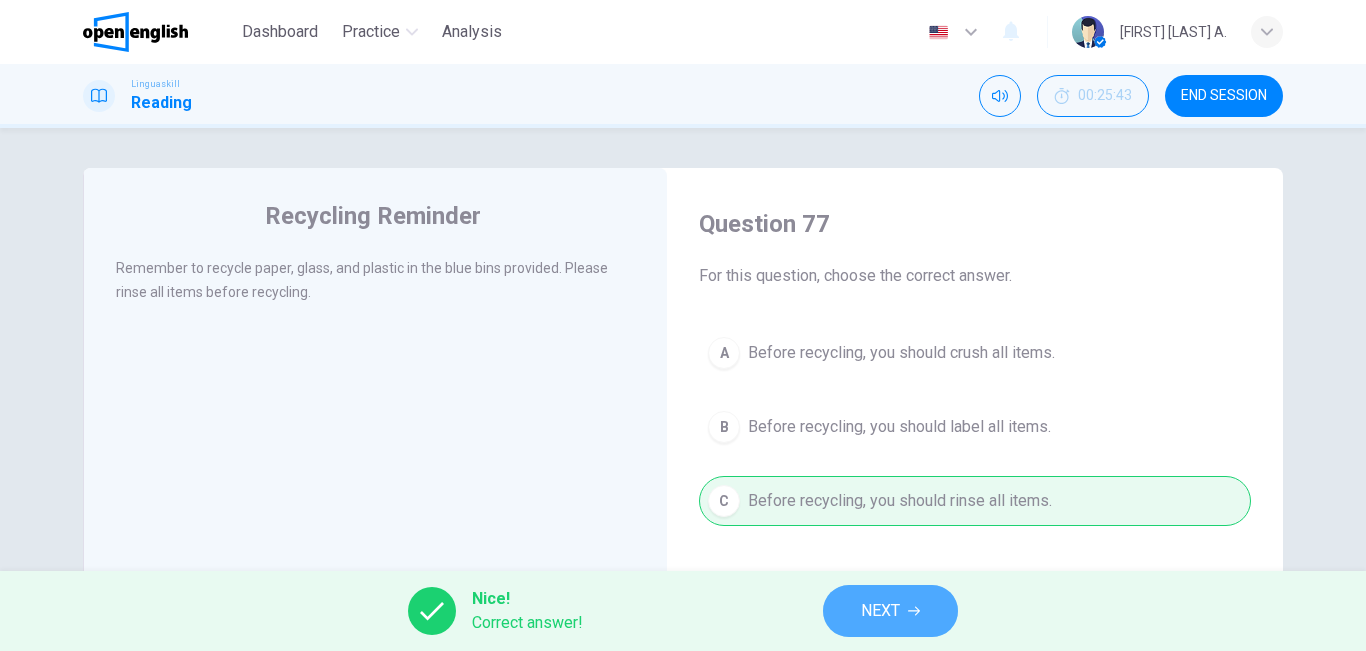 click on "NEXT" at bounding box center (890, 611) 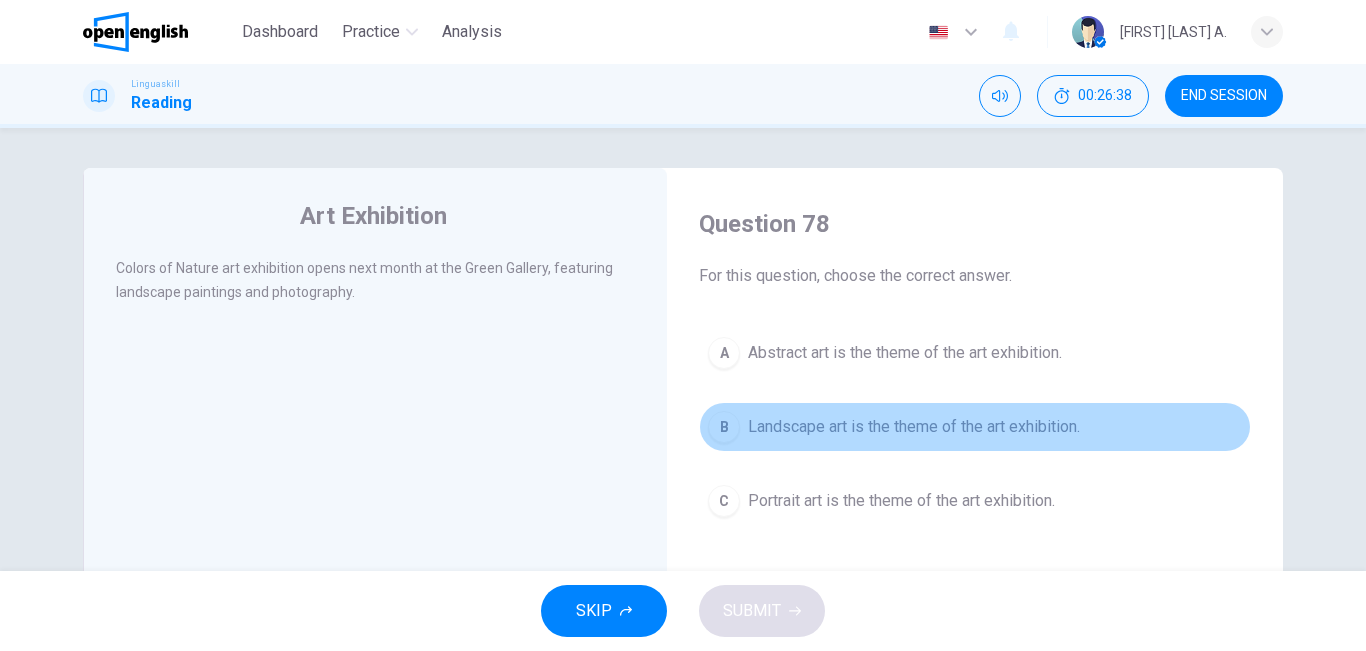 click on "Landscape art is the theme of the art exhibition." at bounding box center [914, 427] 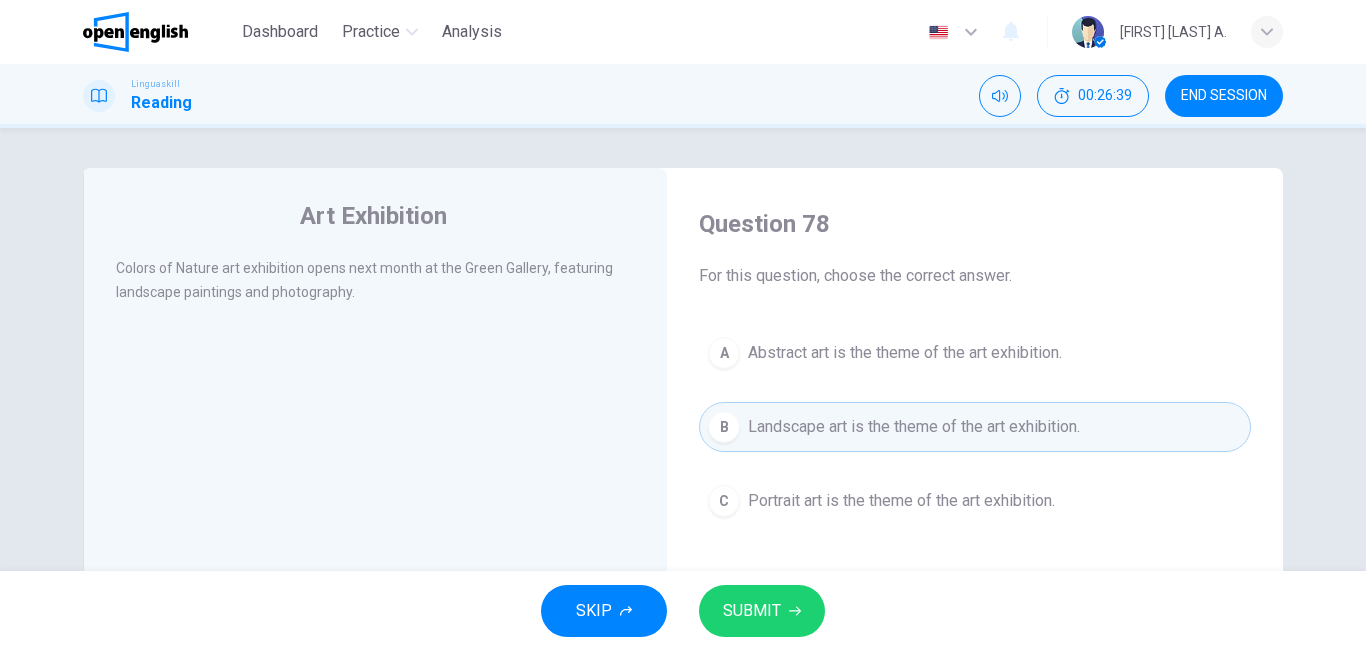 click on "SUBMIT" at bounding box center (752, 611) 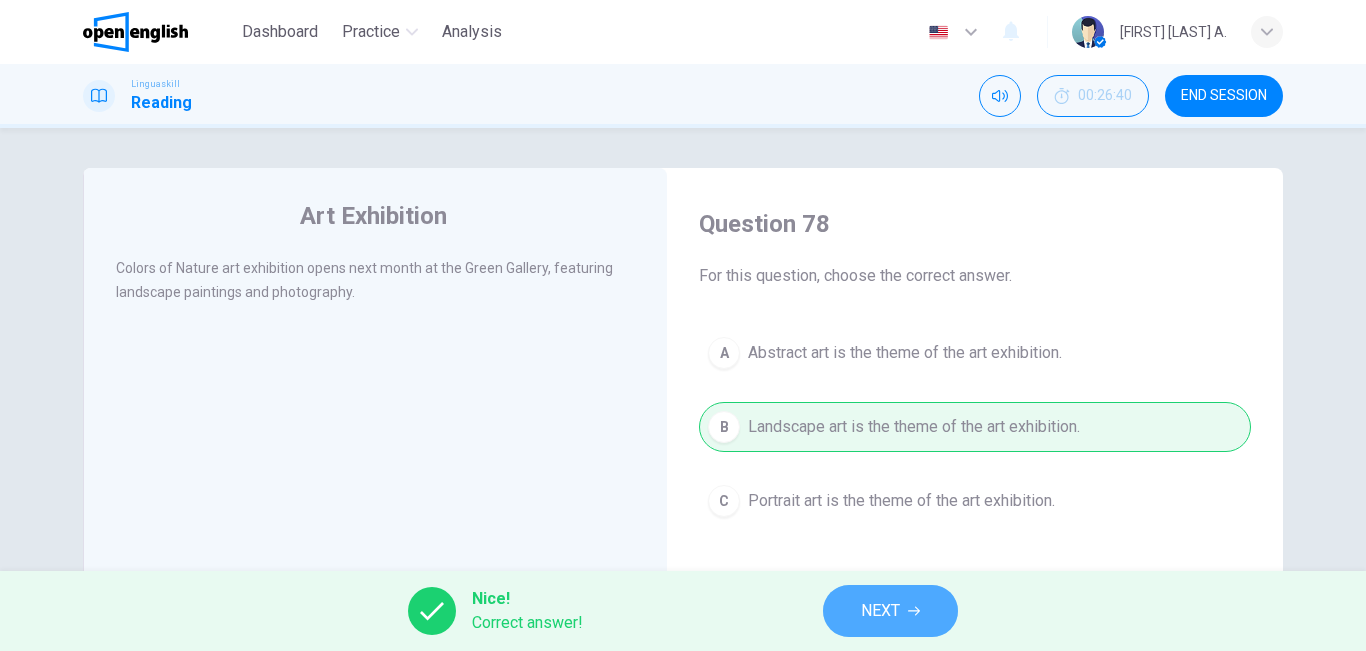 click on "NEXT" at bounding box center [890, 611] 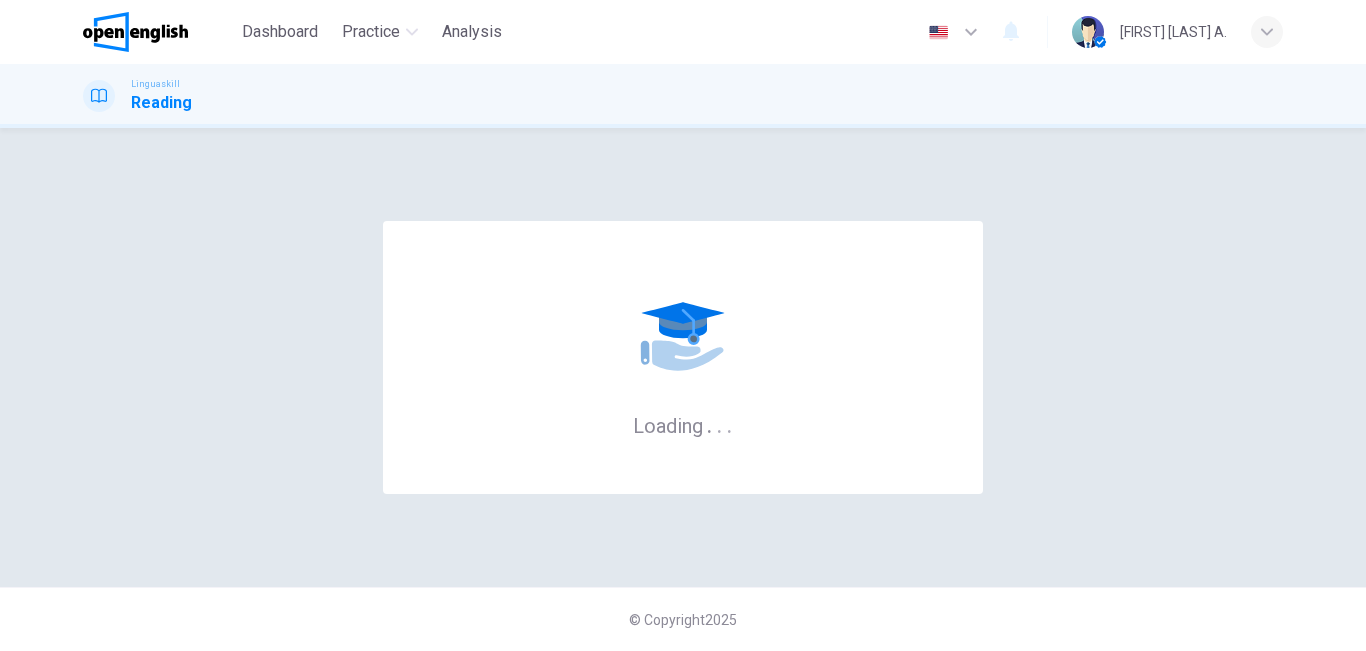 click on "© Copyright  2025" at bounding box center [683, 619] 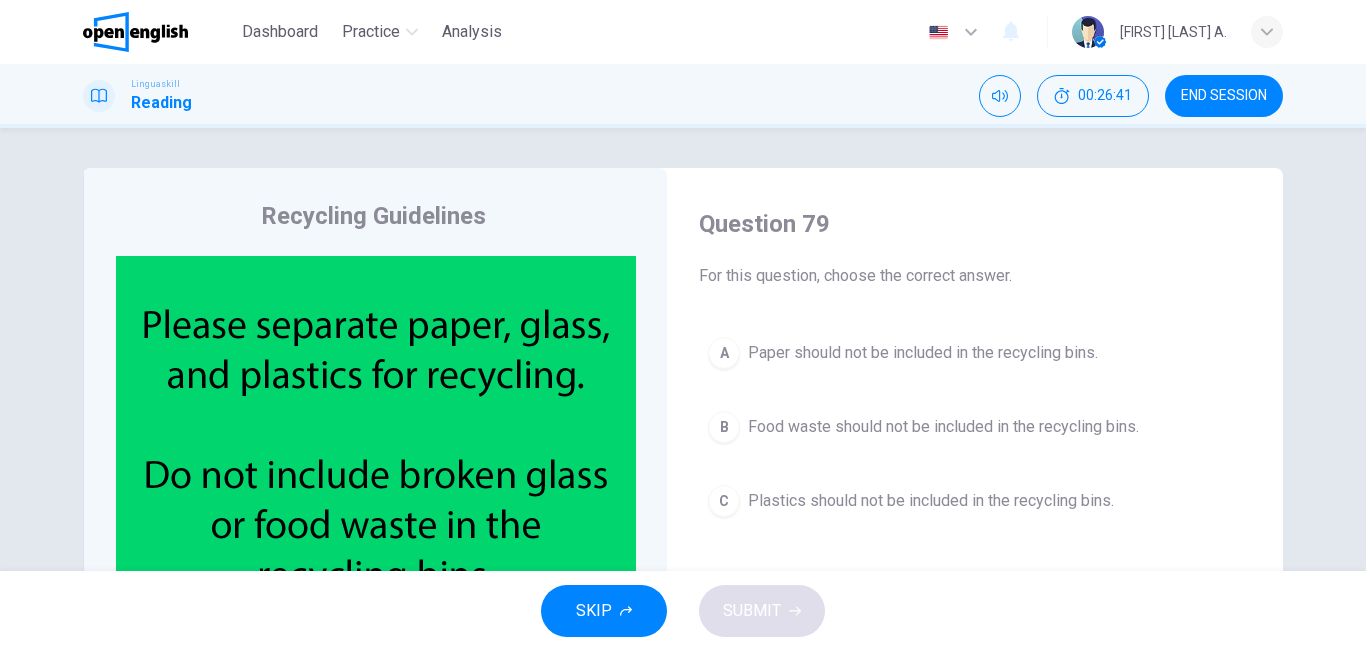 click on "CLICK TO ZOOM" at bounding box center (389, 464) 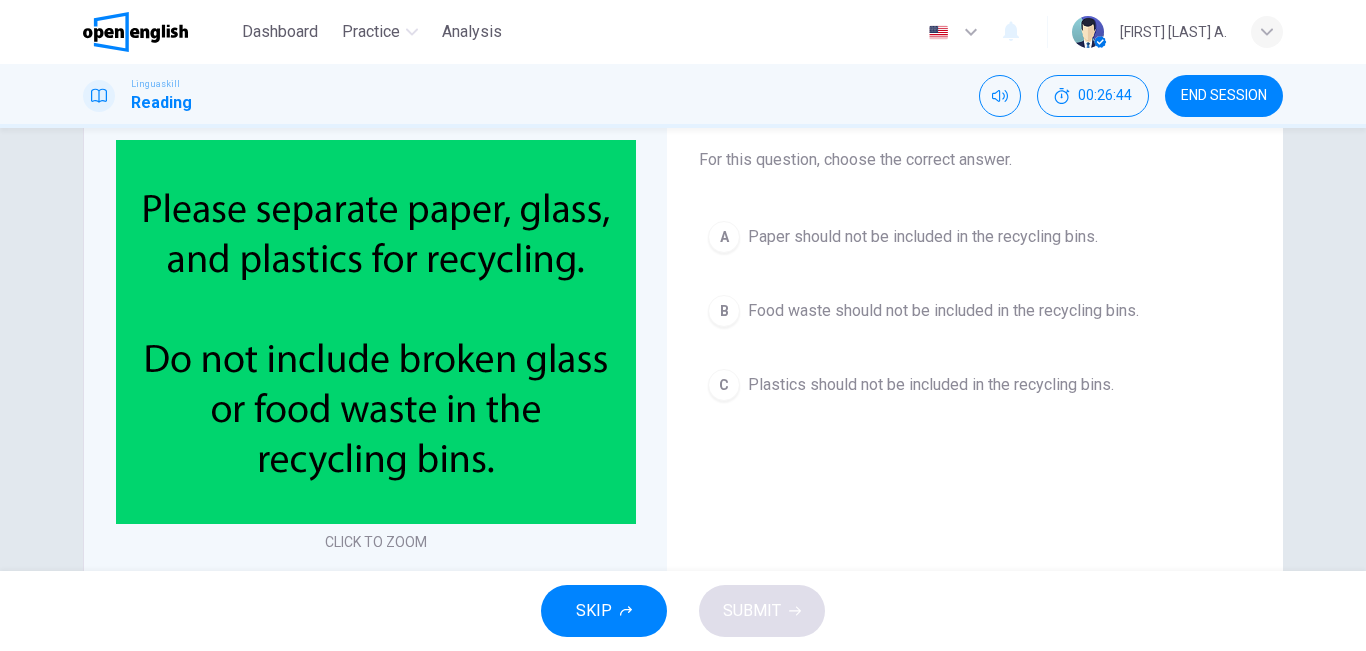 scroll, scrollTop: 120, scrollLeft: 0, axis: vertical 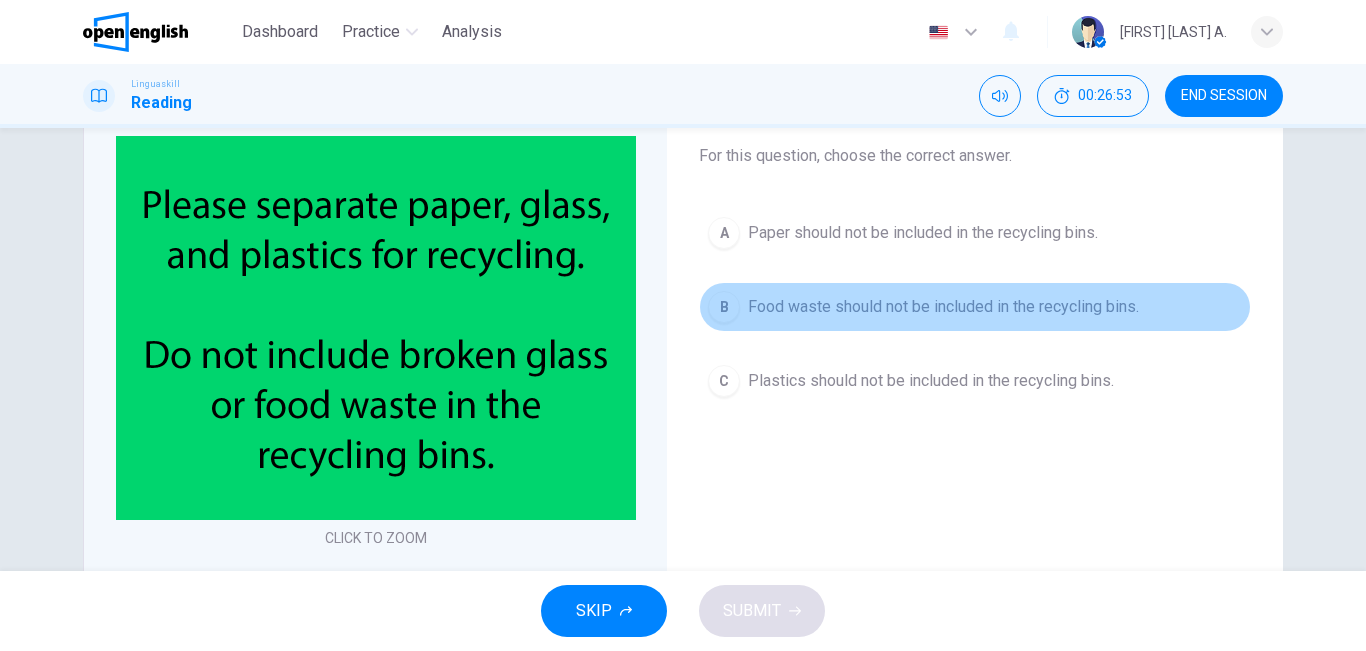 click on "Food waste should not be included in the recycling bins." at bounding box center (943, 307) 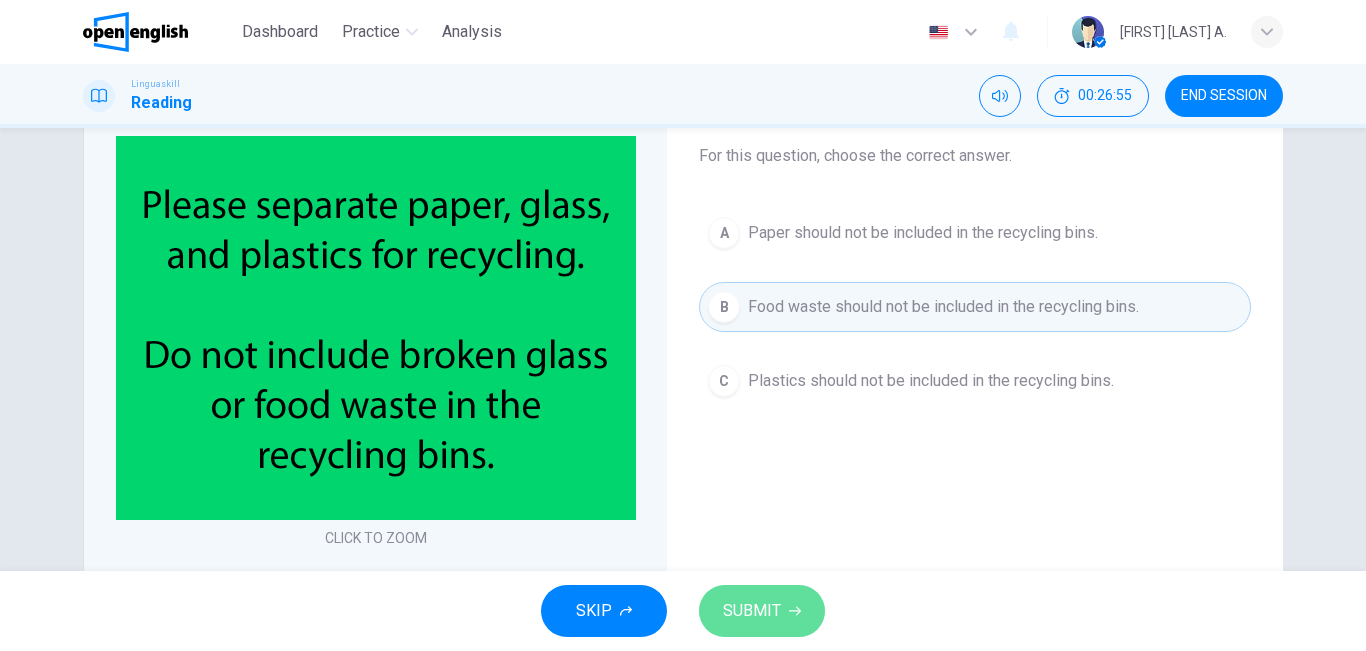 click on "SUBMIT" at bounding box center [762, 611] 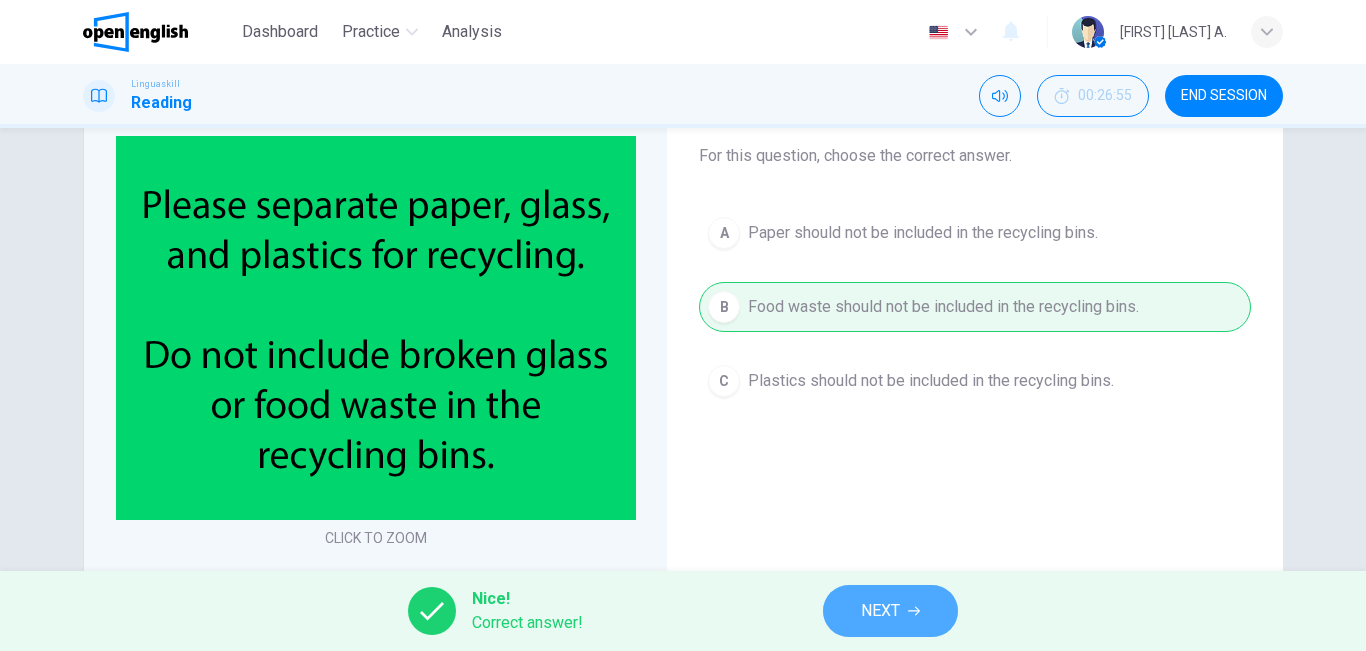 click on "NEXT" at bounding box center (880, 611) 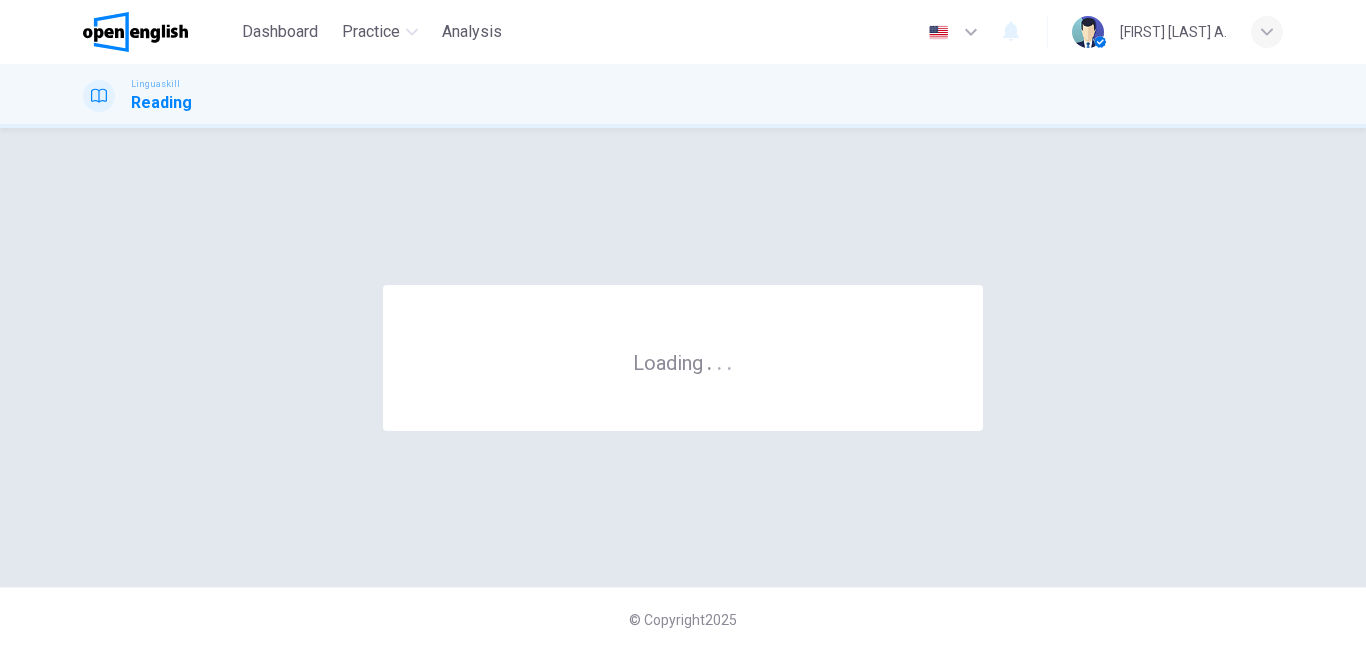 scroll, scrollTop: 0, scrollLeft: 0, axis: both 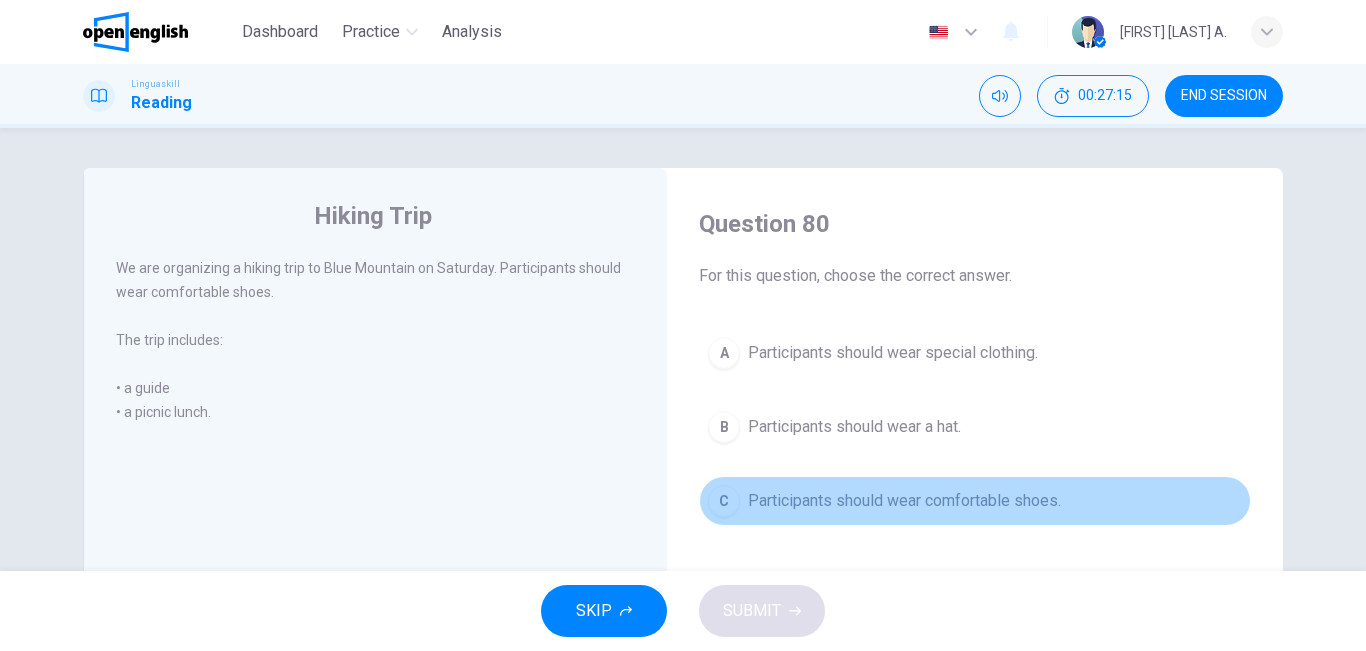 click on "C Participants should wear comfortable shoes." at bounding box center [975, 501] 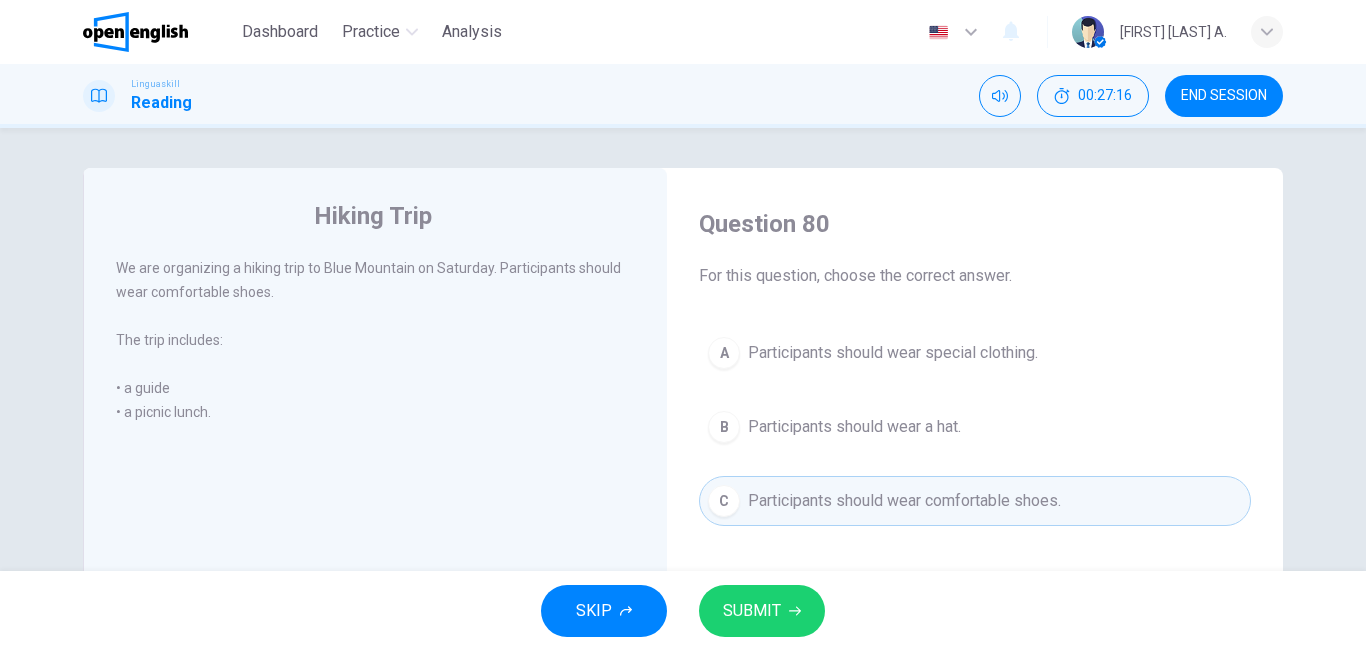 click on "SUBMIT" at bounding box center [752, 611] 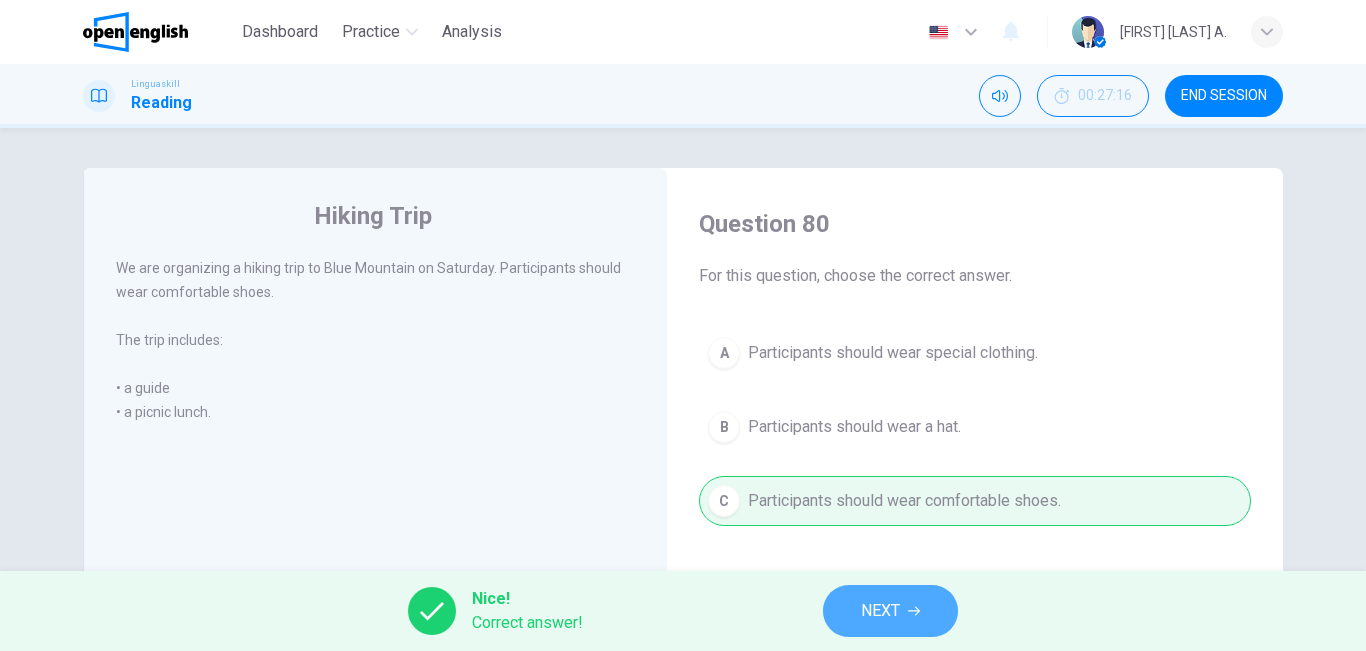 click on "NEXT" at bounding box center (890, 611) 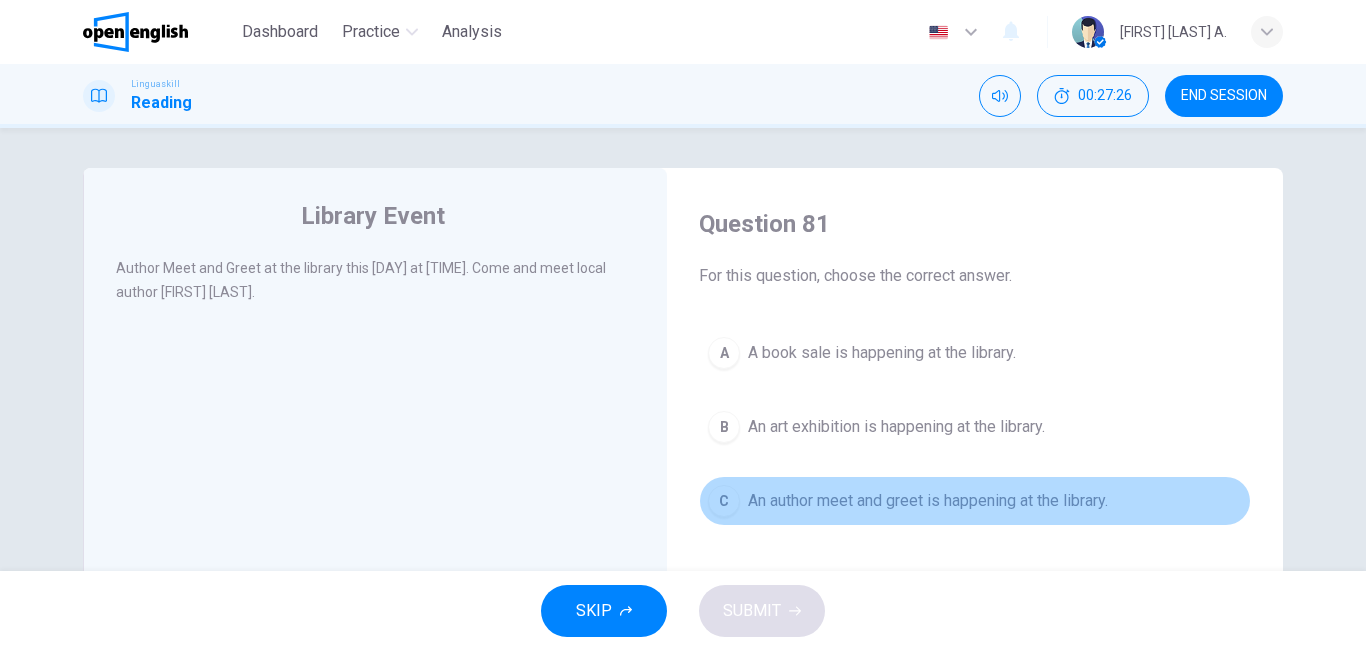 click on "C An author meet and greet is happening at the library." at bounding box center (975, 501) 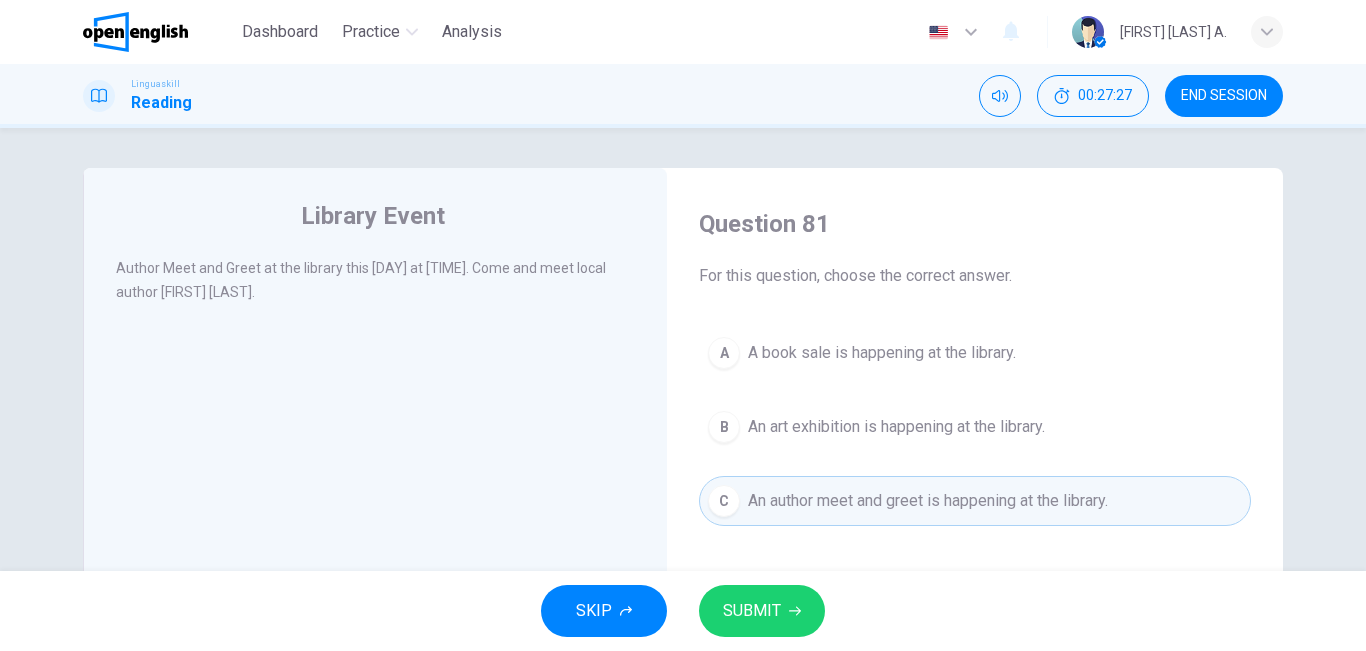 click on "SUBMIT" at bounding box center (752, 611) 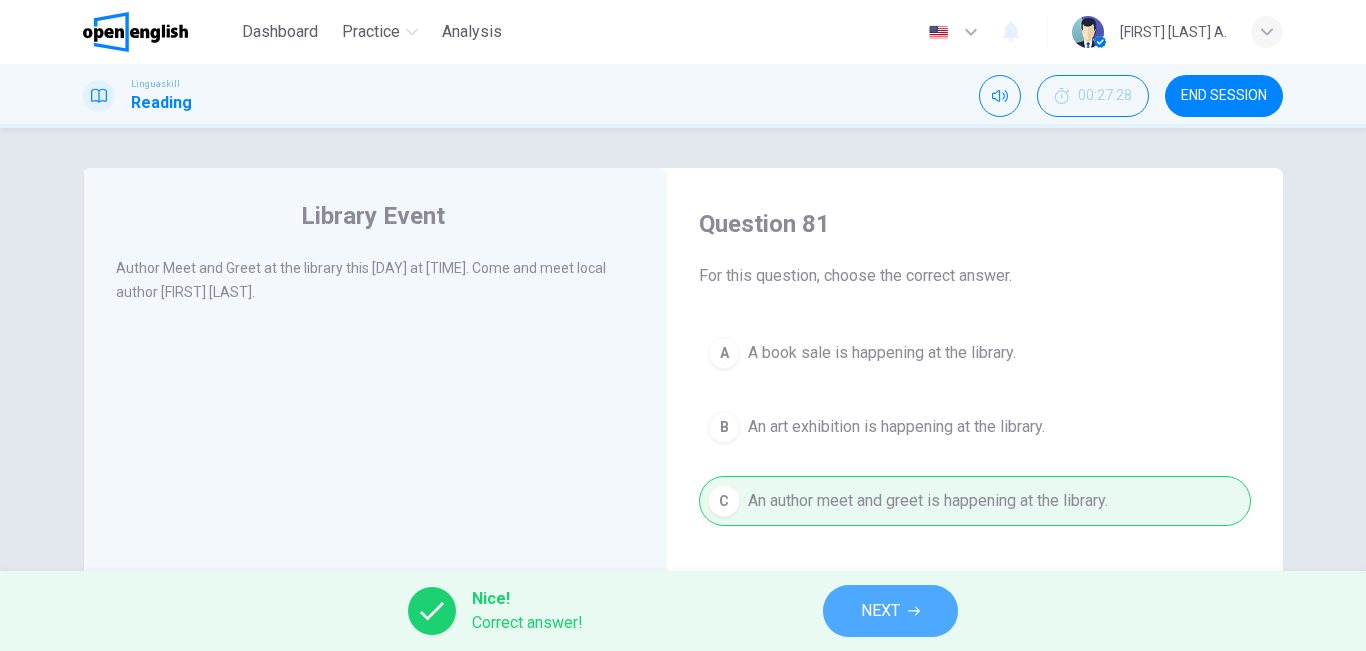 click on "NEXT" at bounding box center [890, 611] 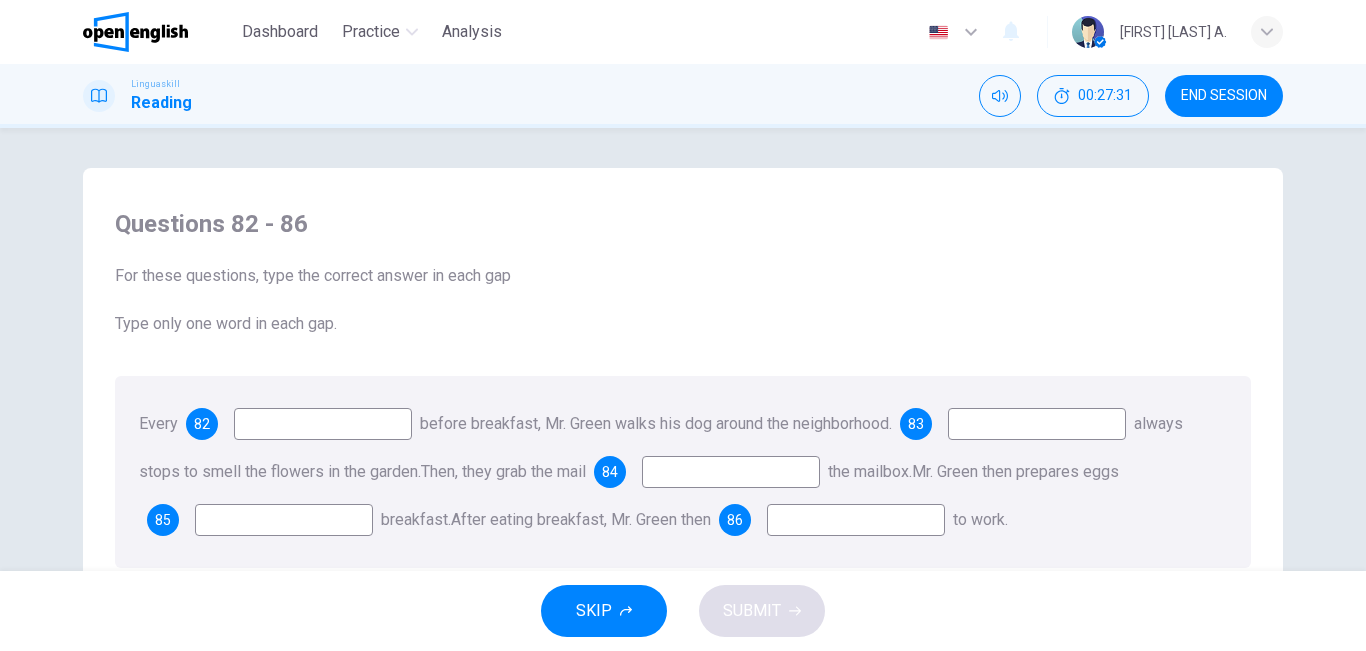 click at bounding box center (323, 424) 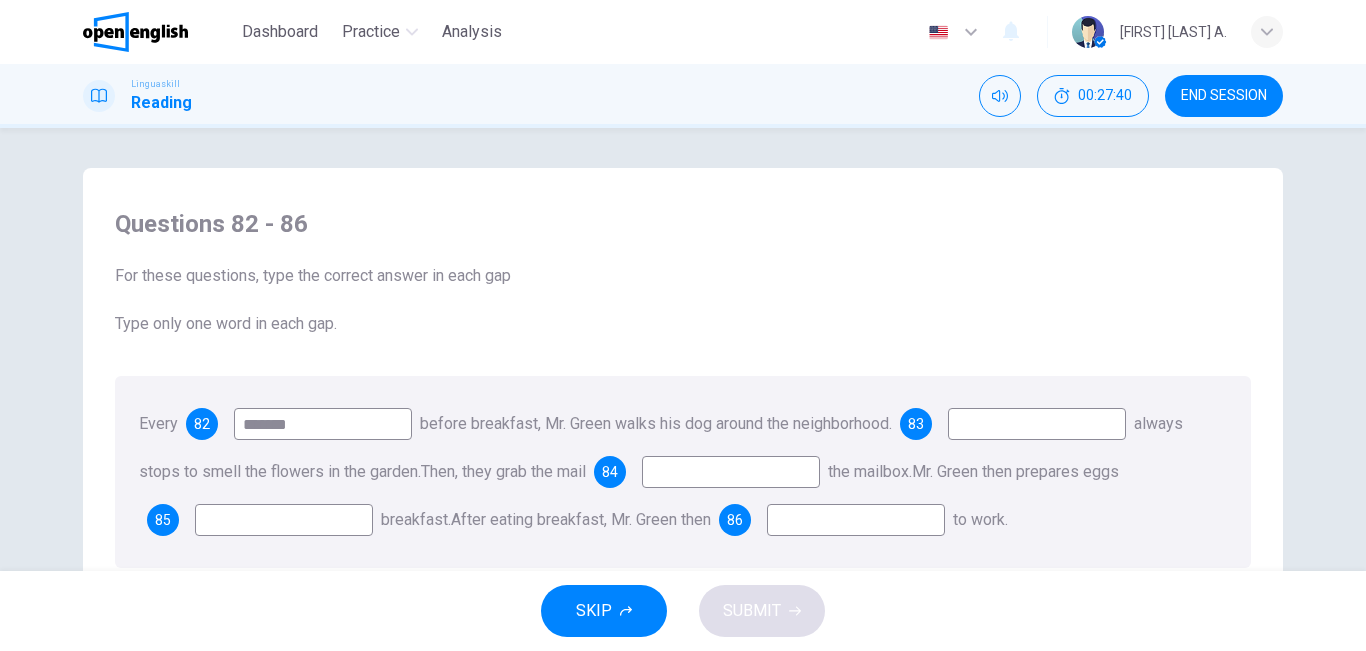 type on "*******" 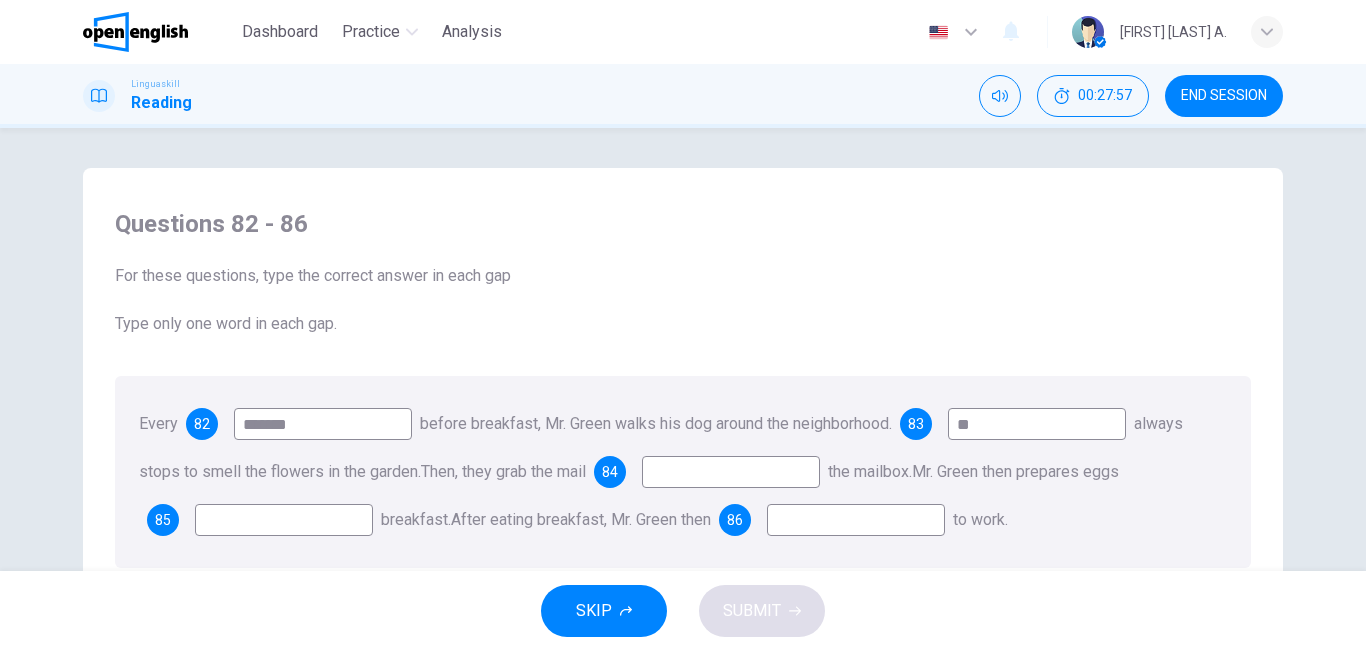 type on "*" 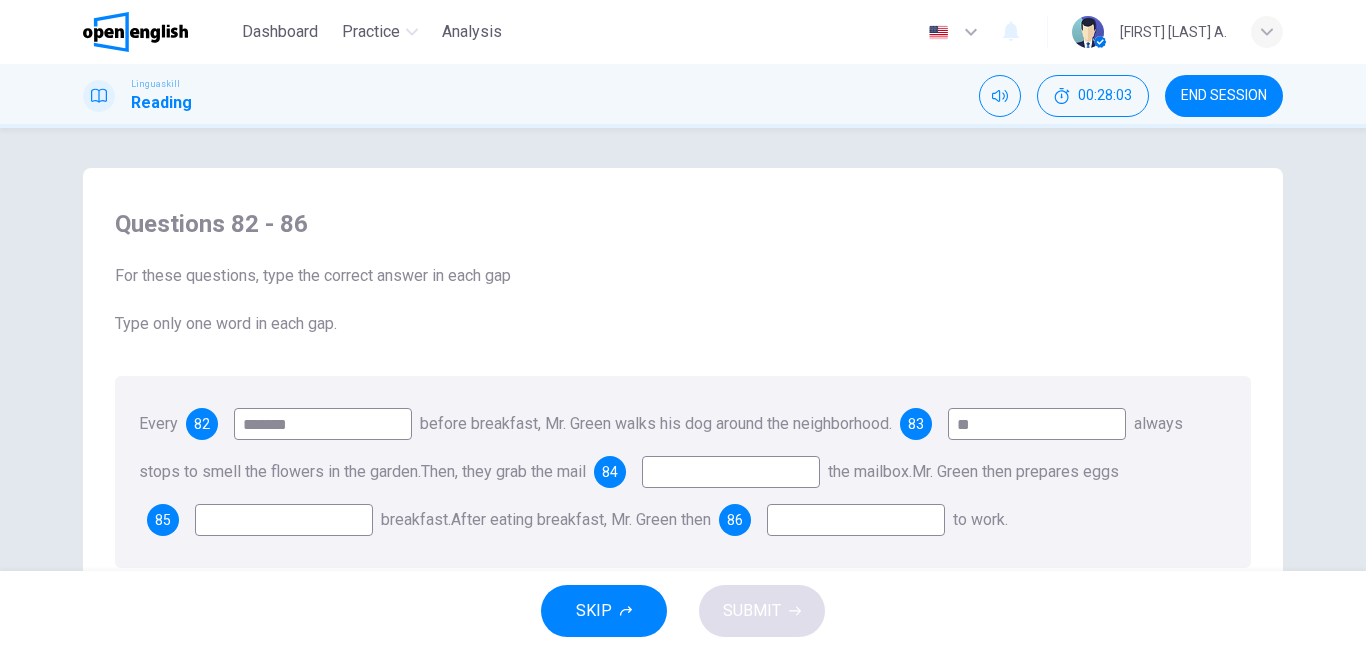 type on "**" 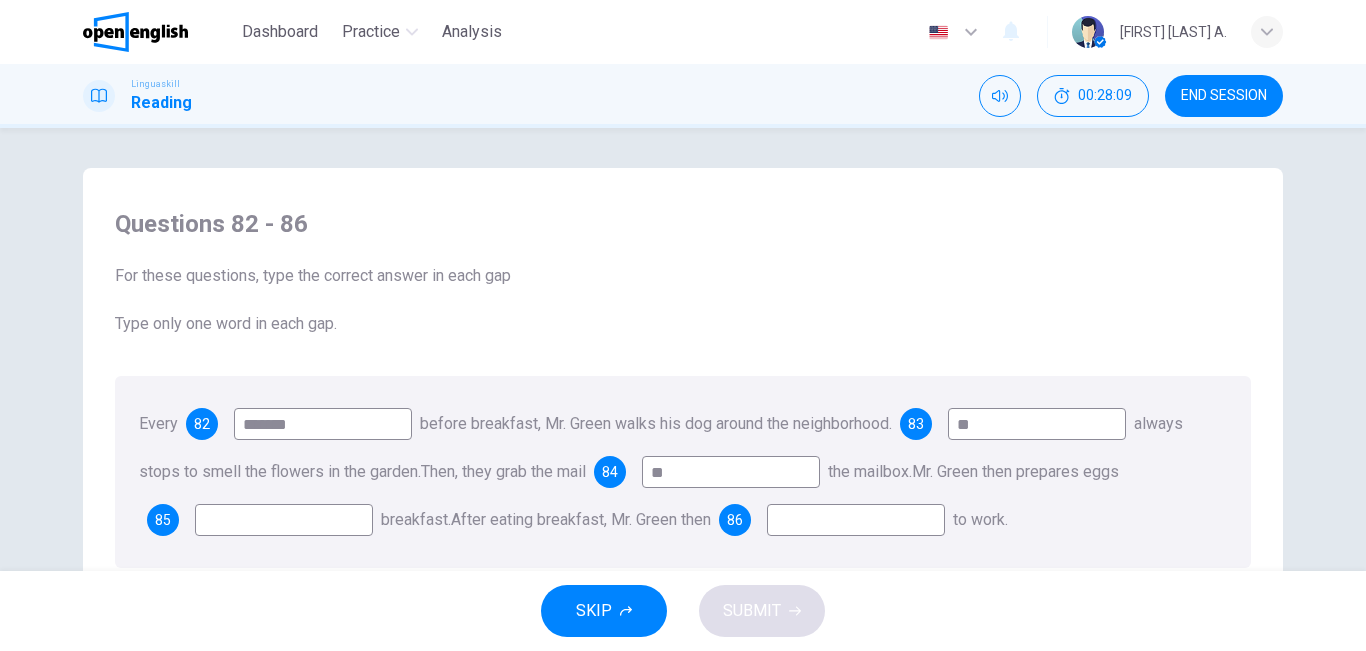 type on "*" 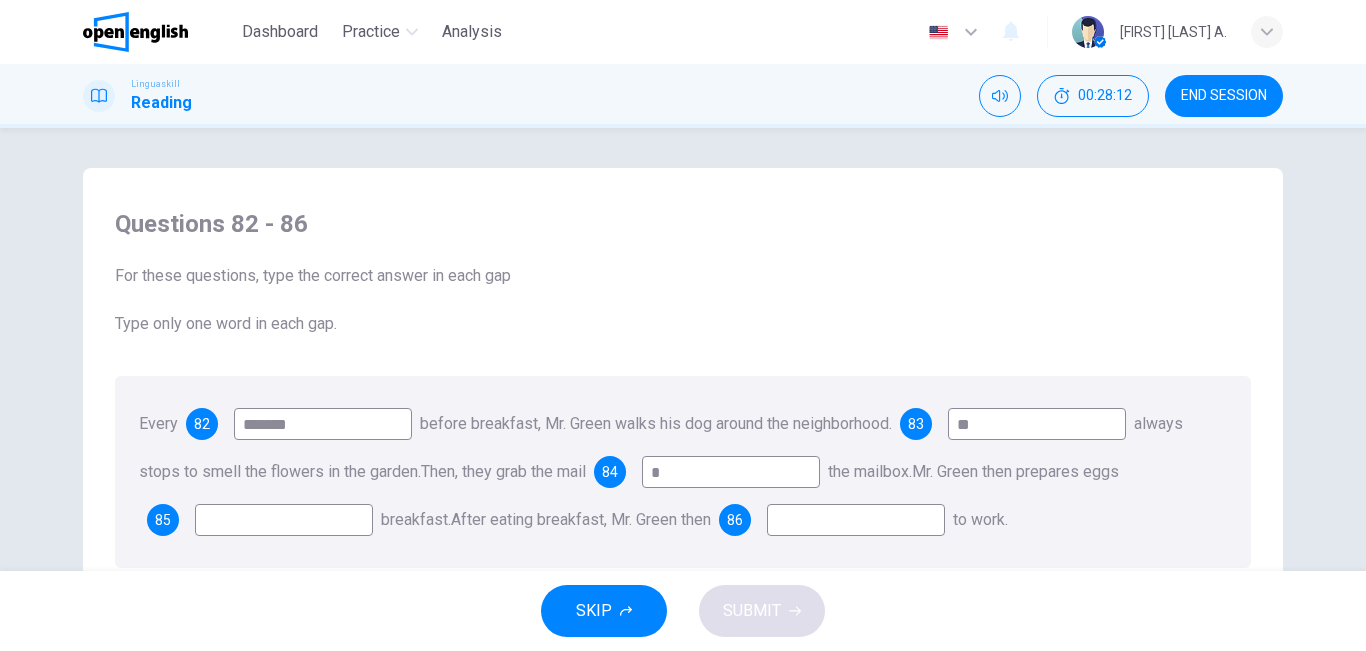type 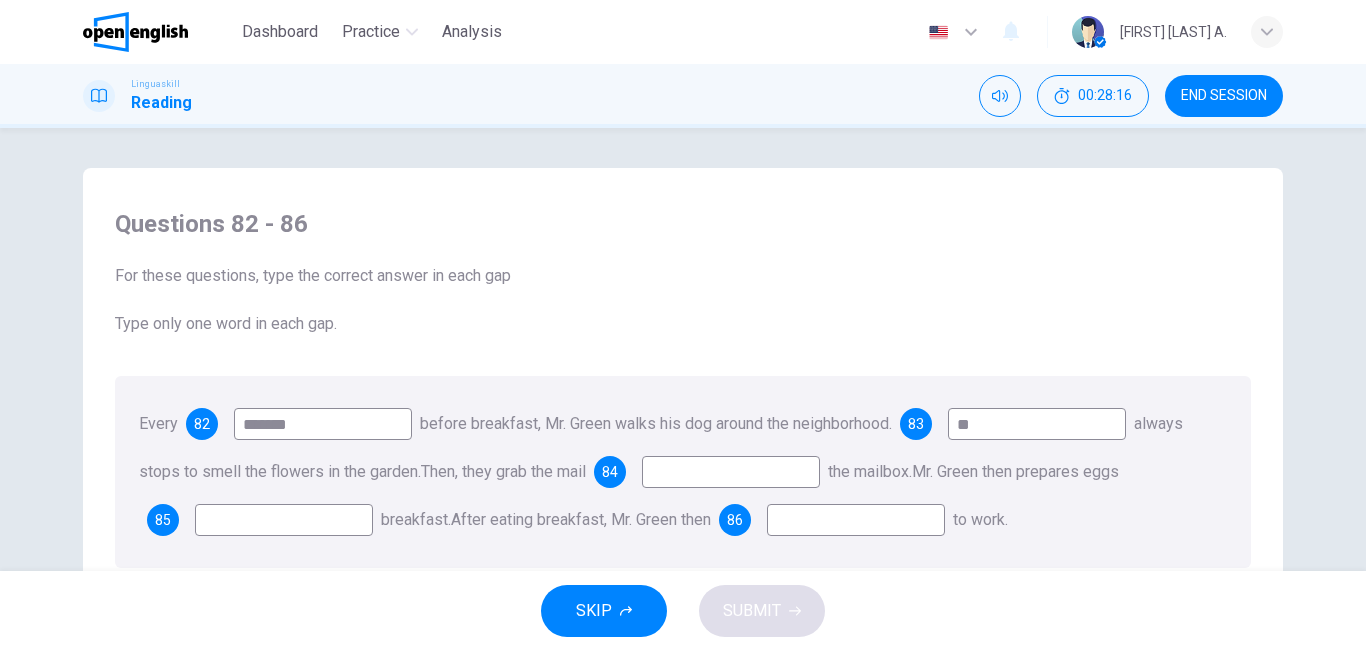 click at bounding box center [284, 520] 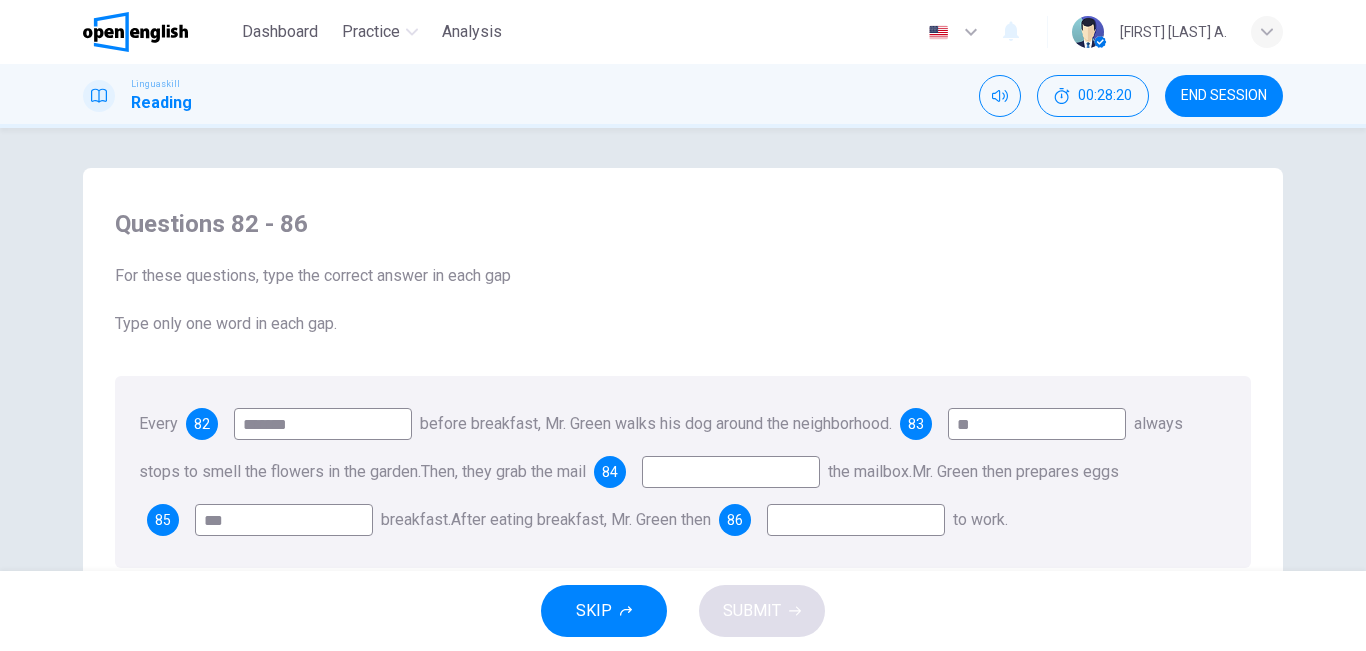 type on "***" 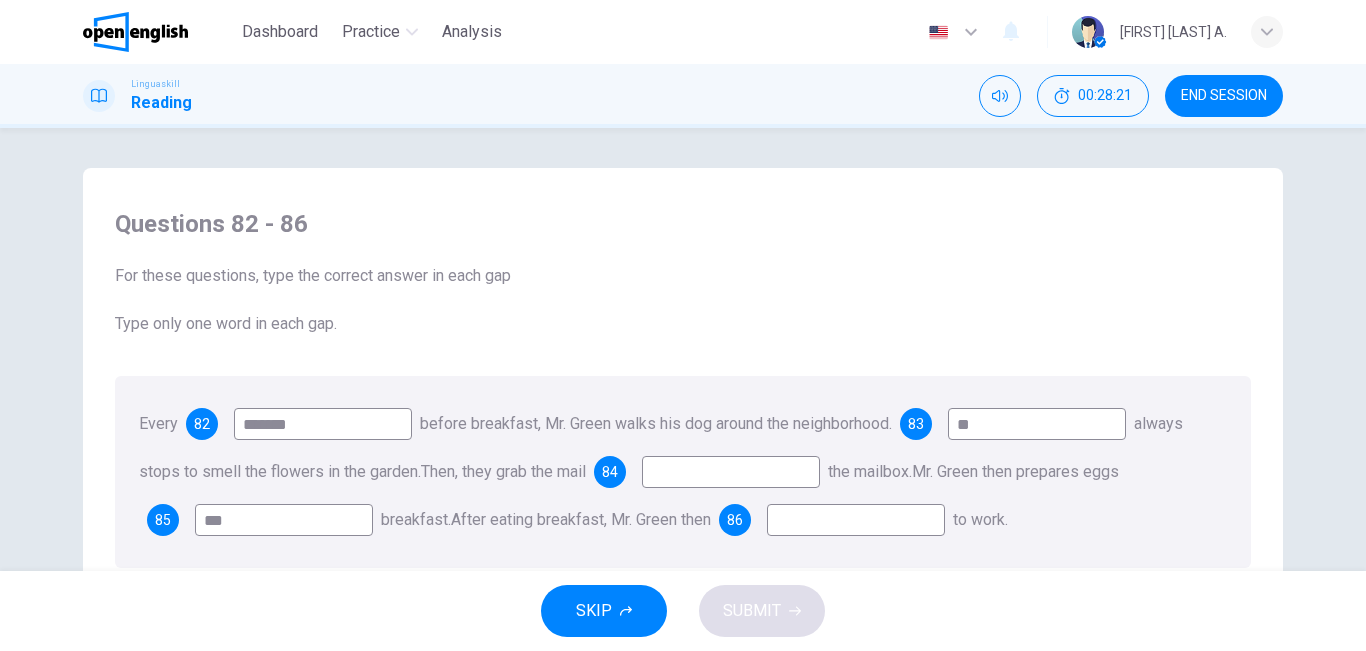click at bounding box center (856, 520) 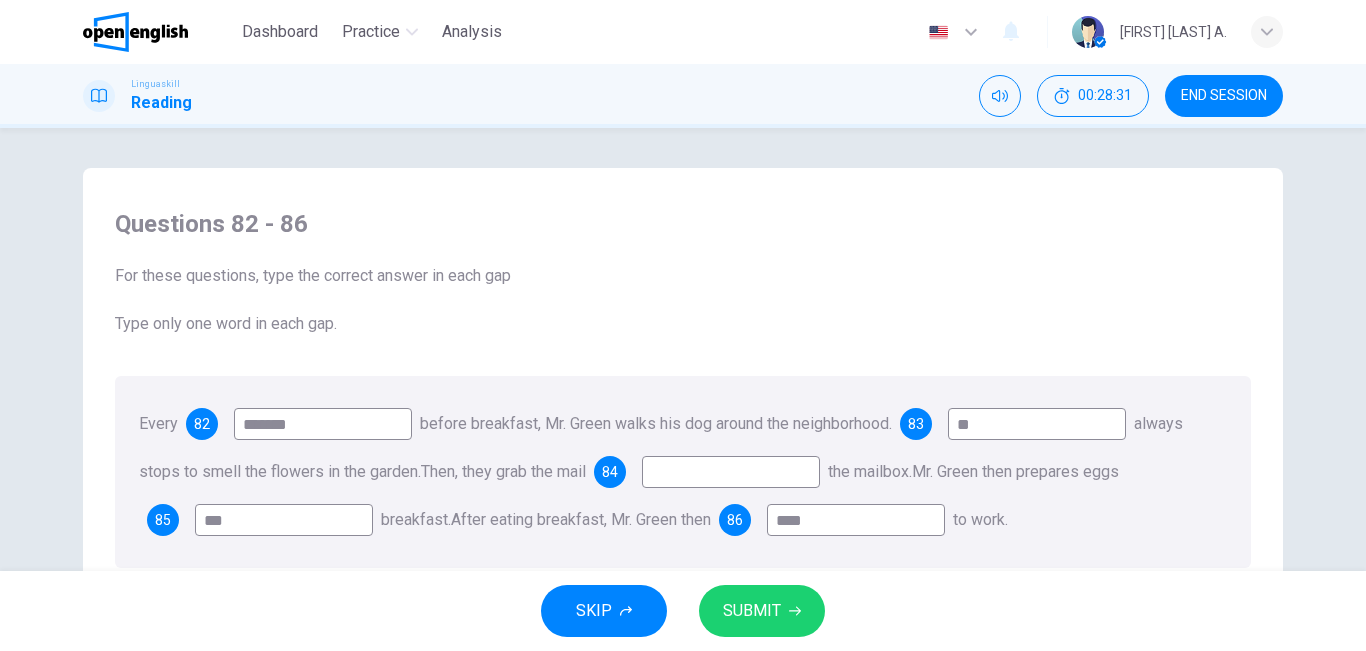 type on "****" 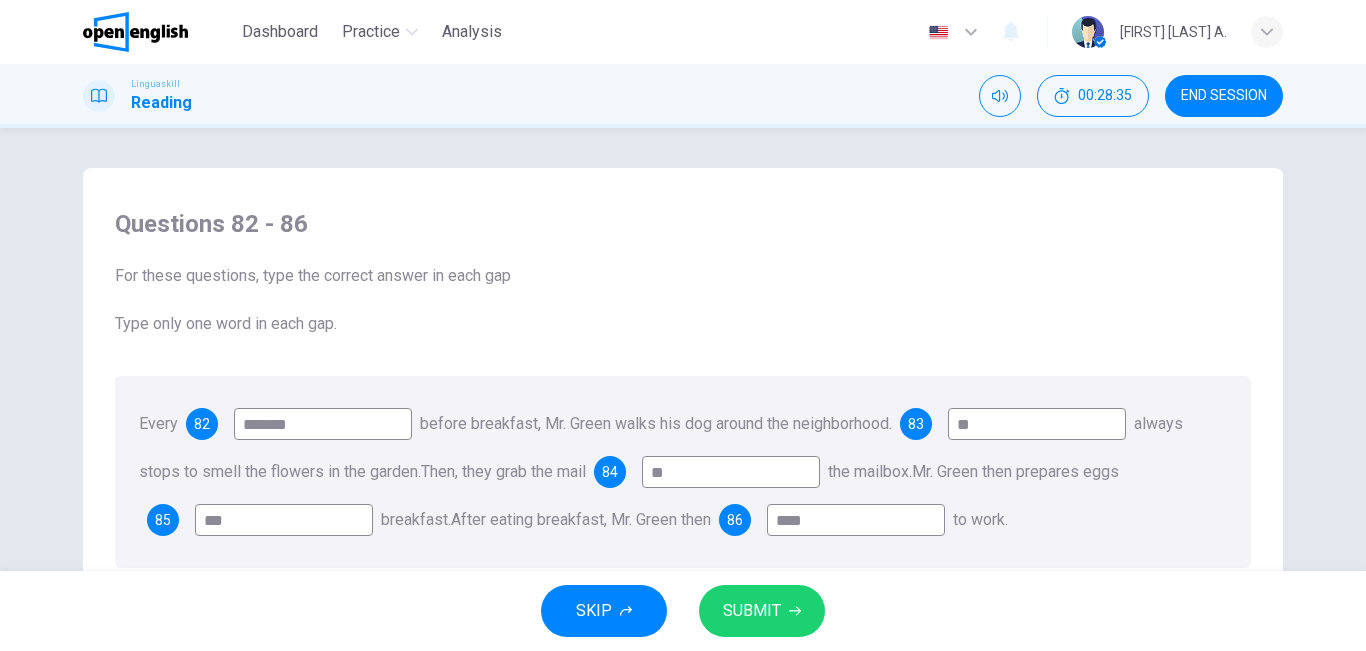 type on "**" 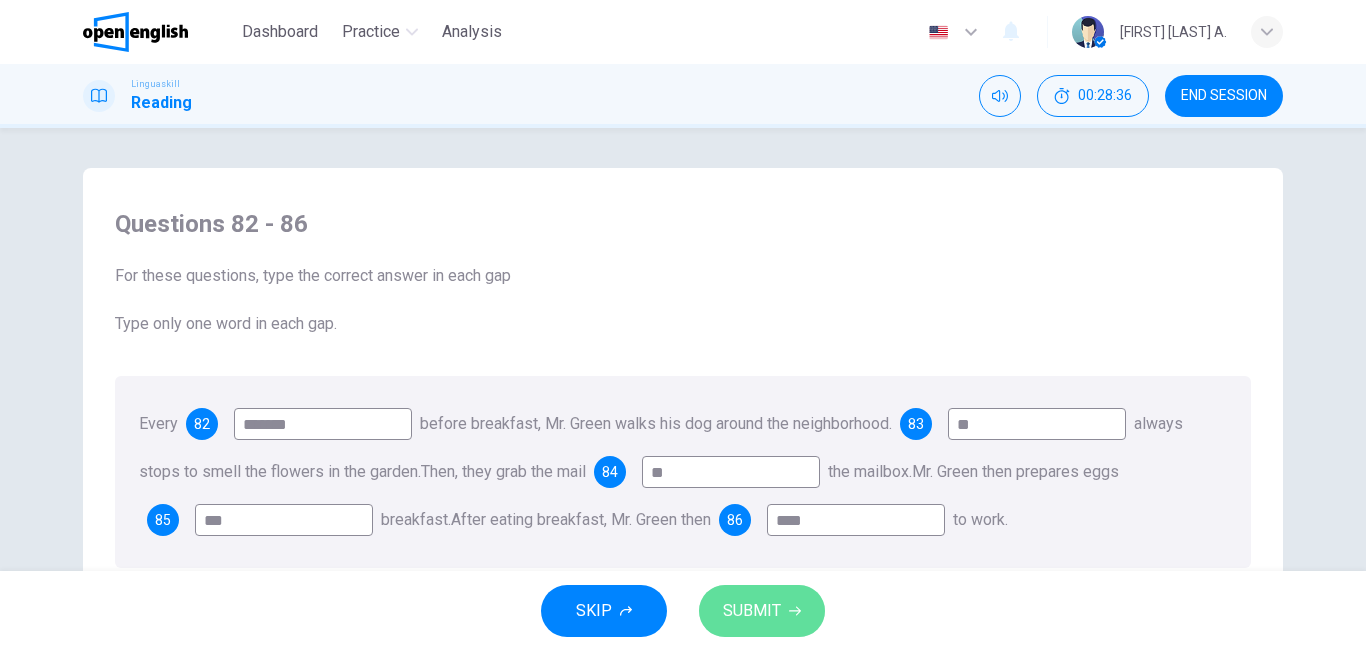 click on "SUBMIT" at bounding box center (762, 611) 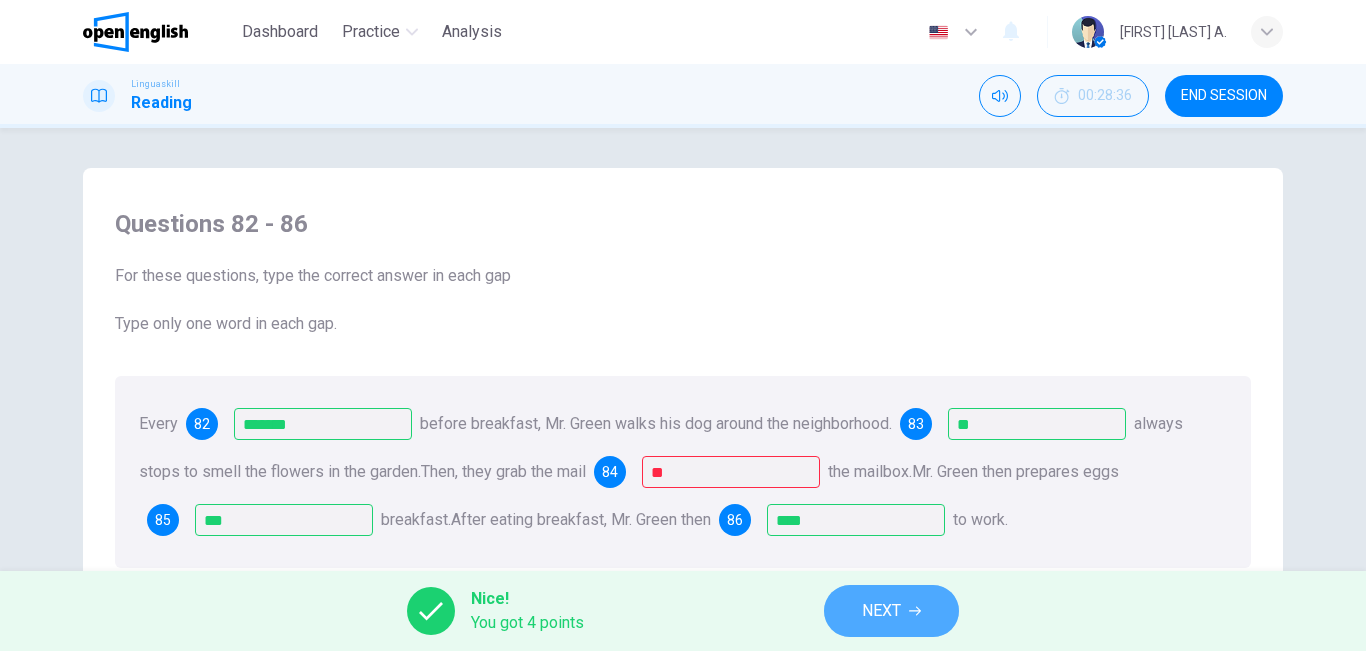 click 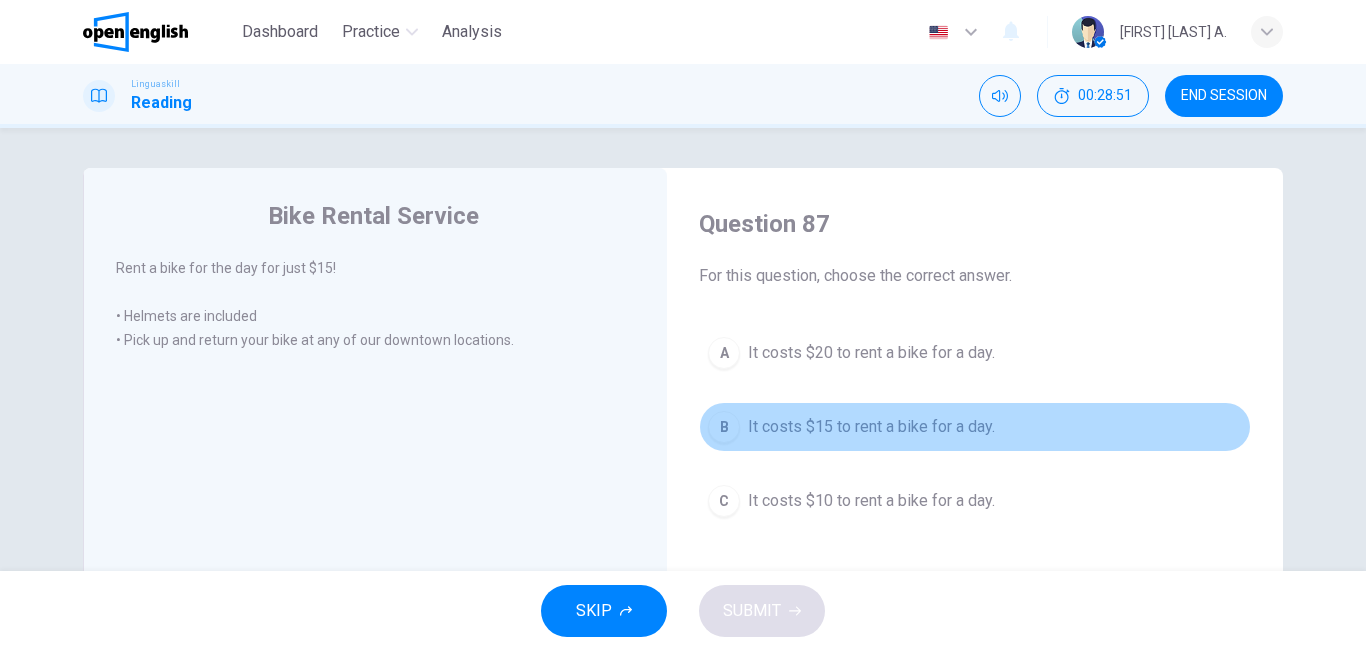 click on "B It costs $15 to rent a bike for a day." at bounding box center (975, 427) 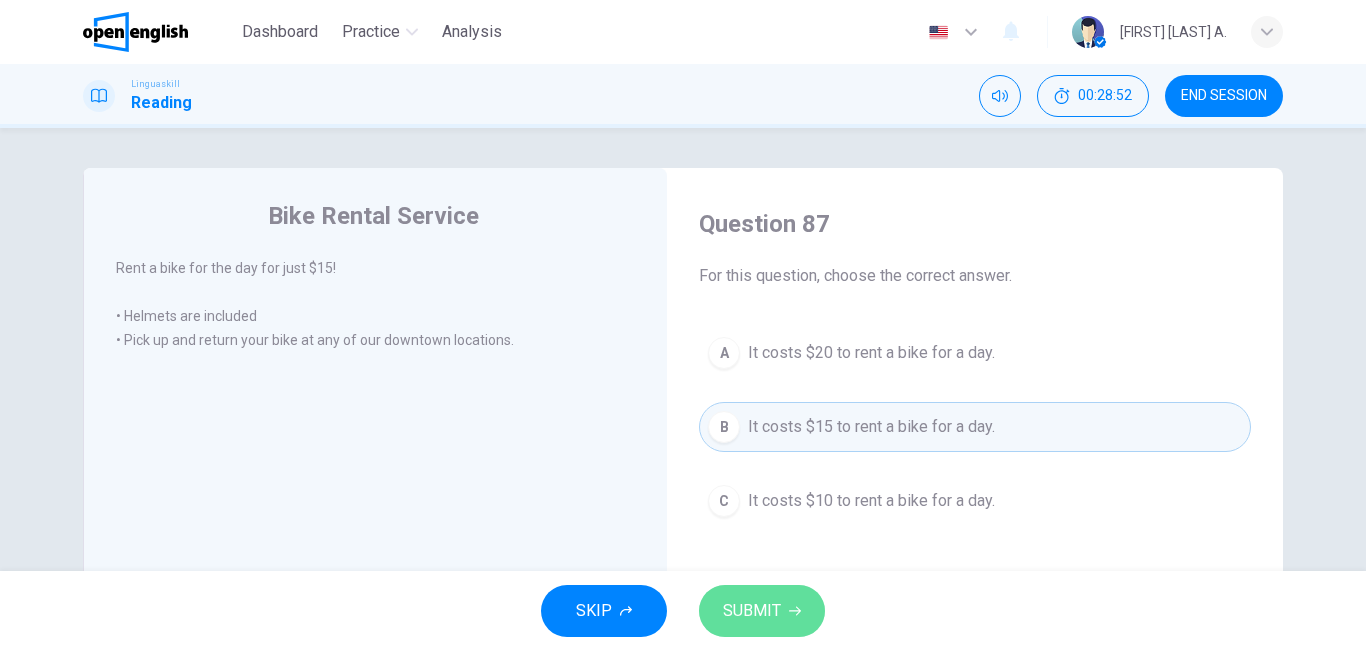 click 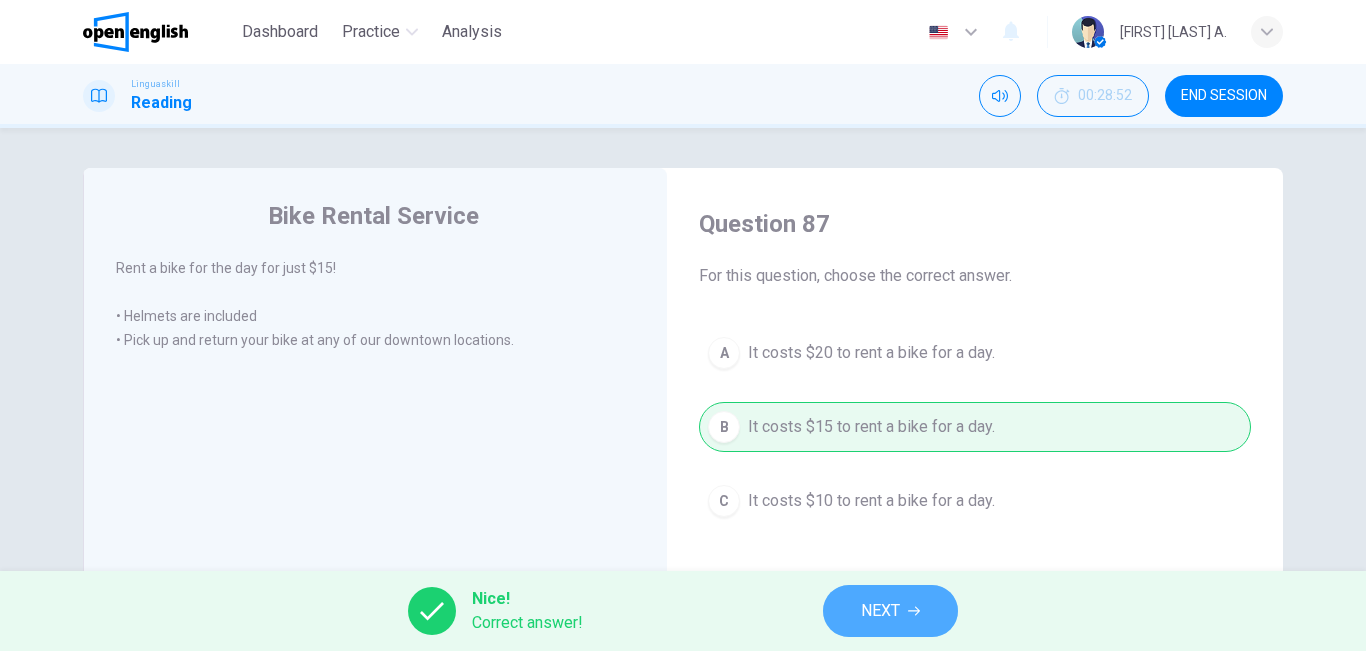 click on "NEXT" at bounding box center [880, 611] 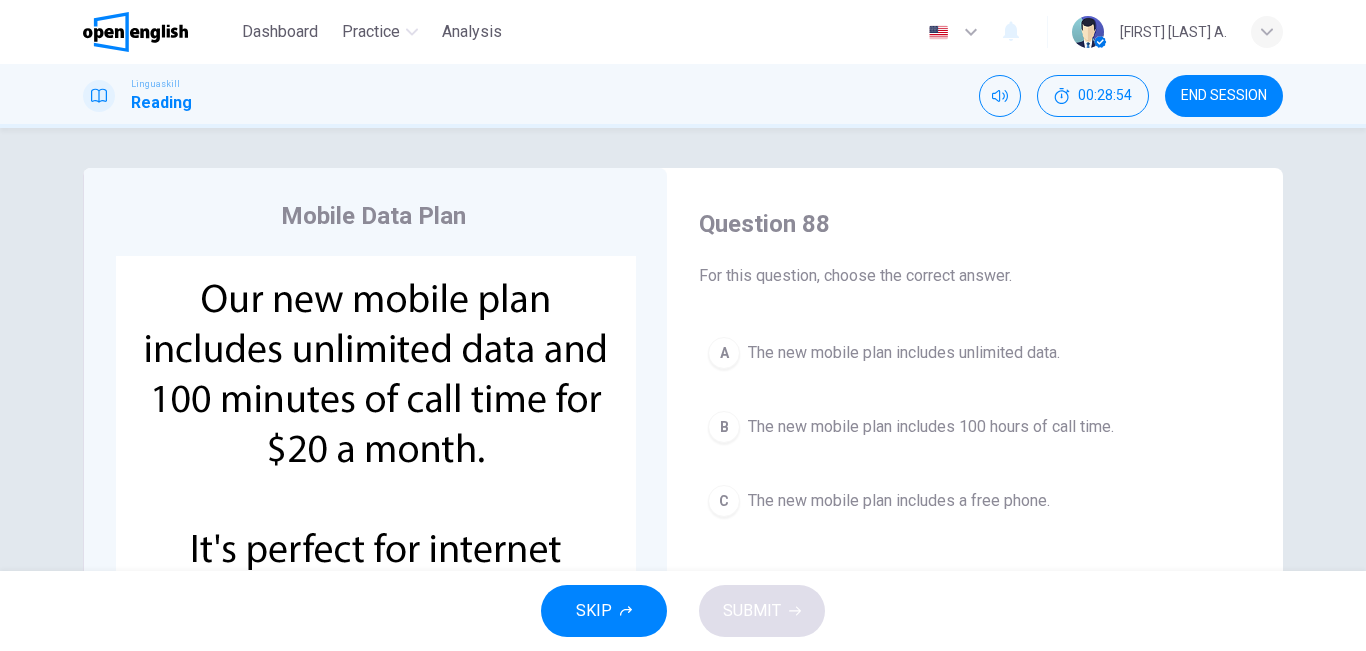 click on "Question 88" at bounding box center [975, 224] 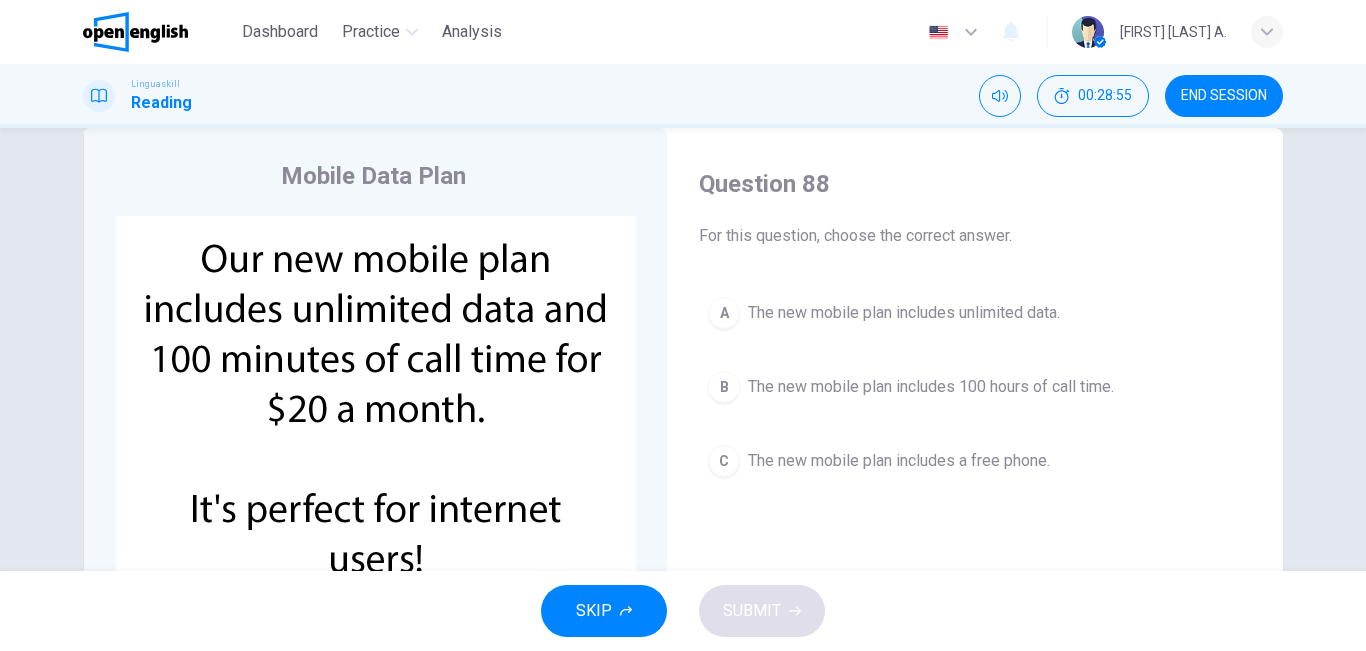 scroll, scrollTop: 80, scrollLeft: 0, axis: vertical 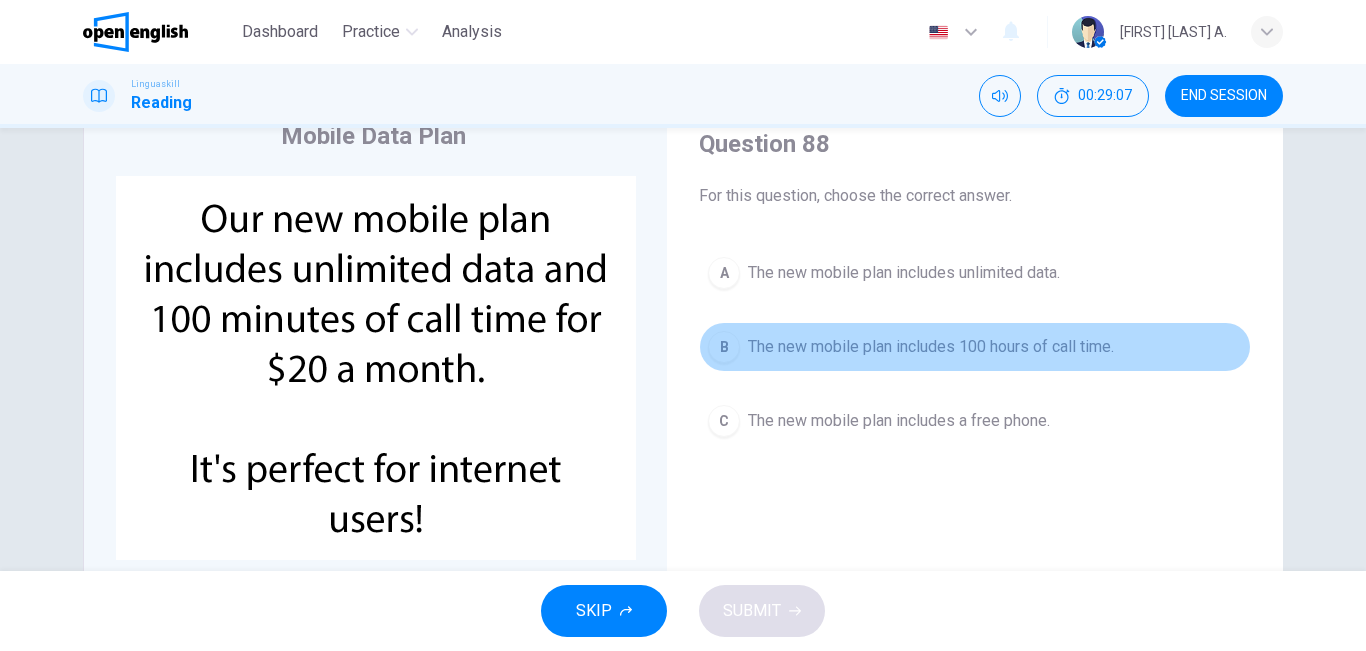 click on "The new mobile plan includes 100 hours of call time." at bounding box center [931, 347] 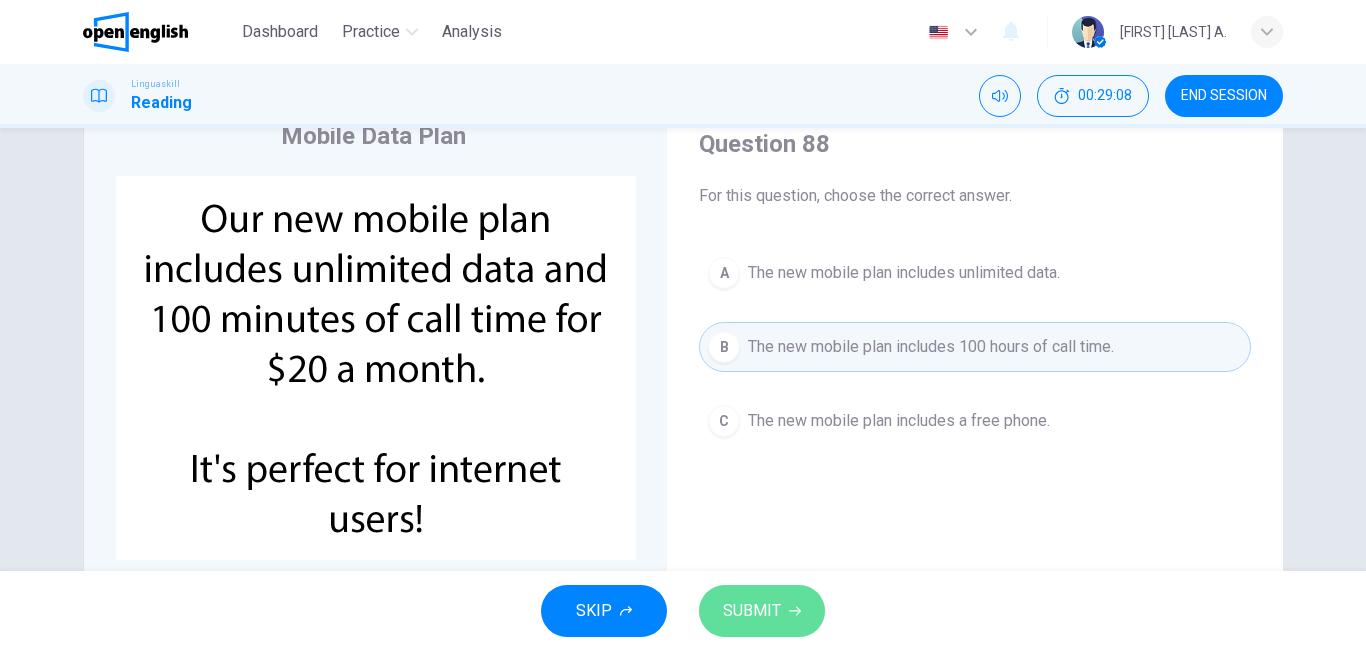 click on "SUBMIT" at bounding box center [752, 611] 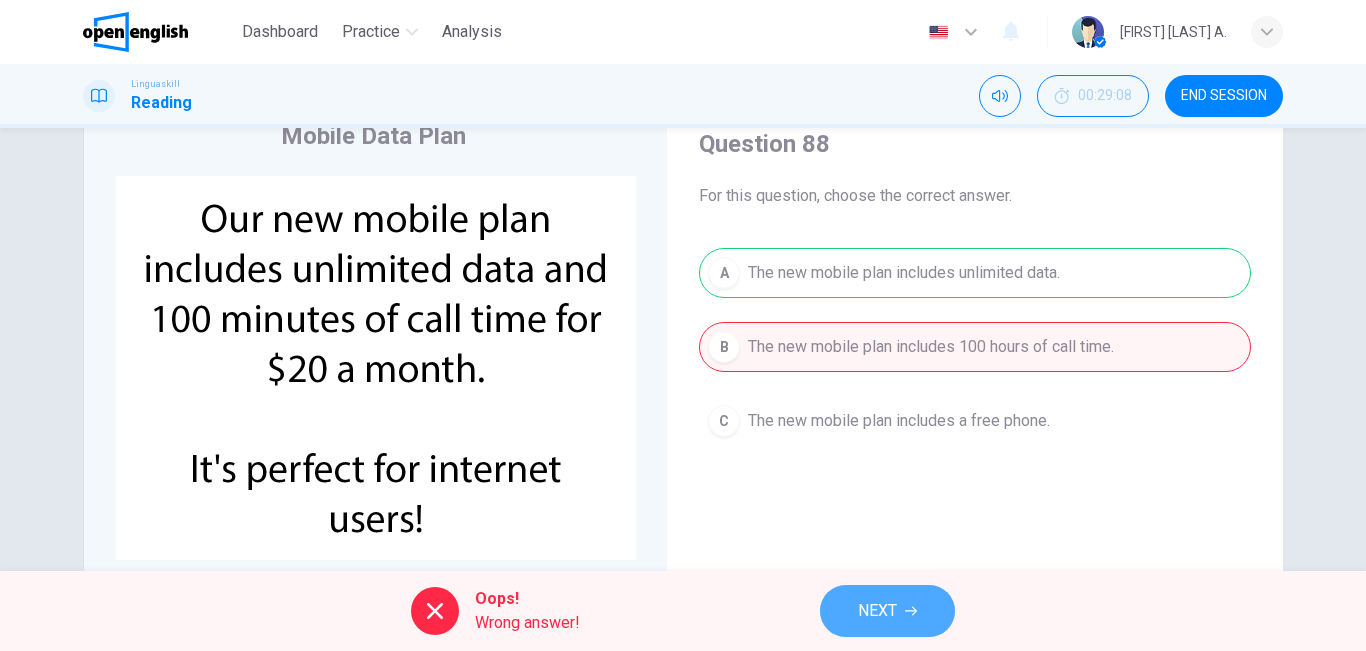click on "NEXT" at bounding box center (877, 611) 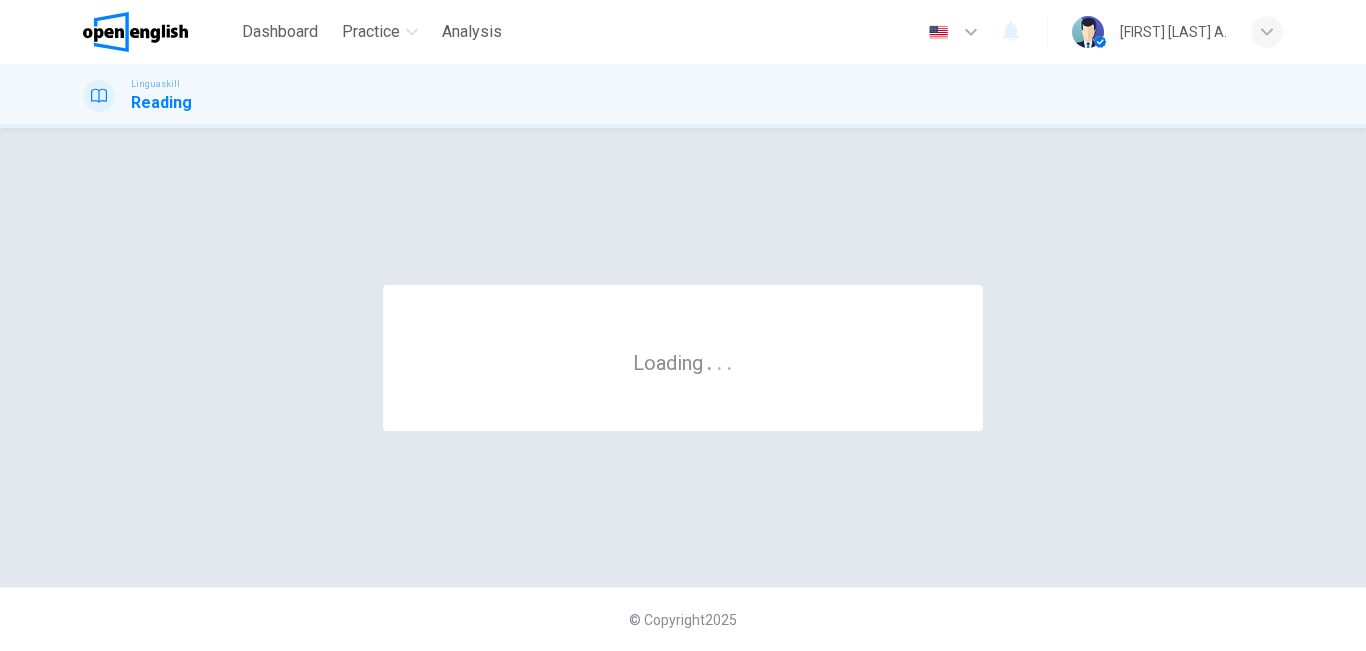 scroll, scrollTop: 0, scrollLeft: 0, axis: both 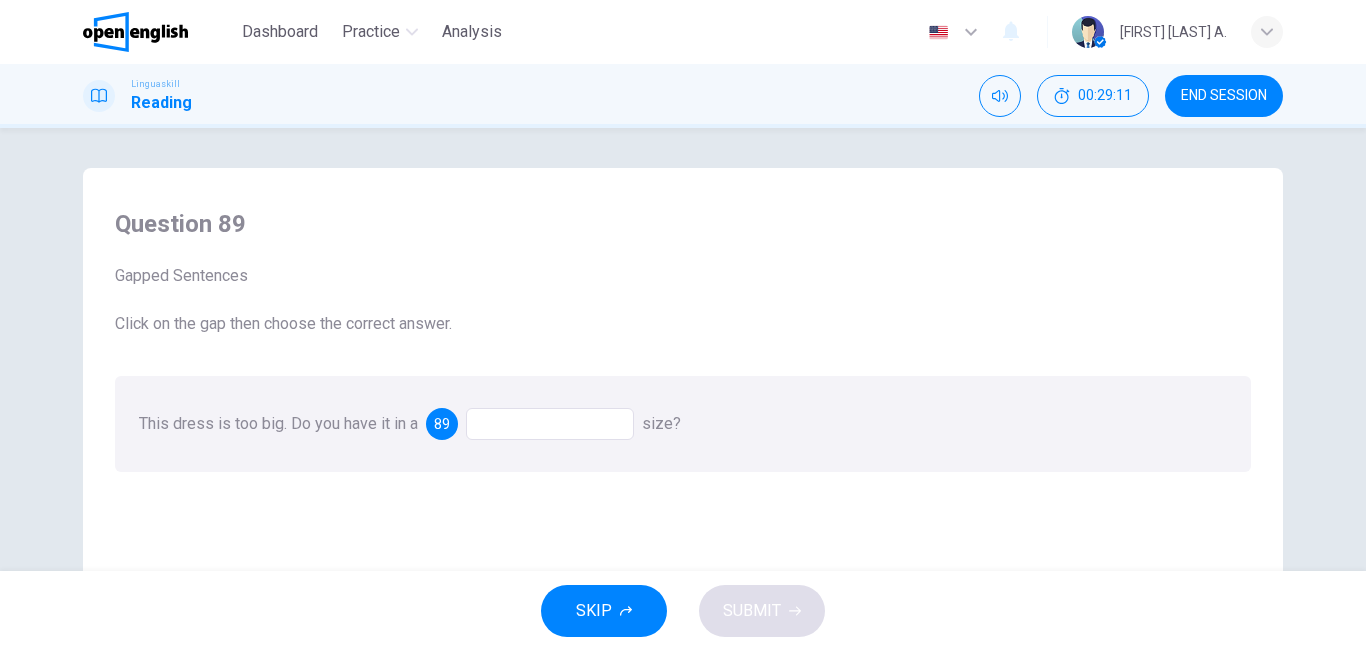 drag, startPoint x: 574, startPoint y: 419, endPoint x: 552, endPoint y: 422, distance: 22.203604 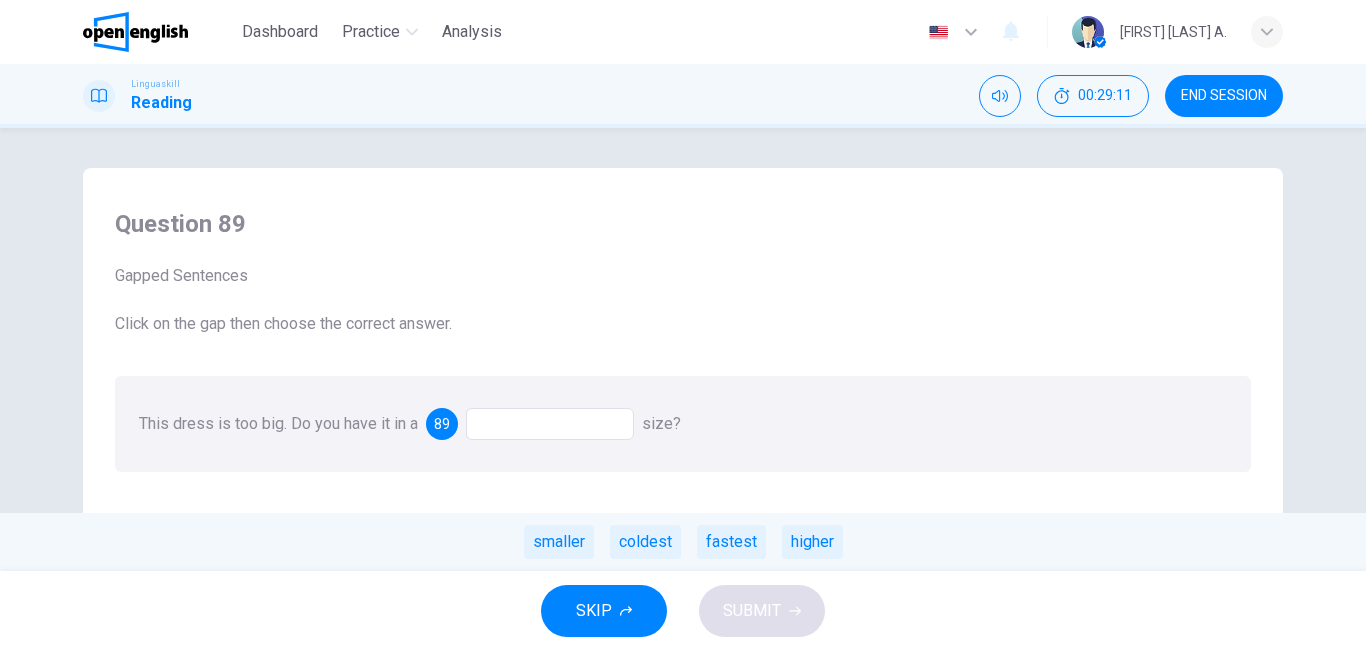 click at bounding box center [550, 424] 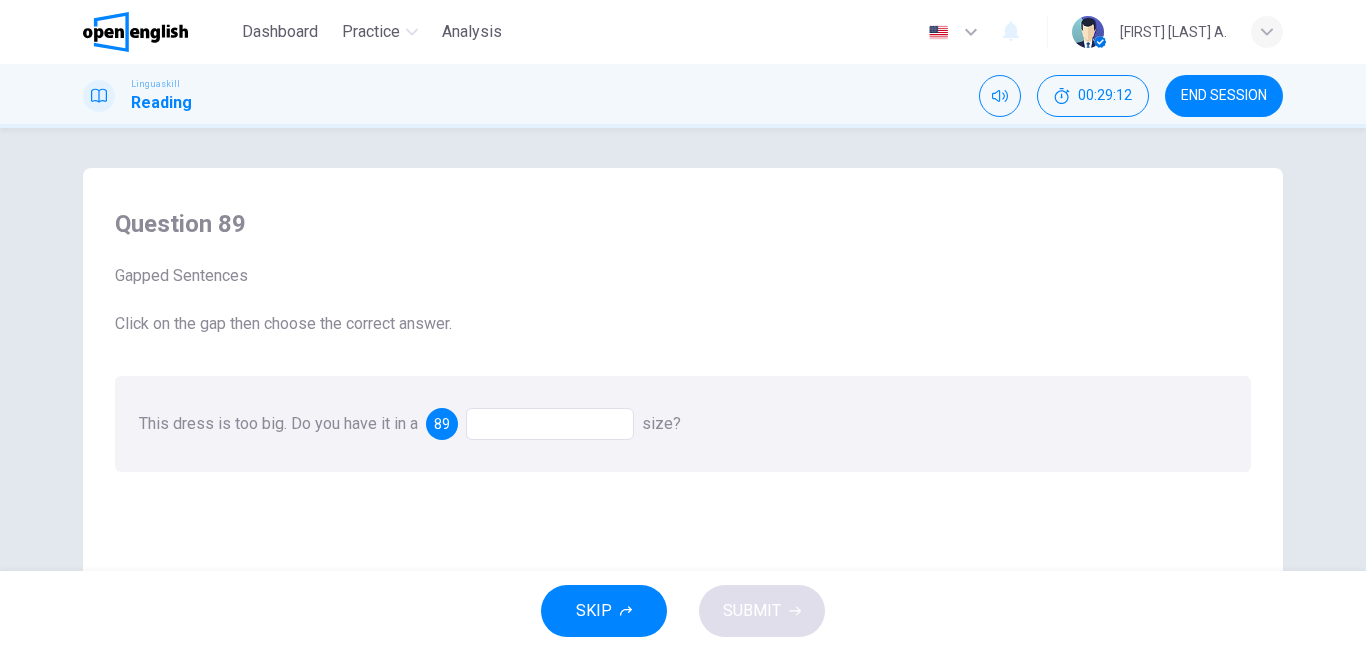 click at bounding box center [550, 424] 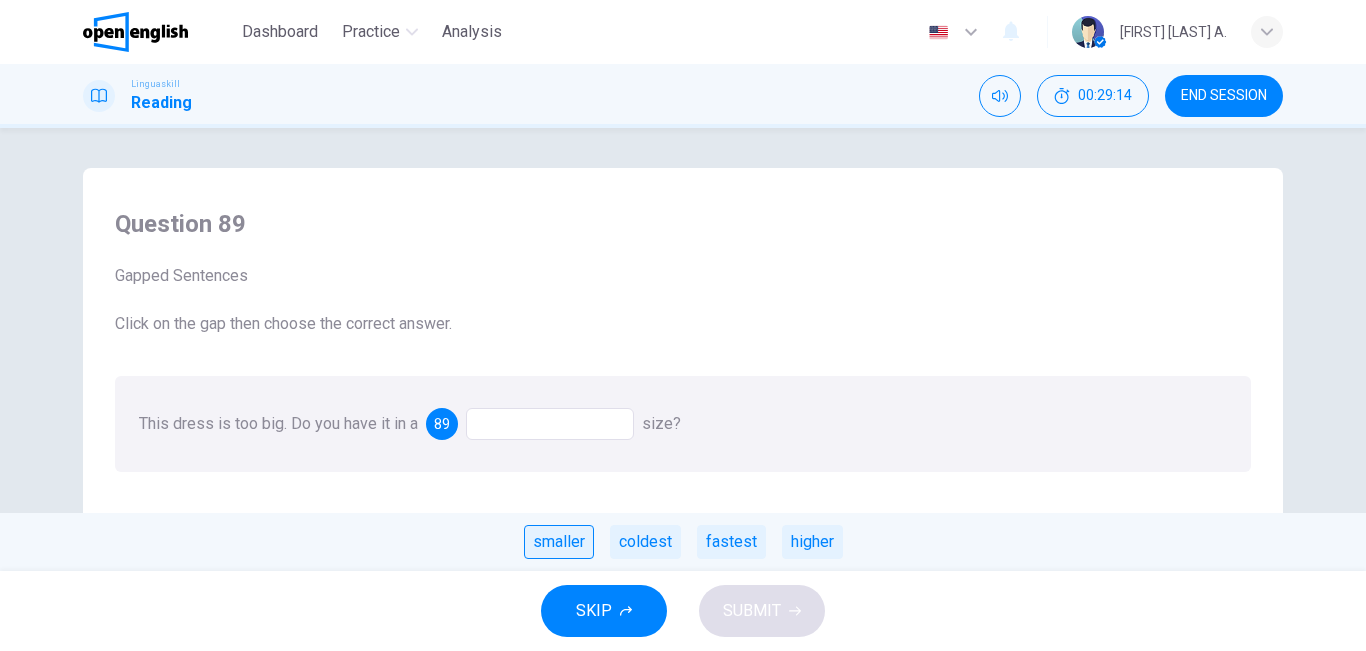 click on "smaller" at bounding box center [559, 542] 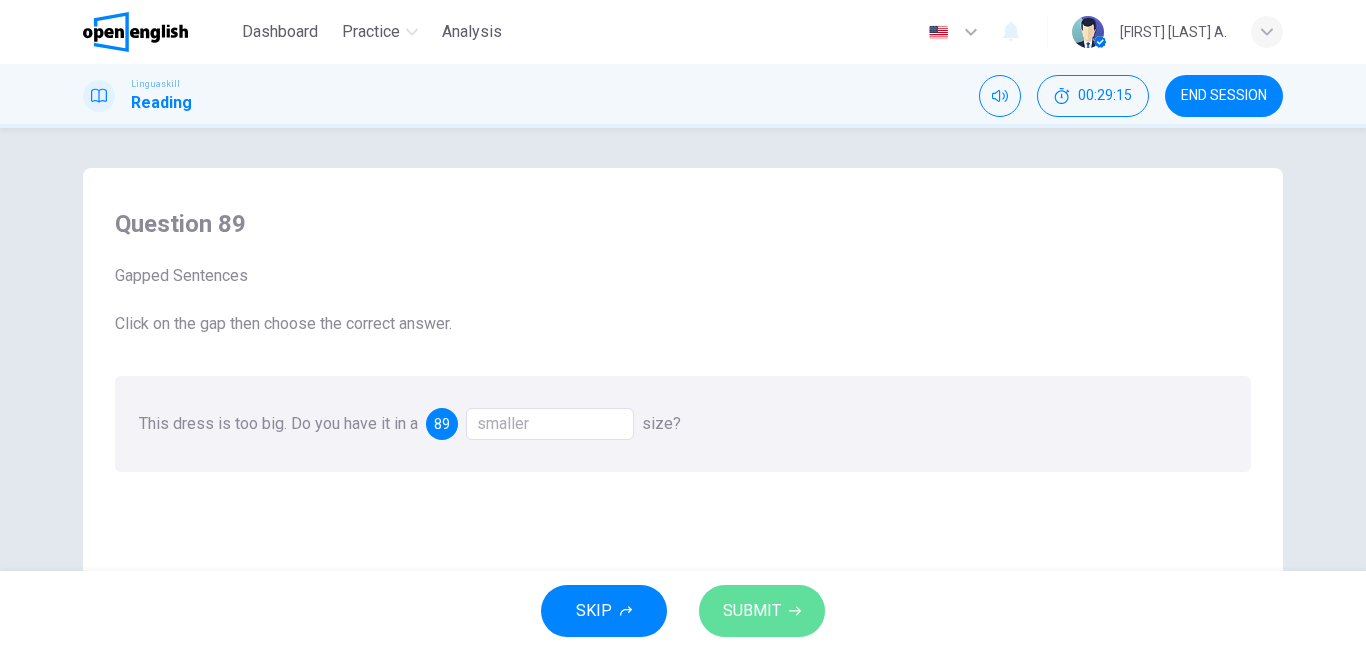click on "SUBMIT" at bounding box center (752, 611) 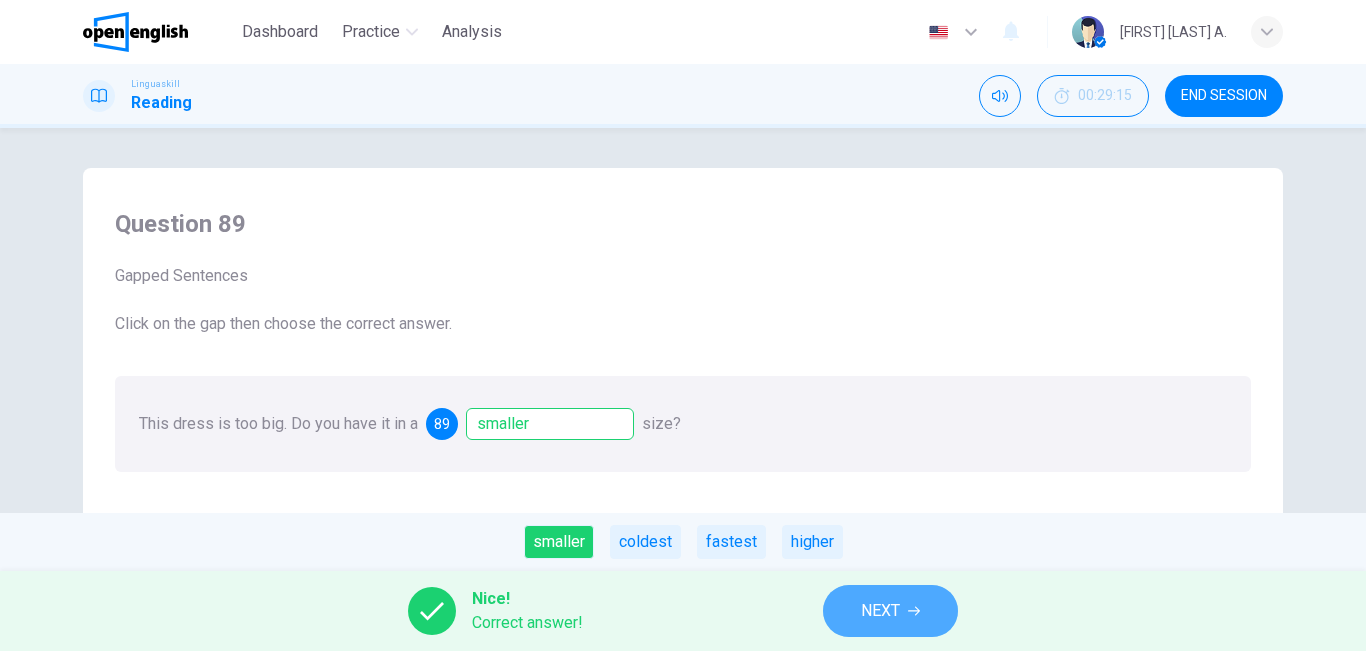 click on "NEXT" at bounding box center (880, 611) 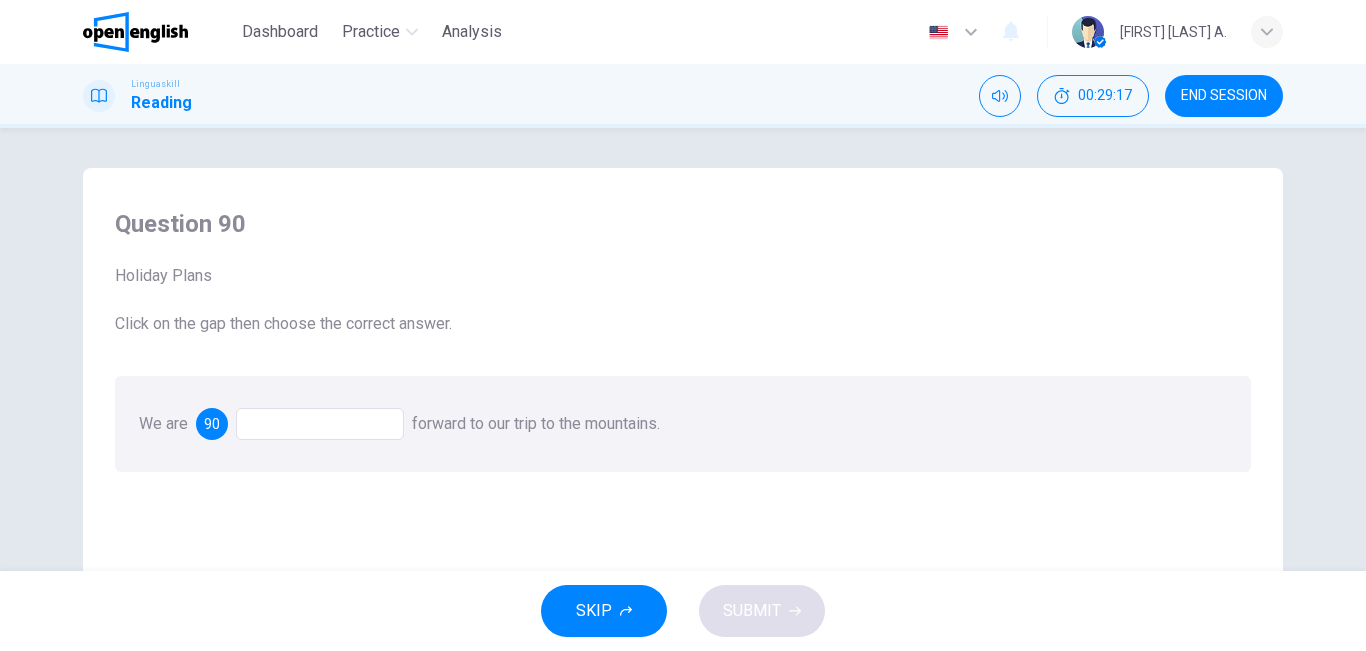 click at bounding box center [320, 424] 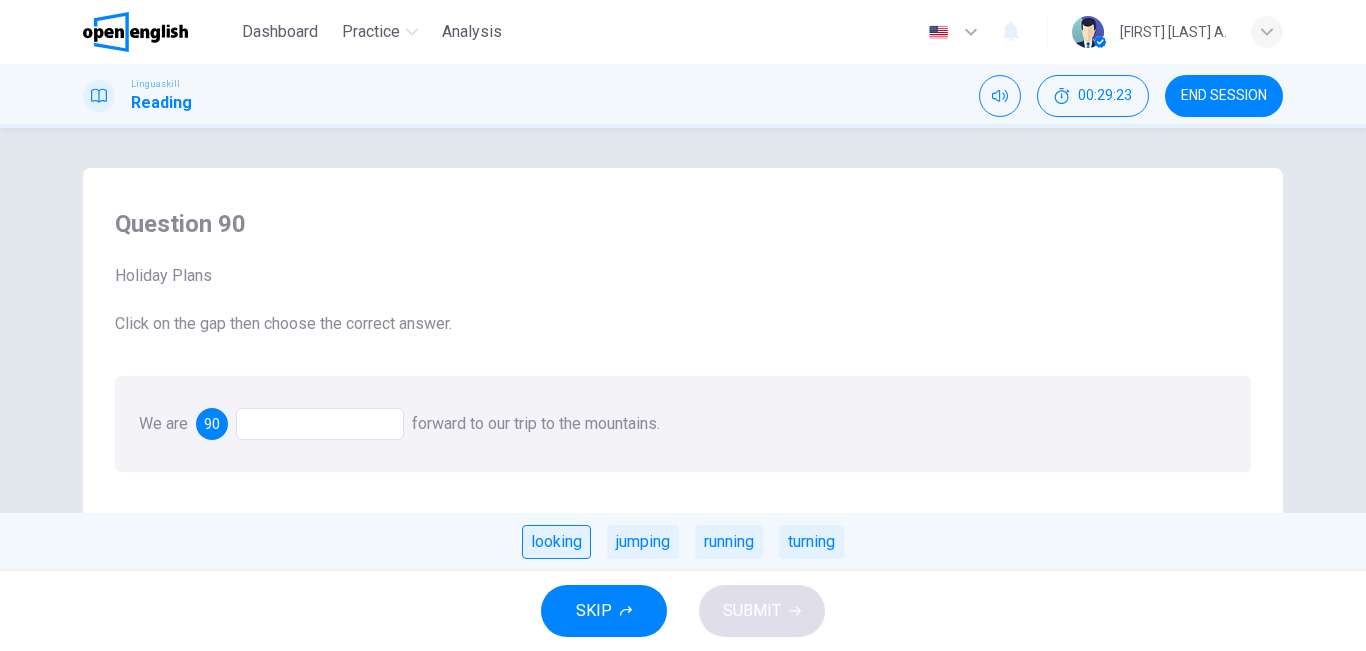 click on "looking" at bounding box center [556, 542] 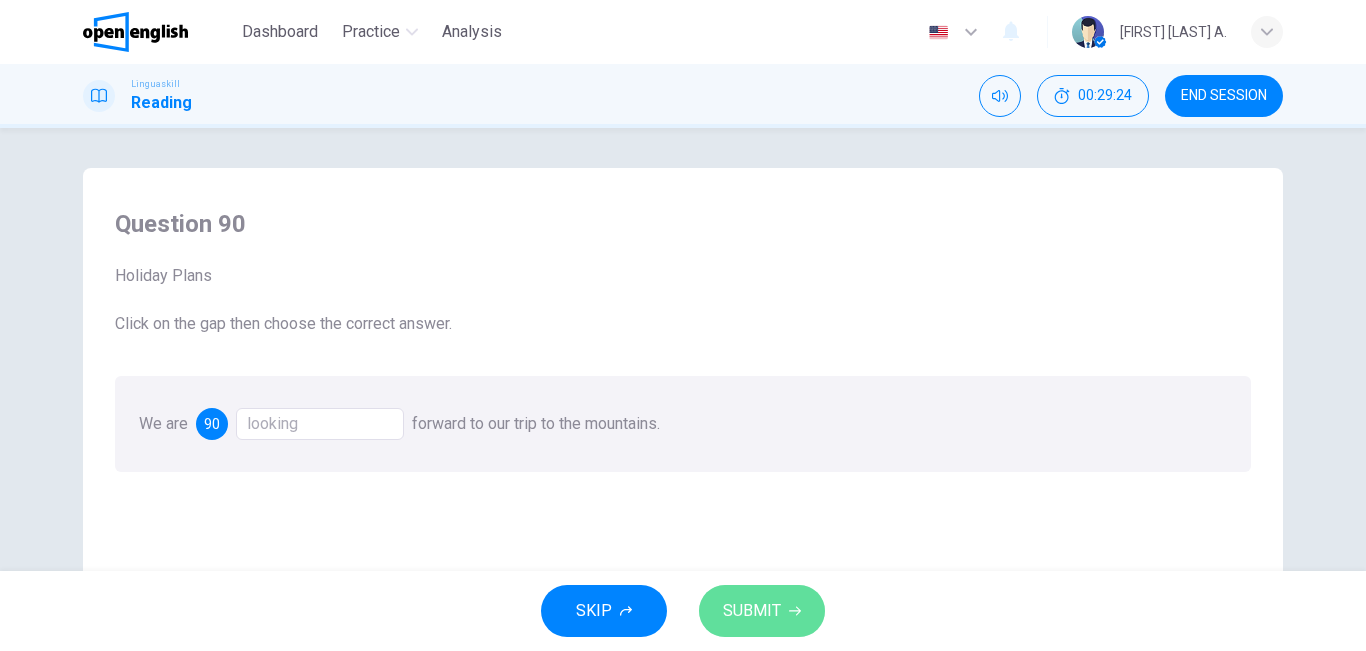 click on "SUBMIT" at bounding box center (752, 611) 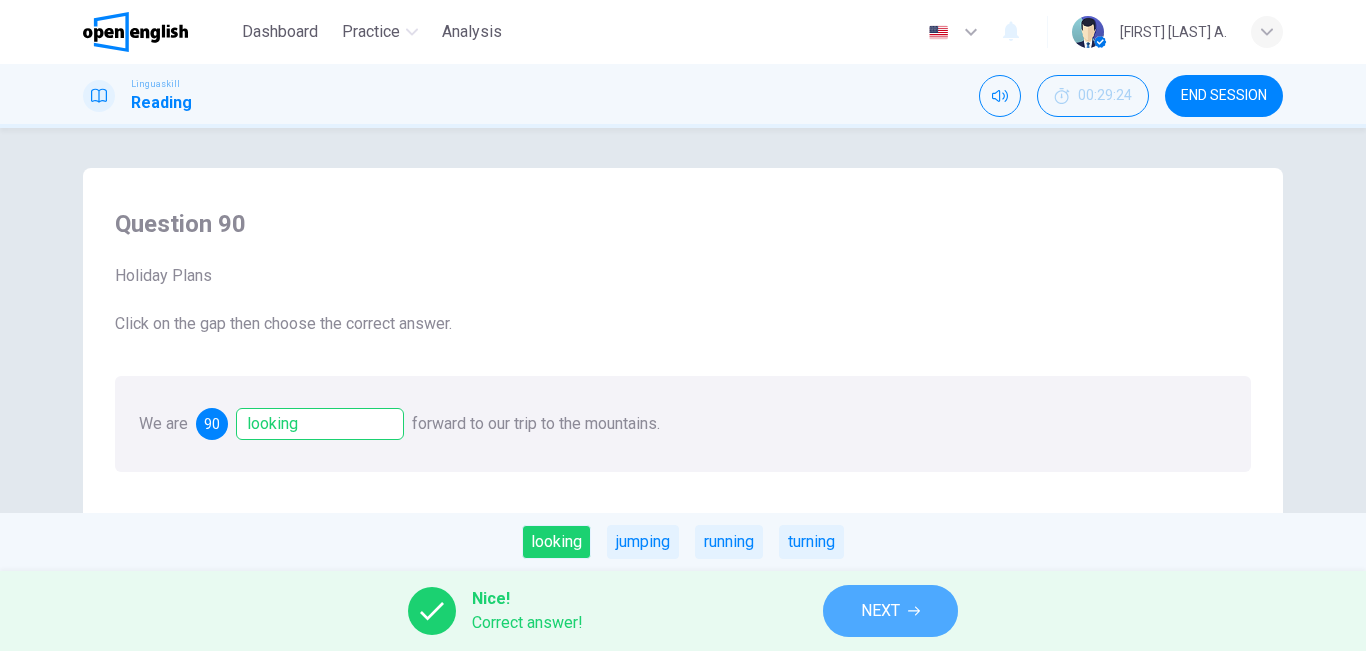 click on "NEXT" at bounding box center (880, 611) 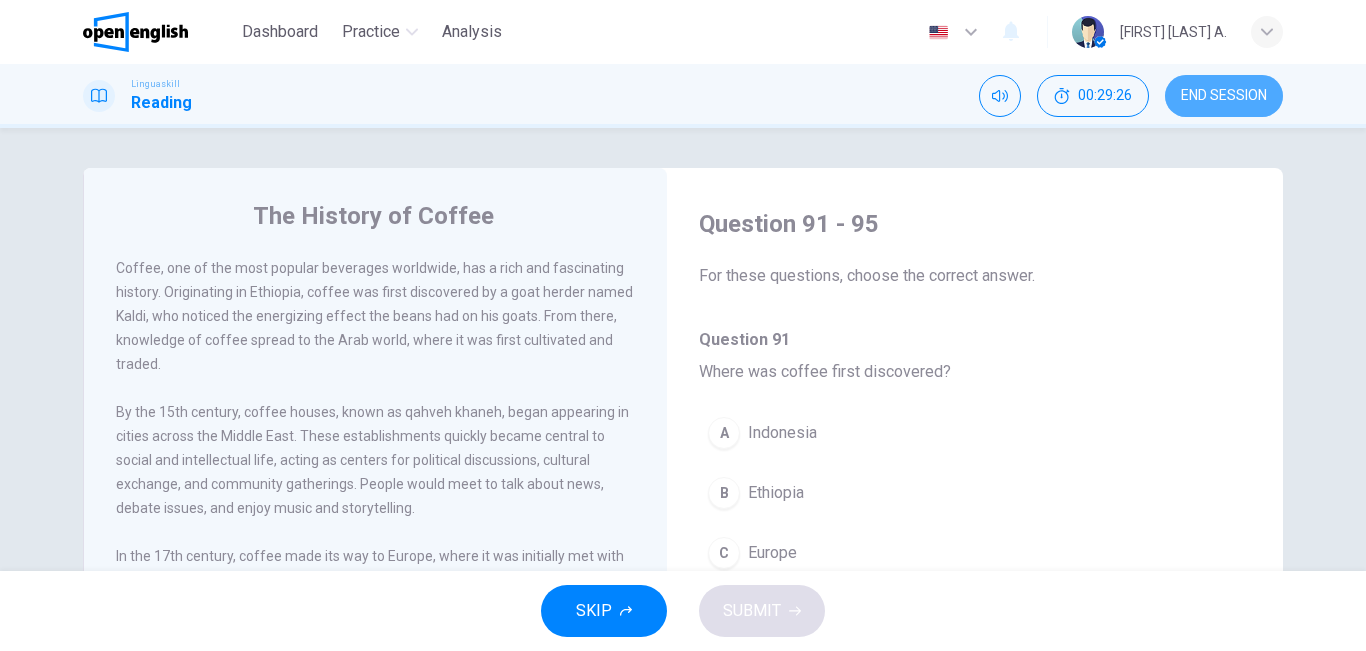 click on "END SESSION" at bounding box center [1224, 96] 